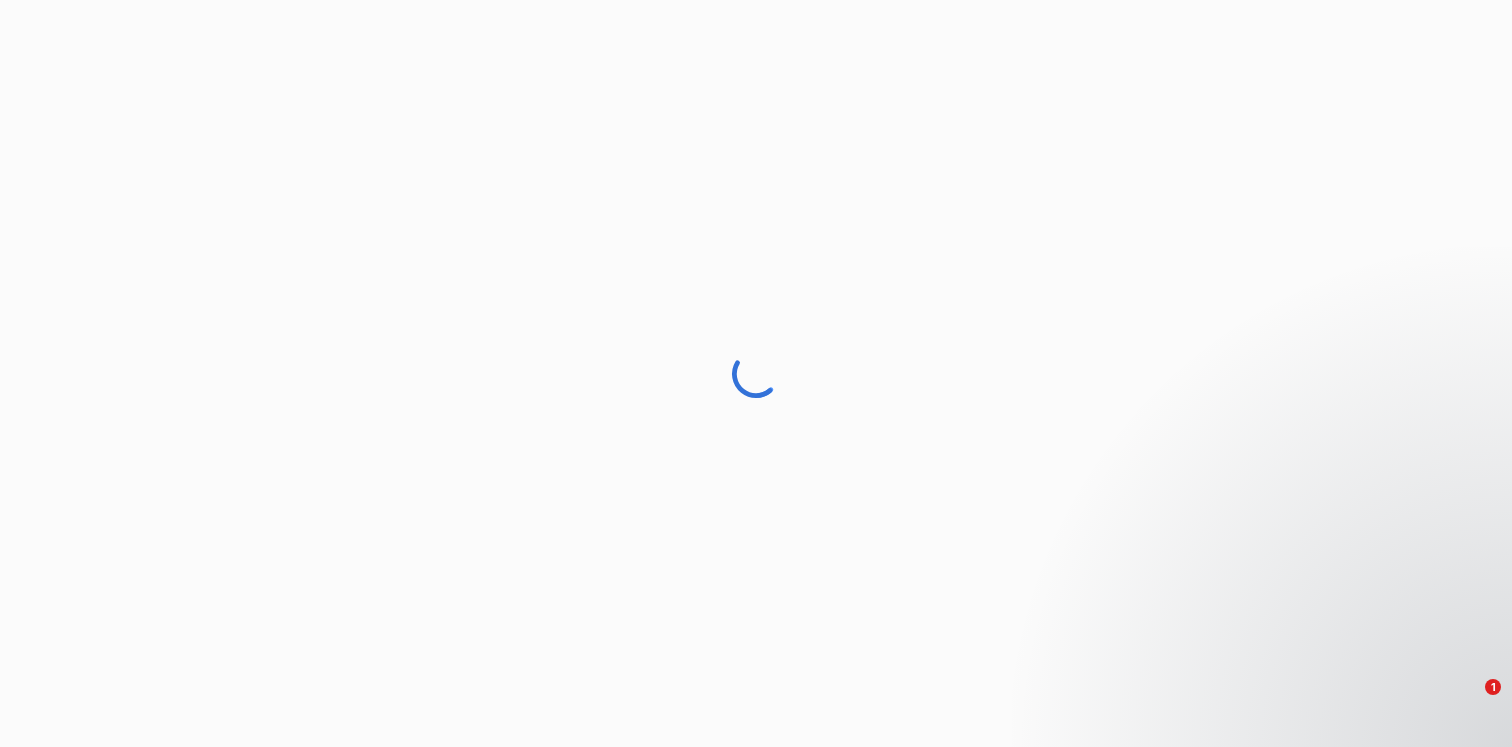 scroll, scrollTop: 0, scrollLeft: 0, axis: both 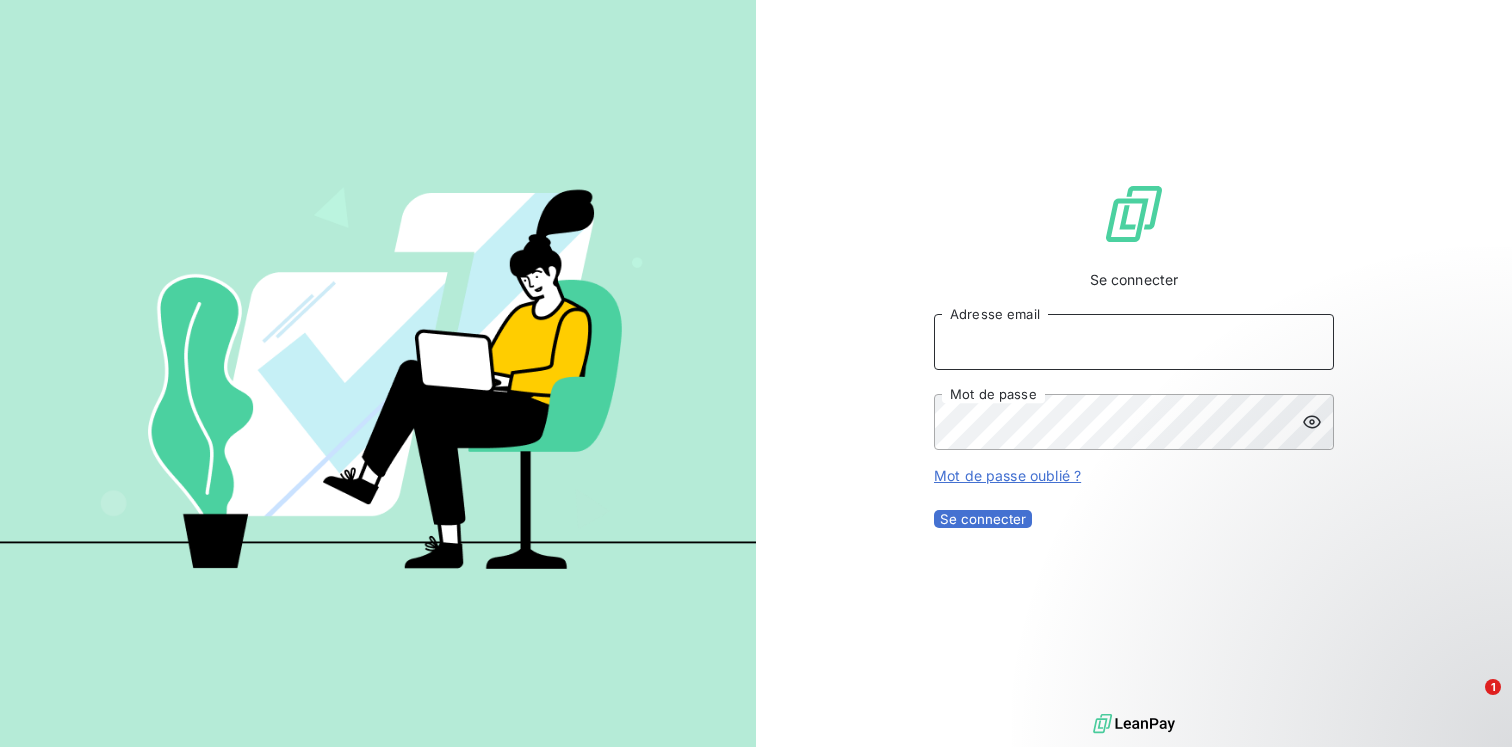 click on "Adresse email" at bounding box center [1134, 342] 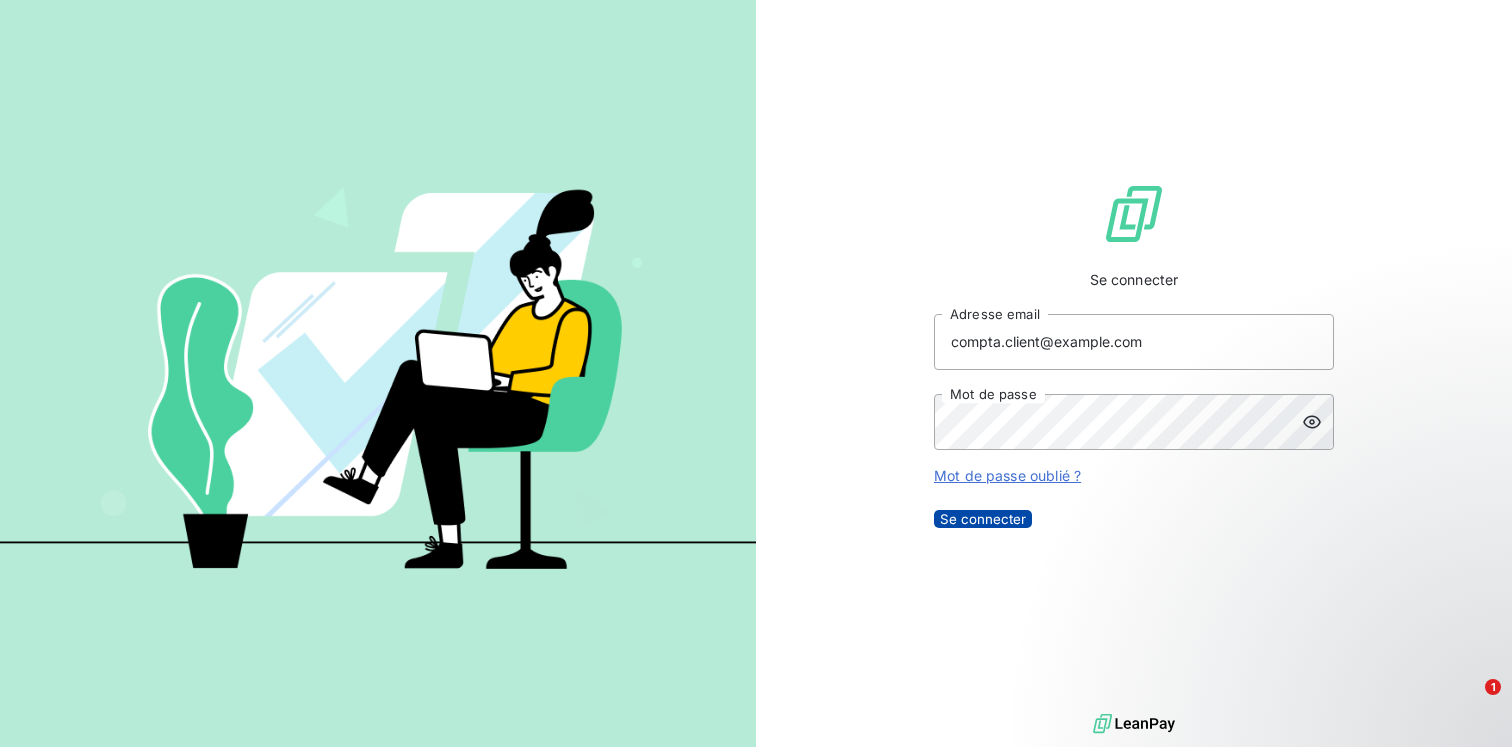 click on "Se connecter" at bounding box center (983, 519) 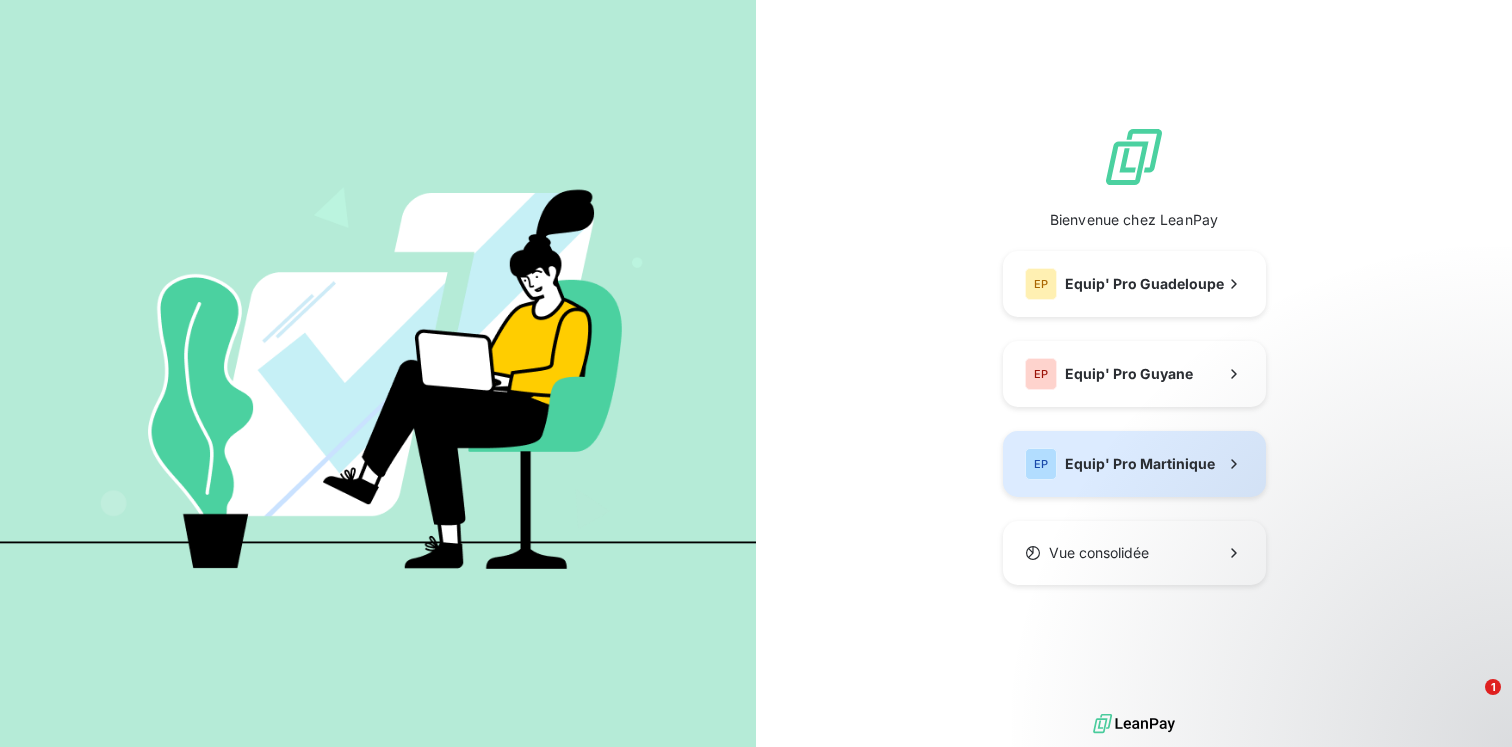 click on "EP" at bounding box center (1041, 464) 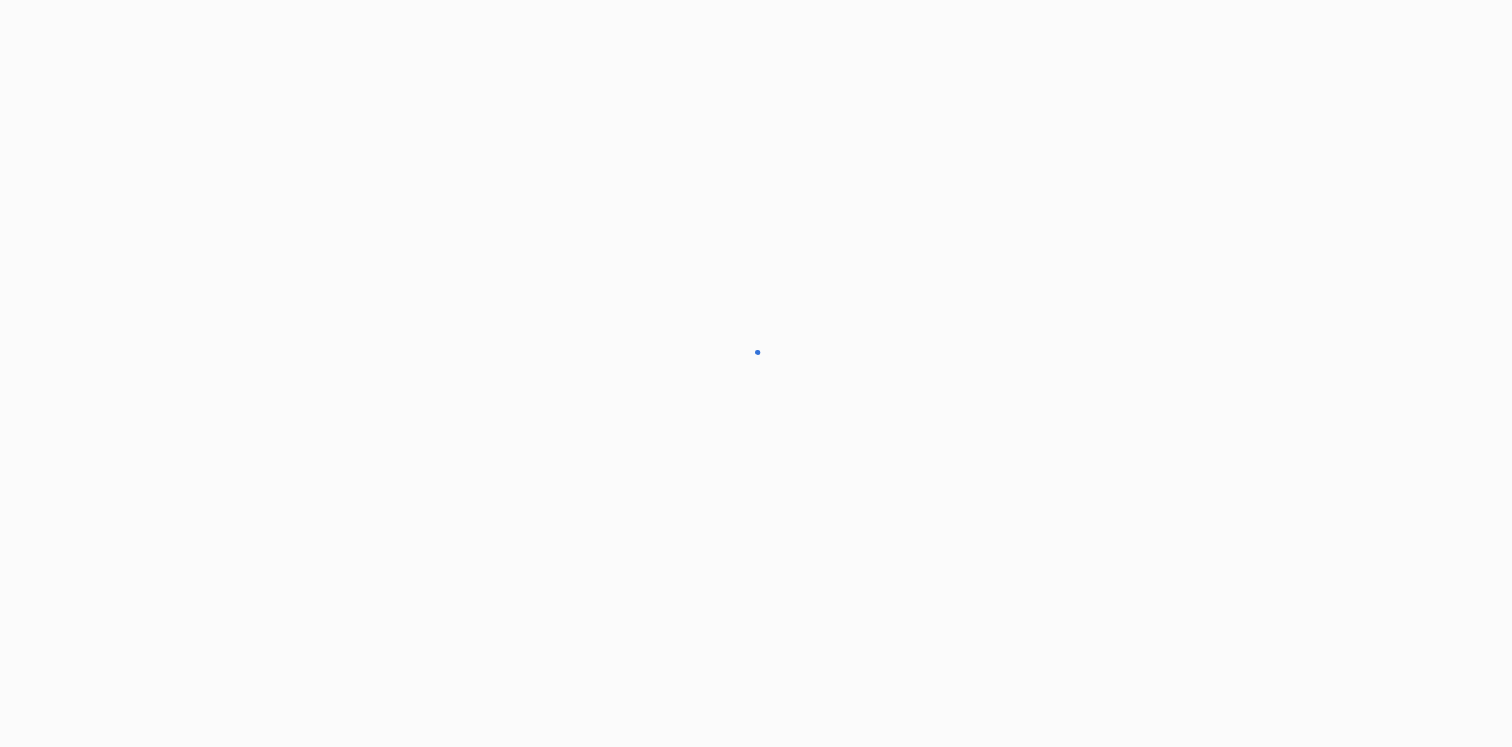 scroll, scrollTop: 0, scrollLeft: 0, axis: both 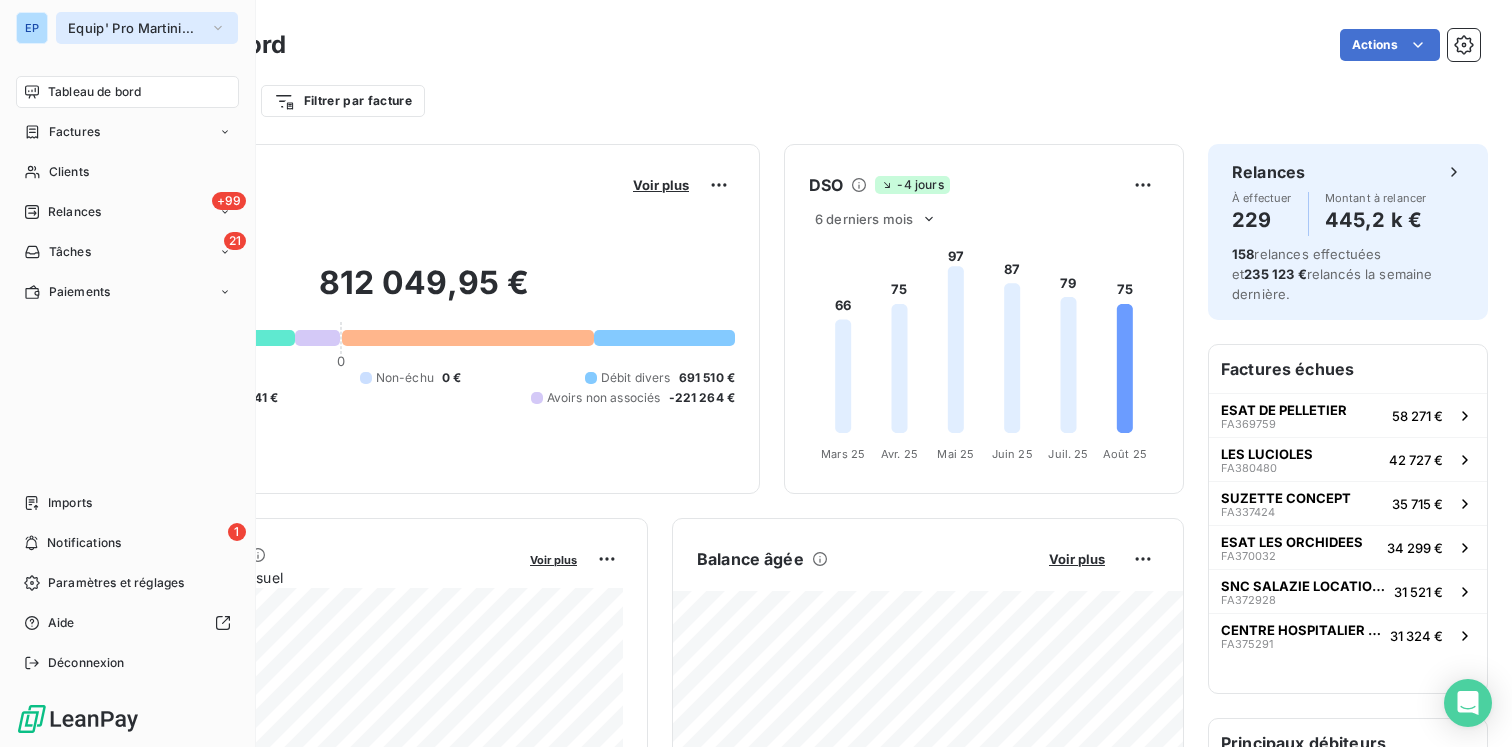 click on "Equip' Pro Martinique" at bounding box center (135, 28) 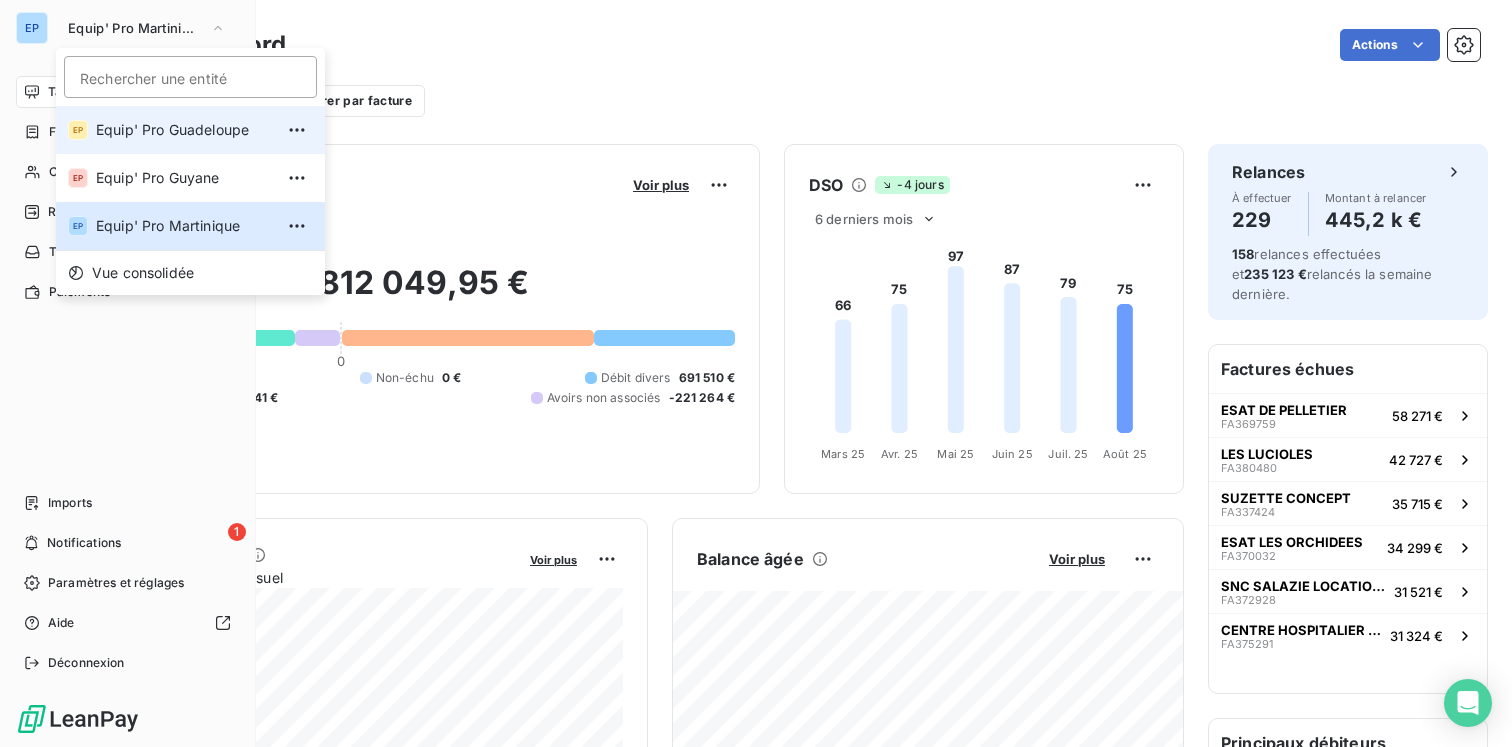 click on "Equip' Pro Guadeloupe" at bounding box center [184, 130] 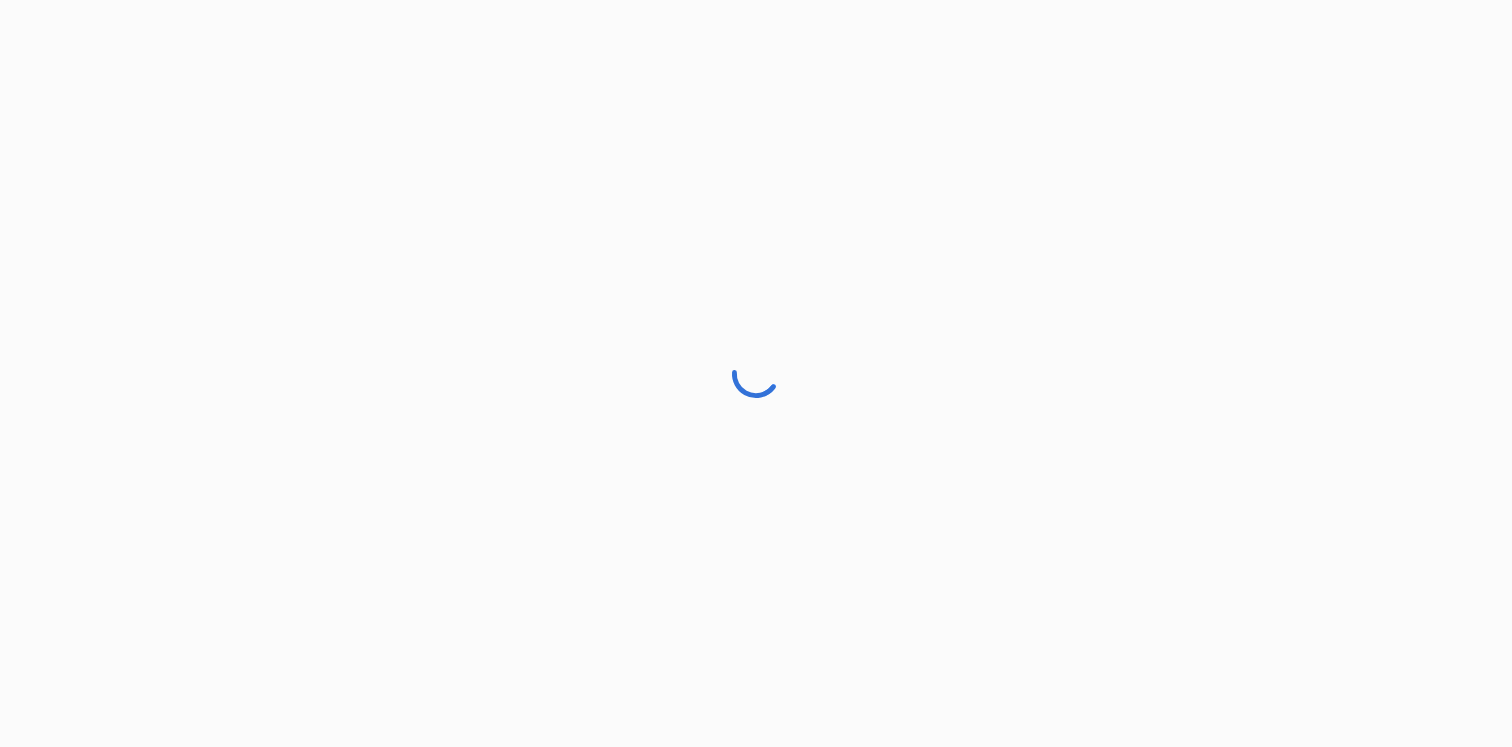 scroll, scrollTop: 0, scrollLeft: 0, axis: both 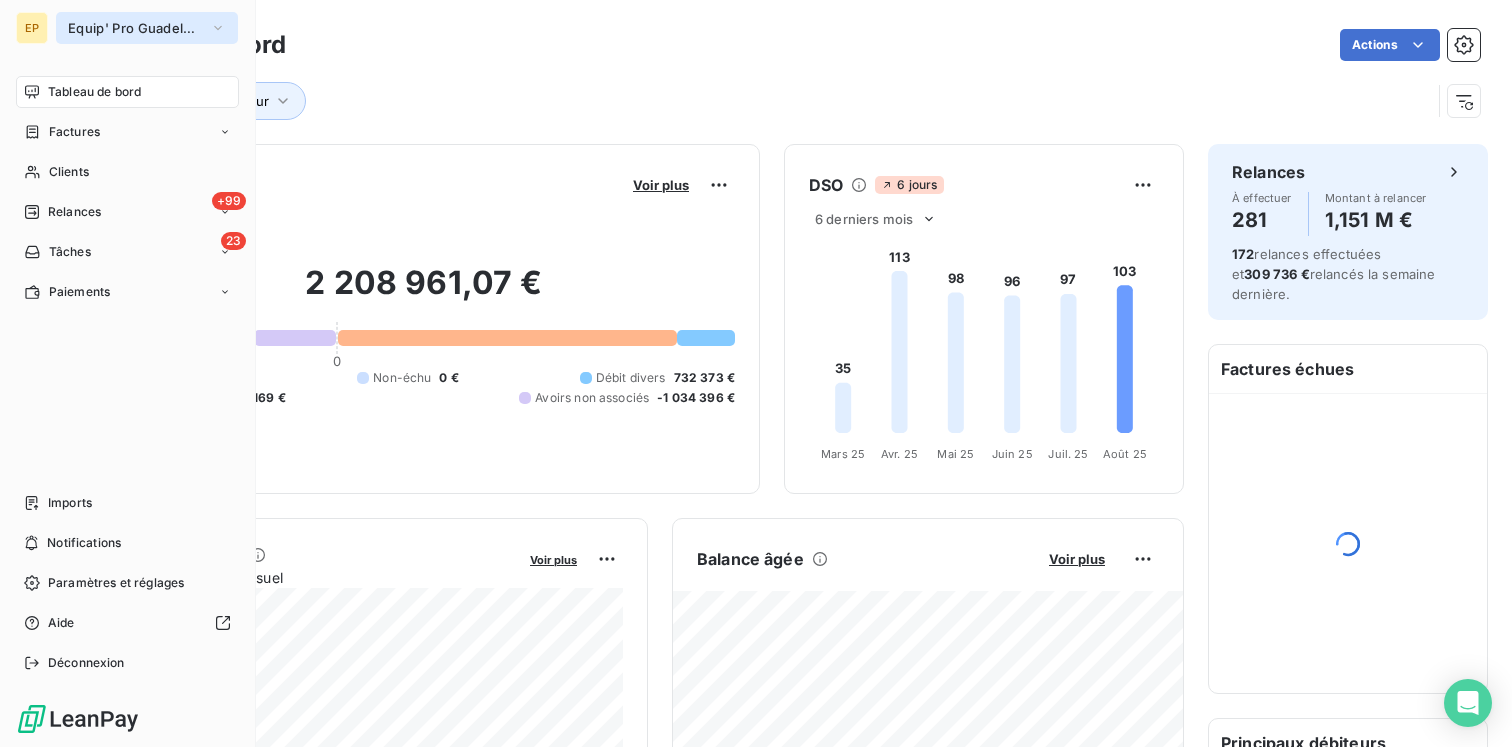 click on "Equip' Pro Guadeloupe" at bounding box center (135, 28) 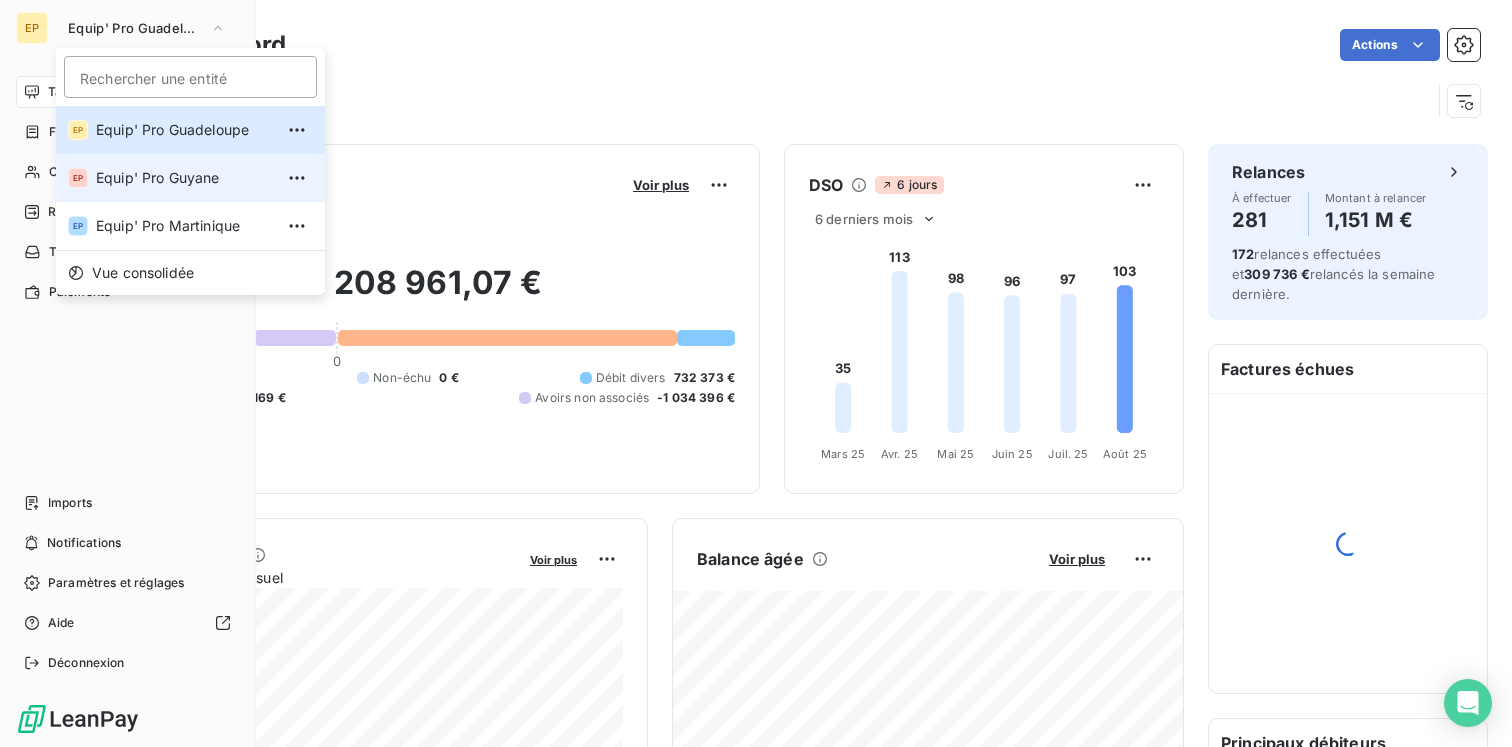 click on "Equip' Pro Guyane" at bounding box center (184, 178) 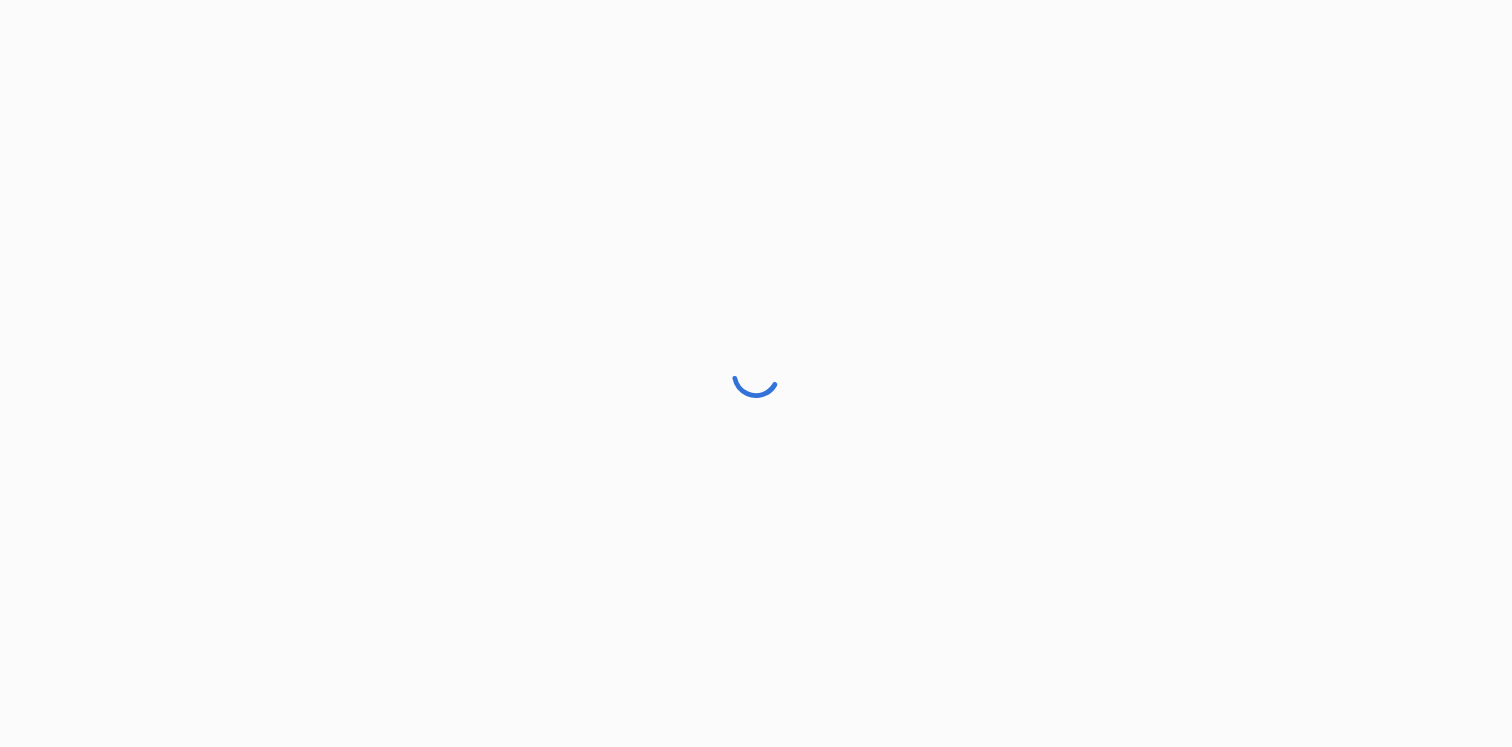 scroll, scrollTop: 0, scrollLeft: 0, axis: both 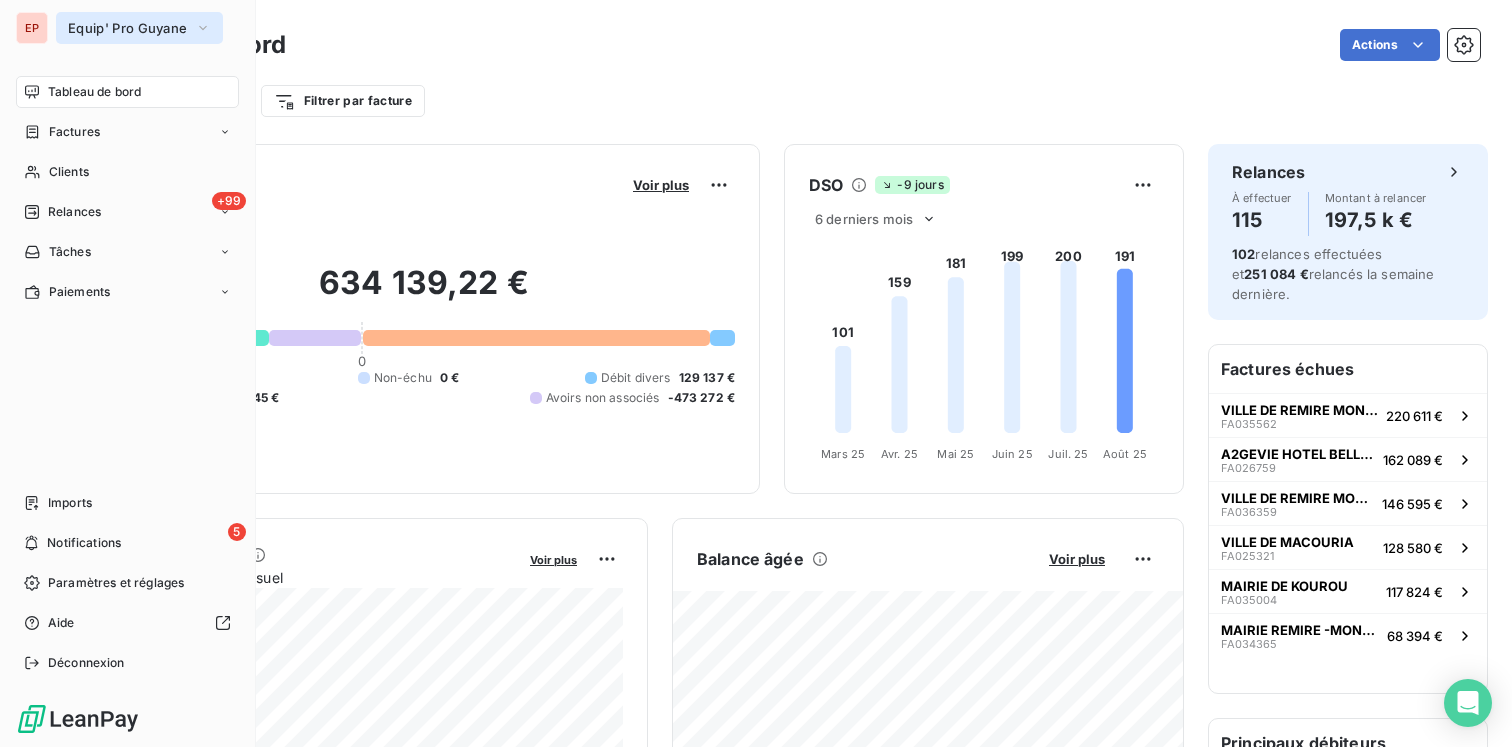 click on "Equip' Pro Guyane" at bounding box center (127, 28) 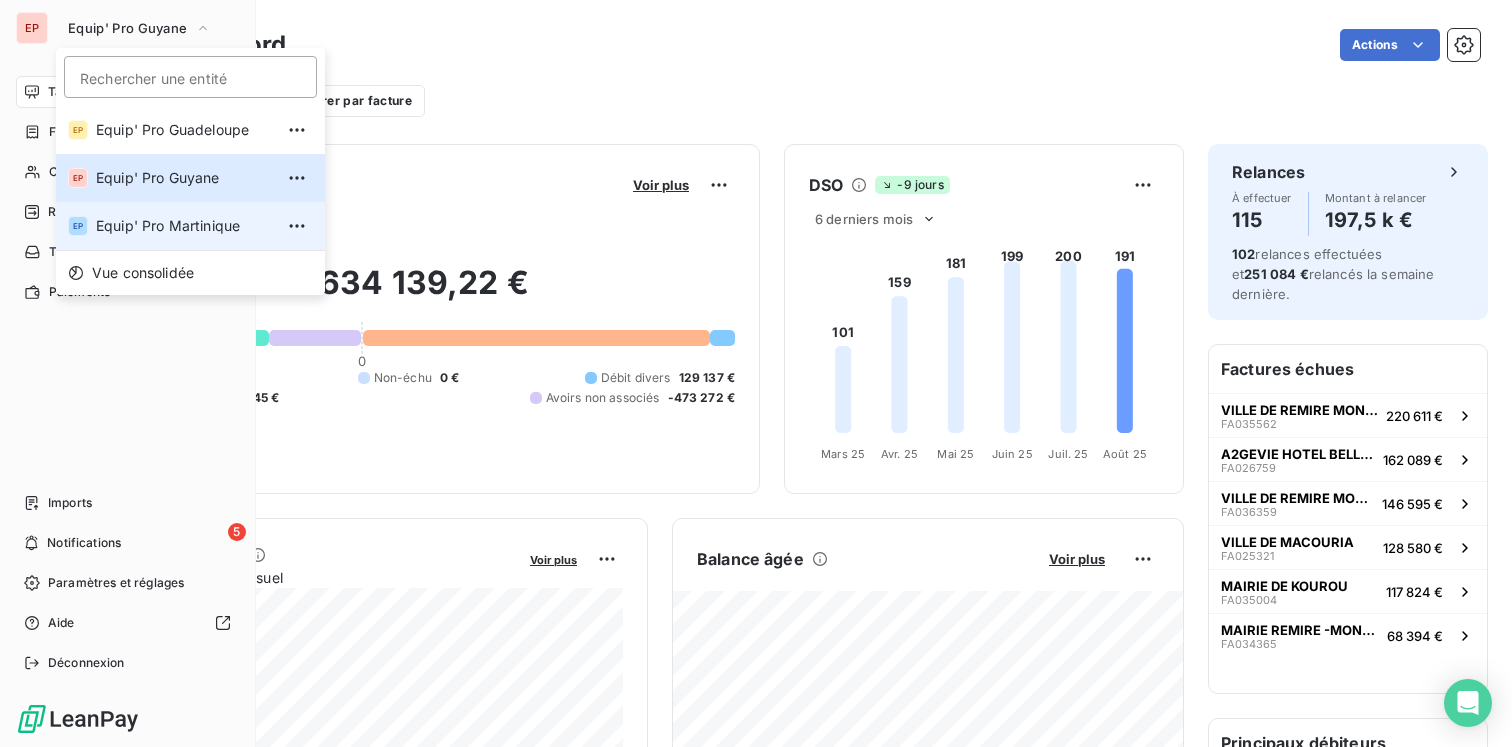click on "Equip' Pro Martinique" at bounding box center [184, 226] 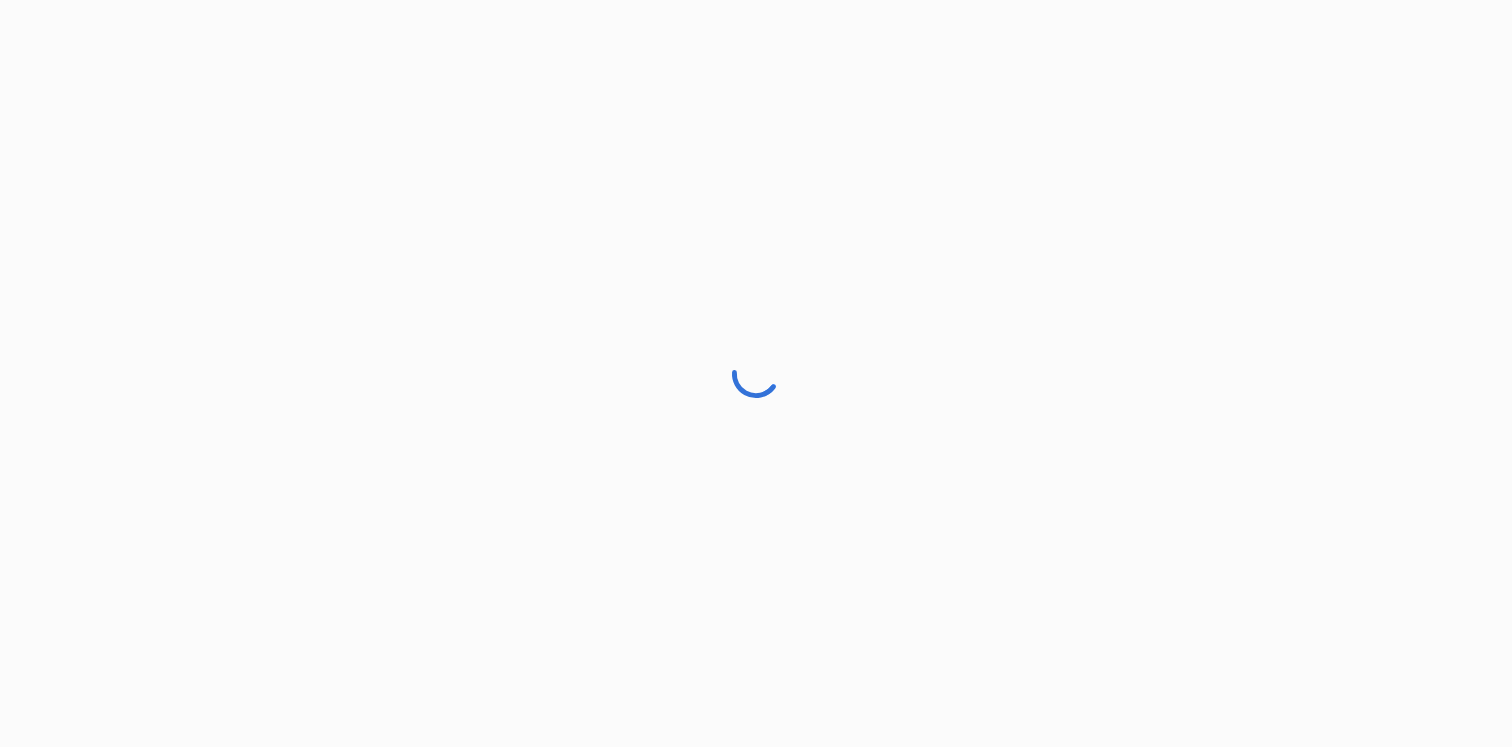 scroll, scrollTop: 0, scrollLeft: 0, axis: both 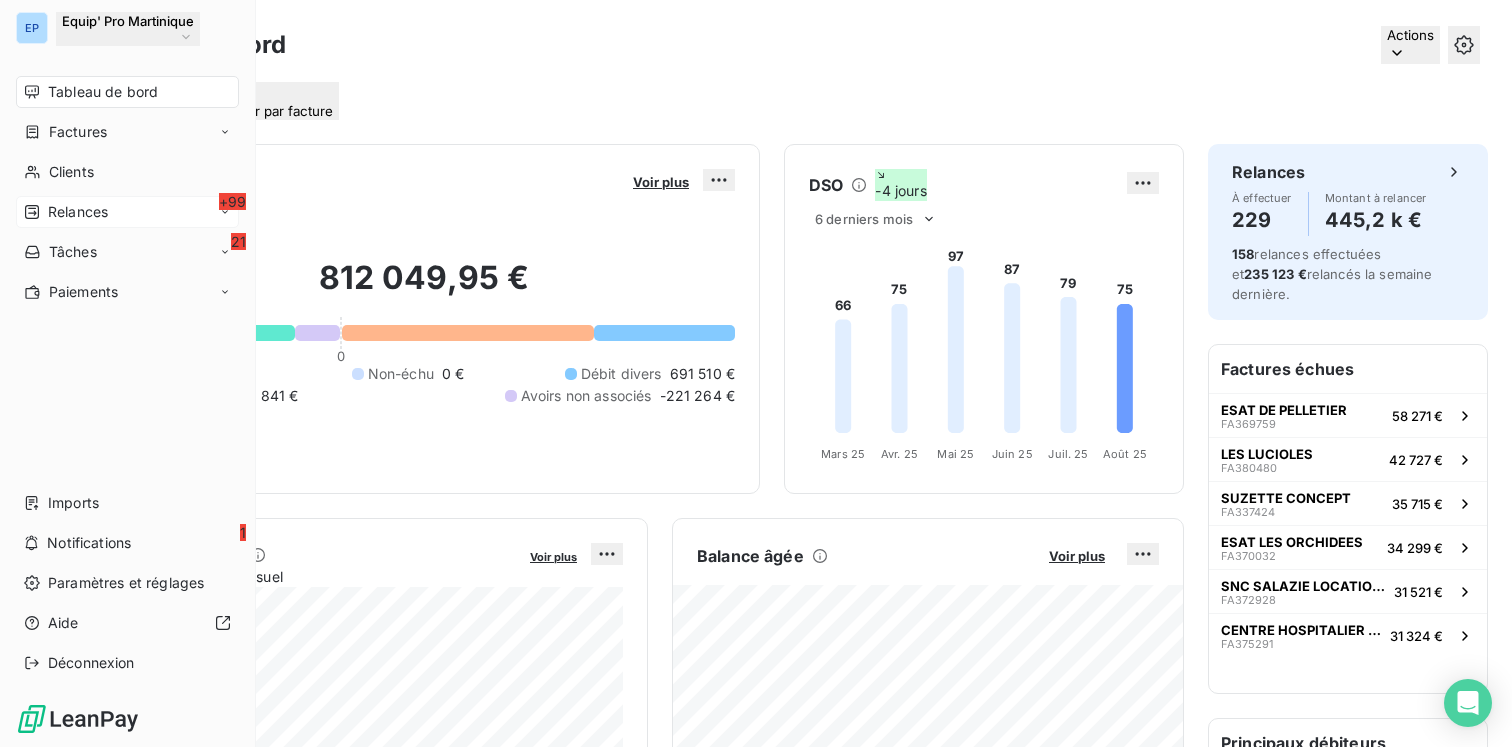 click on "+99 Relances" at bounding box center (127, 212) 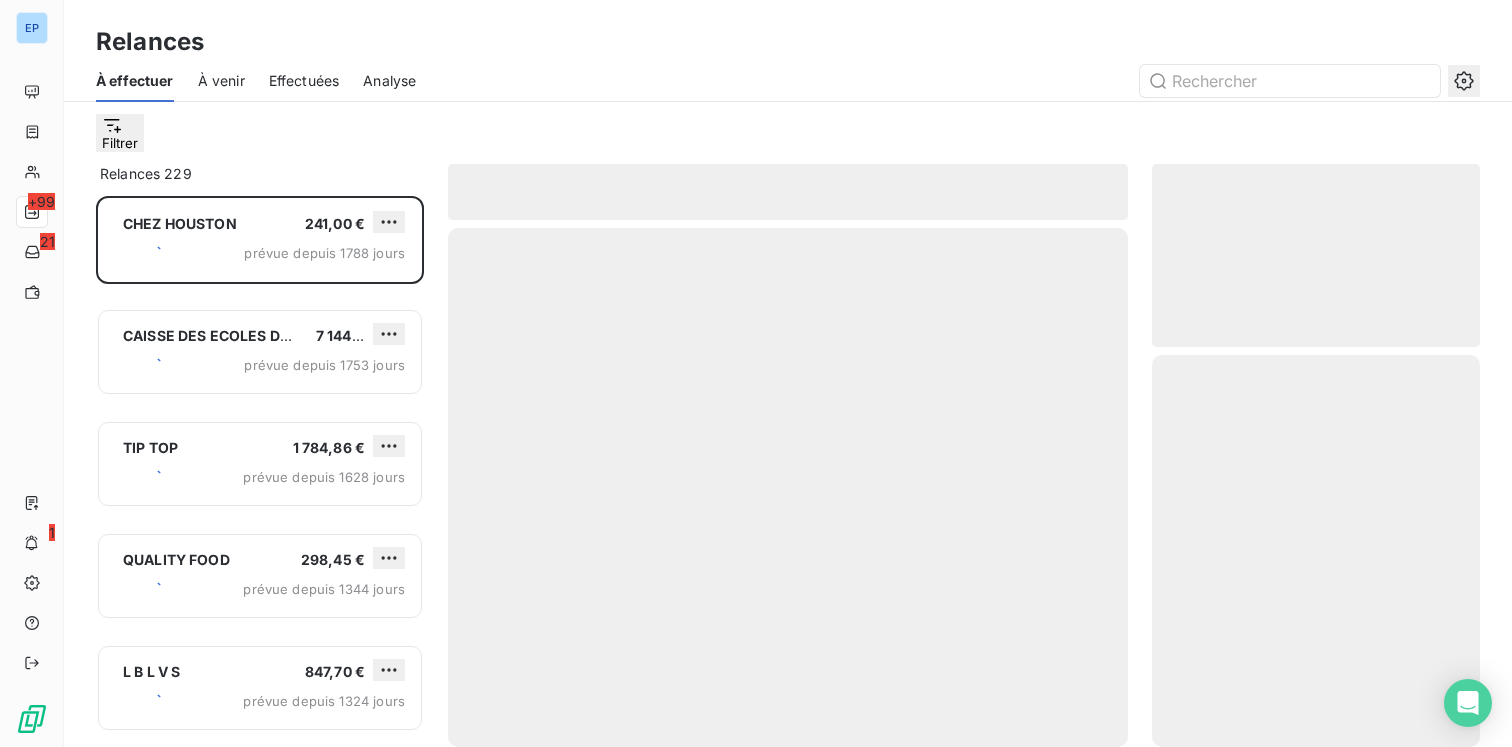 scroll, scrollTop: 1, scrollLeft: 1, axis: both 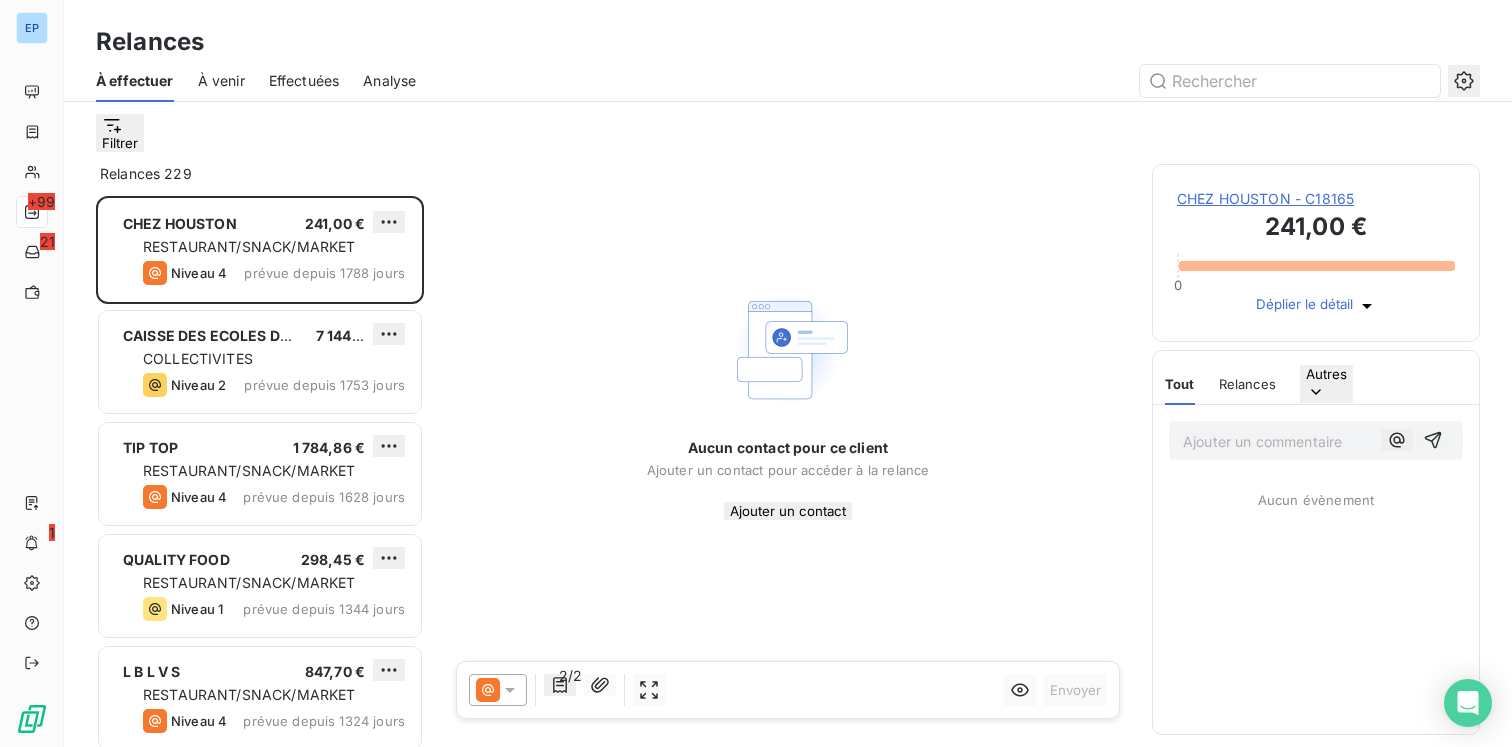 click on "À venir" at bounding box center (221, 81) 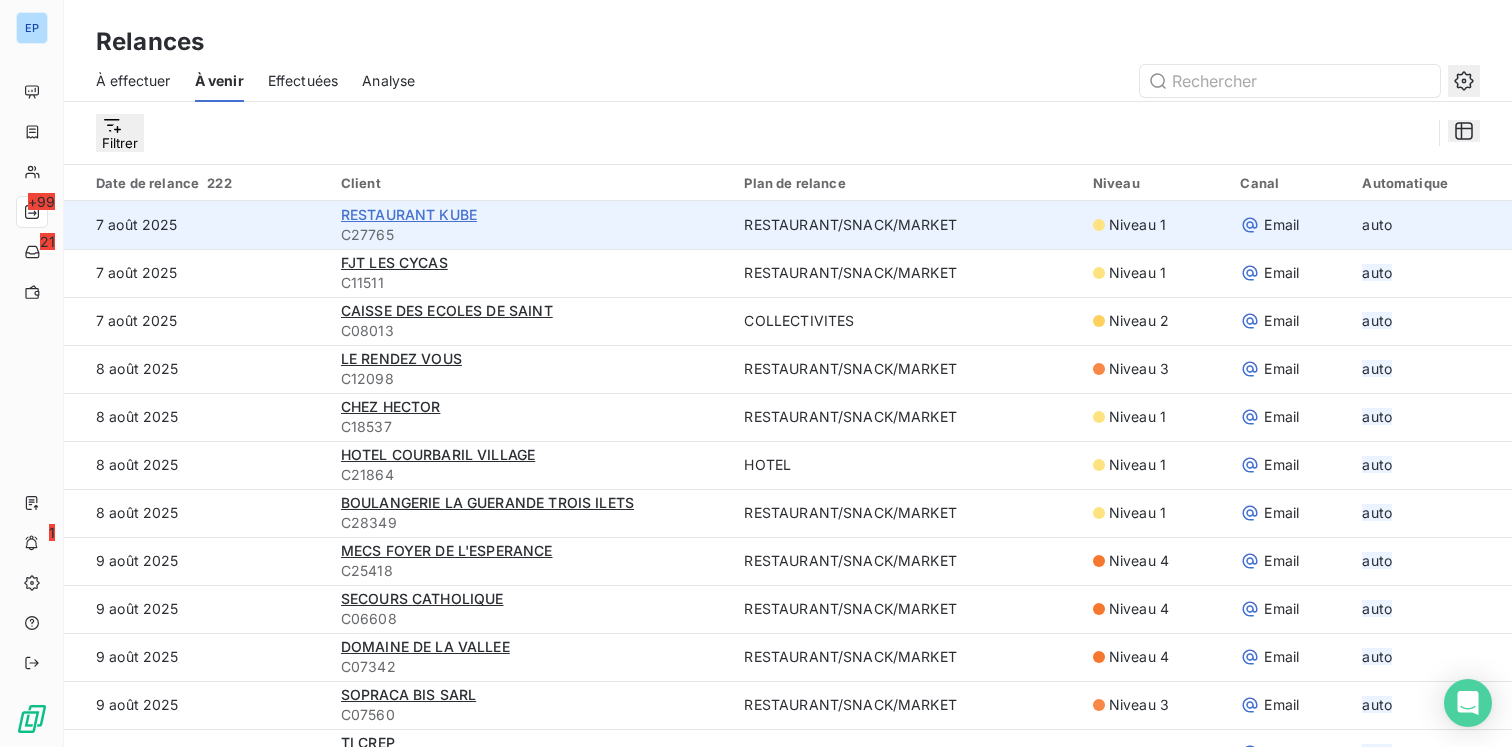 click on "RESTAURANT KUBE" at bounding box center [409, 214] 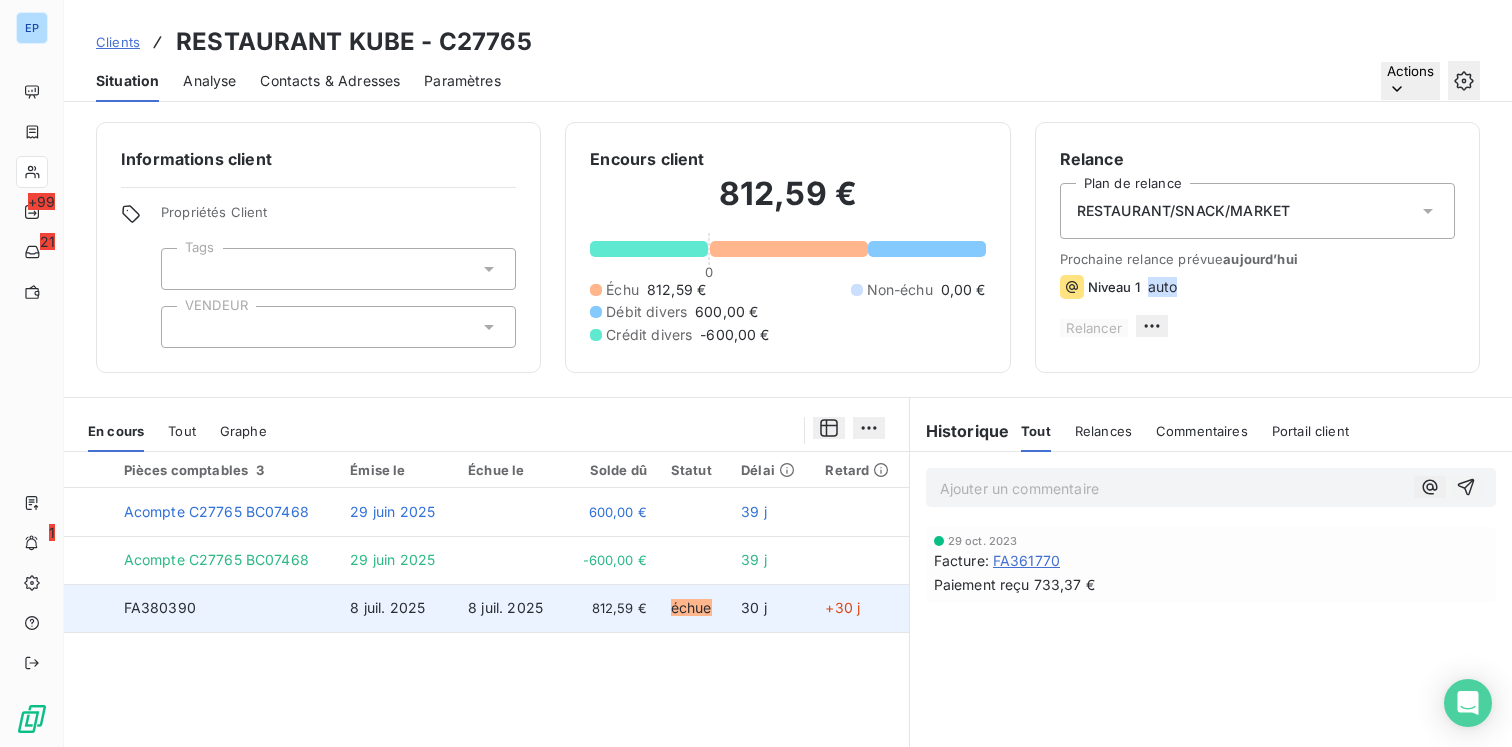 click on "8 juil. 2025" at bounding box center [397, 608] 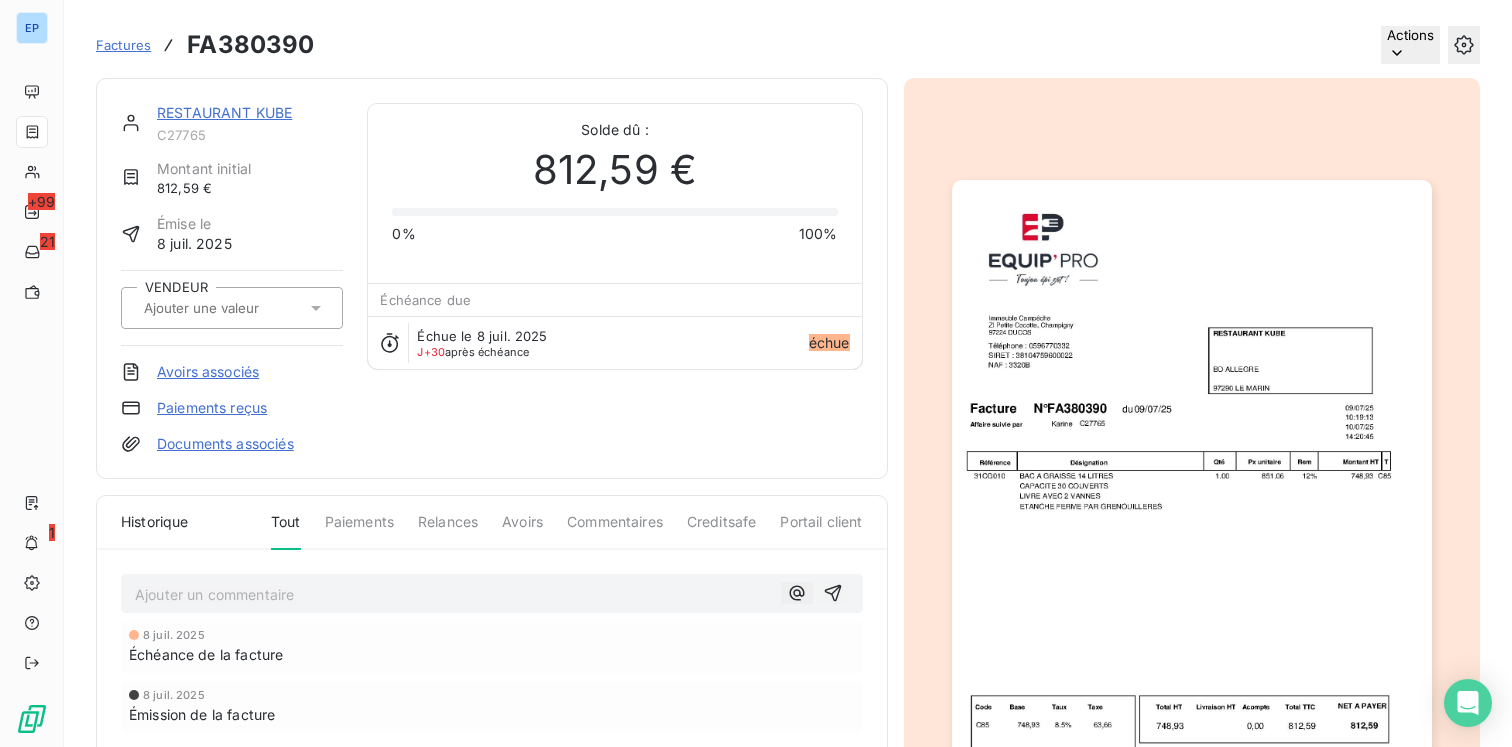 click at bounding box center [232, 308] 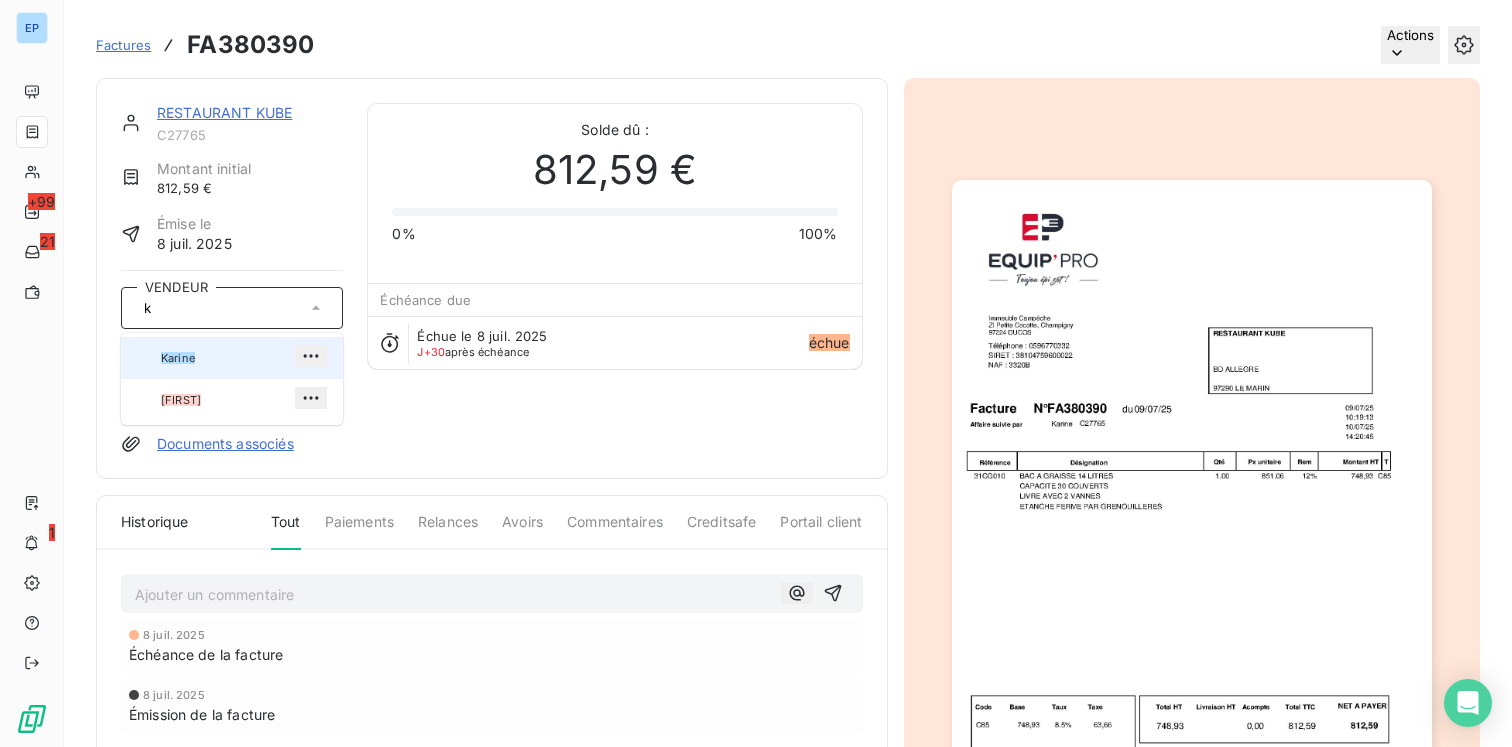 type on "k" 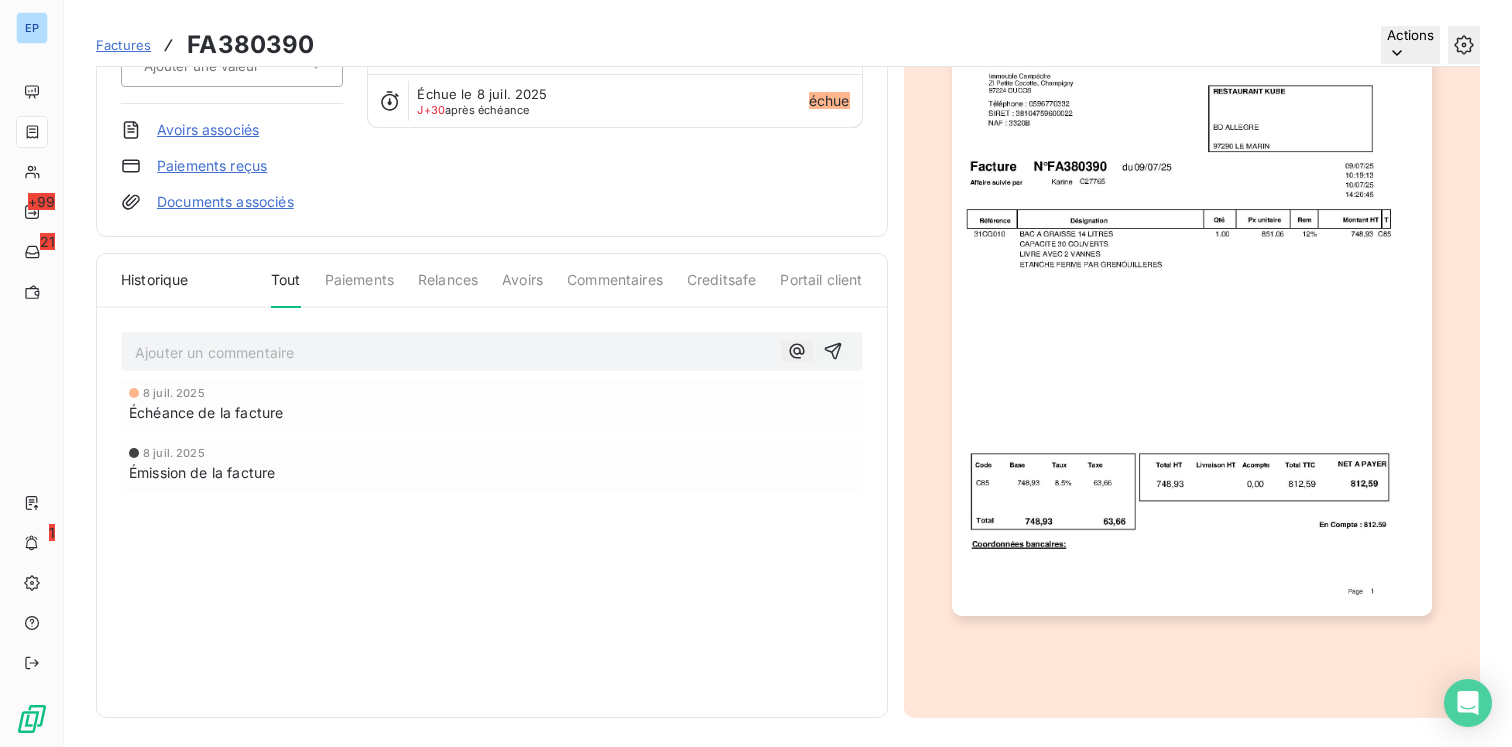 scroll, scrollTop: 0, scrollLeft: 0, axis: both 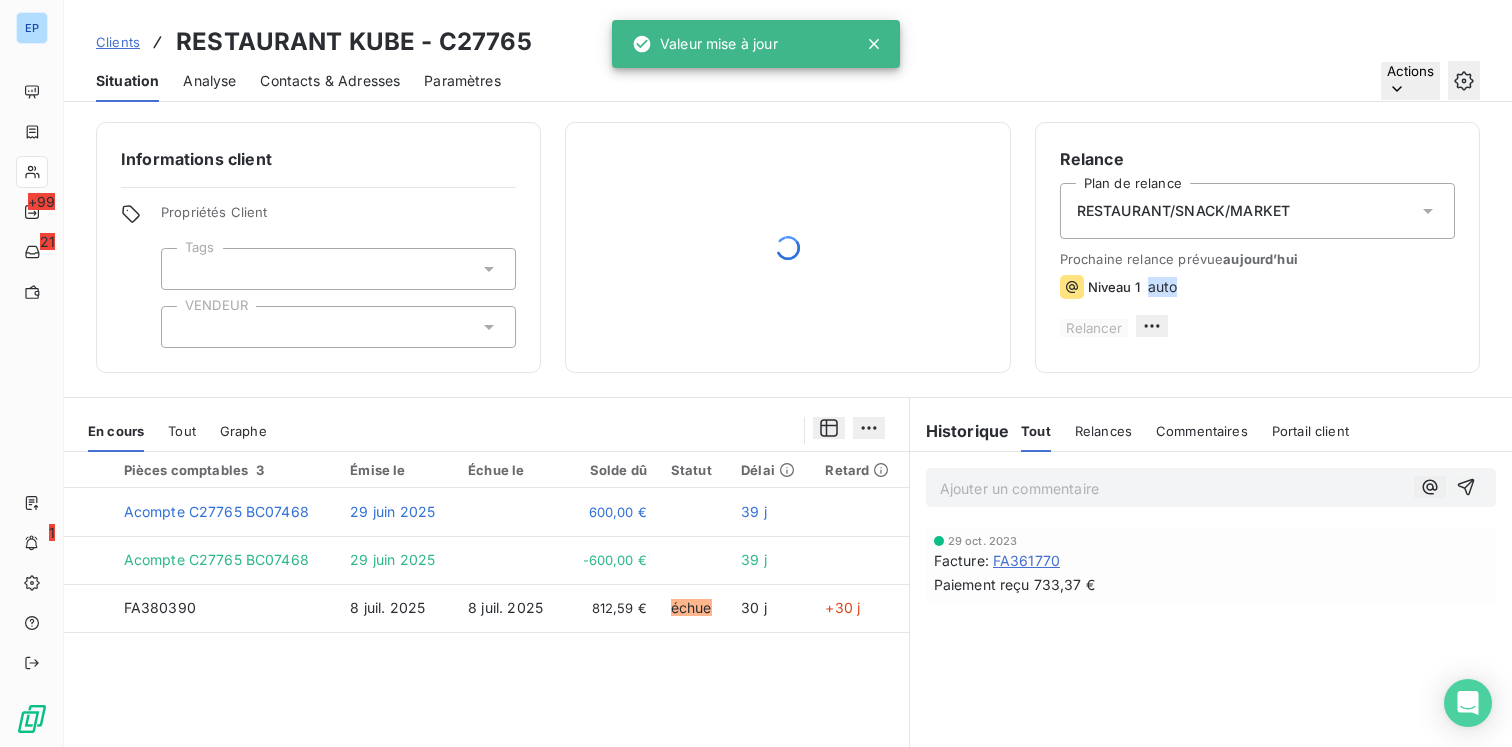 click at bounding box center (338, 327) 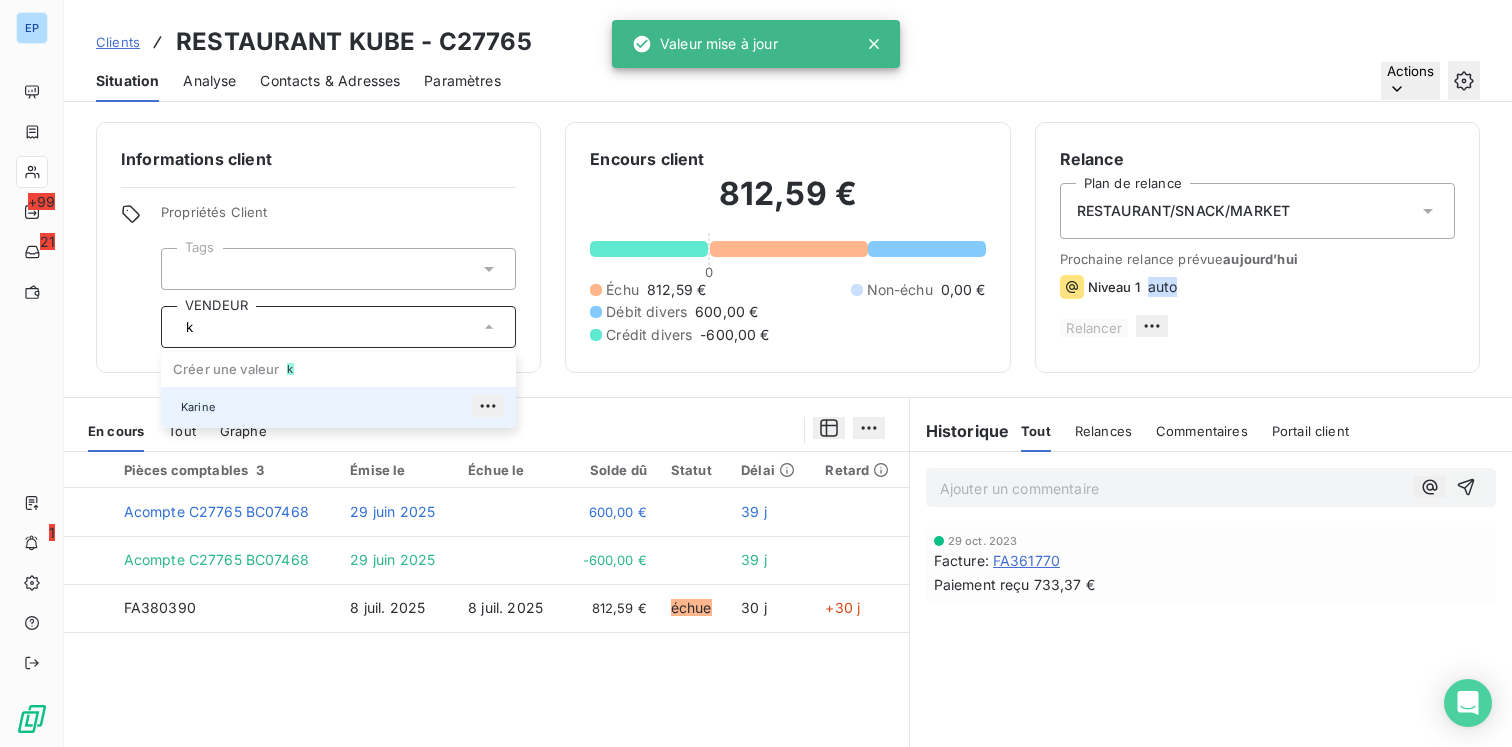 click on "Karine" at bounding box center (198, 407) 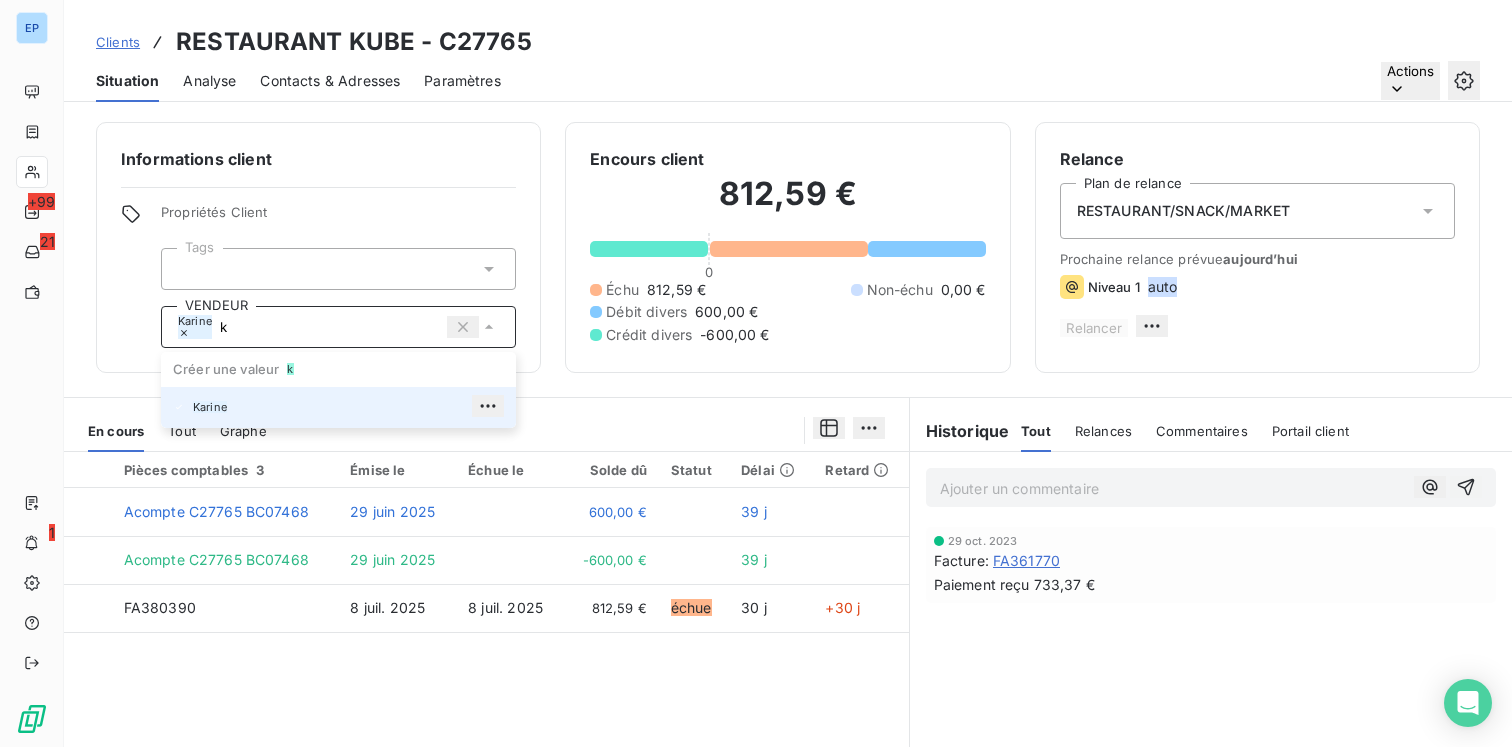 click at bounding box center [179, 407] 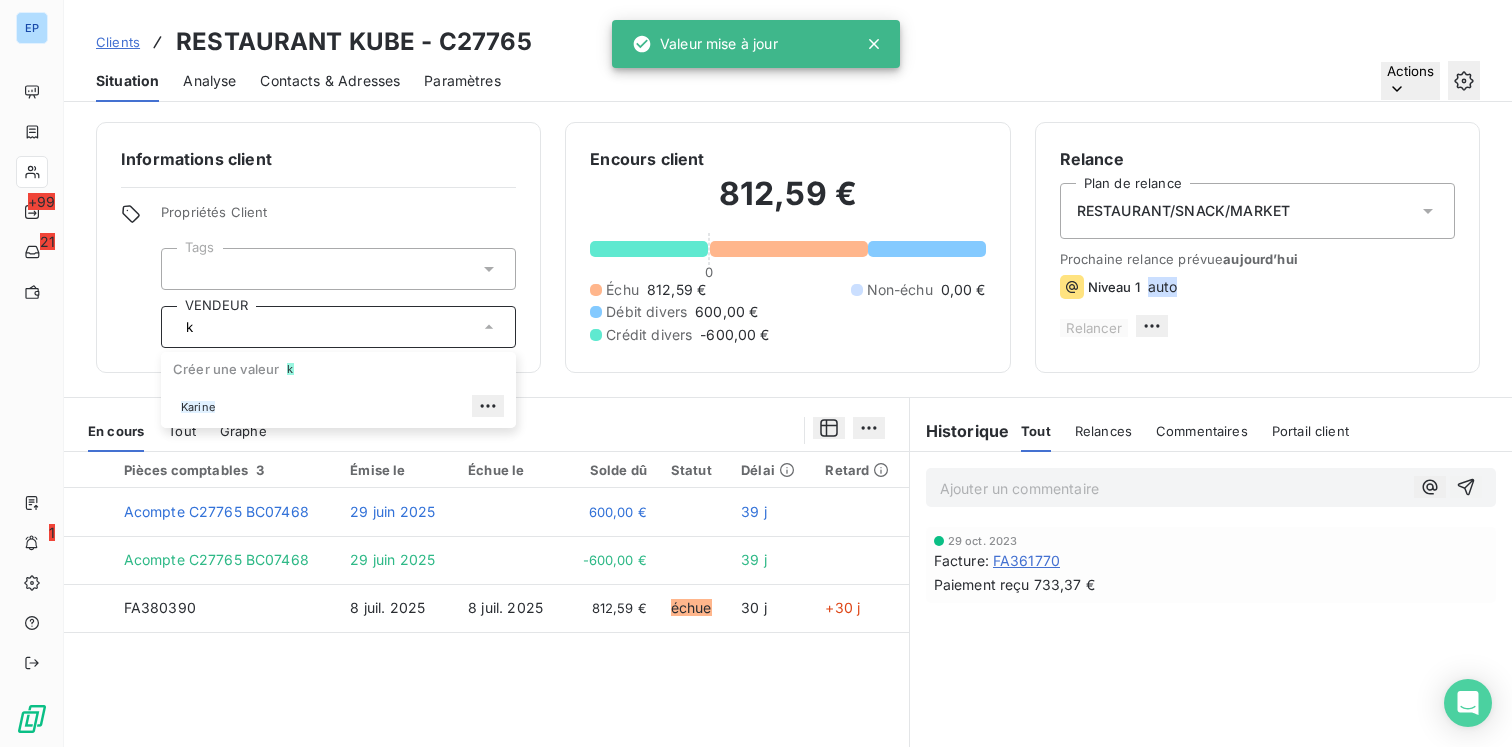 click on "Situation Analyse Contacts & Adresses Paramètres Actions" at bounding box center [788, 81] 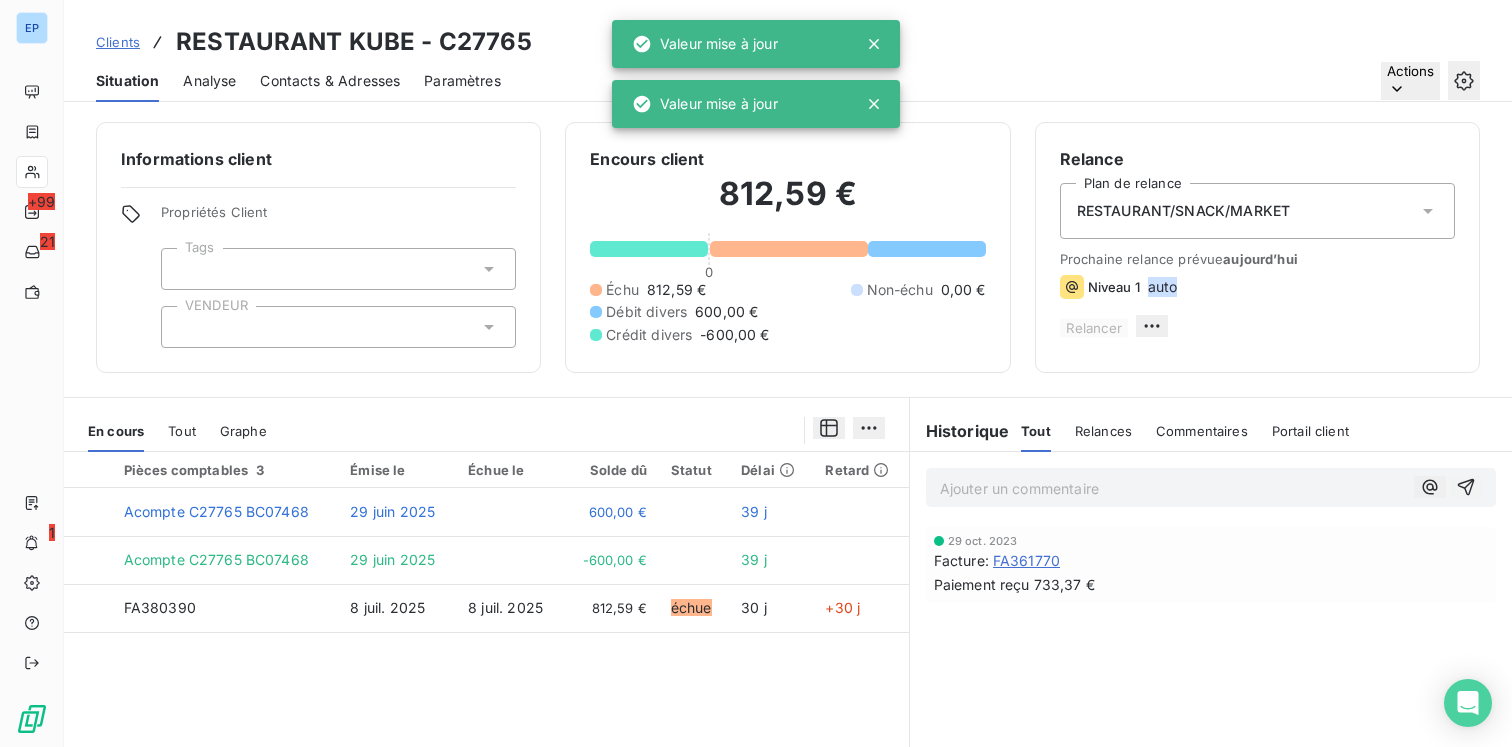 click on "k" at bounding box center [338, 327] 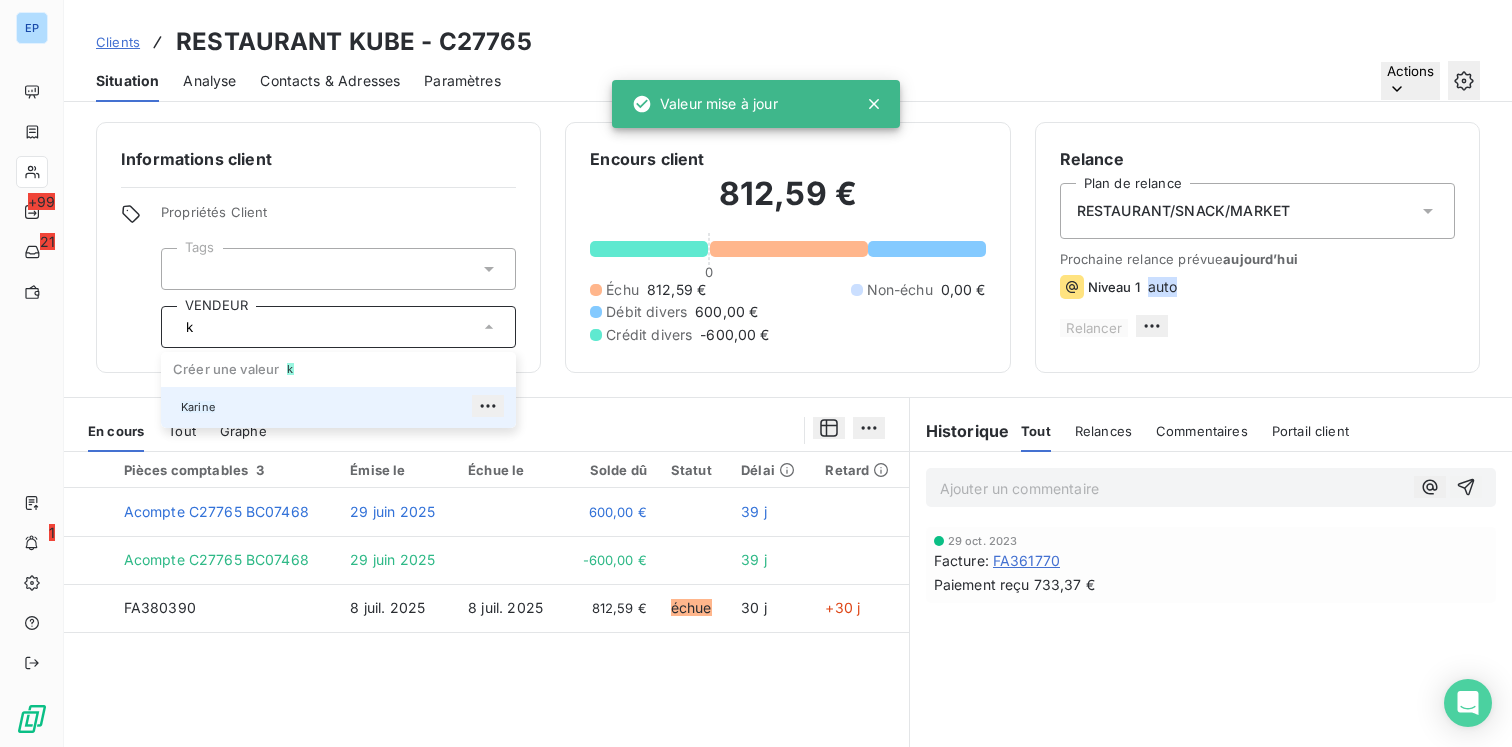 click on "Karine" at bounding box center [198, 407] 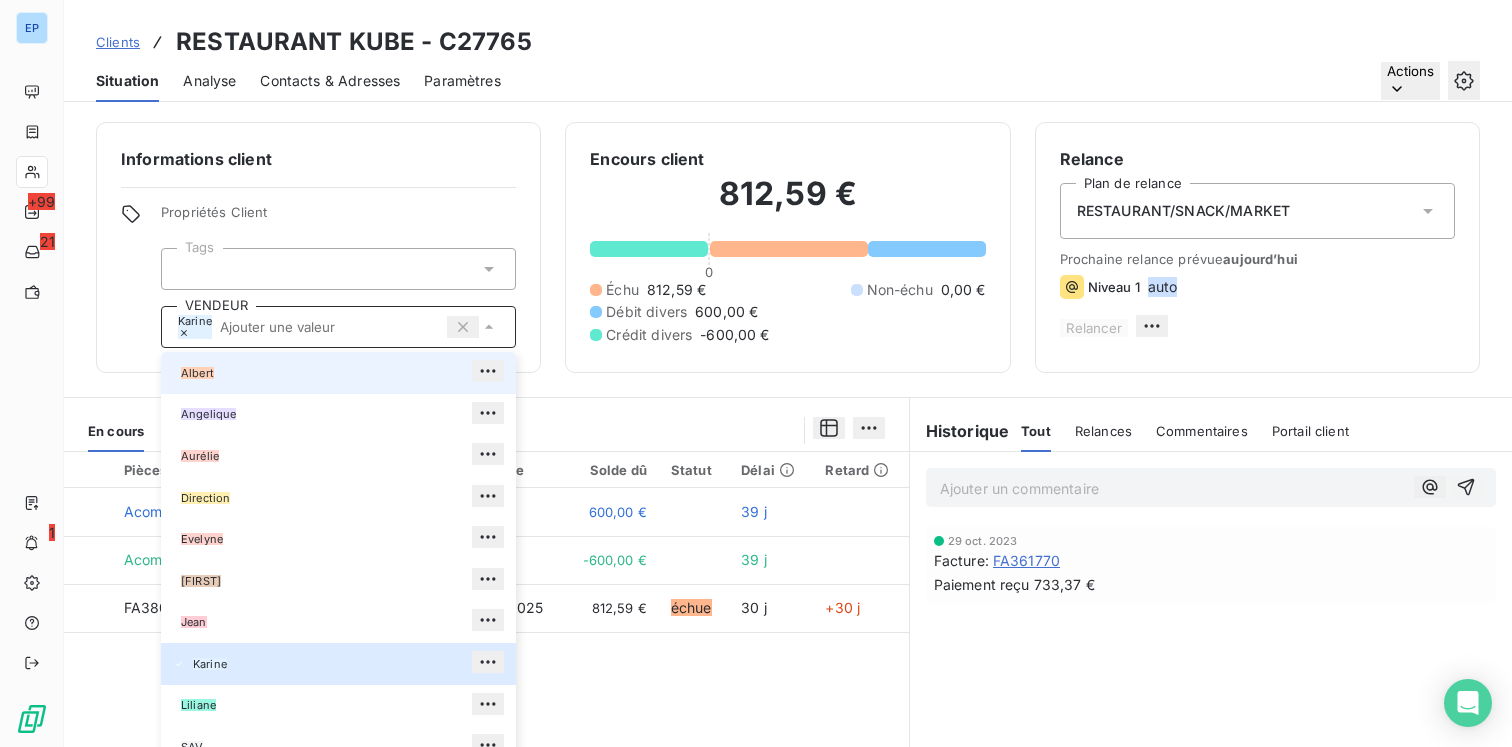 type 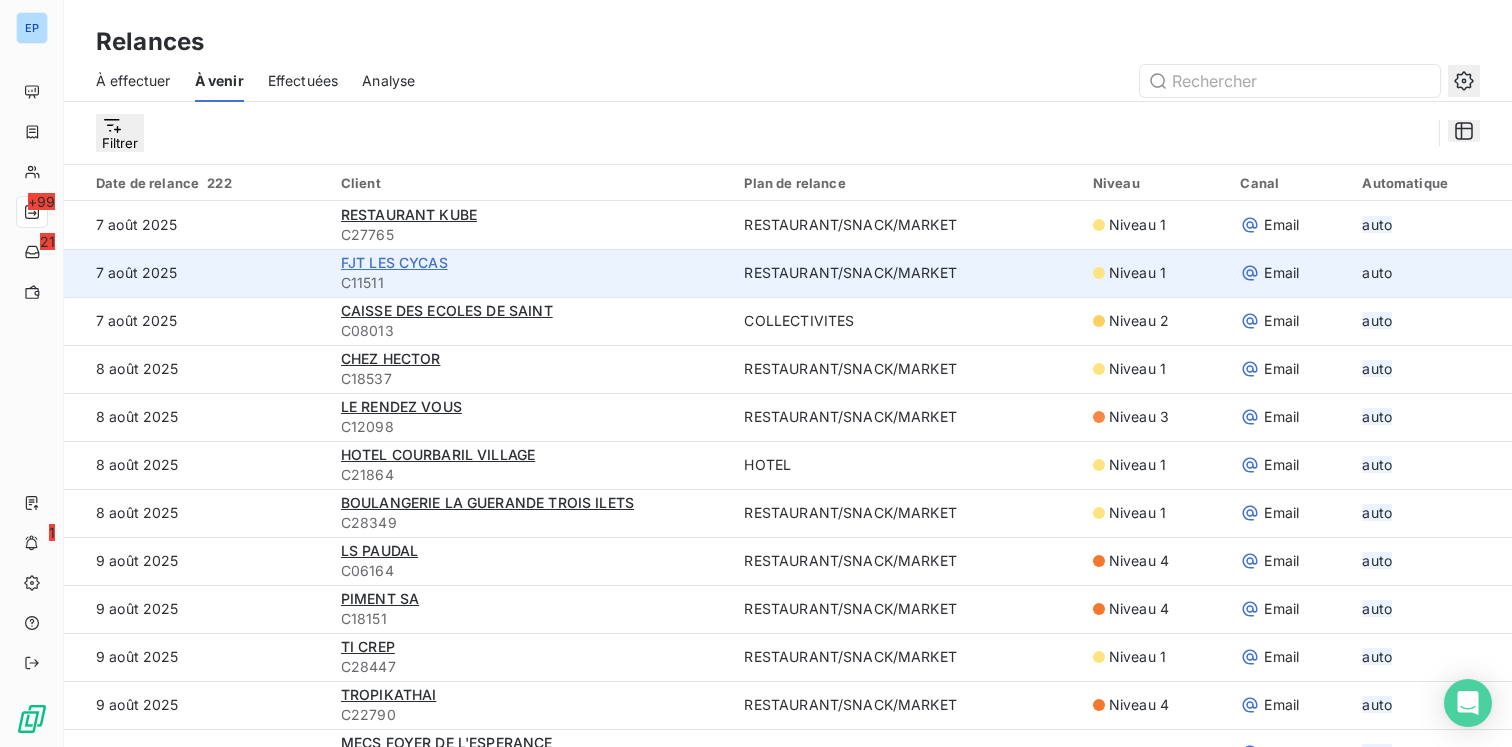 click on "FJT LES CYCAS" at bounding box center [394, 262] 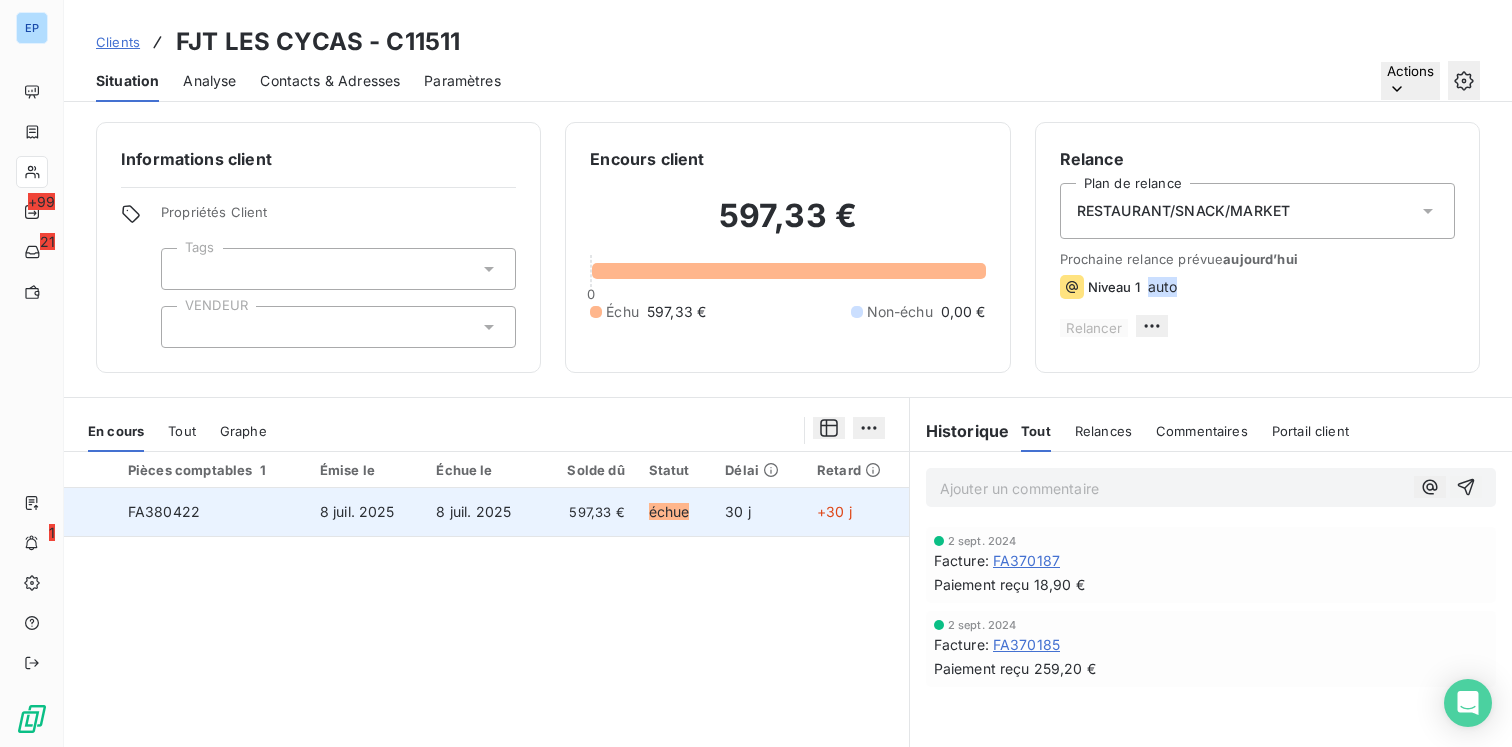 click on "FA380422" at bounding box center (212, 512) 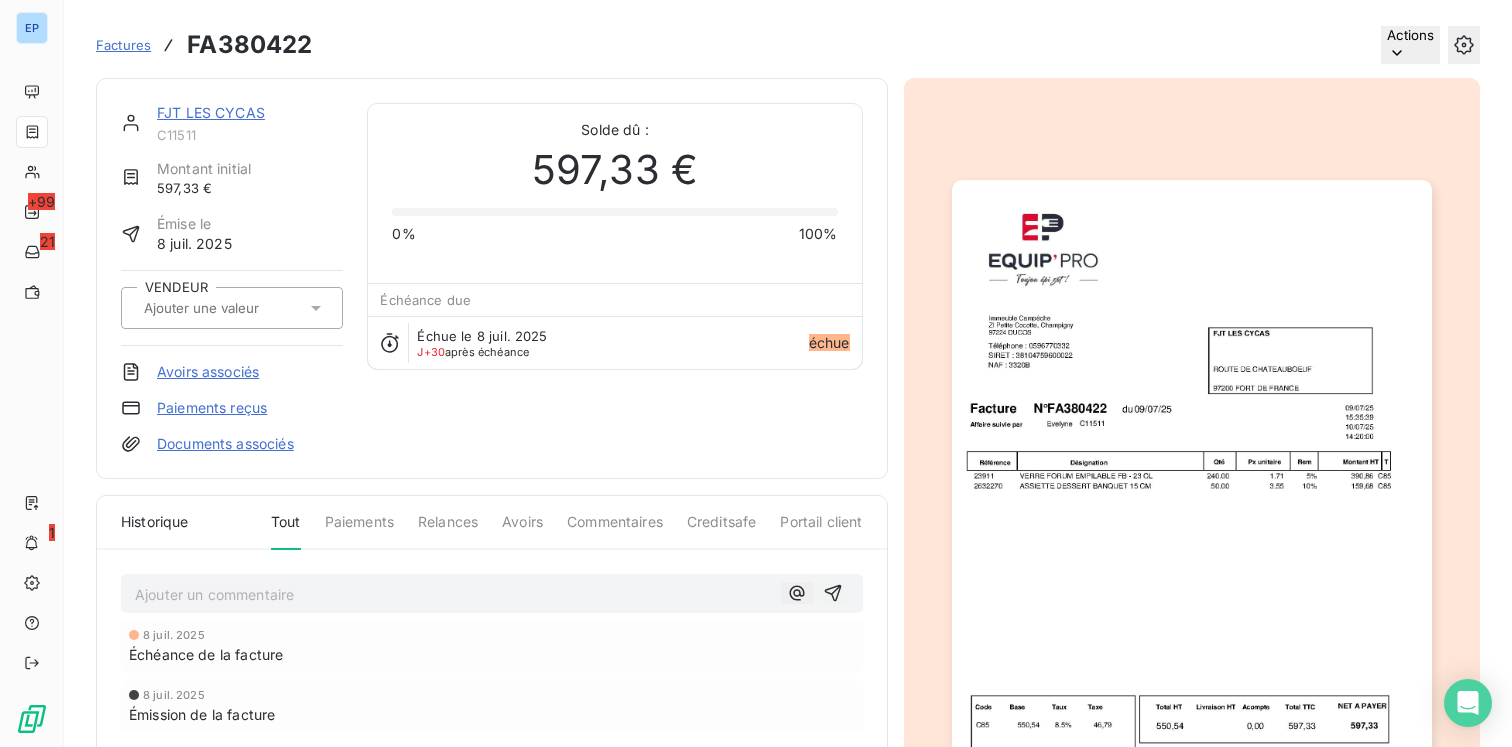 click 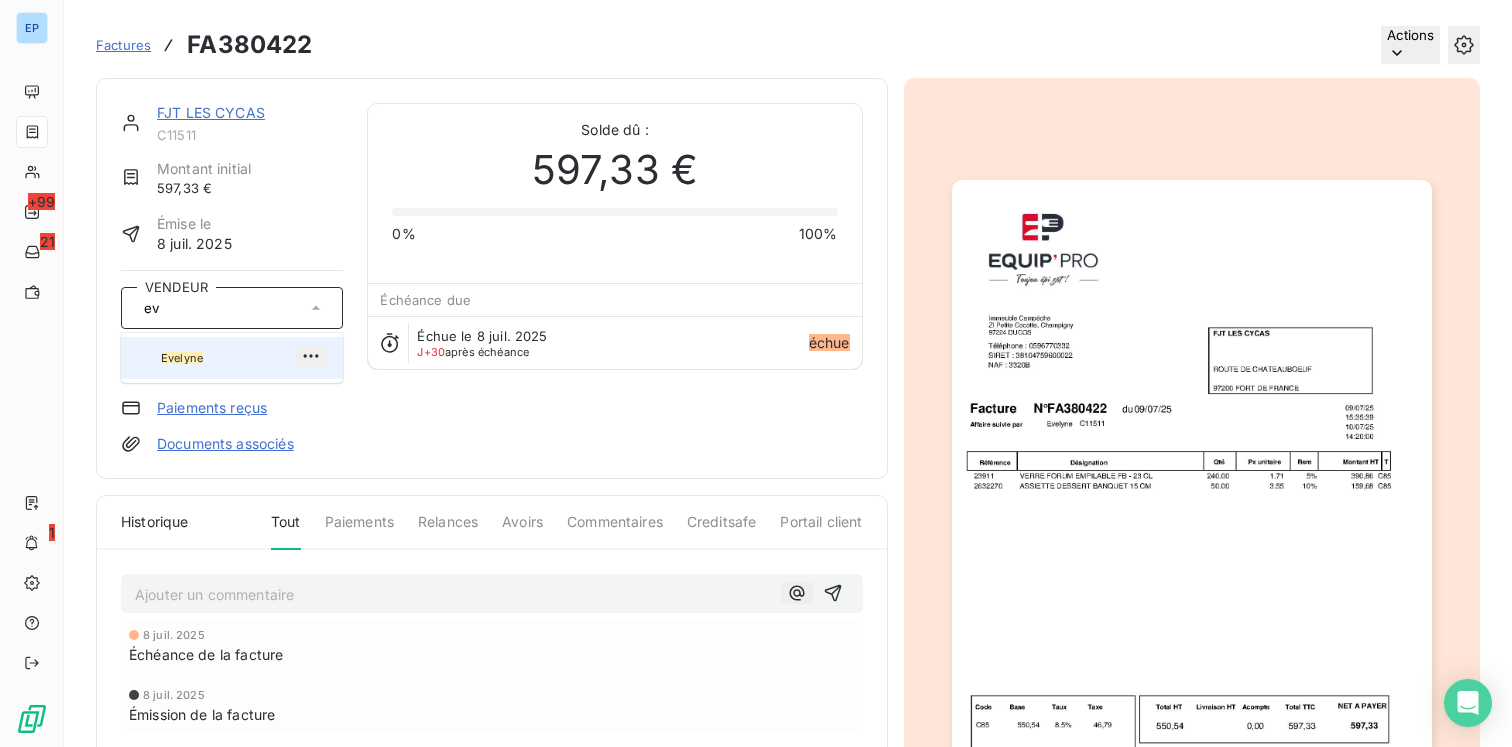 type on "ev" 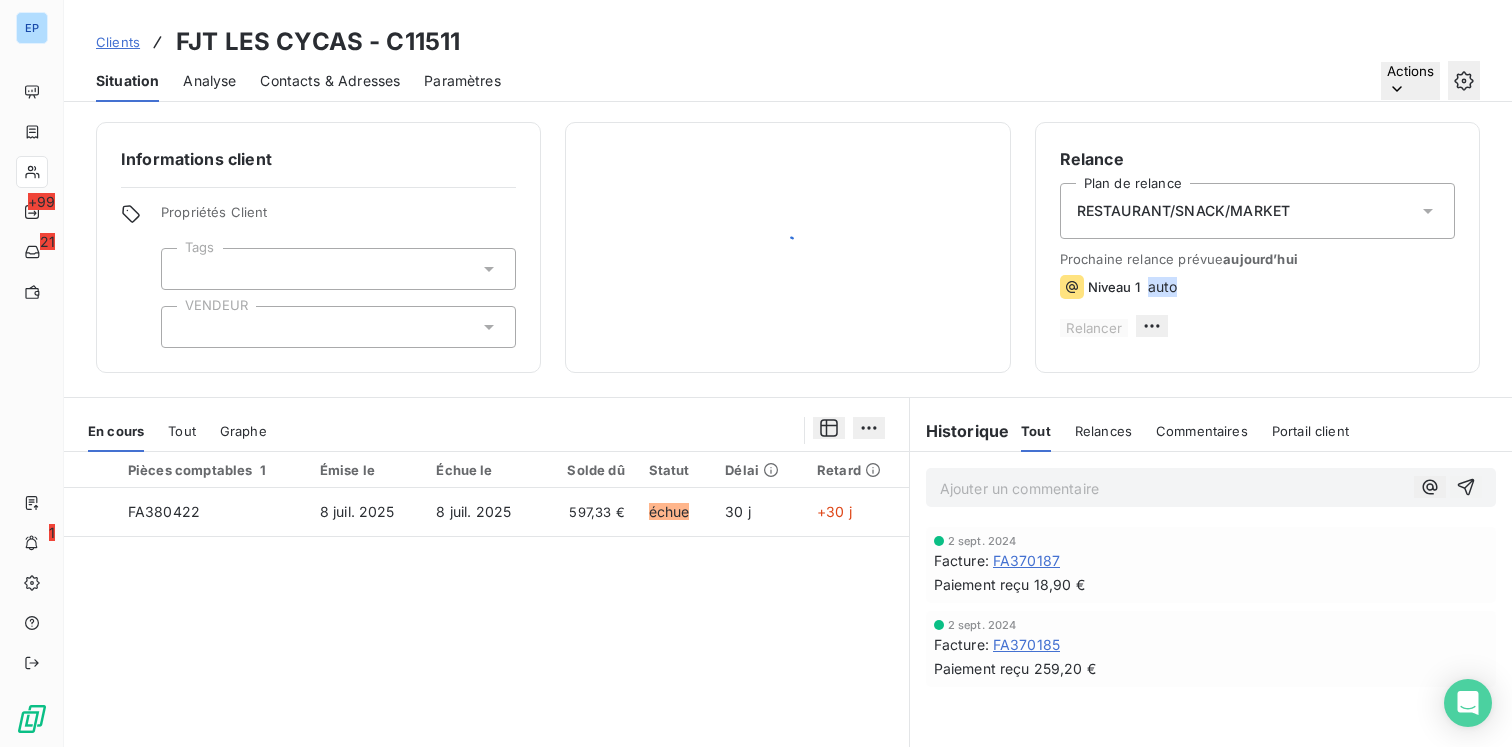click at bounding box center (338, 327) 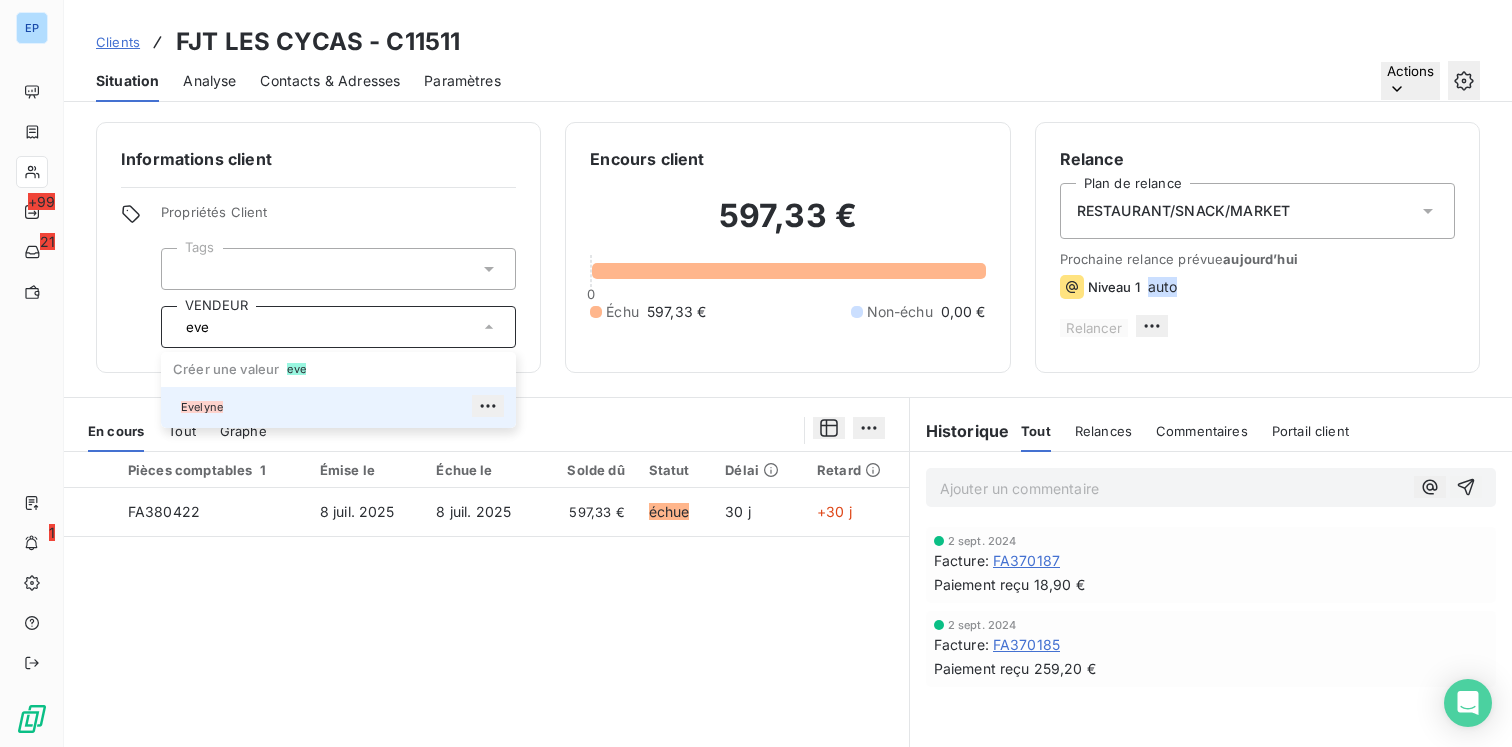 click on "Evelyne" at bounding box center (202, 407) 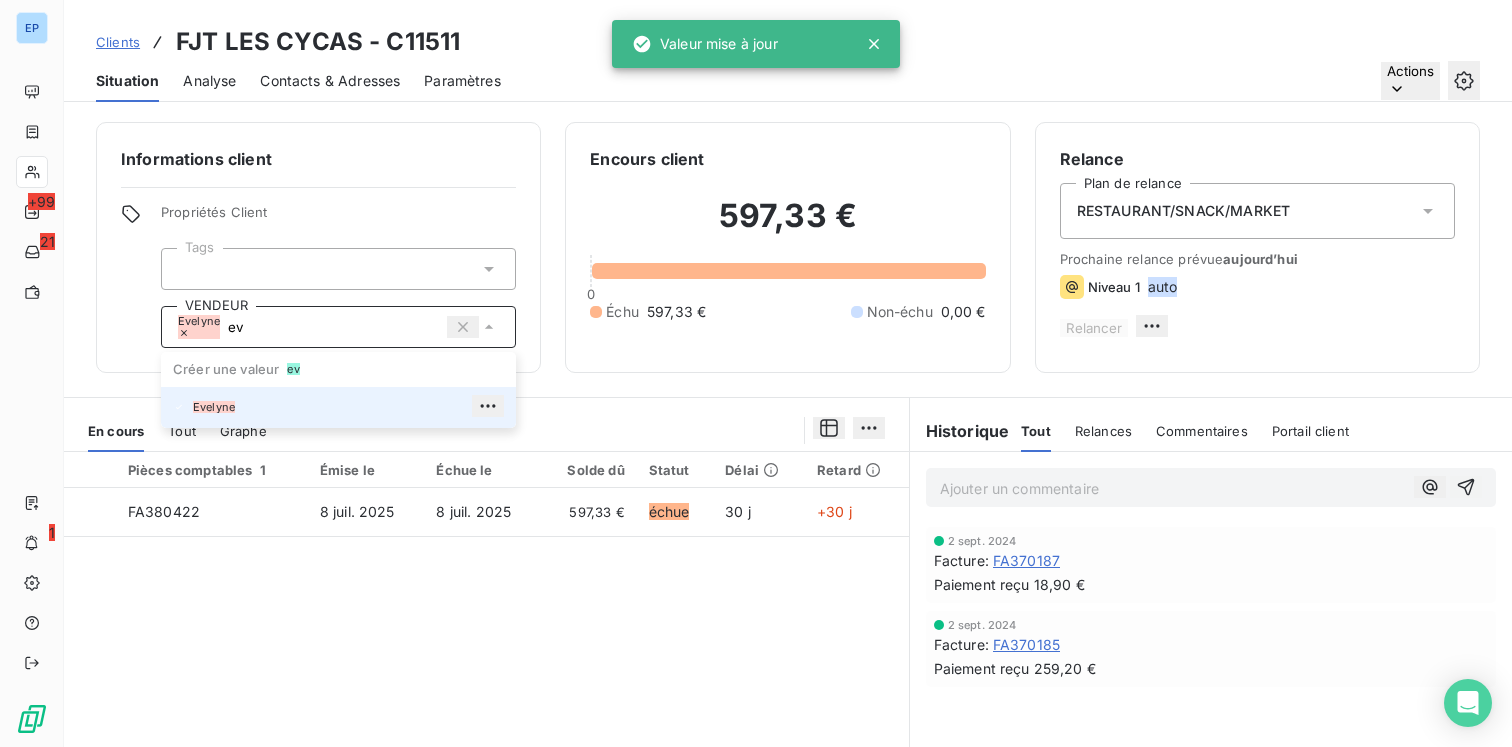 type on "e" 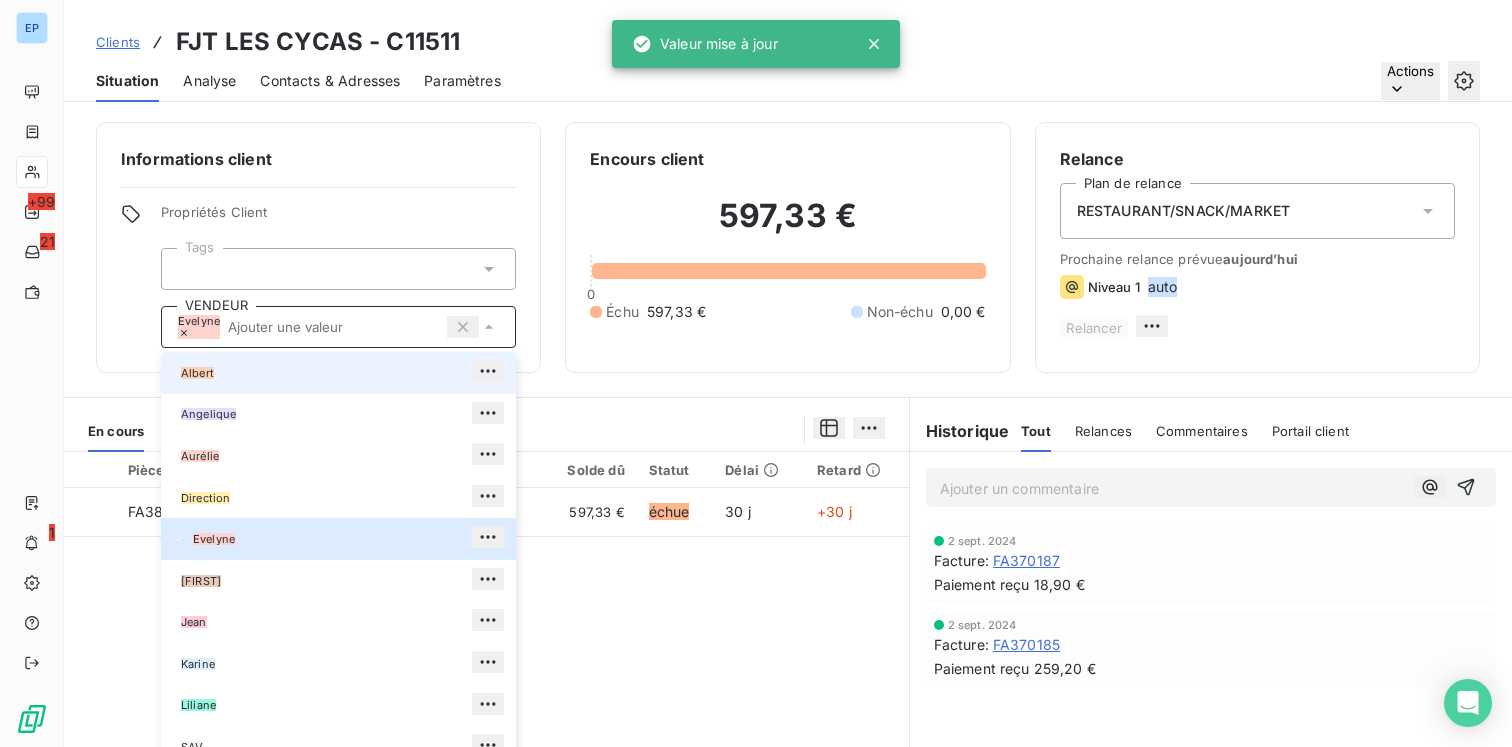 type 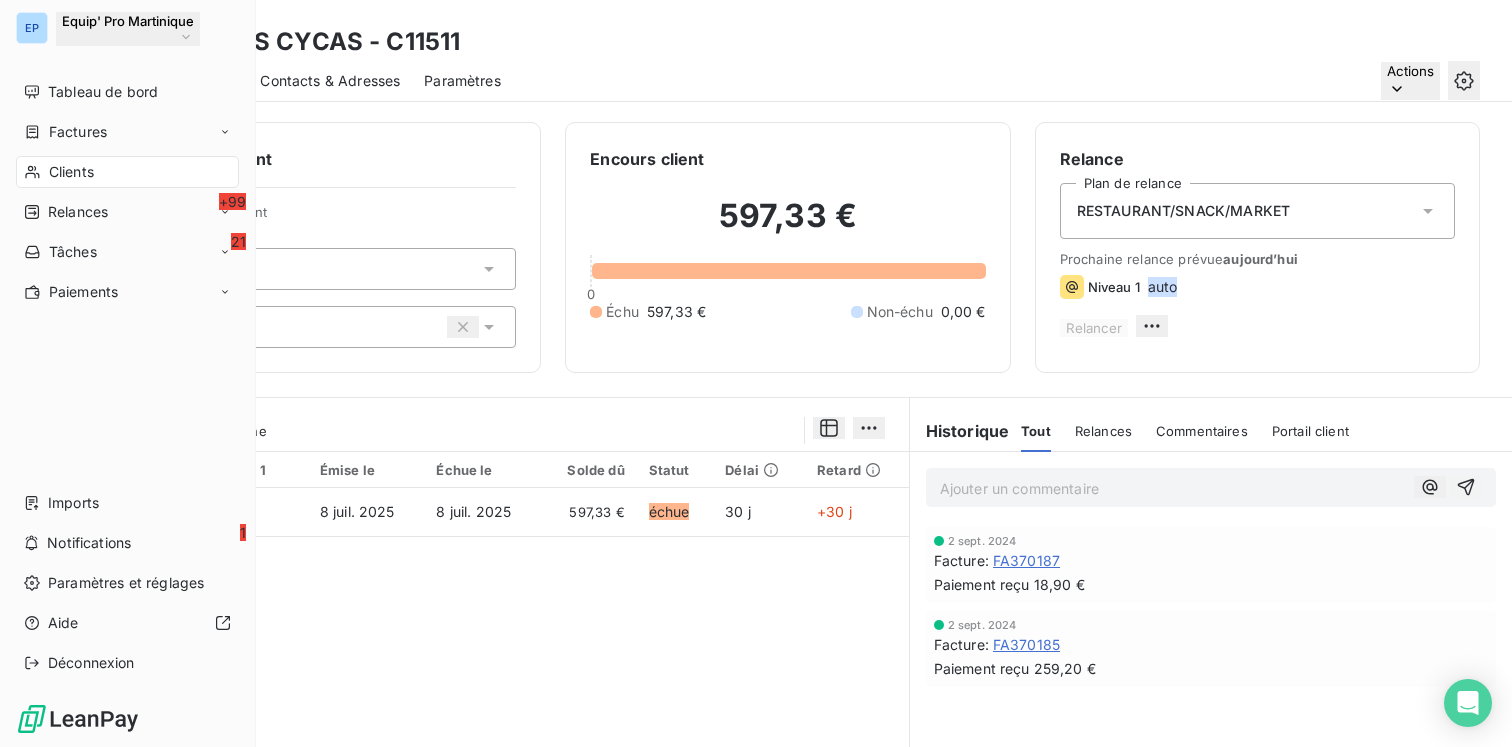 click on "Clients" at bounding box center [127, 172] 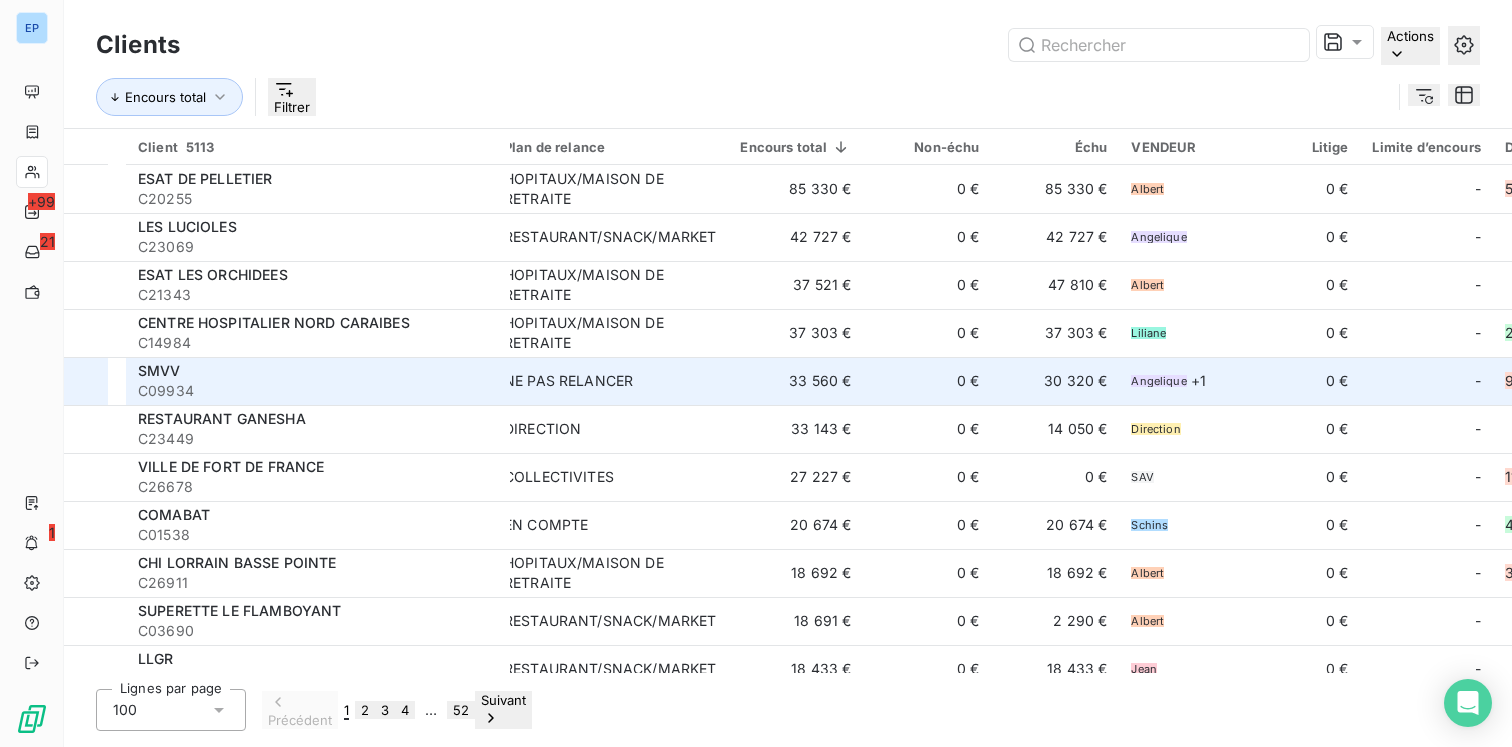click on "C09934" at bounding box center [318, 391] 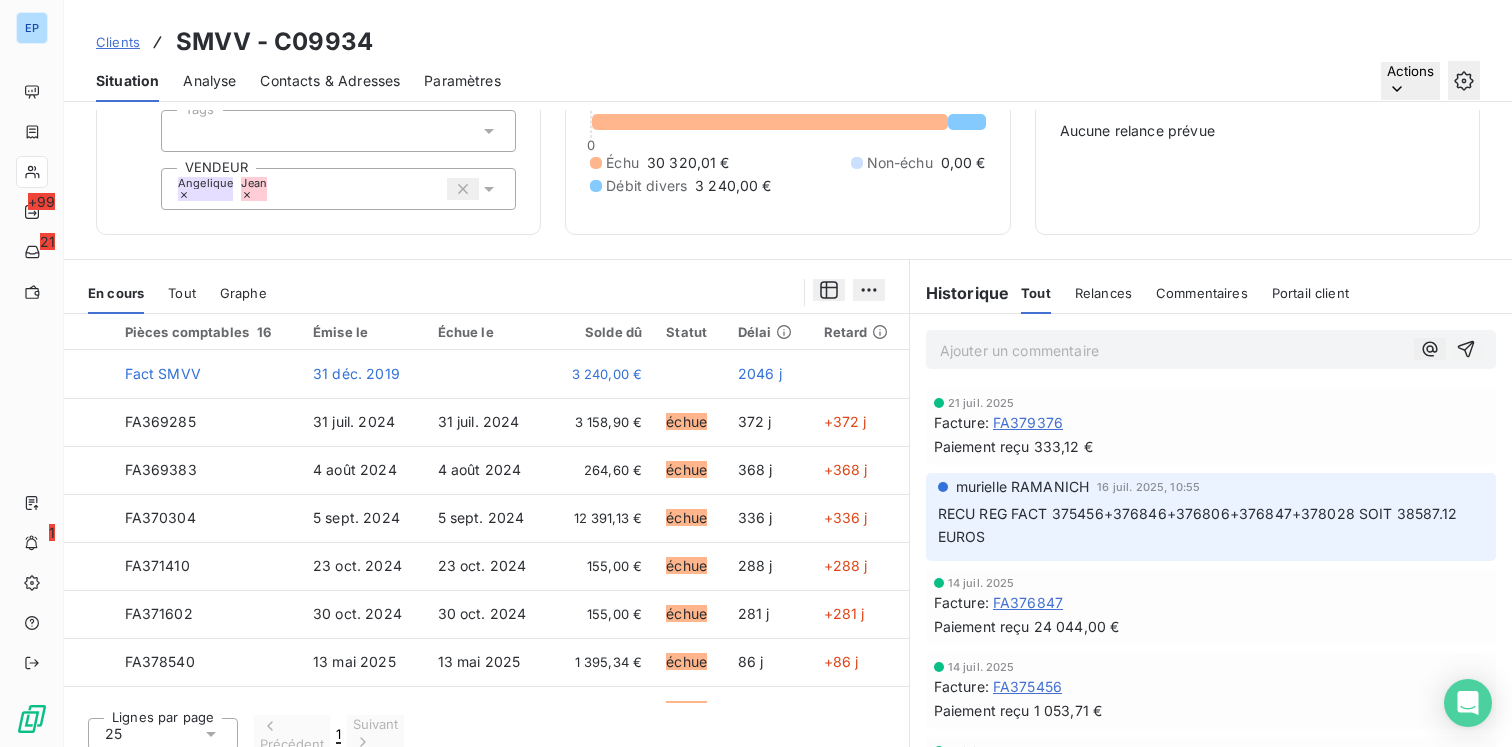 scroll, scrollTop: 150, scrollLeft: 0, axis: vertical 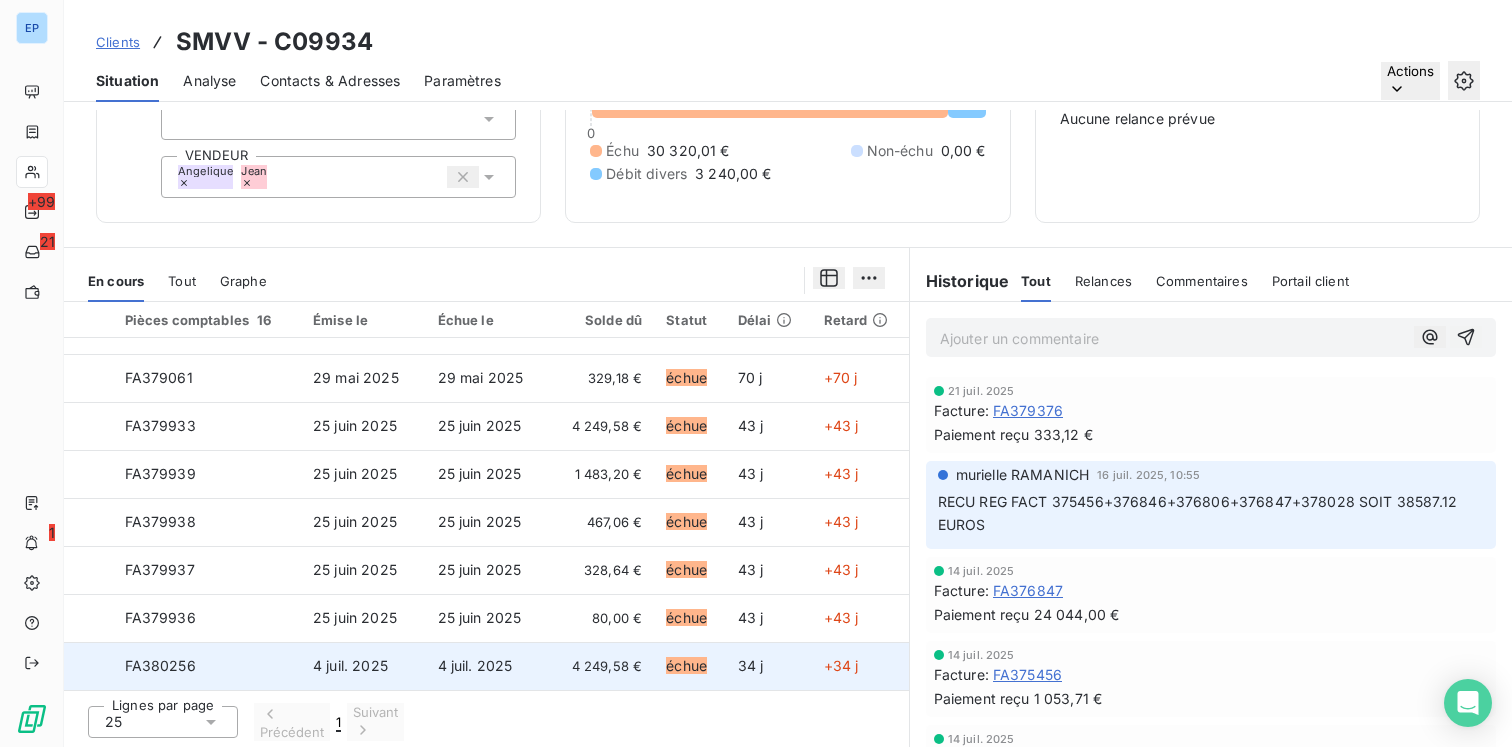 click on "FA380256" at bounding box center (207, 666) 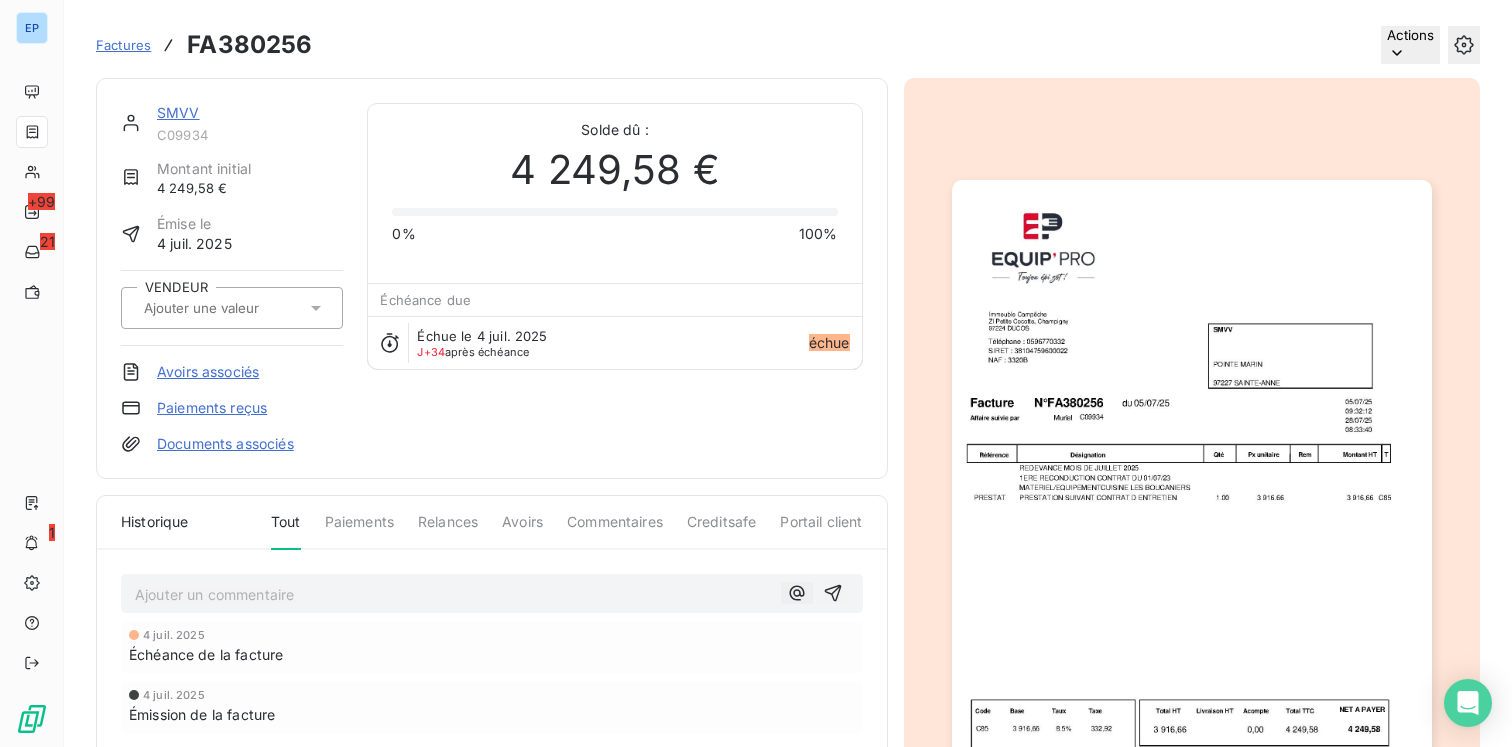 click 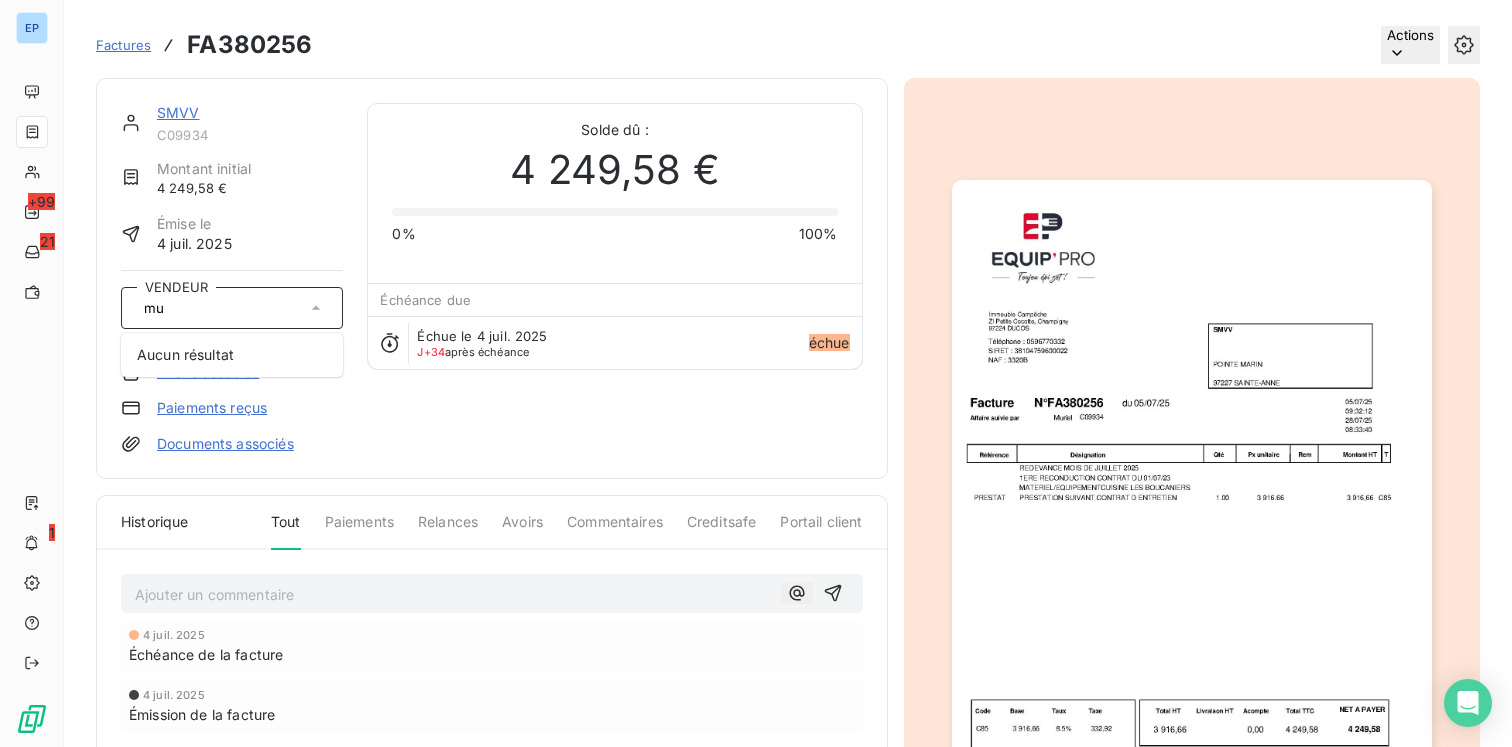 type on "m" 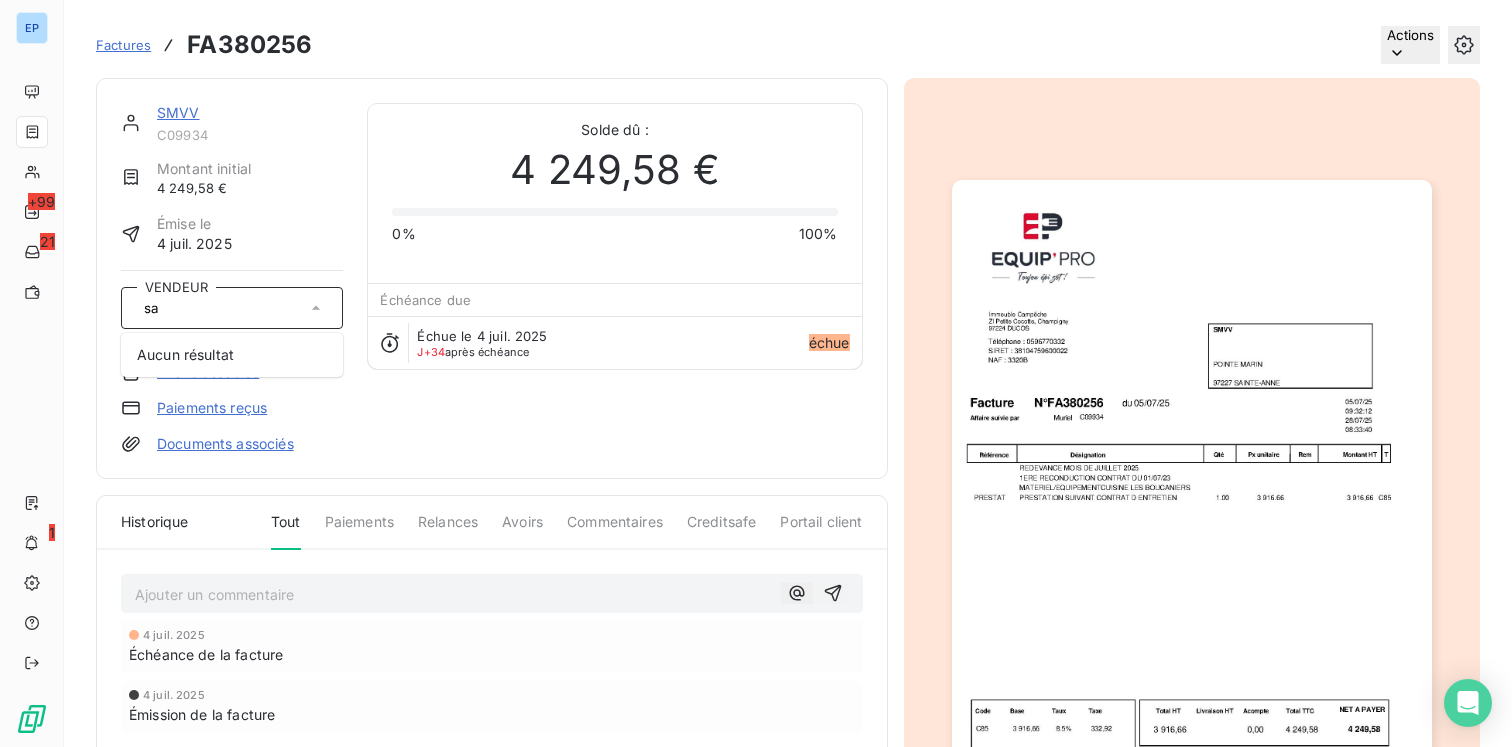 type on "s" 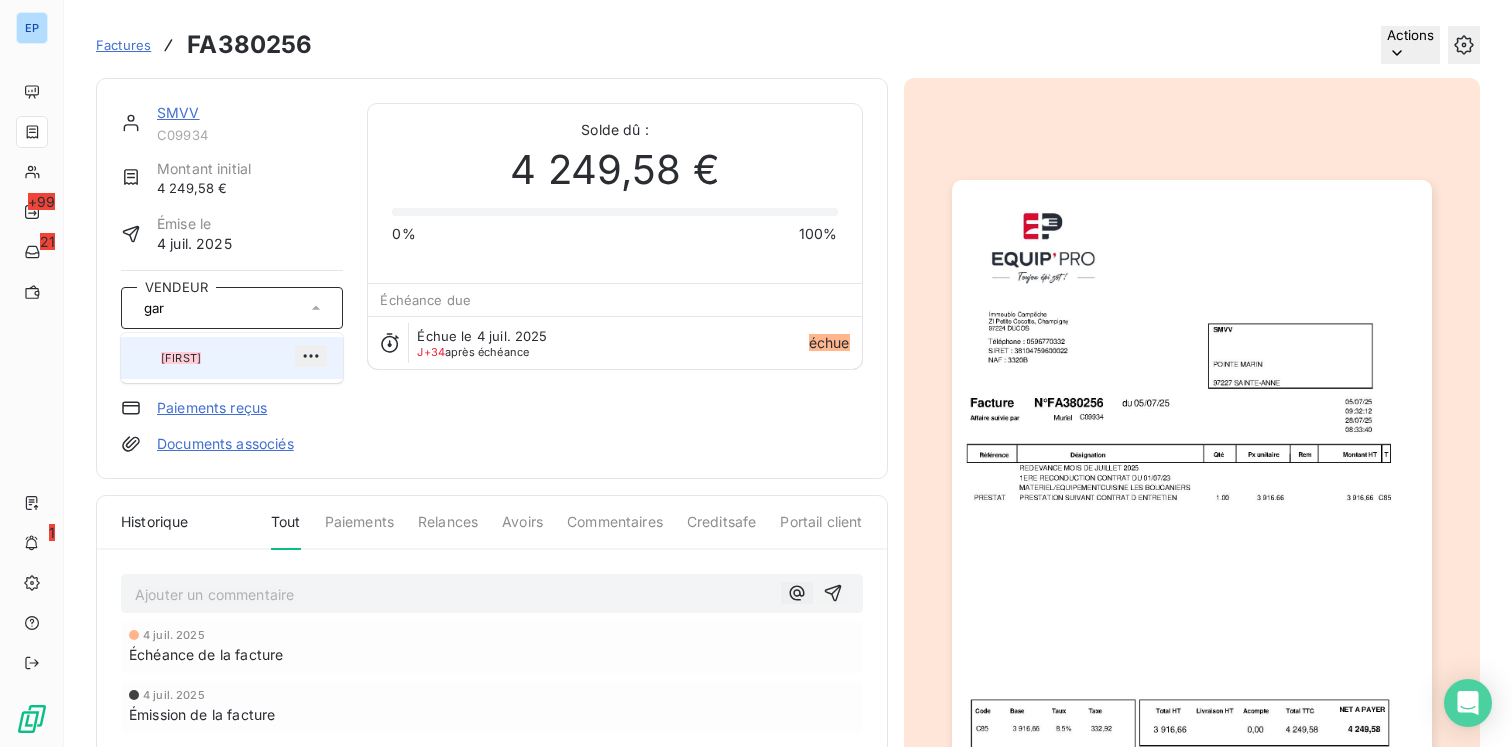 type on "gar" 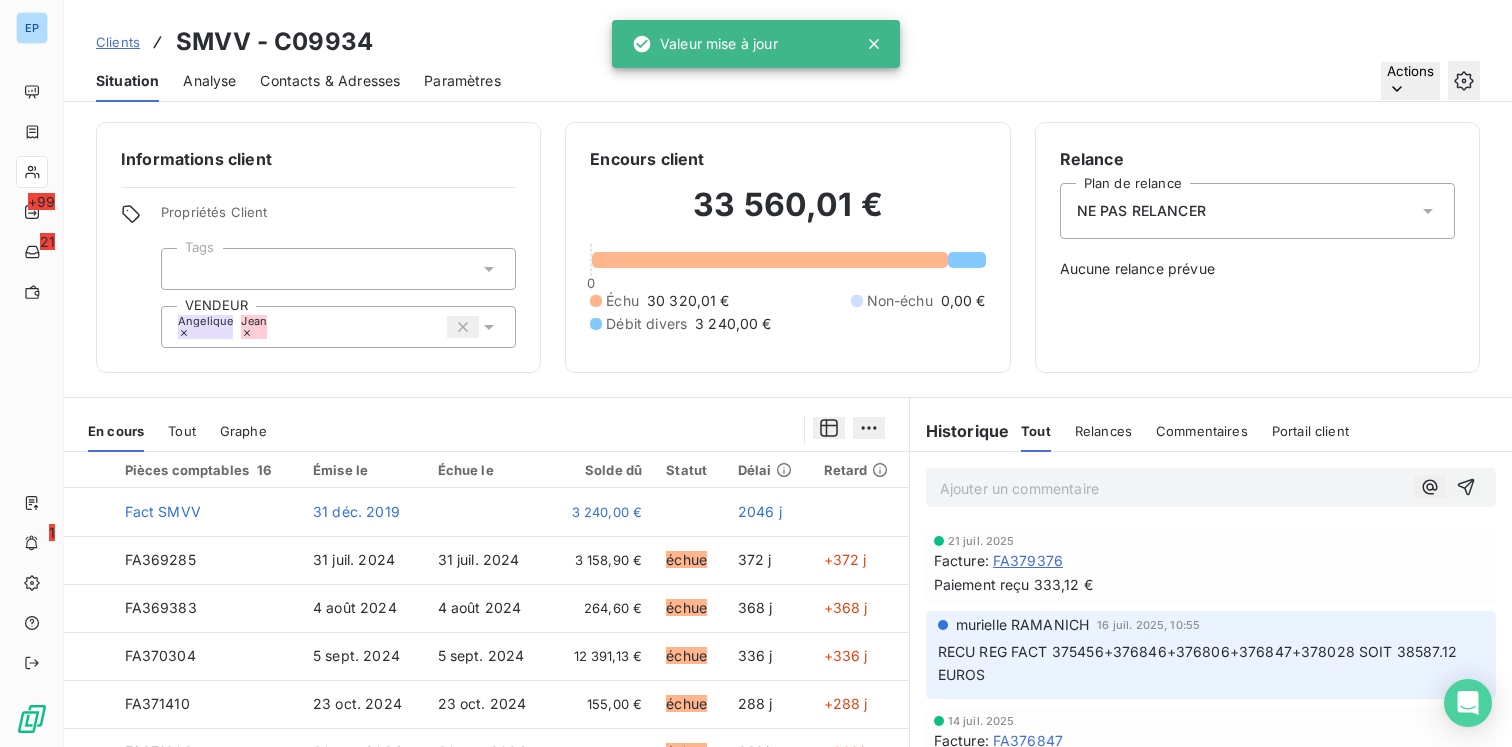 click on "Angelique Jean" at bounding box center [338, 327] 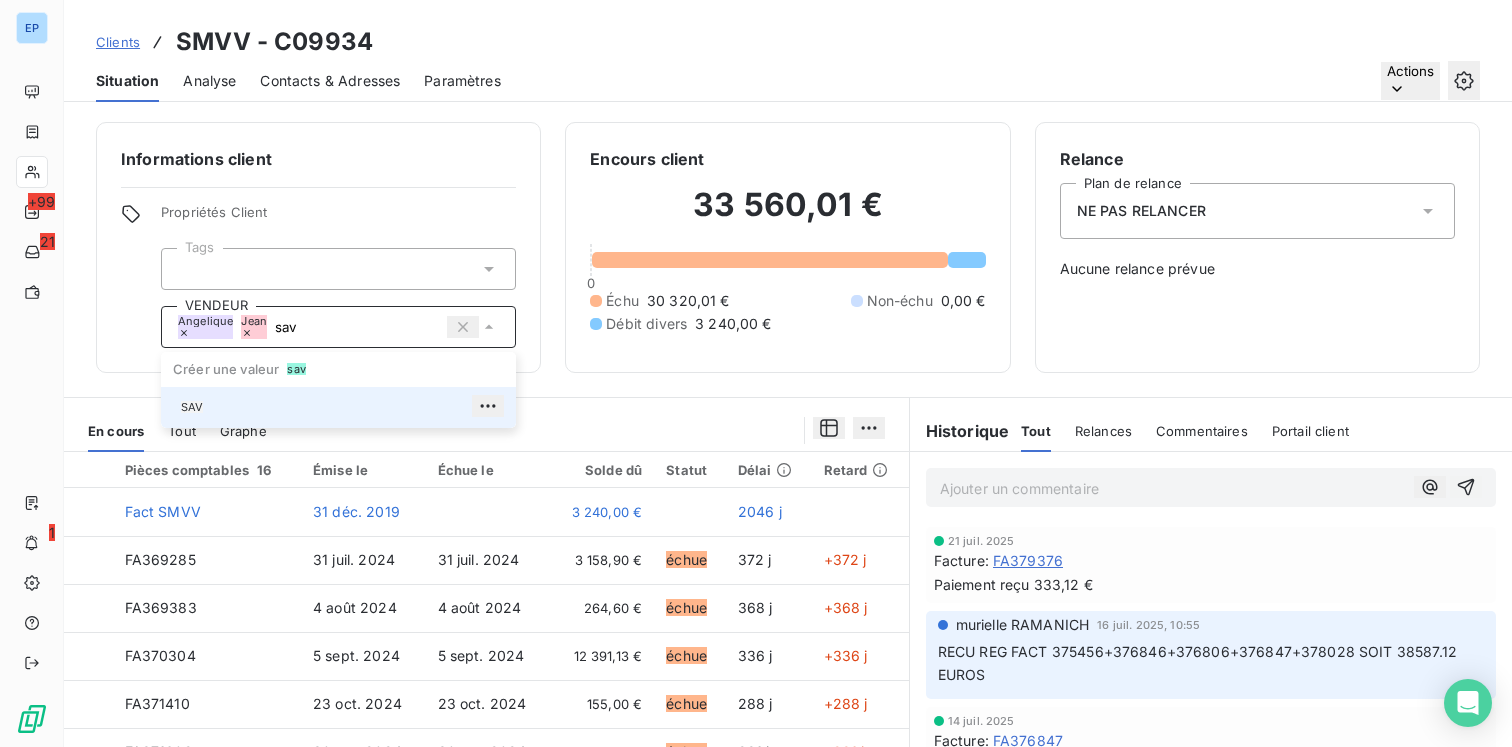 click on "SAV" at bounding box center [192, 407] 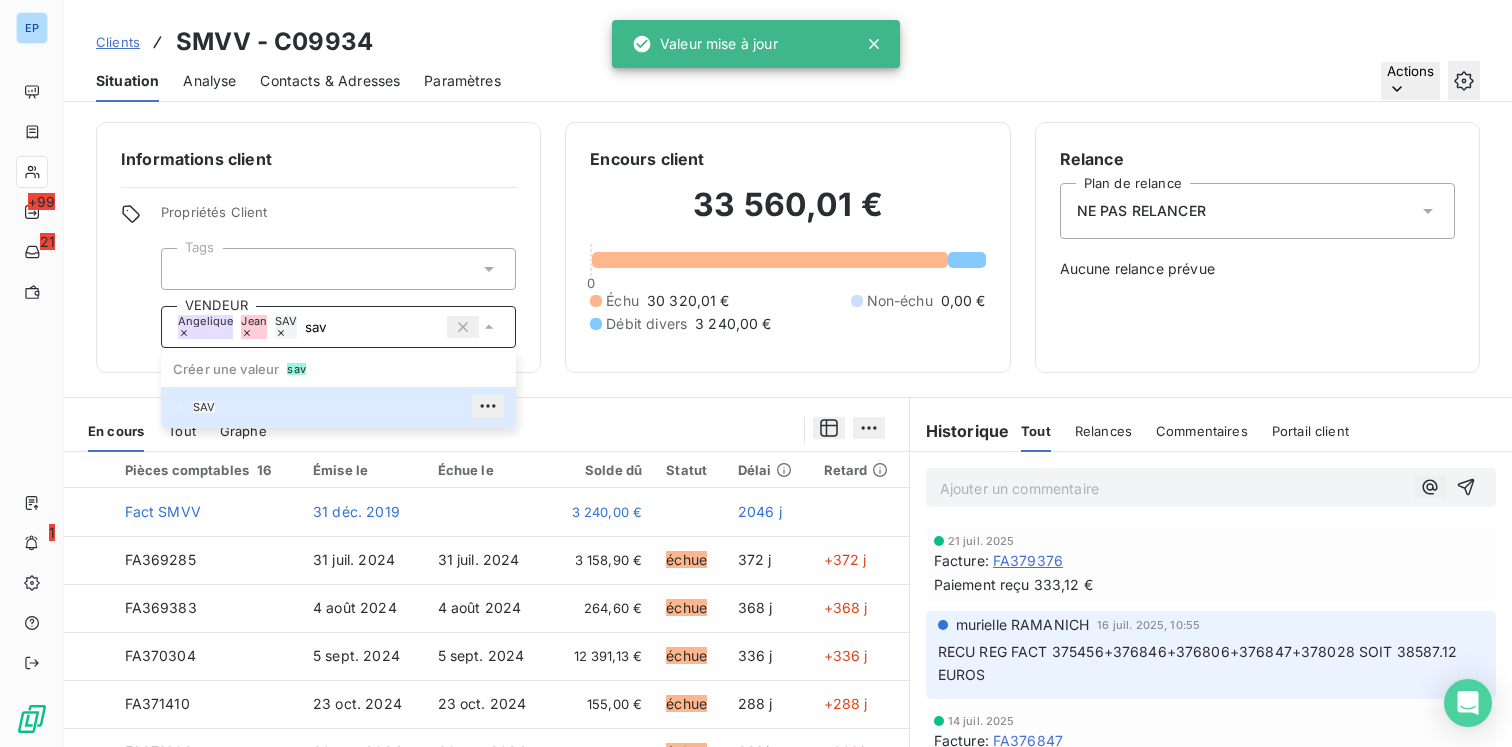 type on "sav" 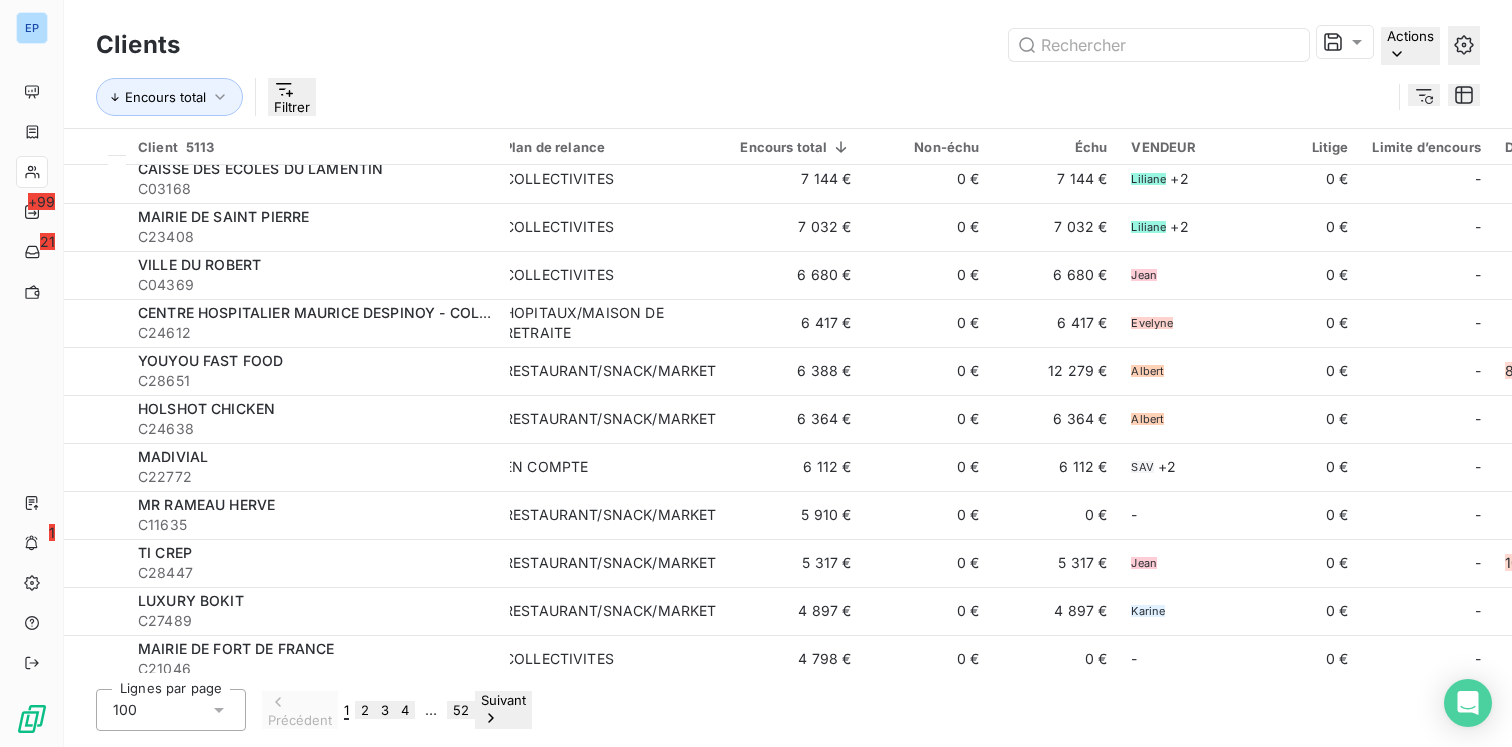 scroll, scrollTop: 1274, scrollLeft: 0, axis: vertical 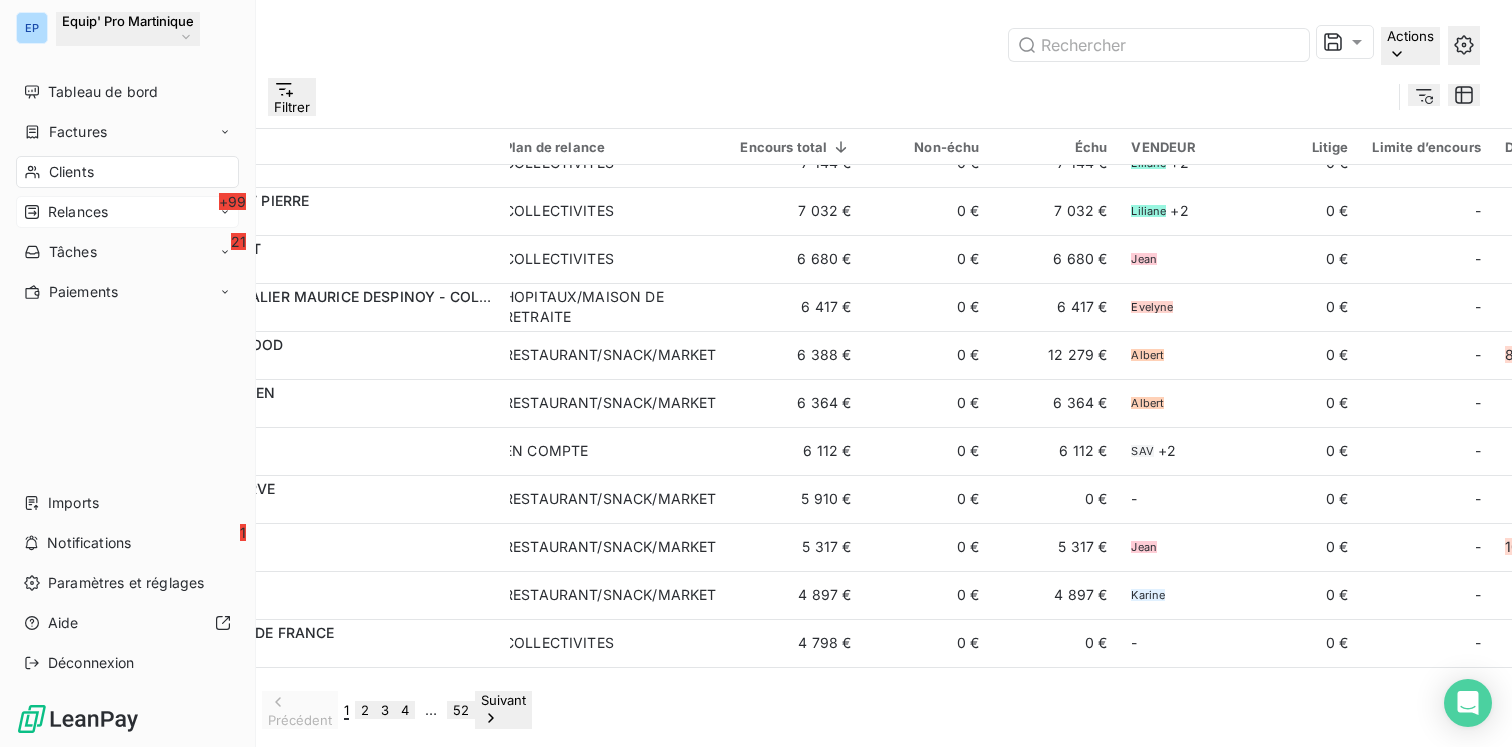 click on "+99 Relances" at bounding box center [127, 212] 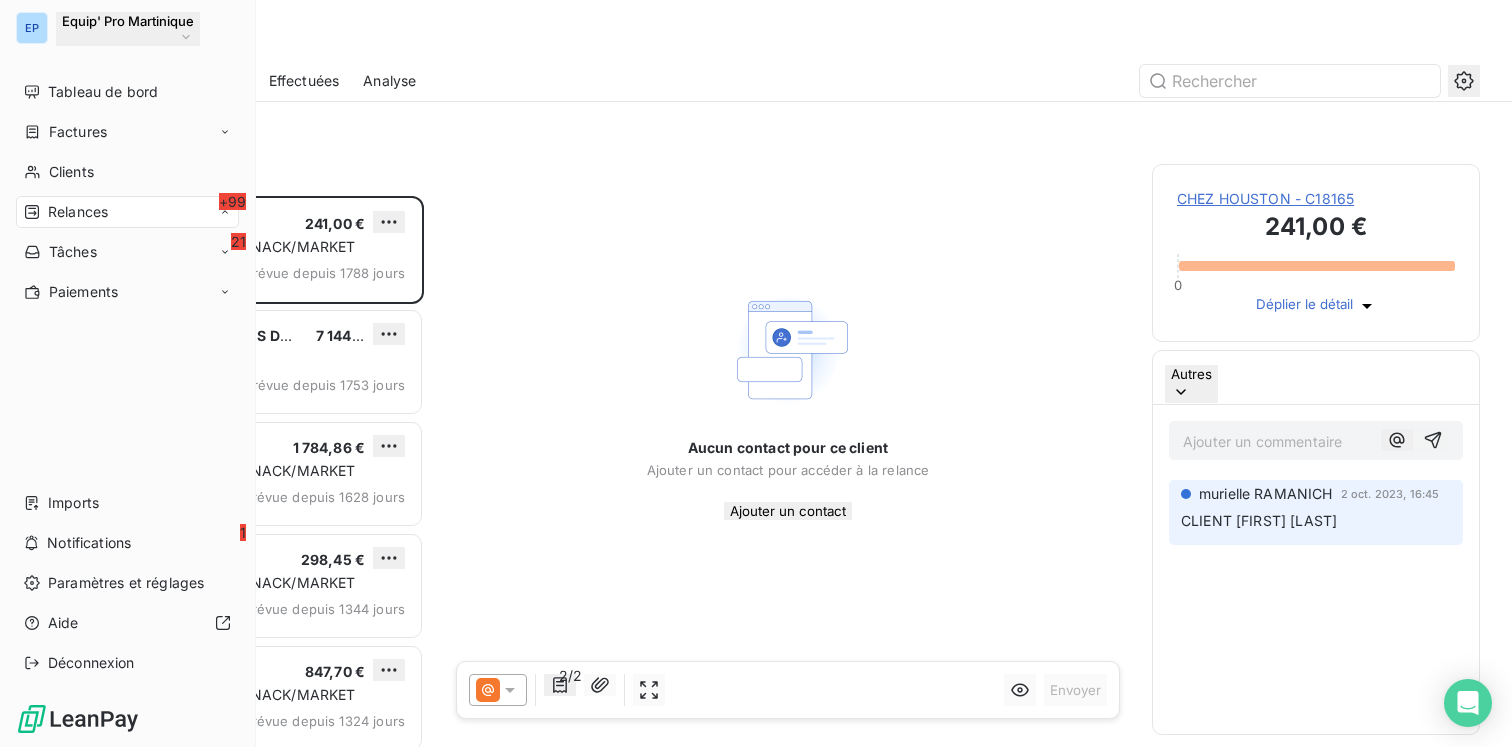 scroll, scrollTop: 1, scrollLeft: 1, axis: both 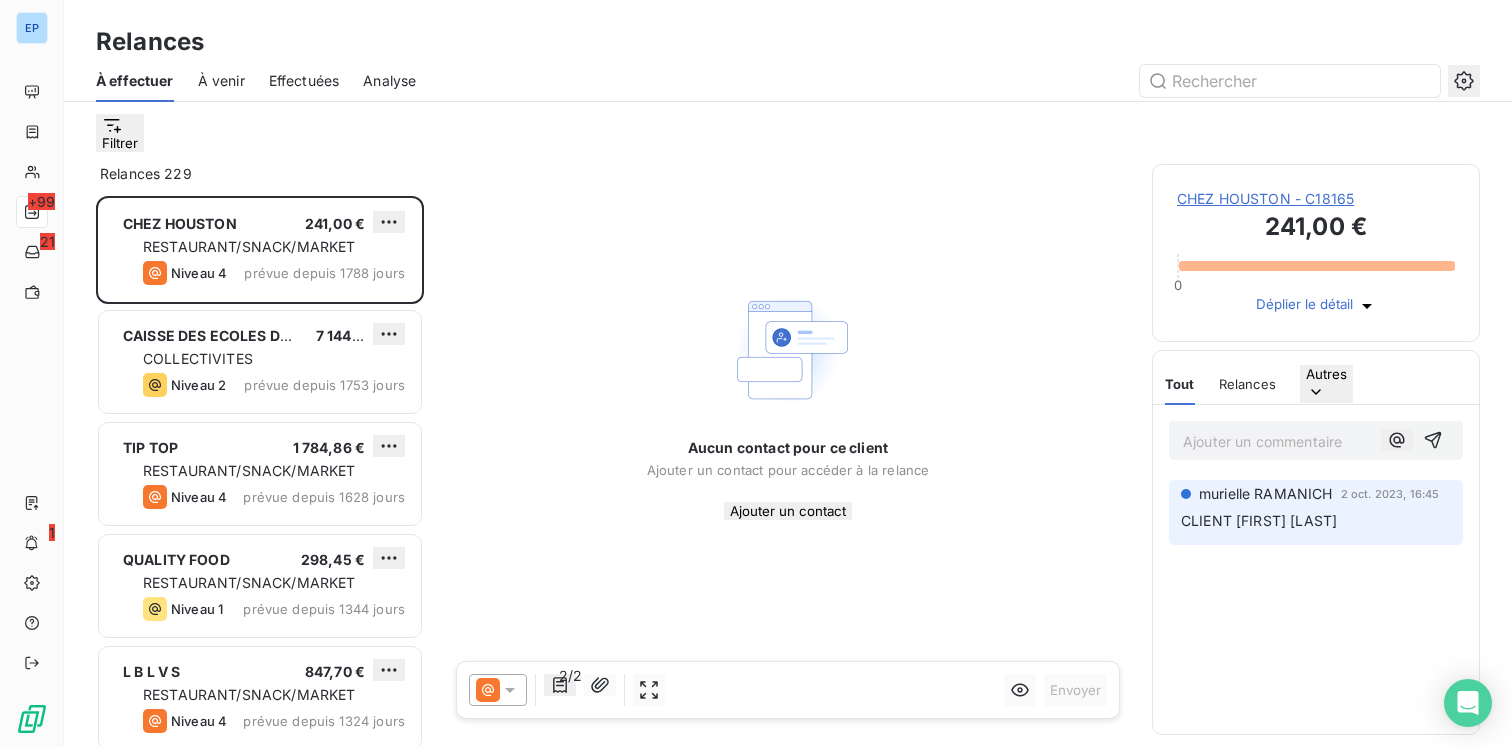 click on "À venir" at bounding box center (221, 81) 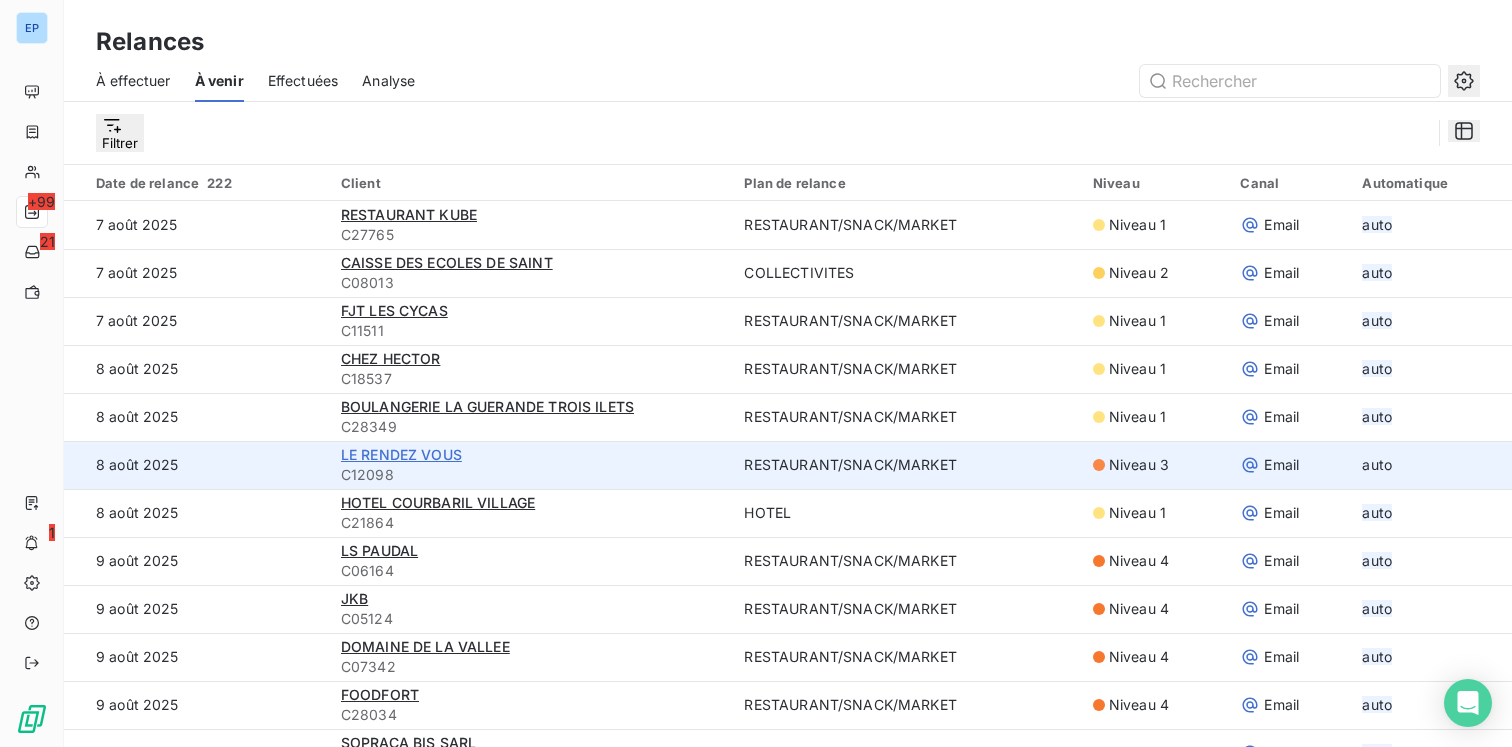 click on "LE RENDEZ VOUS" at bounding box center [401, 454] 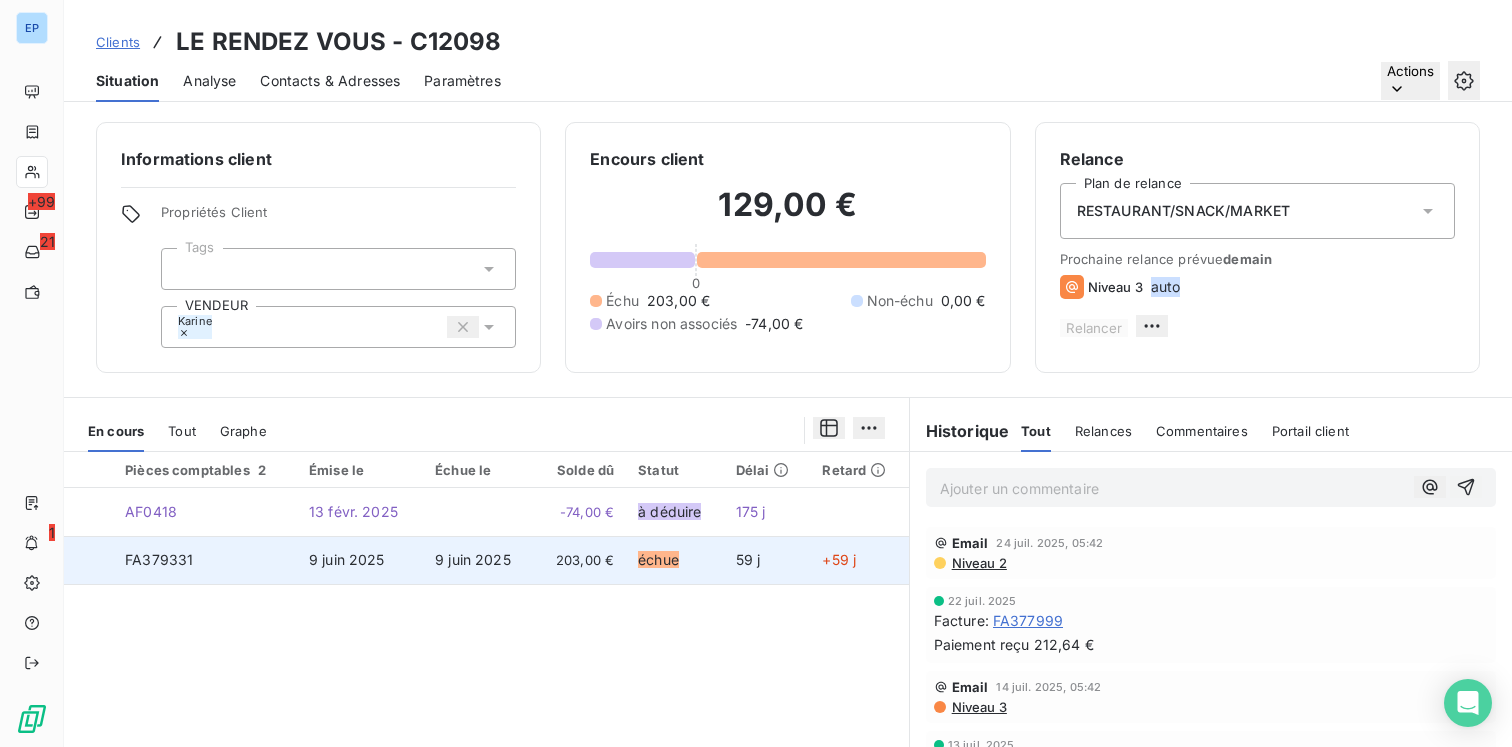 click on "FA379331" at bounding box center (205, 560) 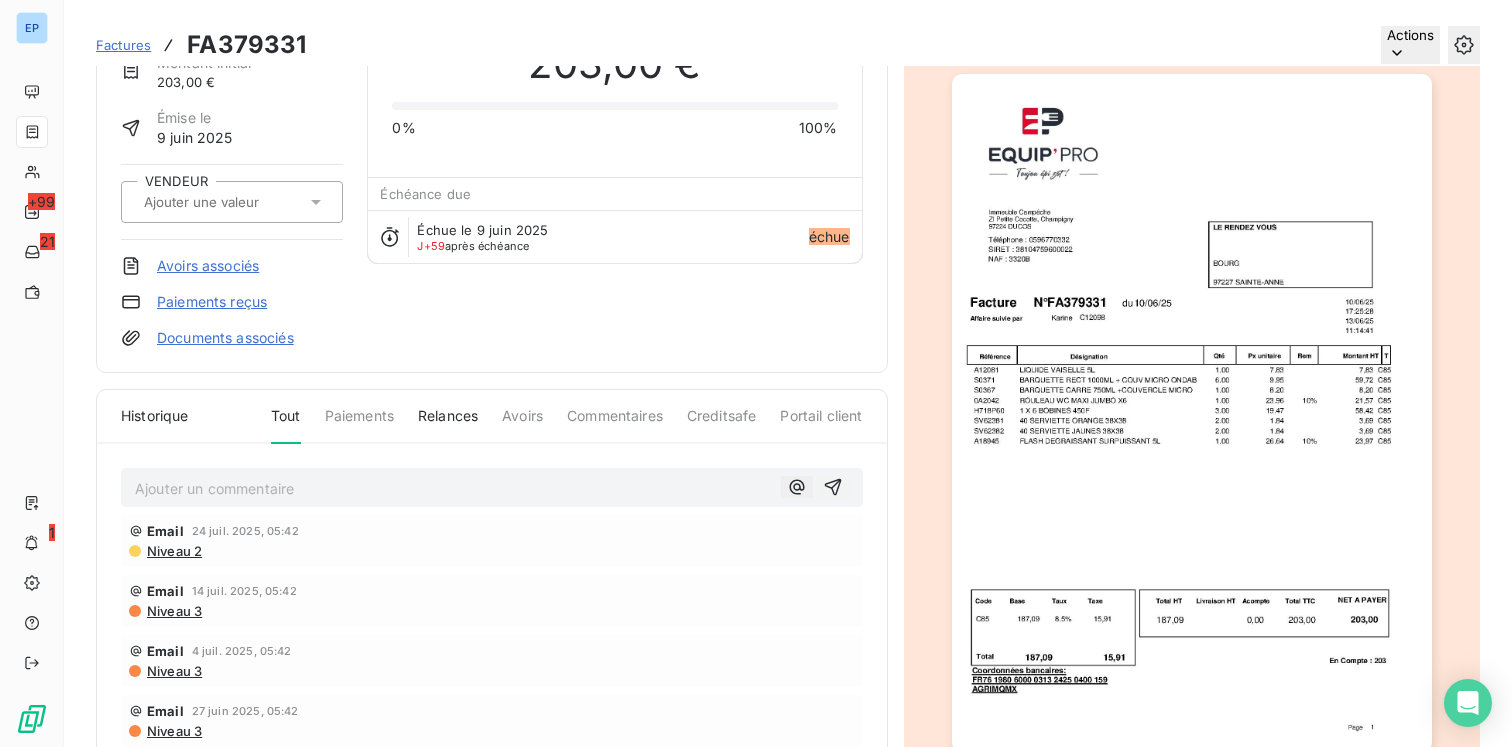 scroll, scrollTop: 0, scrollLeft: 0, axis: both 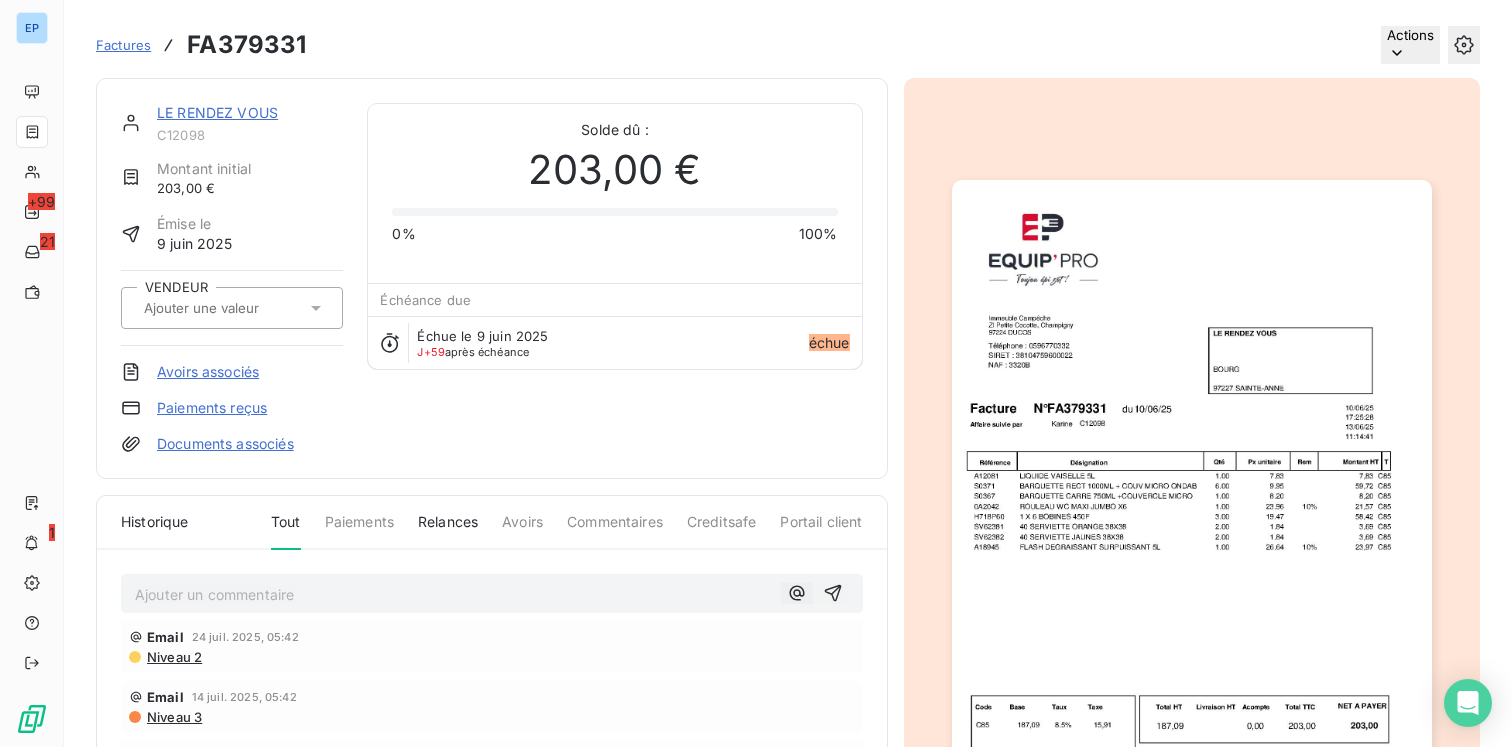 click at bounding box center [232, 308] 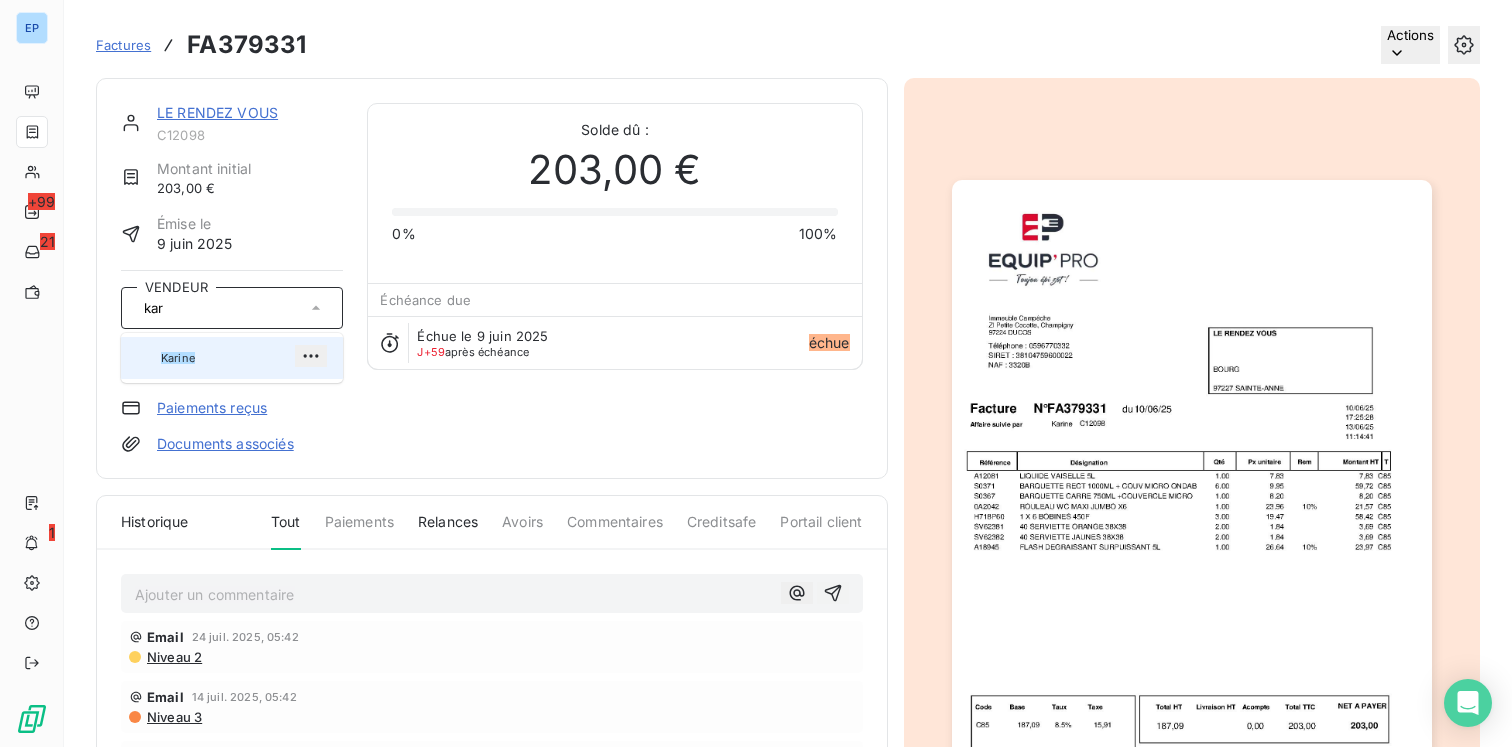 type on "kar" 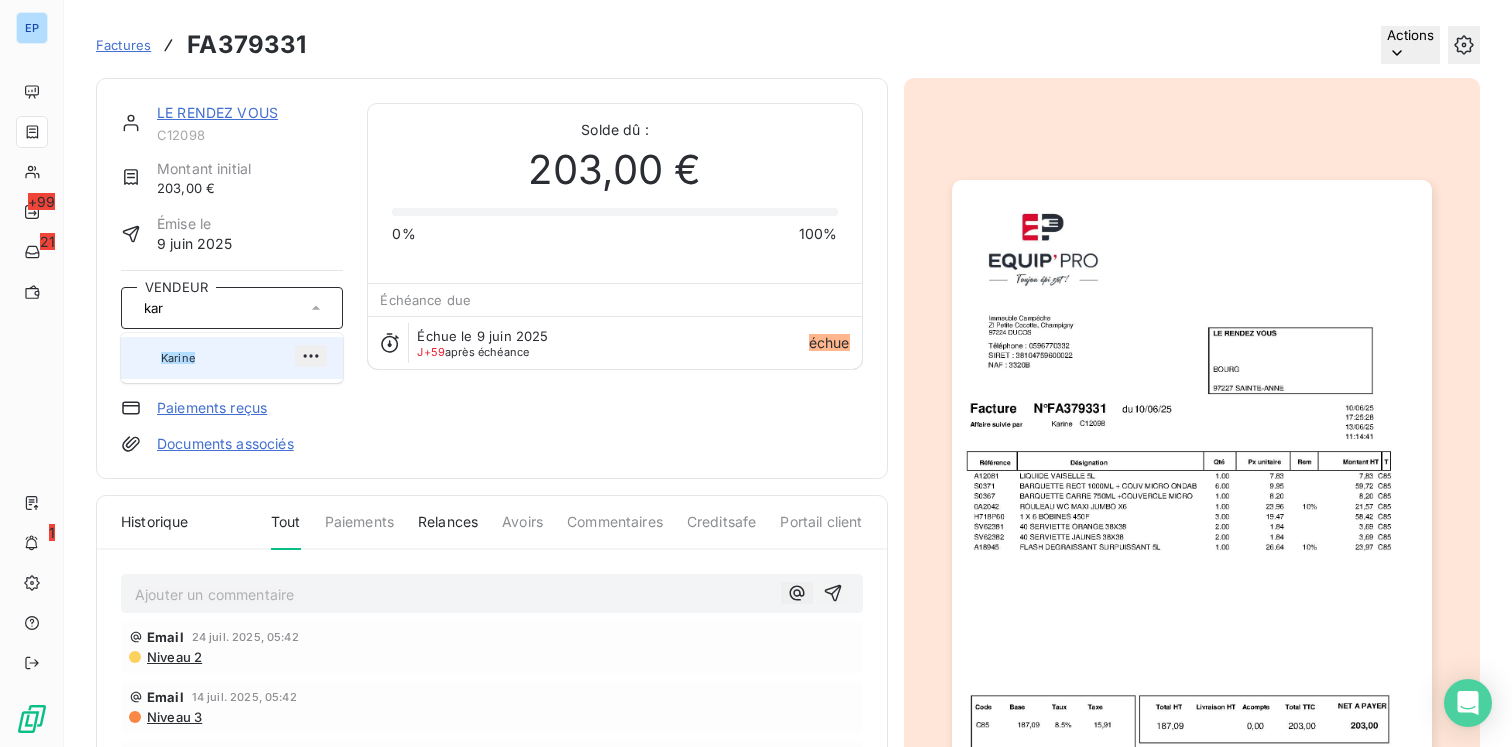 click on "Karine" at bounding box center (178, 358) 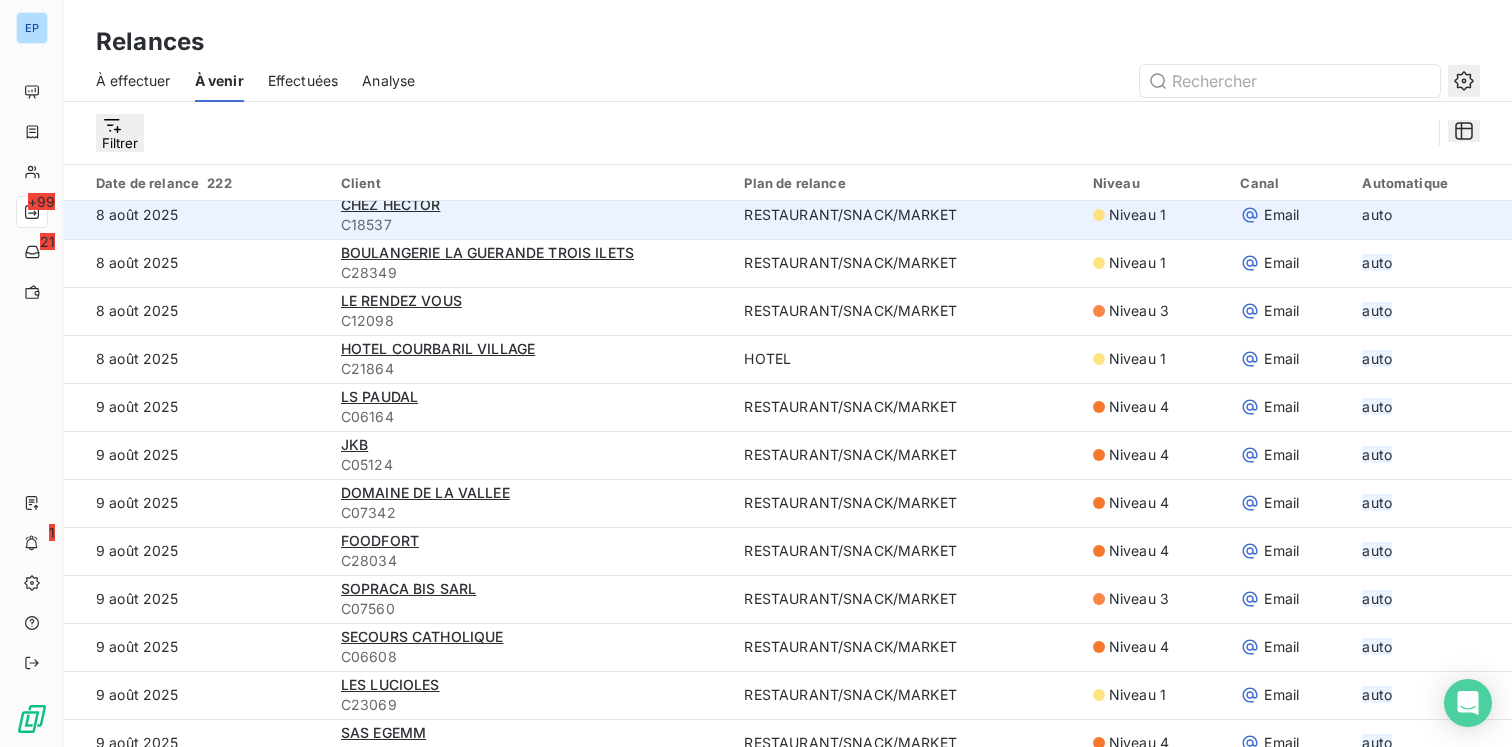 scroll, scrollTop: 164, scrollLeft: 0, axis: vertical 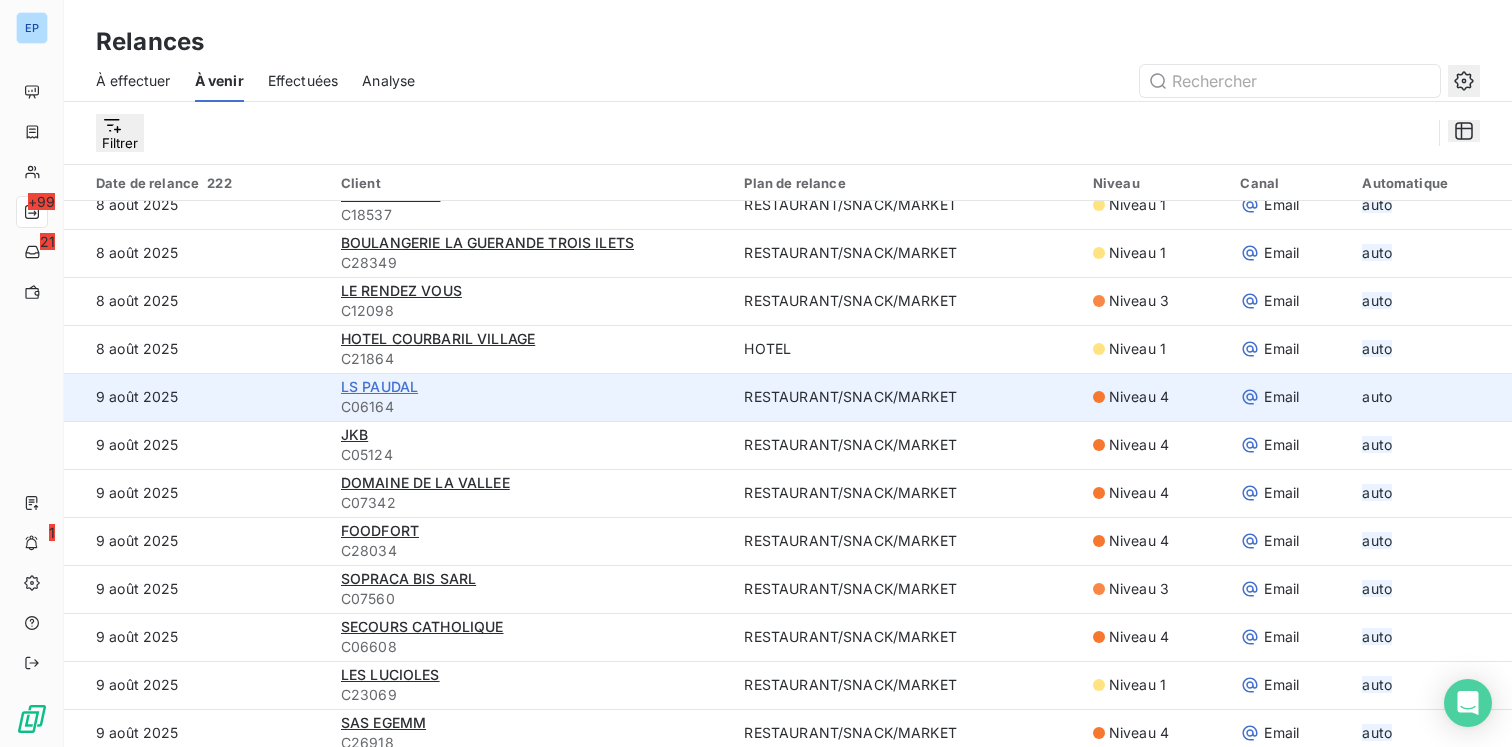 click on "LS PAUDAL" at bounding box center [379, 386] 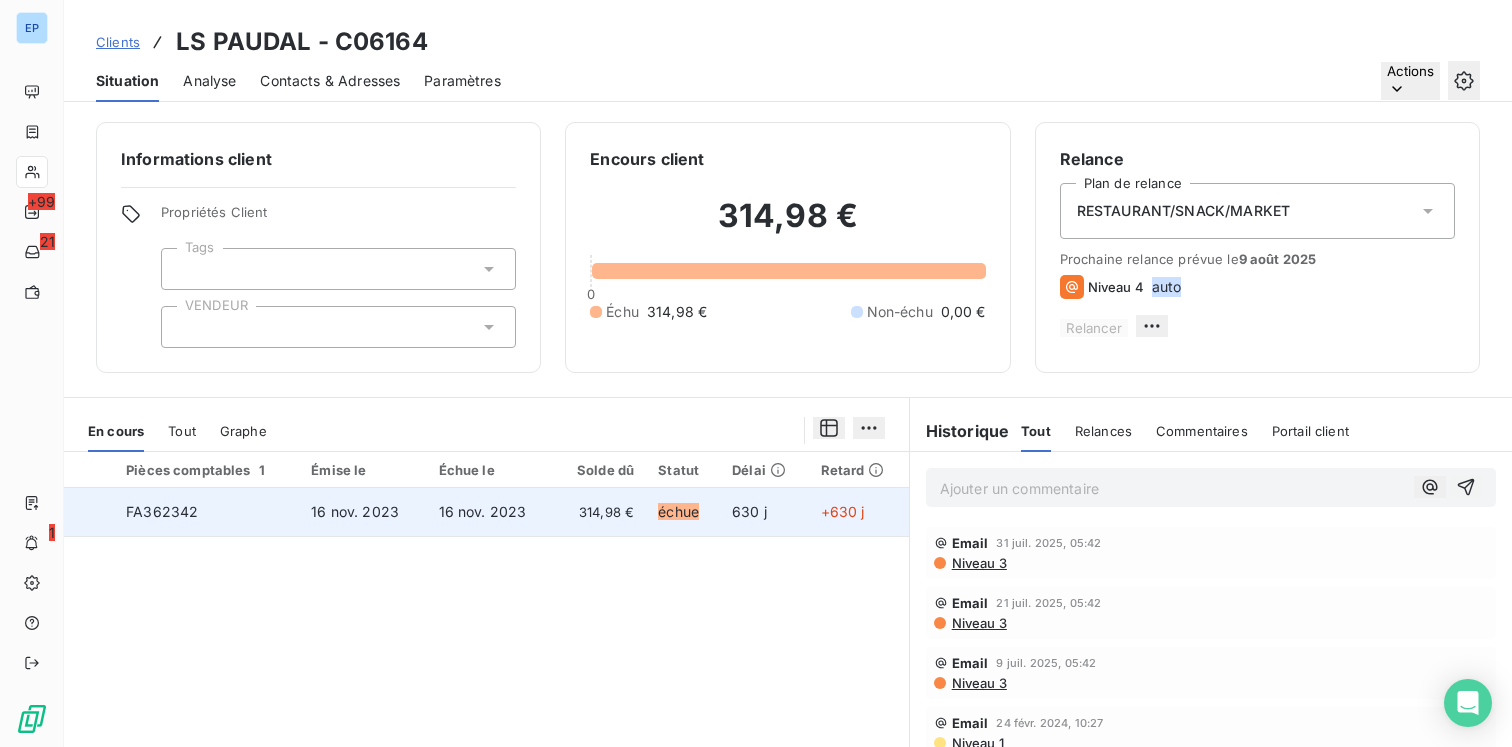 click on "FA362342" at bounding box center (206, 512) 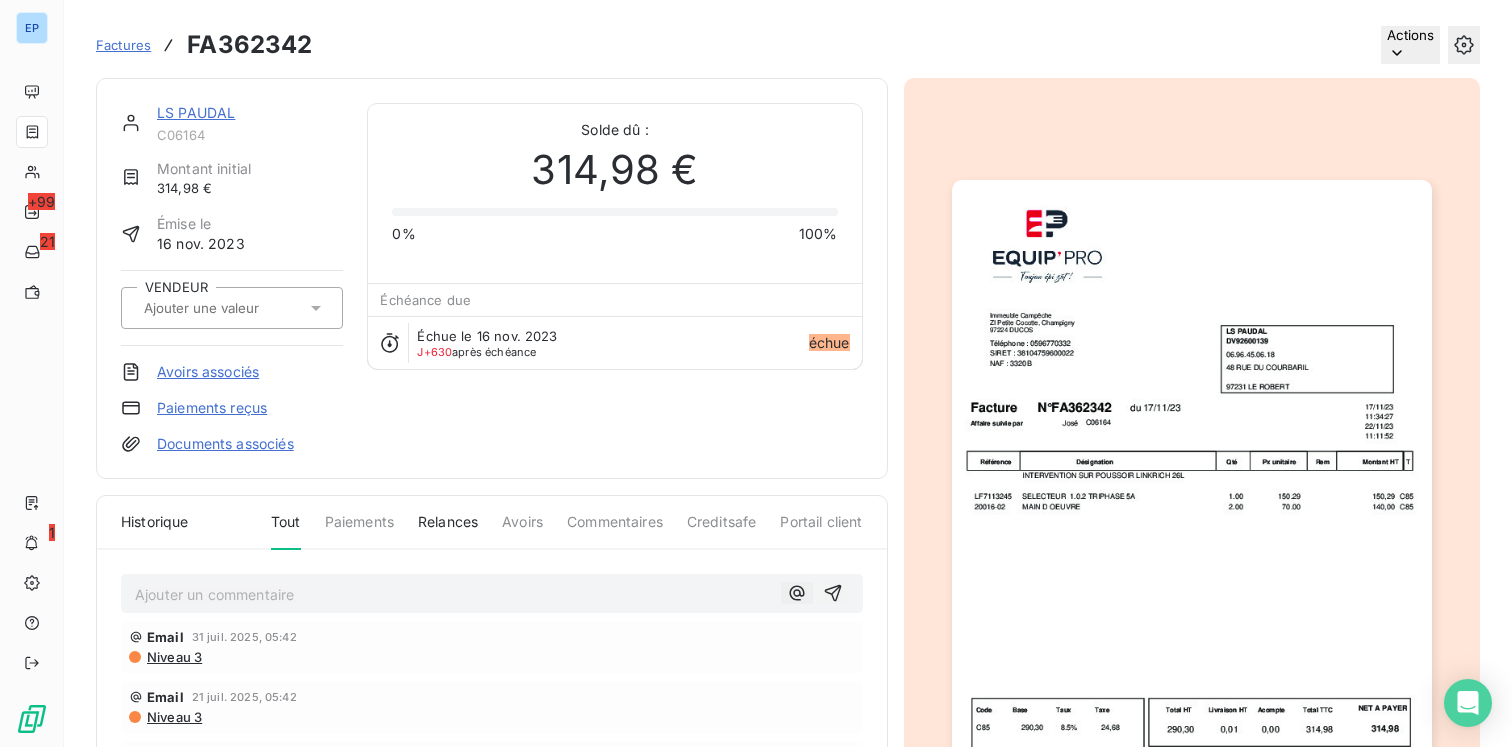 click 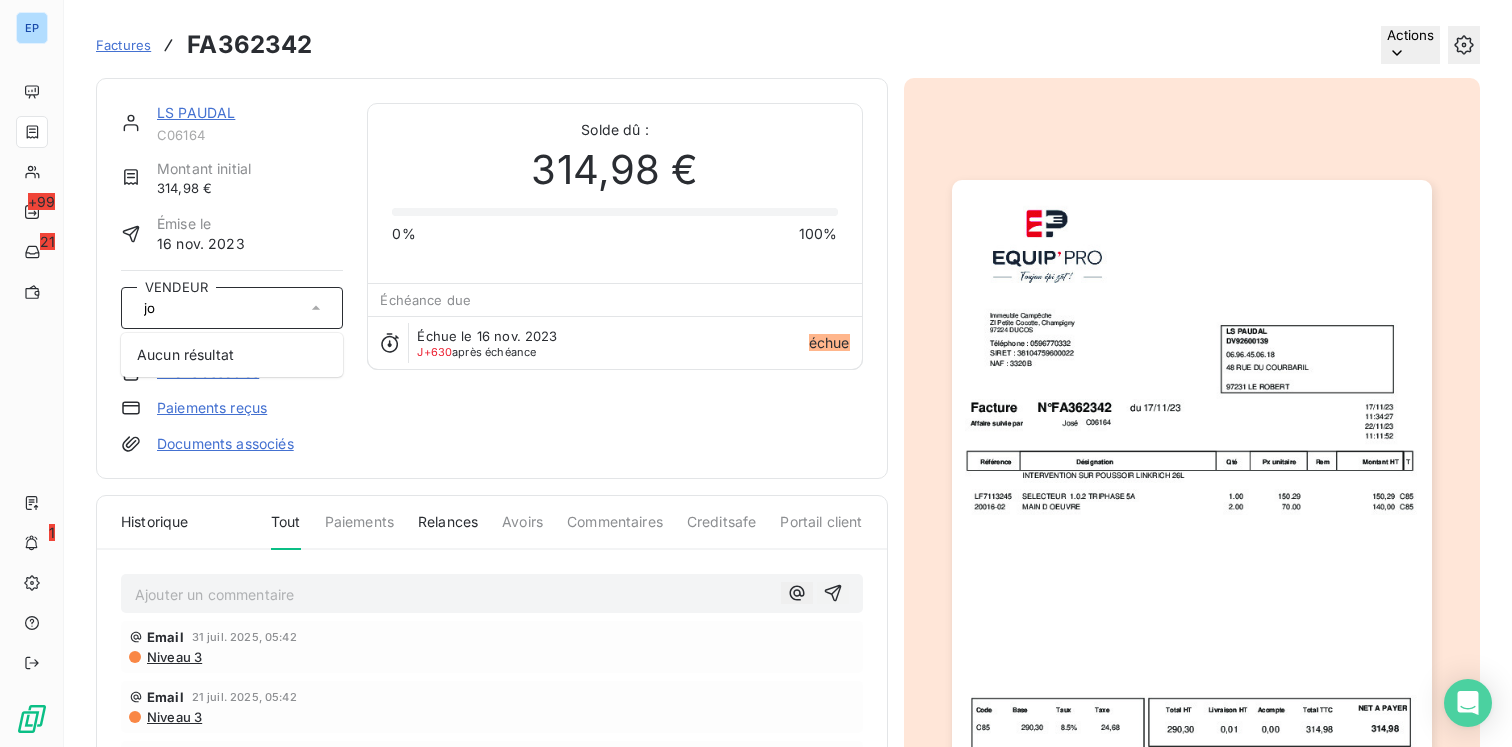 type on "j" 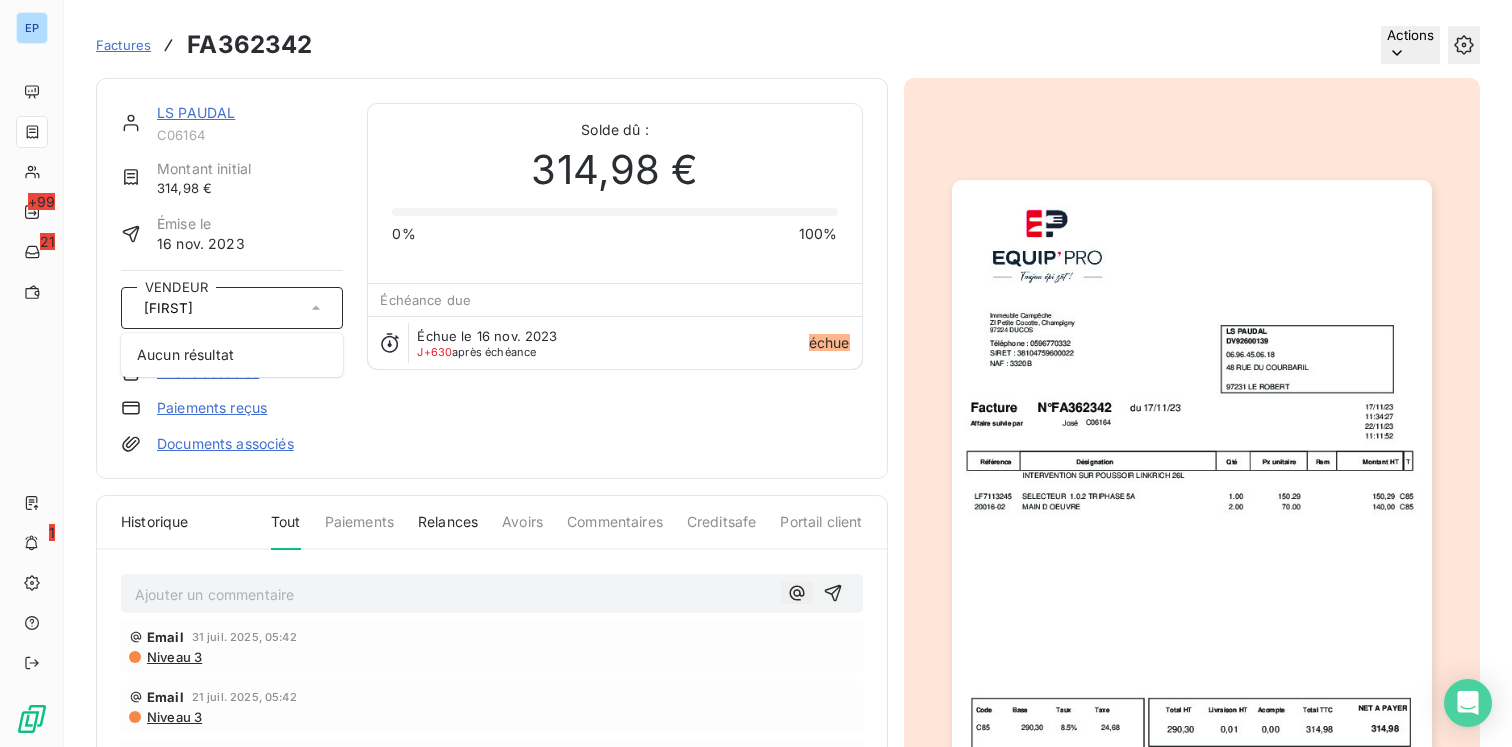 type on "J" 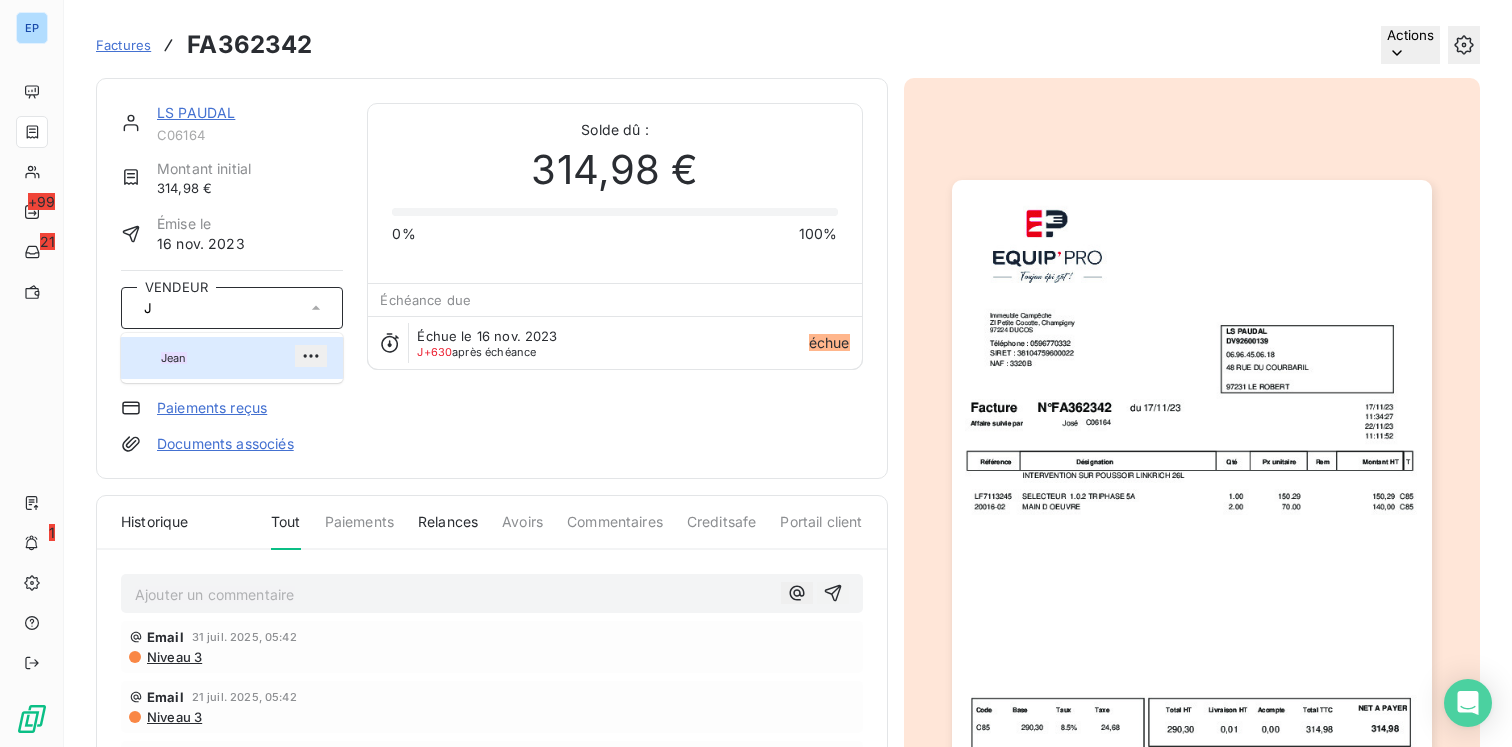 type 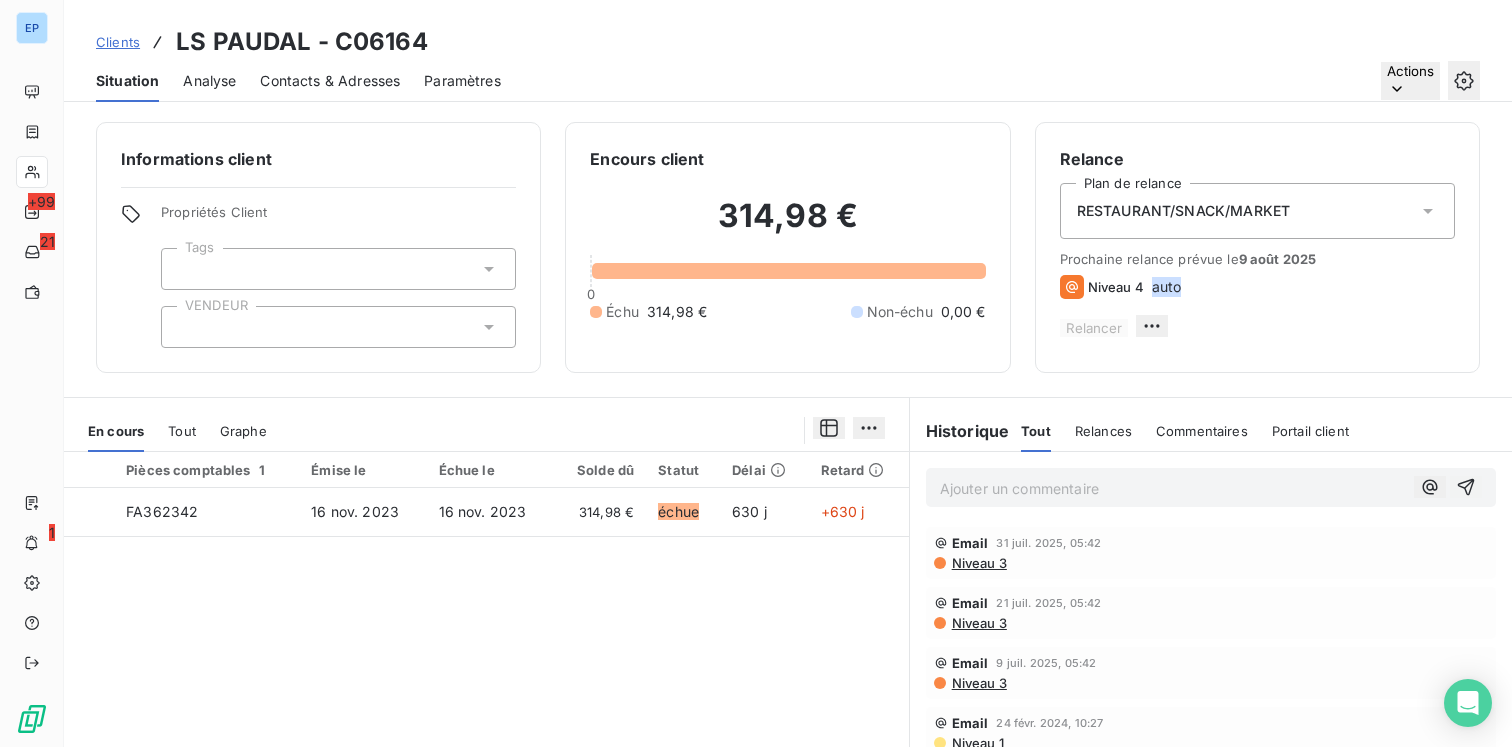 click at bounding box center (338, 327) 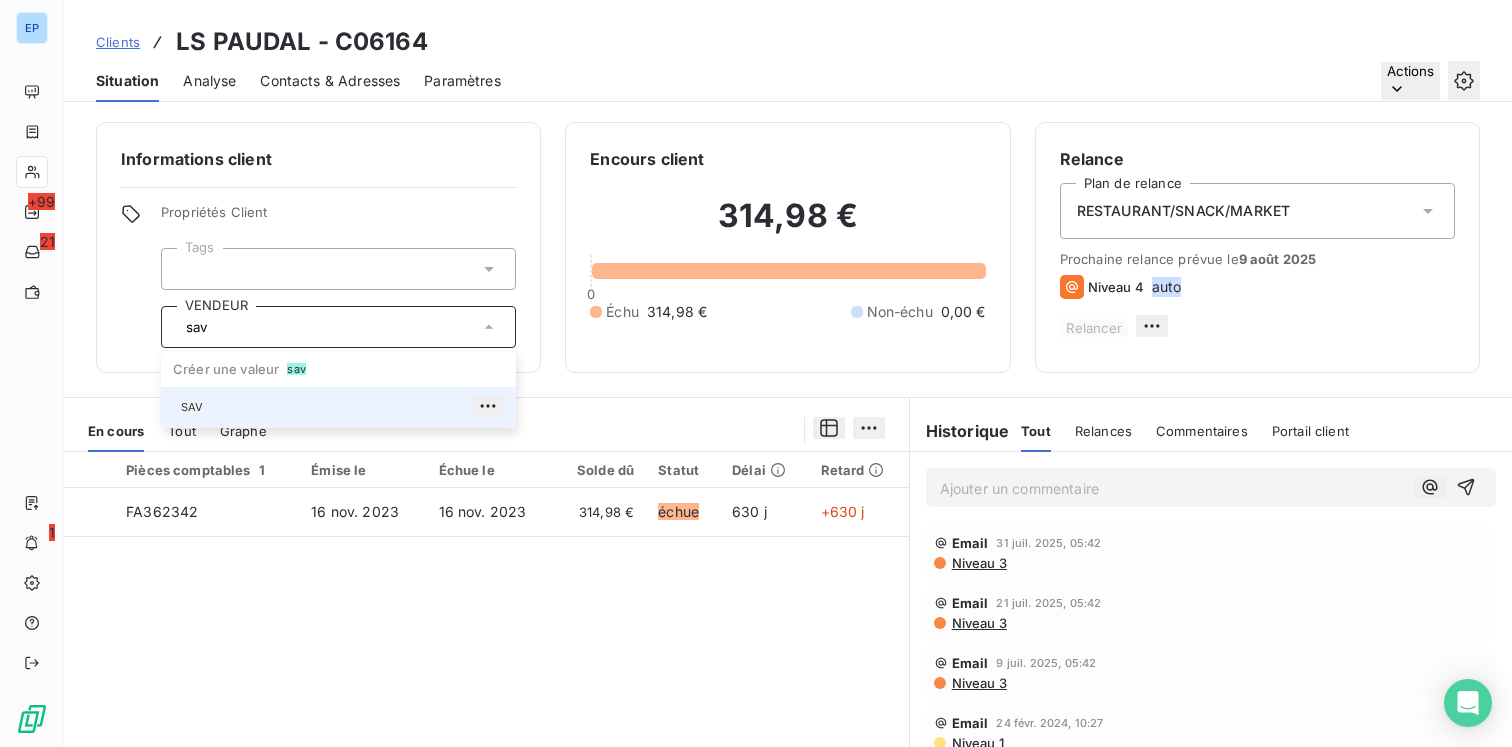 click on "SAV" at bounding box center [342, 408] 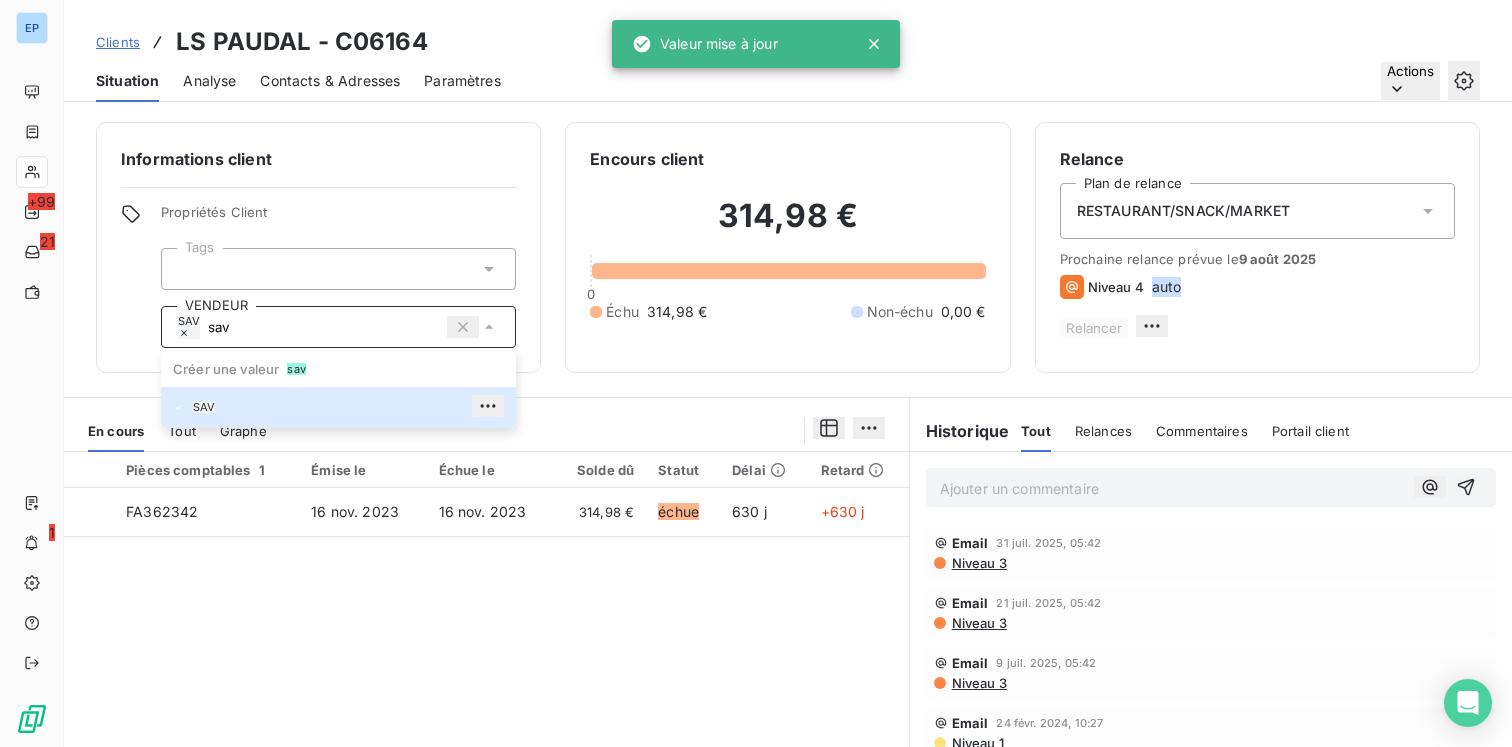 type on "sav" 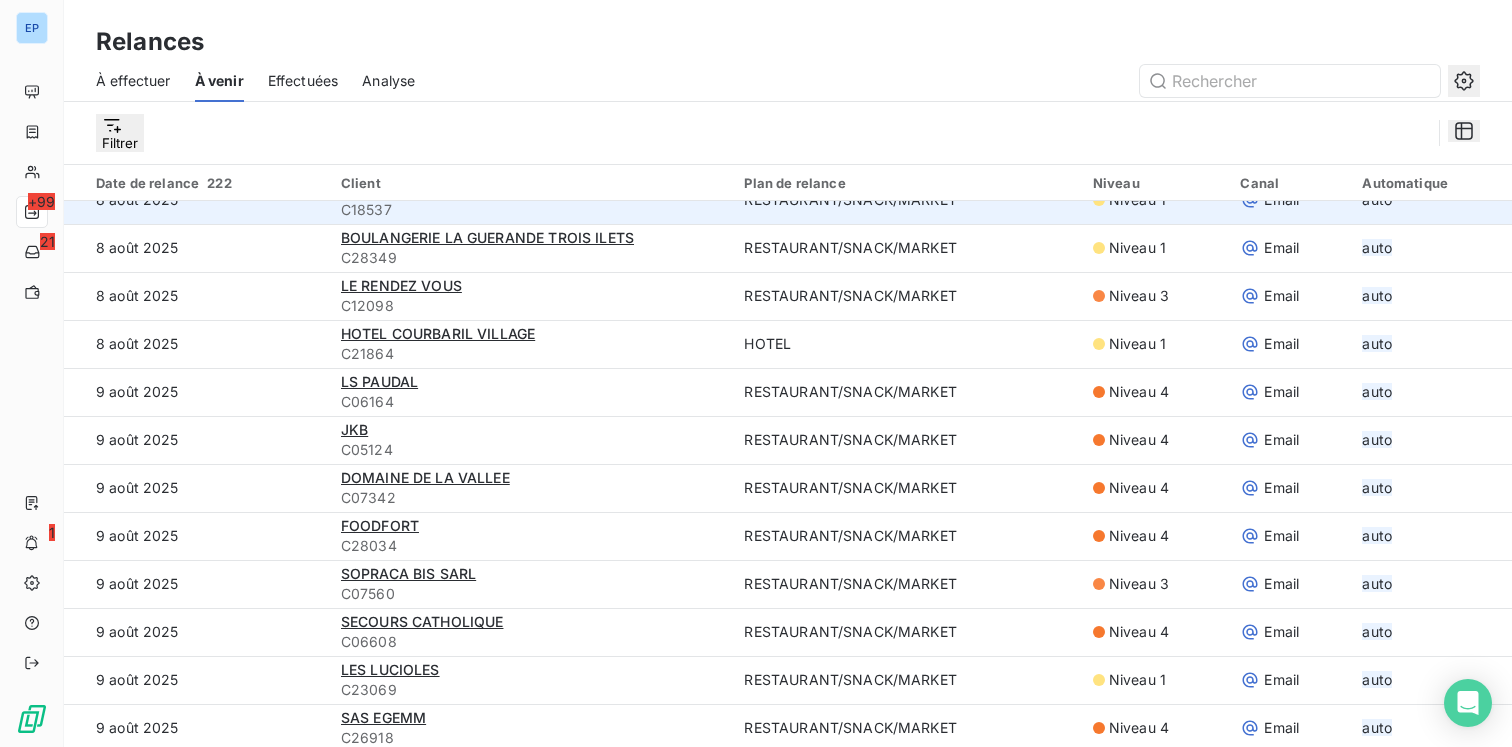scroll, scrollTop: 176, scrollLeft: 0, axis: vertical 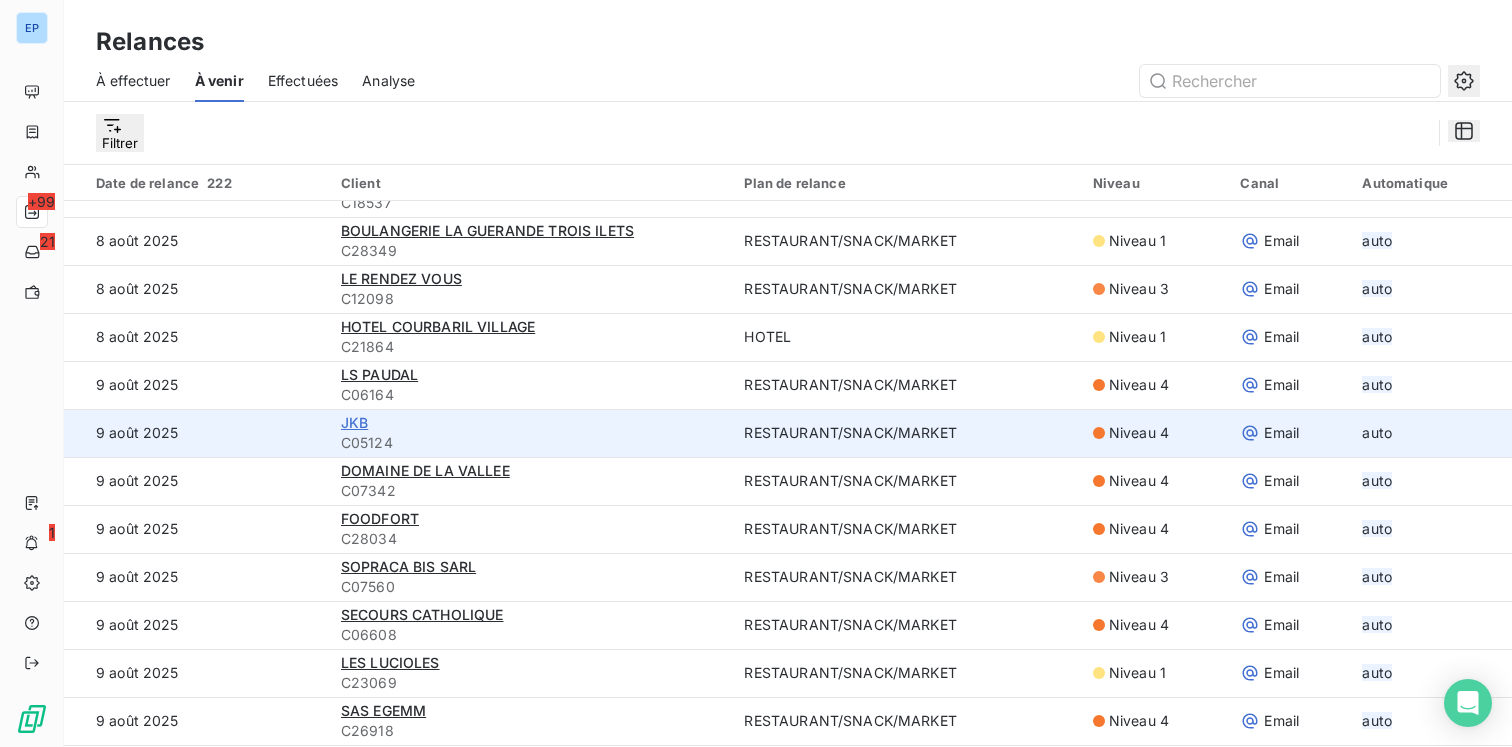 click on "JKB" at bounding box center (354, 422) 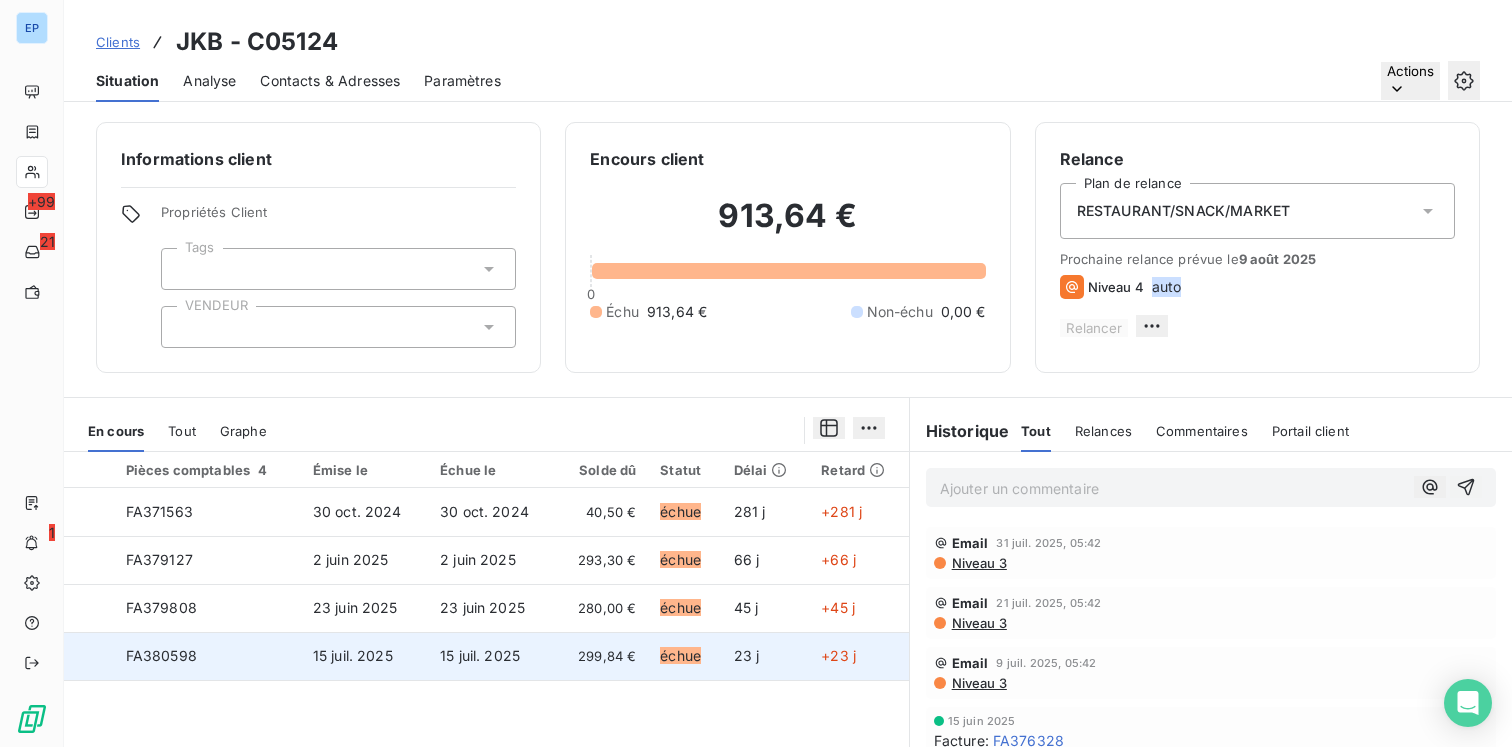 click on "15 juil. 2025" at bounding box center [364, 656] 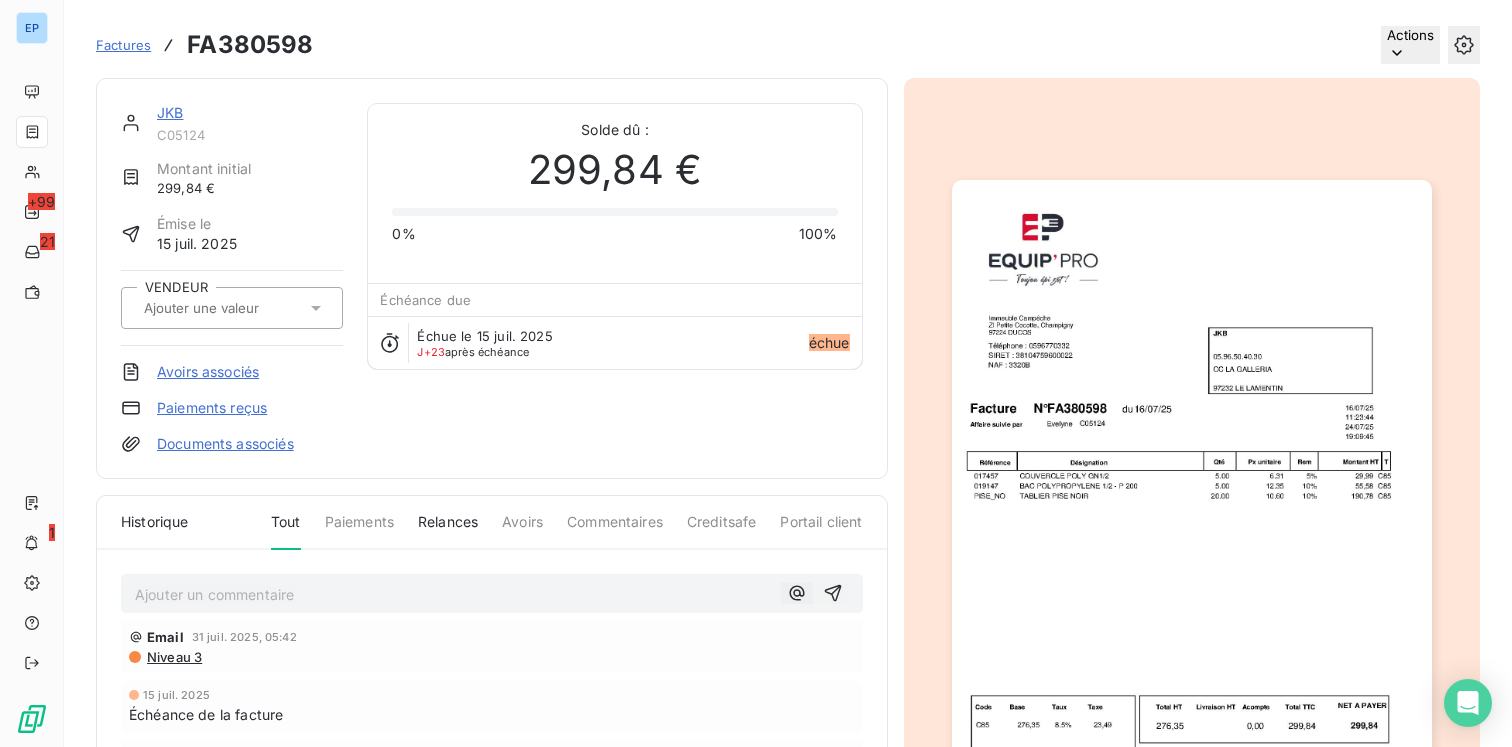 click at bounding box center (232, 308) 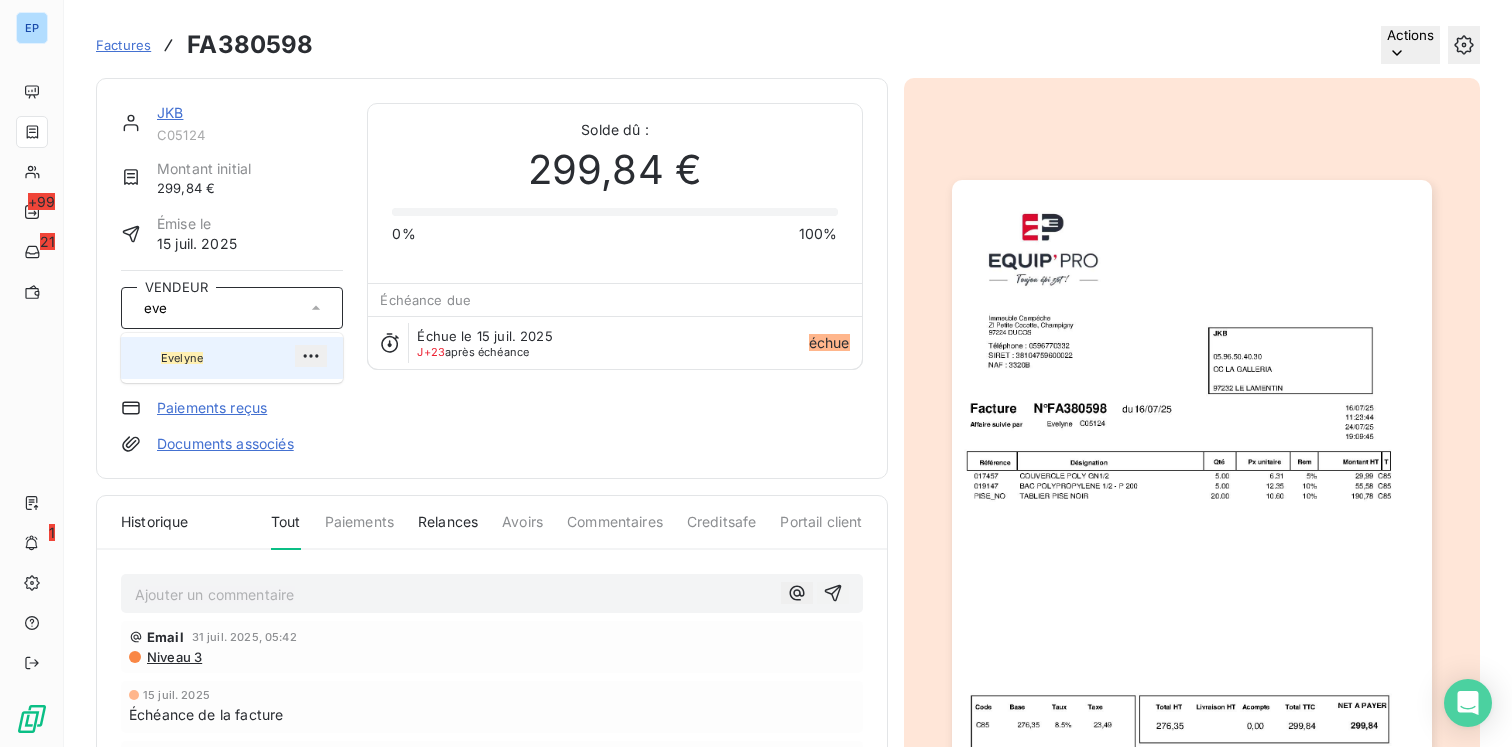 type on "eve" 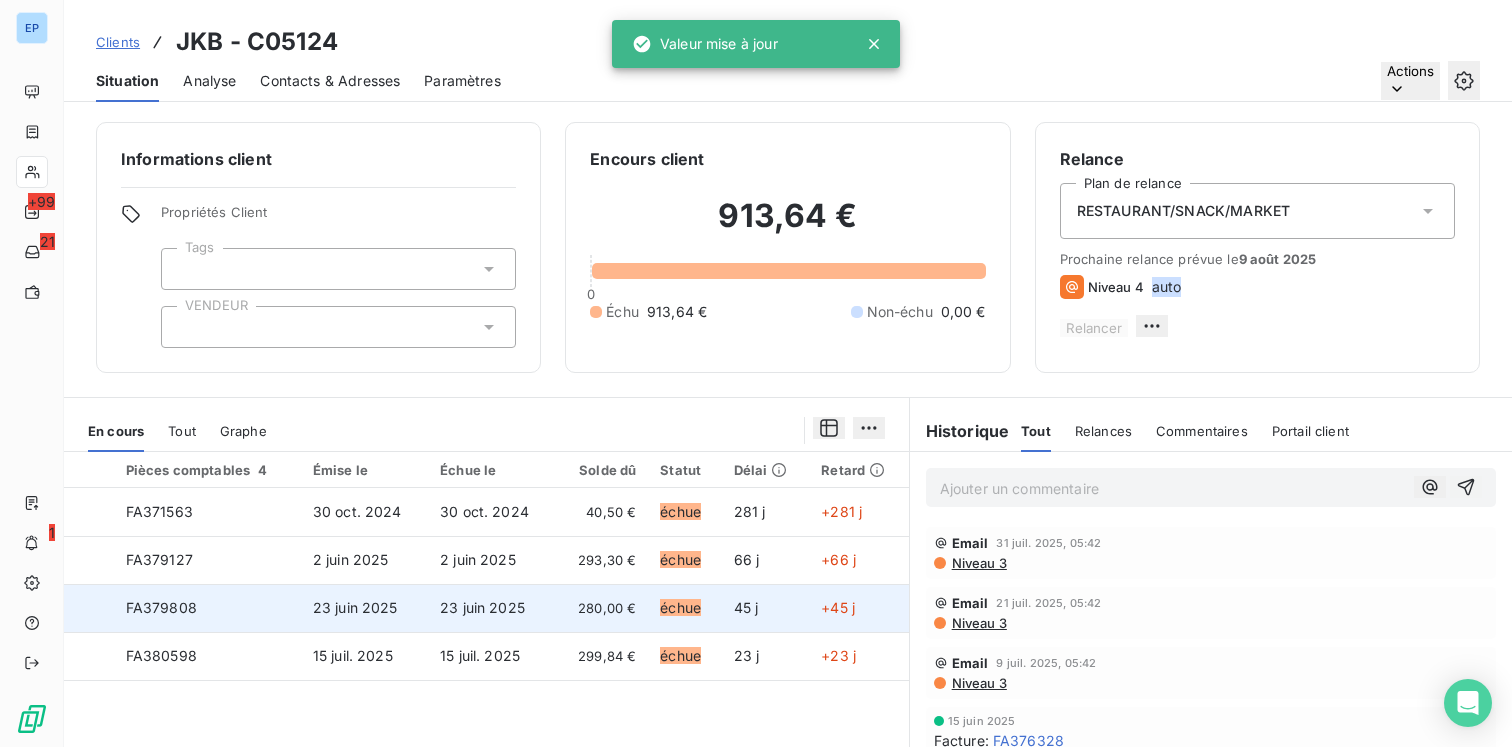 click on "FA379808" at bounding box center (207, 608) 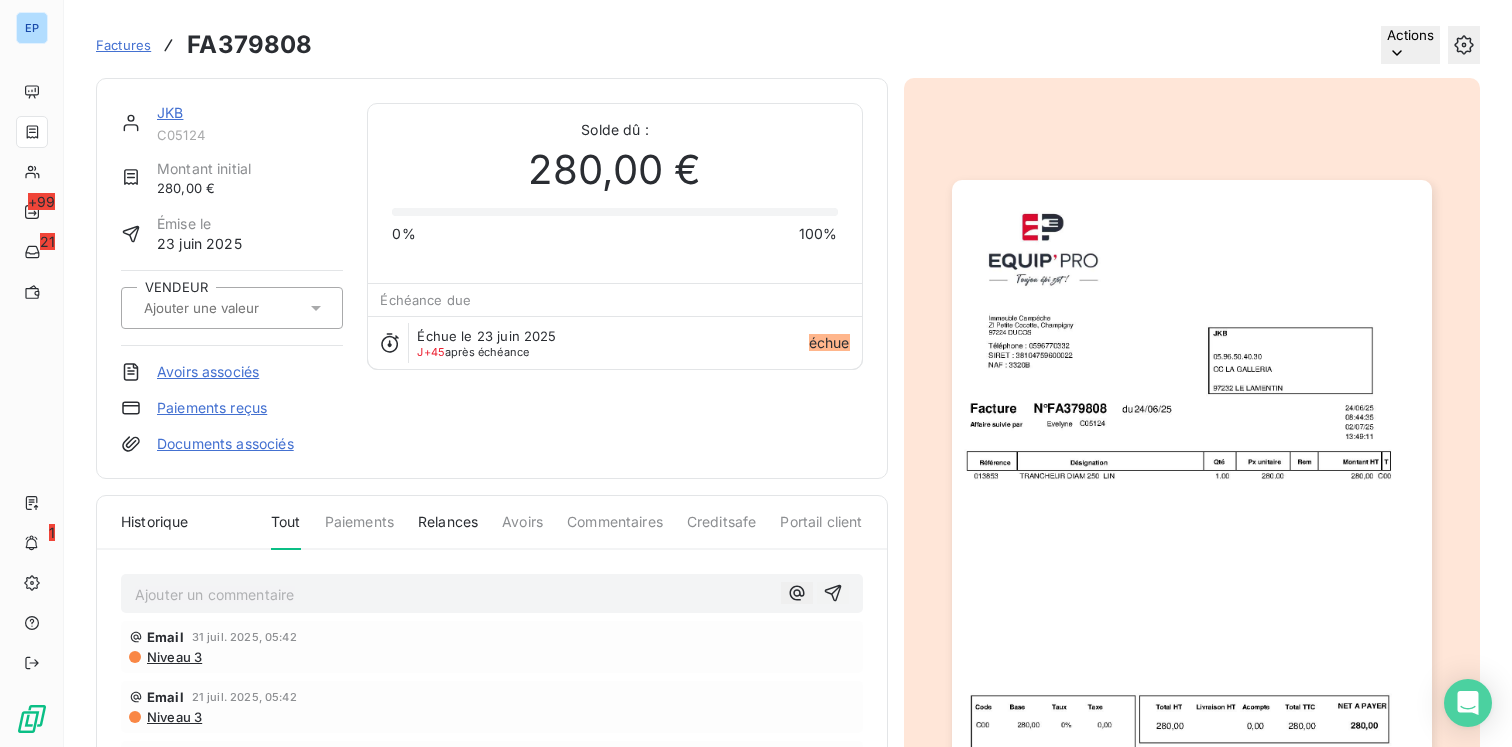 click 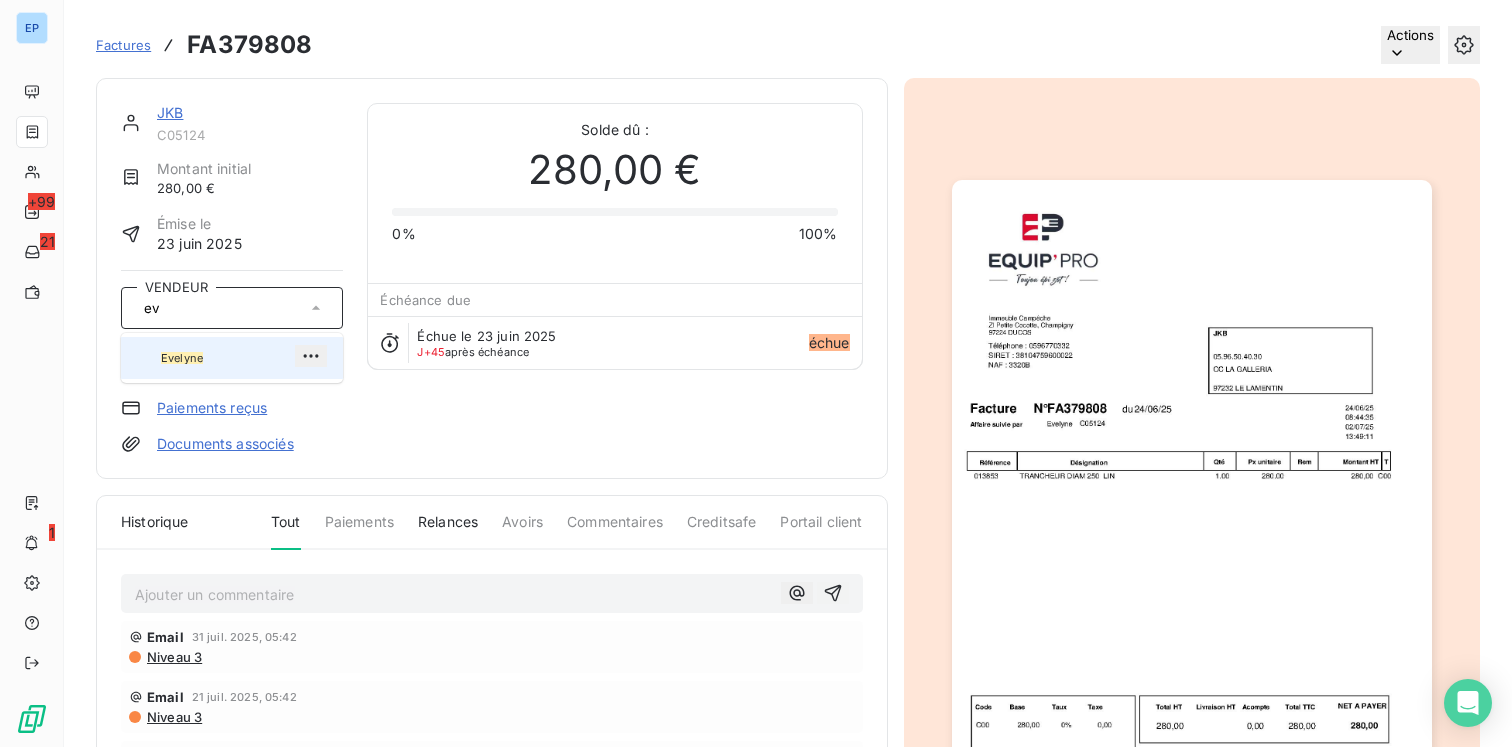 type on "ev" 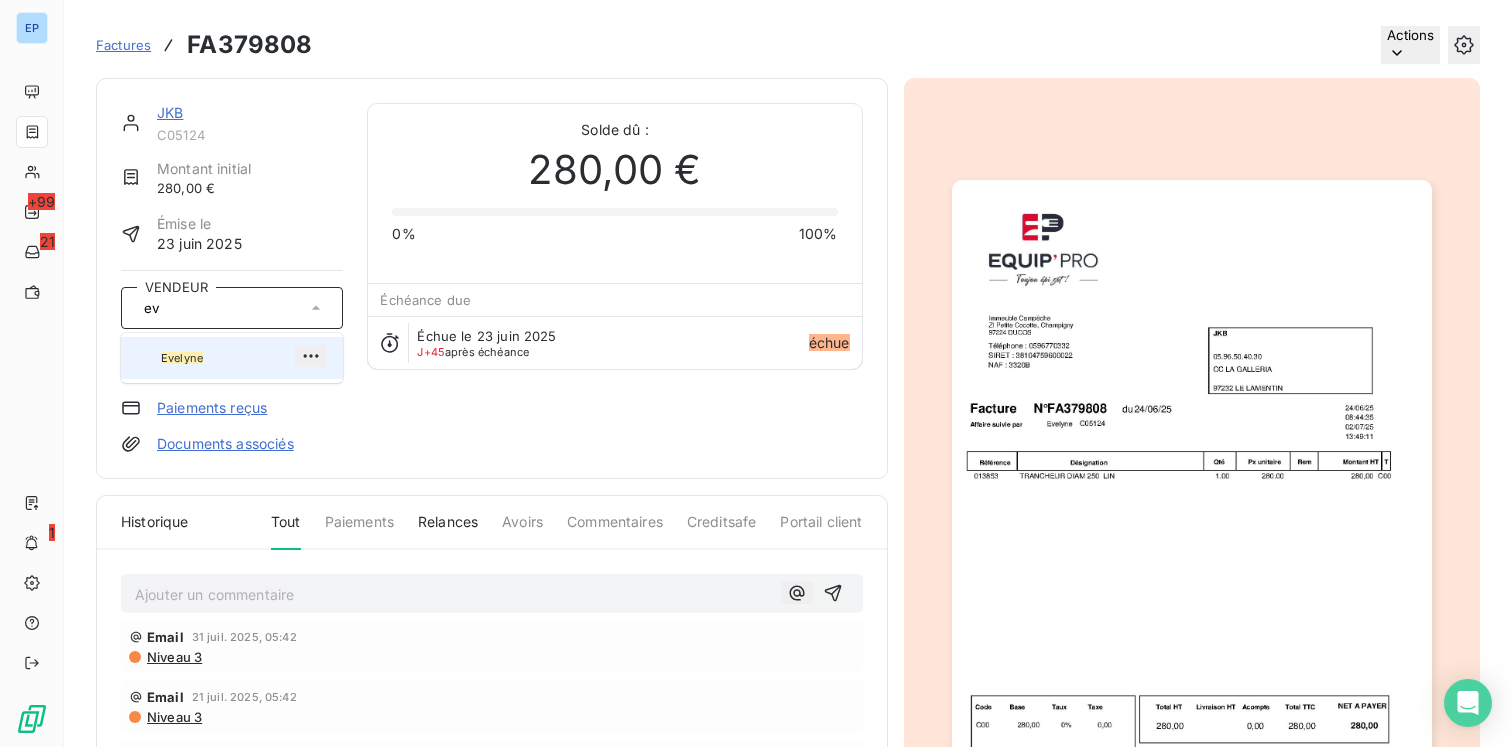 click on "Evelyne" at bounding box center (244, 358) 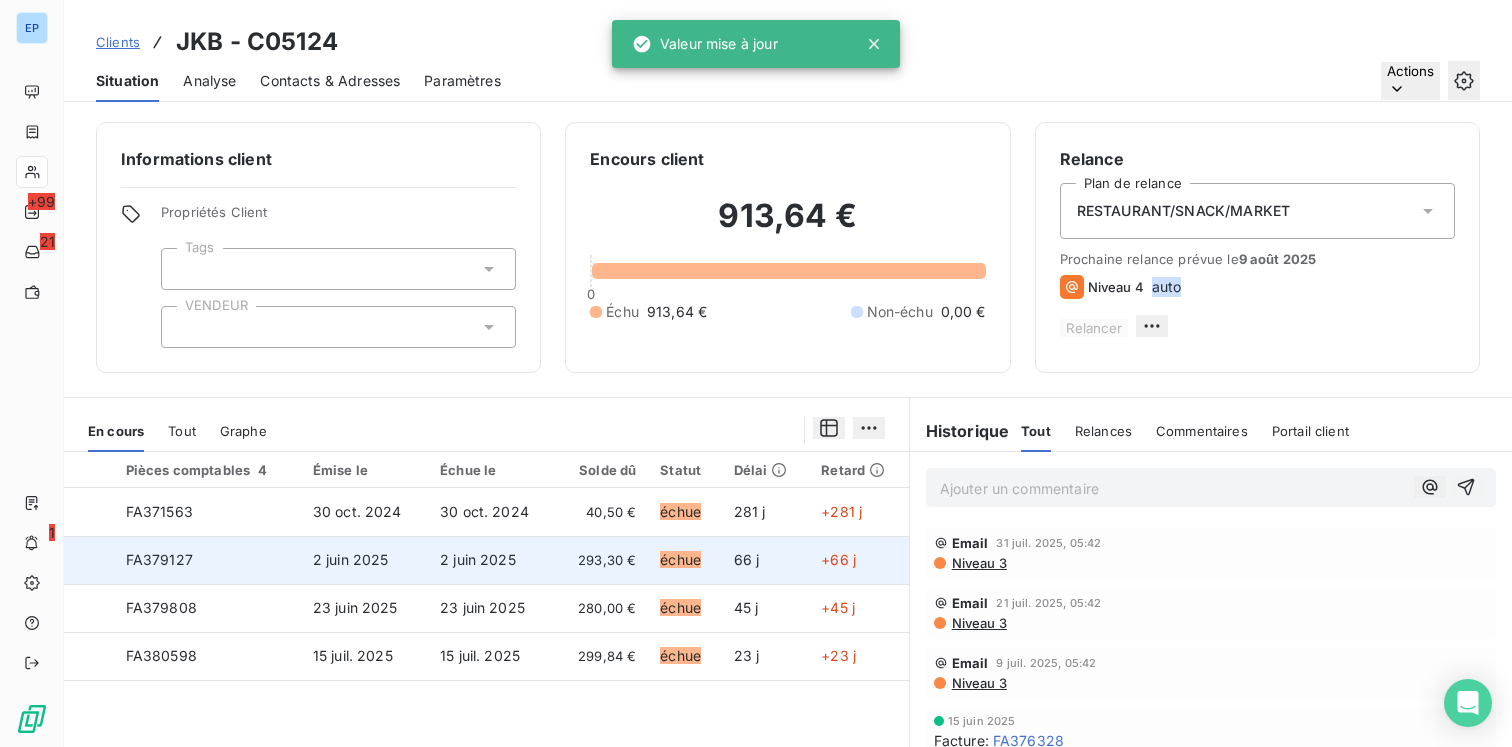 click on "FA379127" at bounding box center [207, 560] 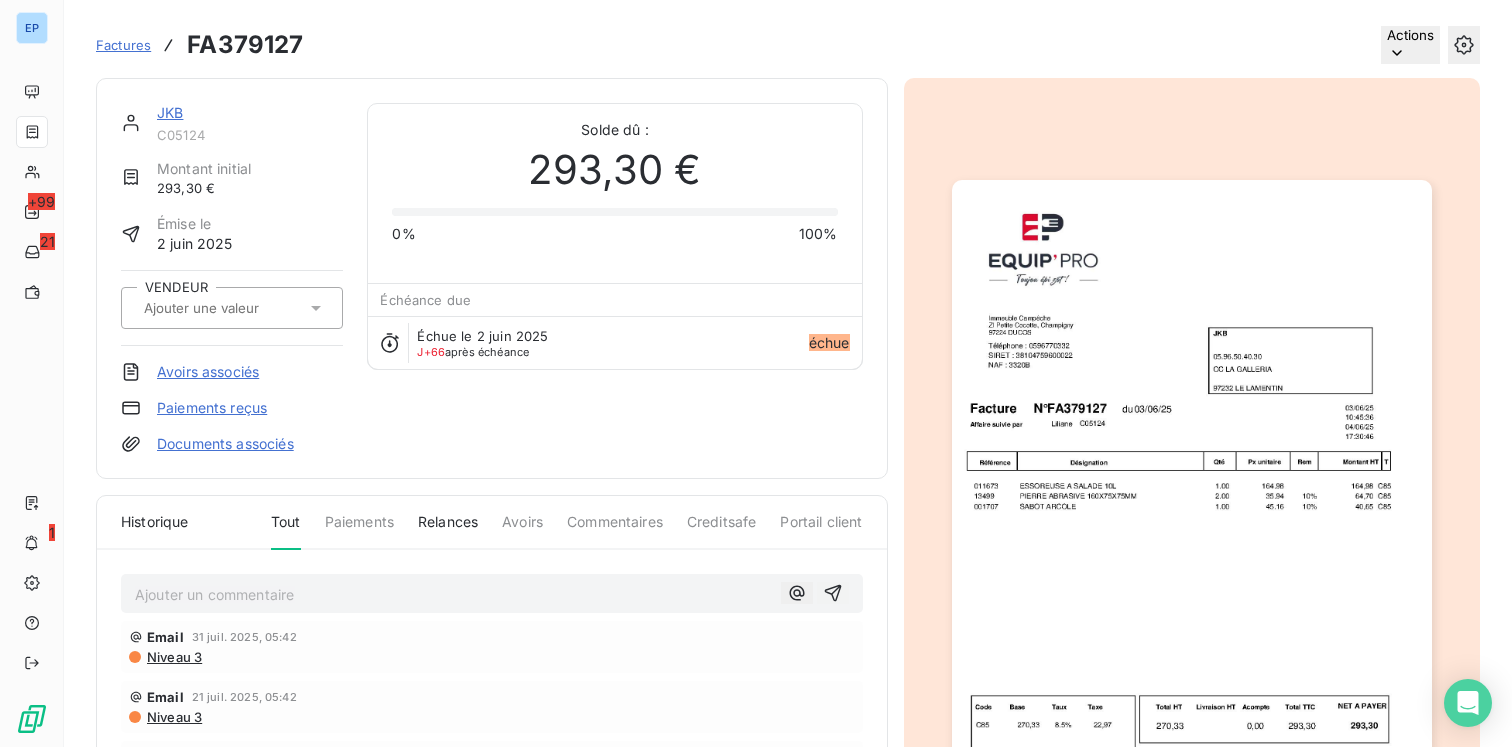 click at bounding box center (222, 308) 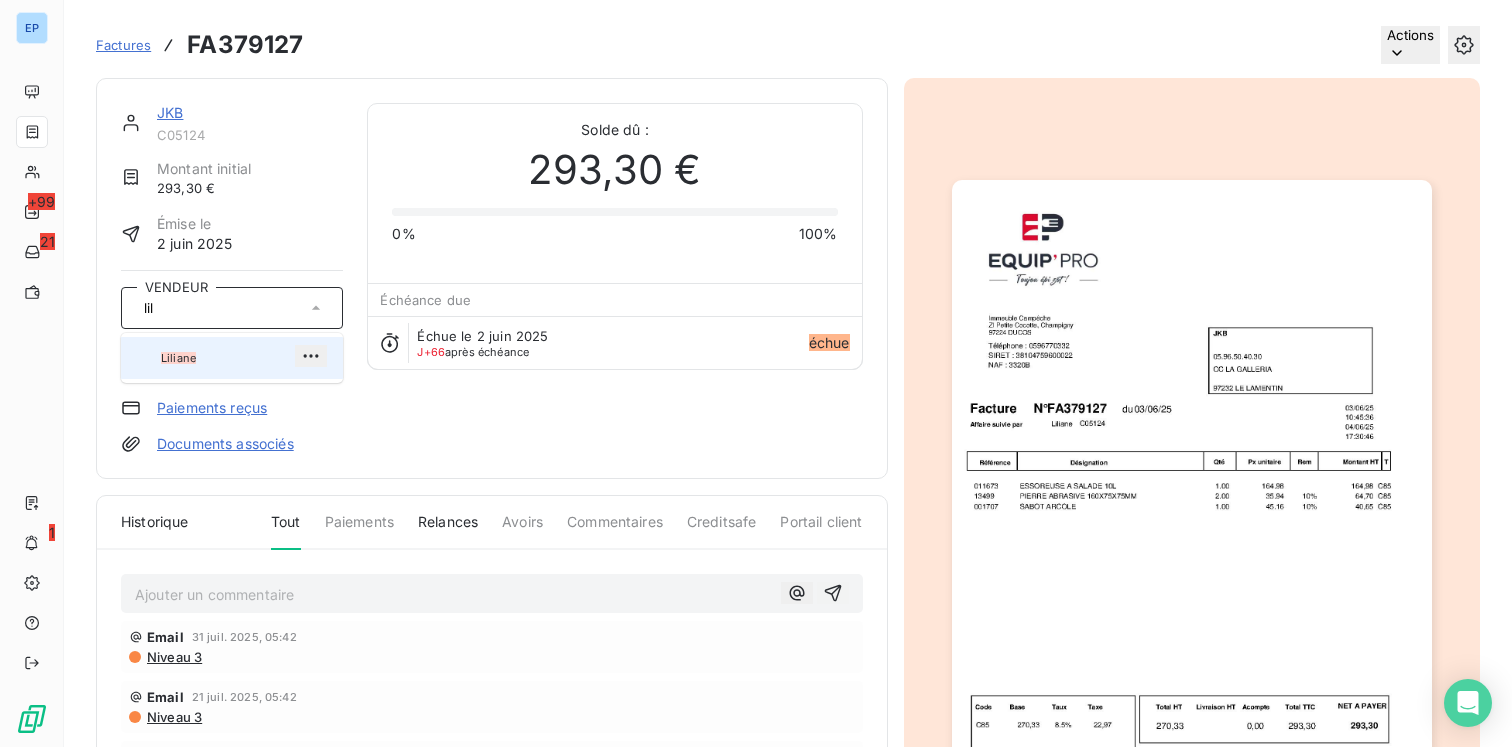 type on "lil" 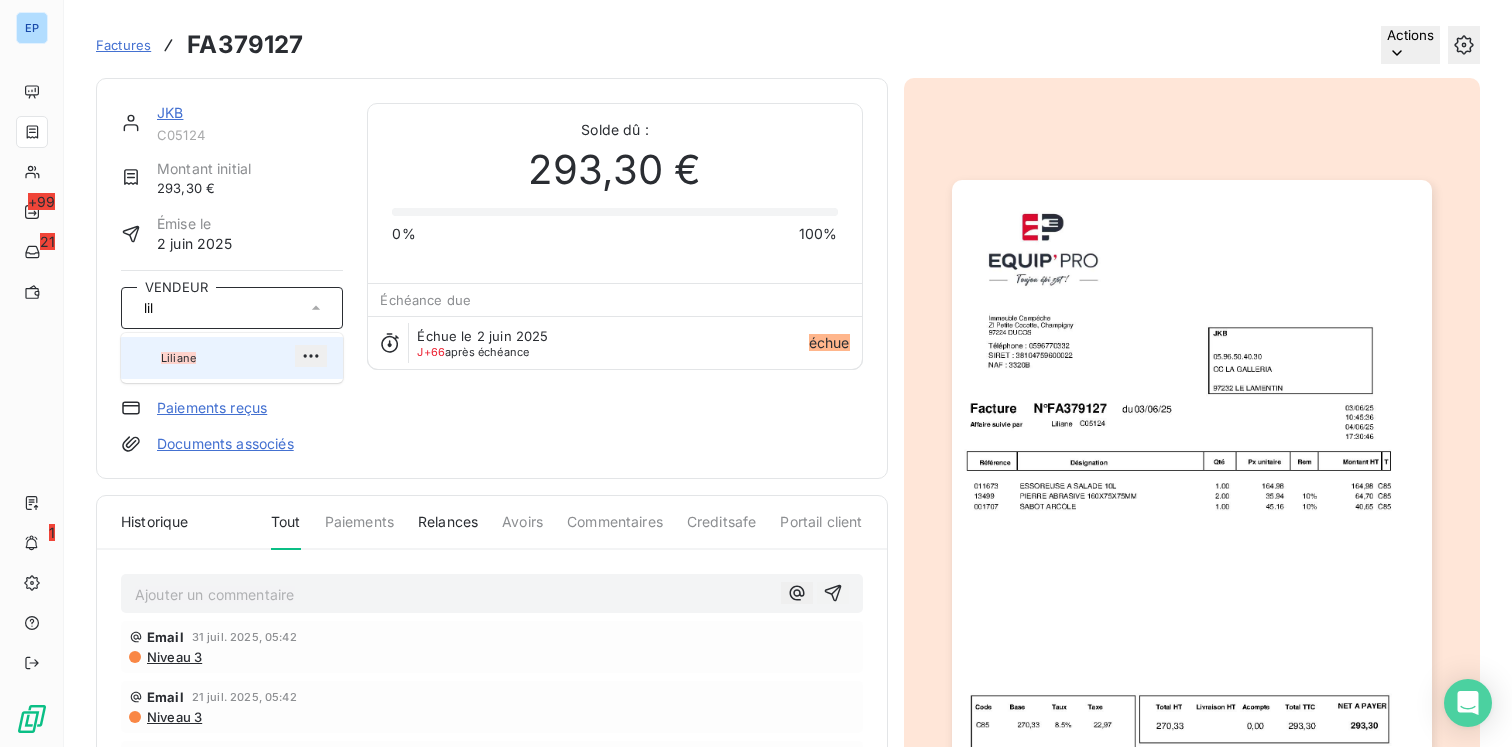 click on "Liliane" at bounding box center [178, 358] 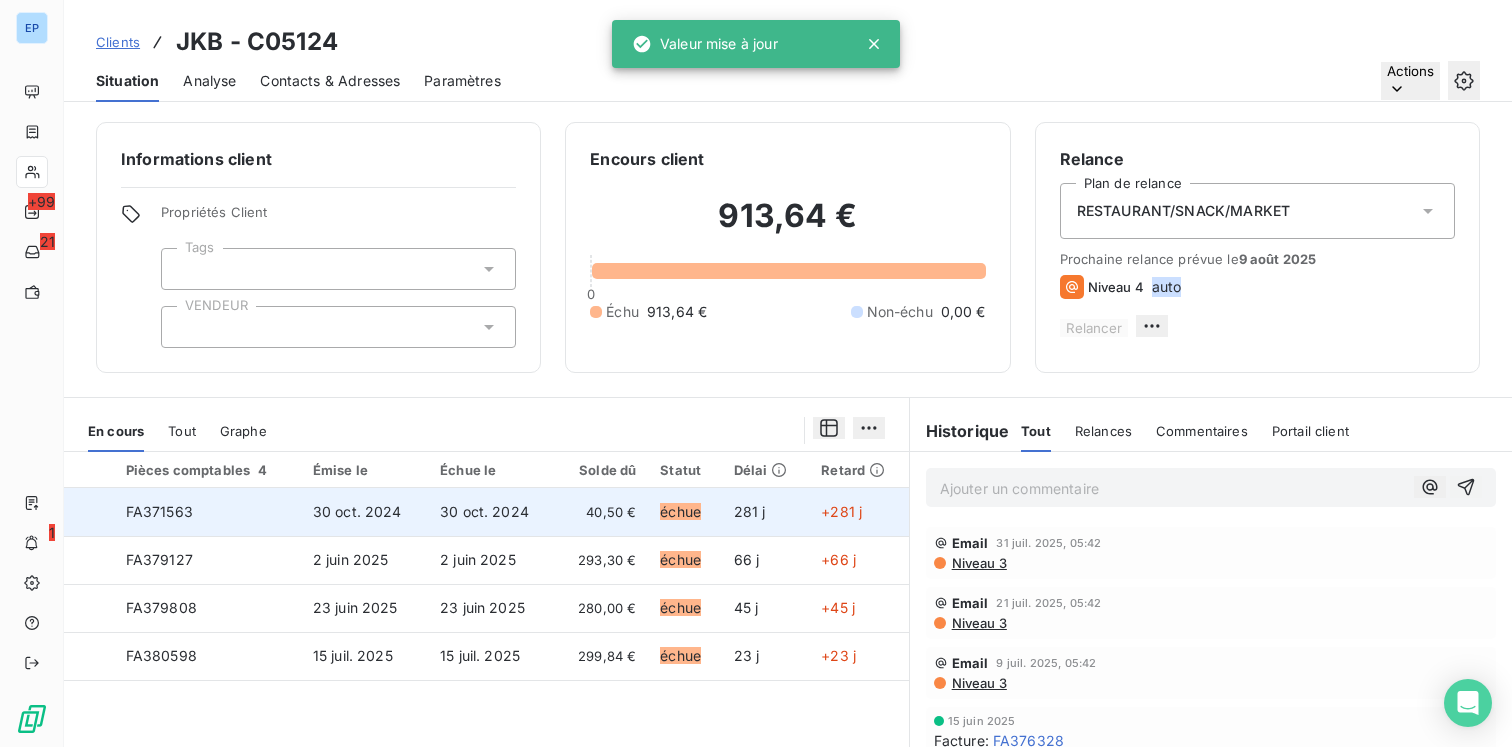 click on "FA371563" at bounding box center (207, 512) 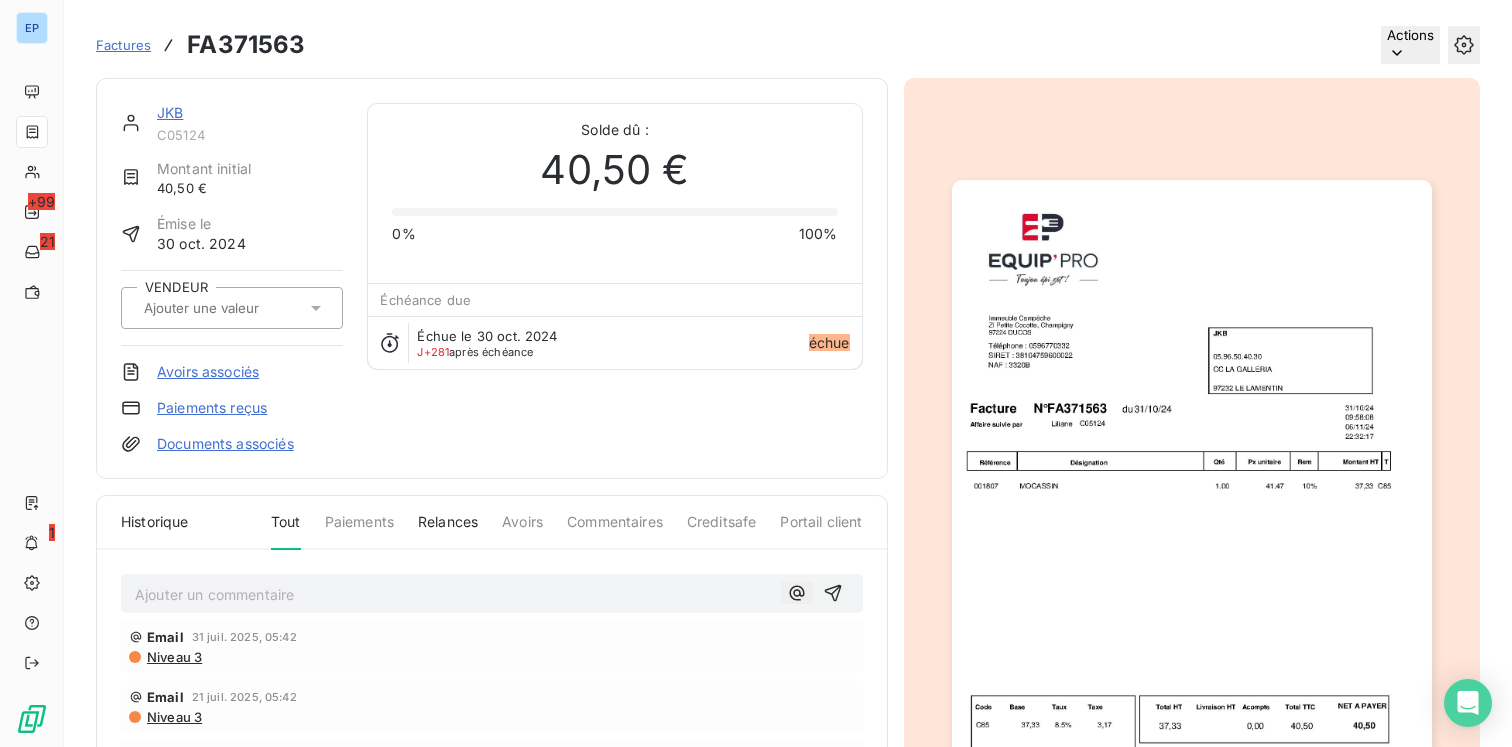 click 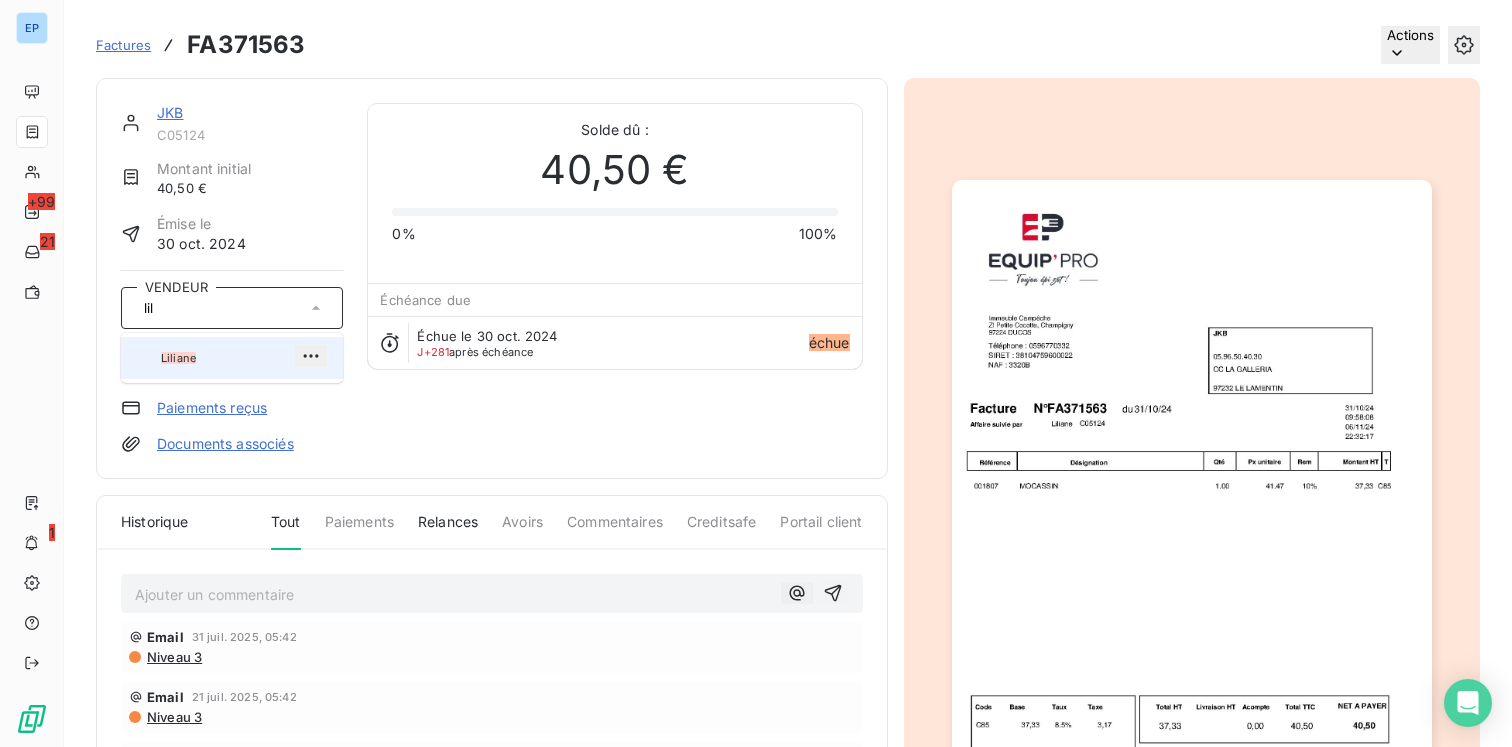 type on "lil" 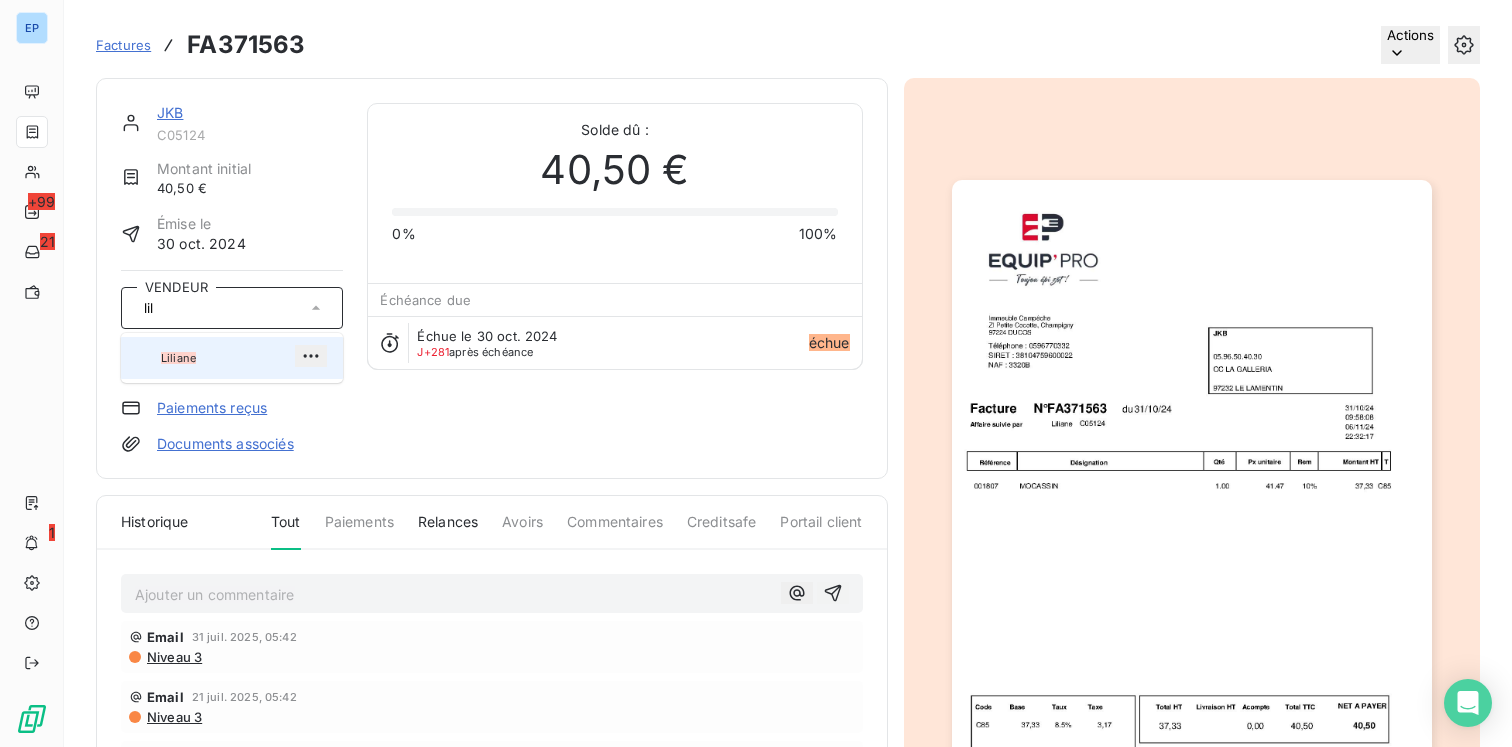 click on "Liliane" at bounding box center [244, 358] 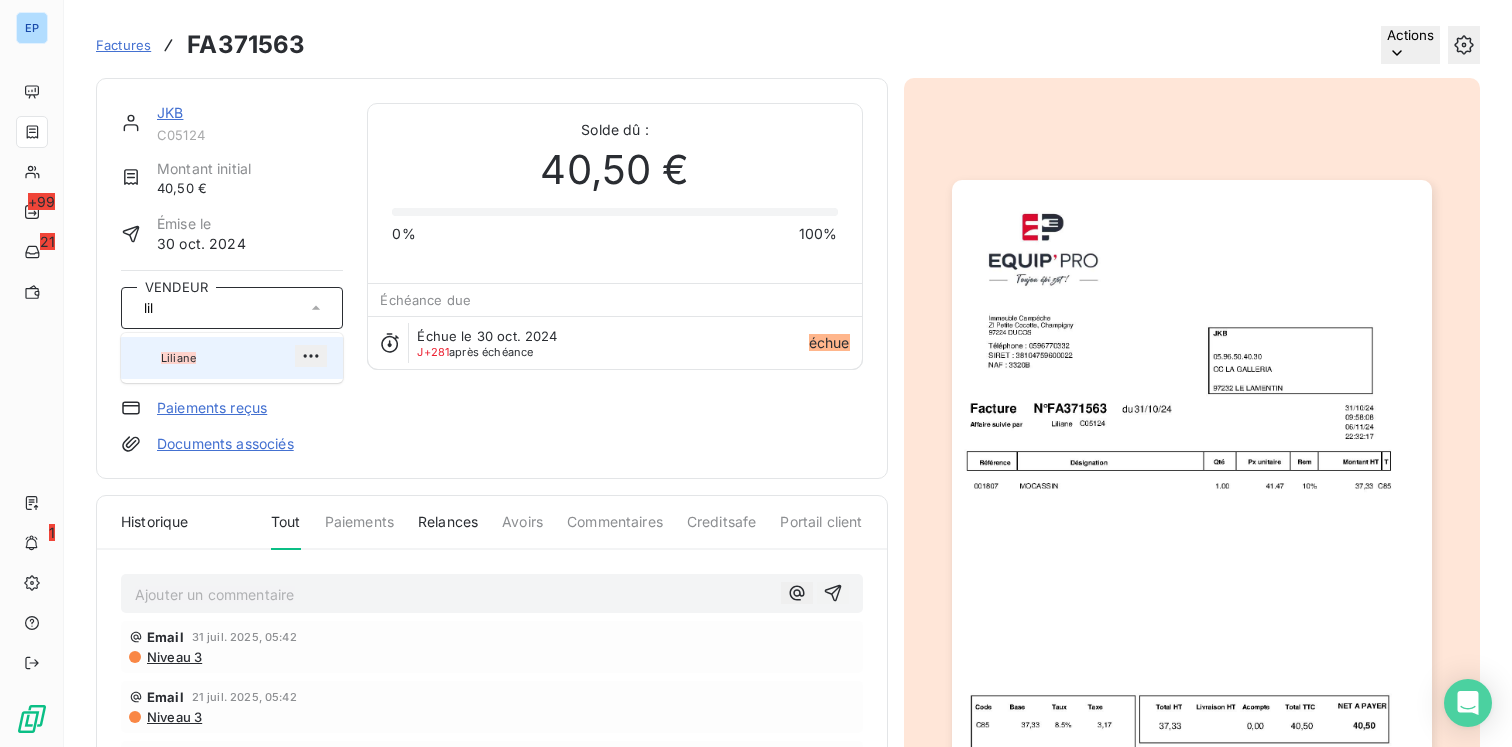 type 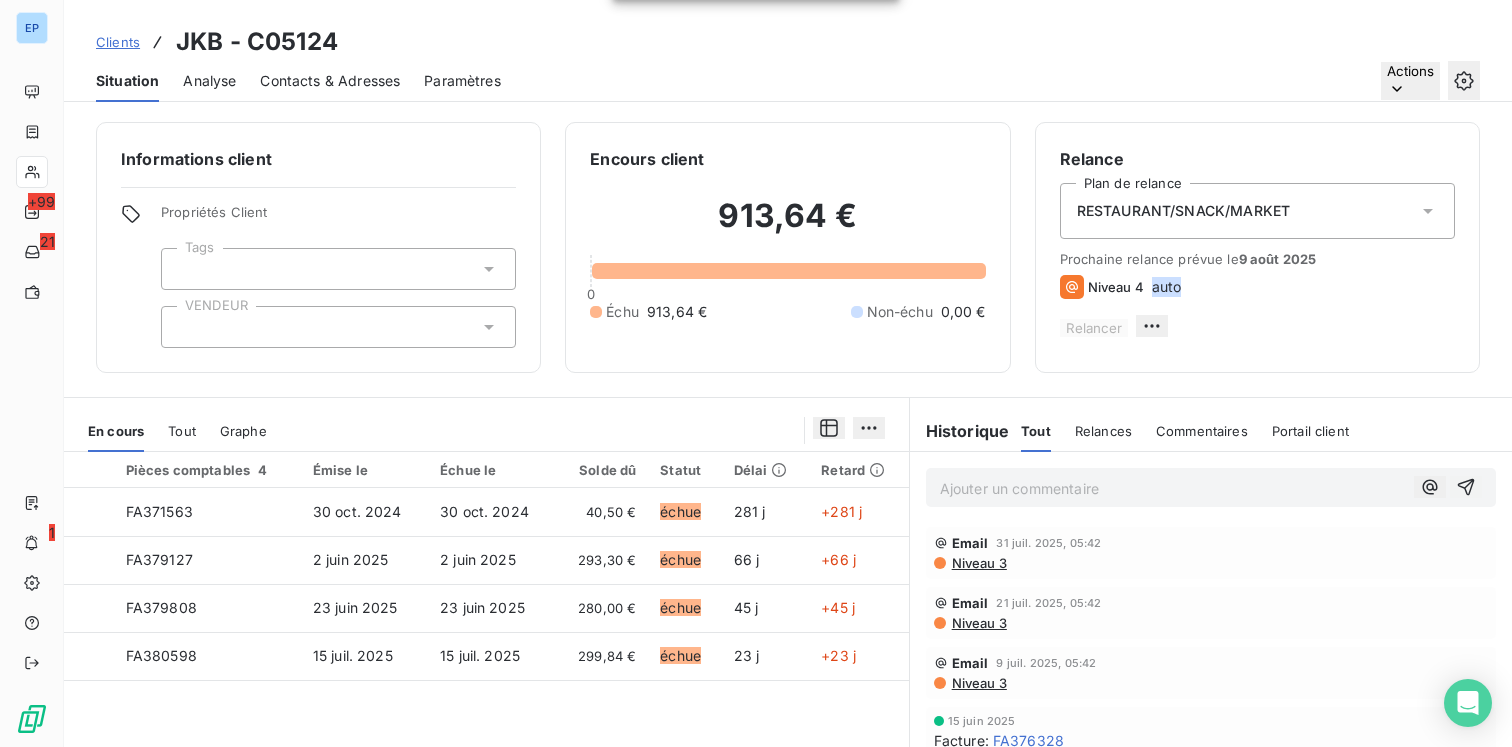 click at bounding box center (338, 327) 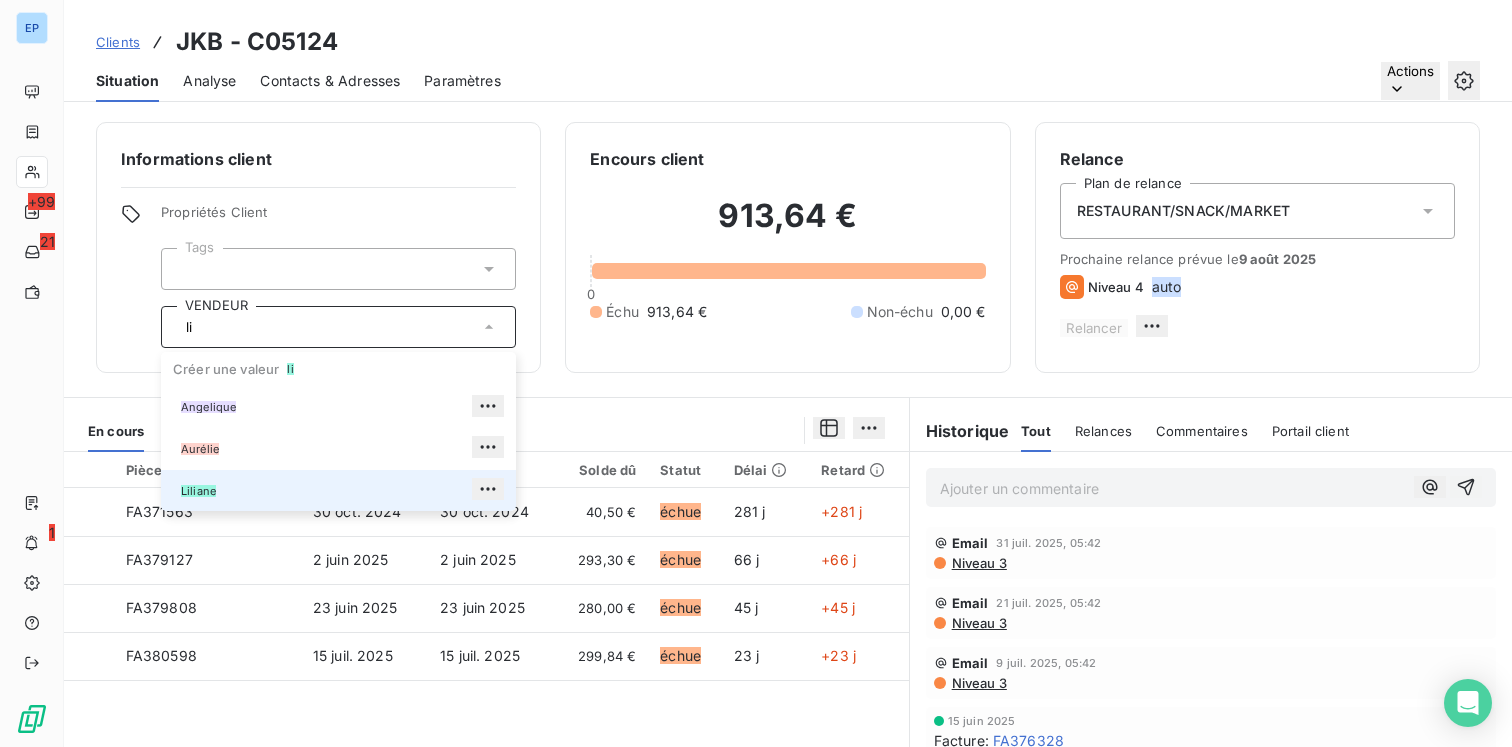 click on "Liliane" at bounding box center (198, 491) 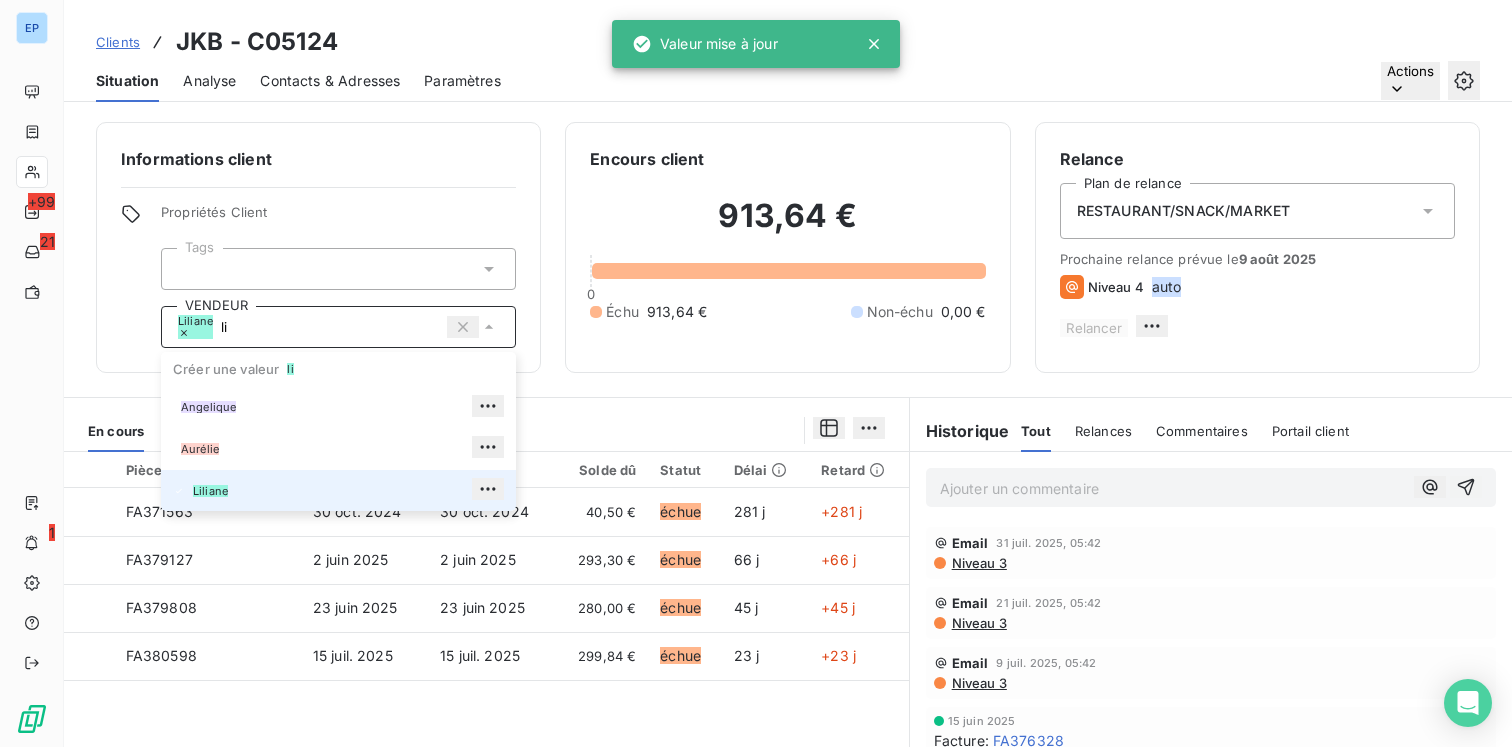 type on "l" 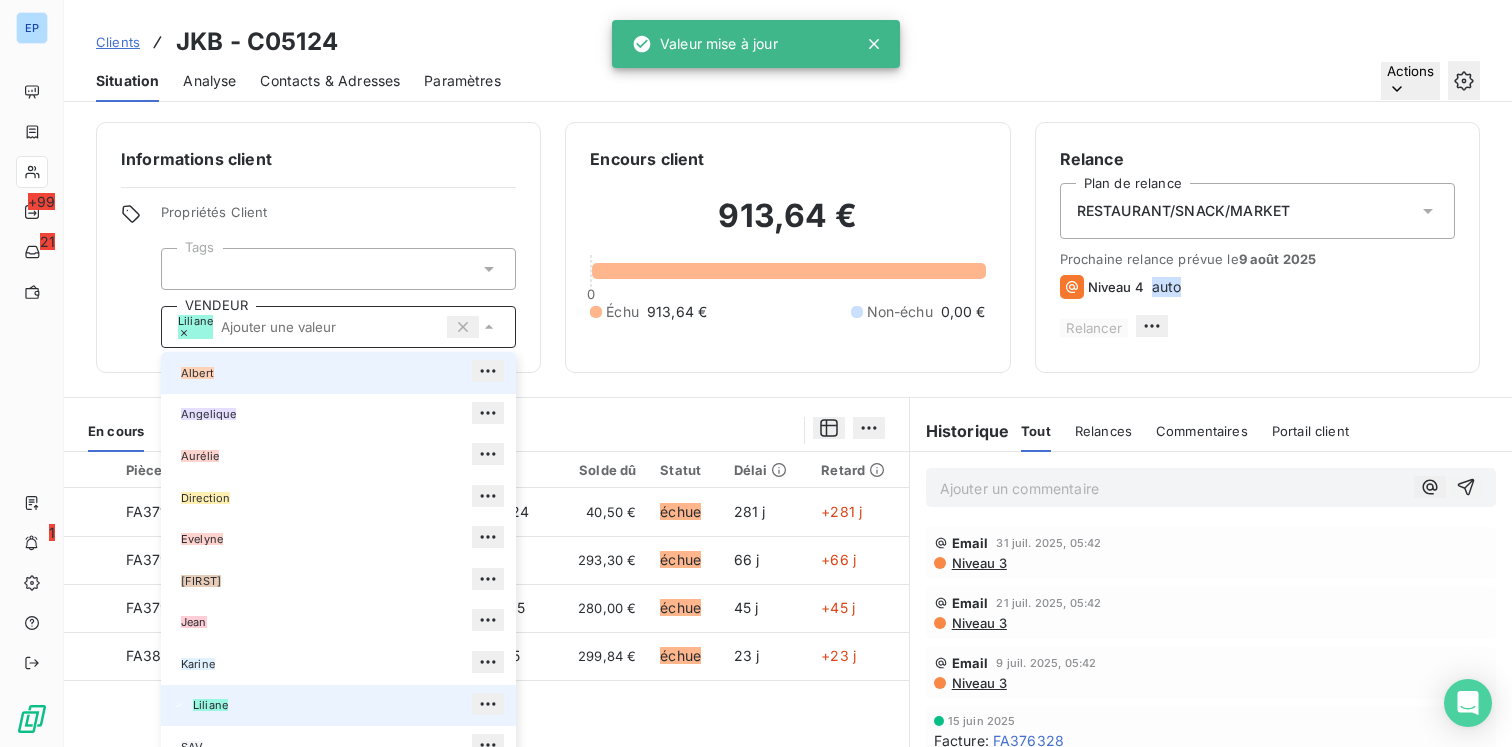 type on "k" 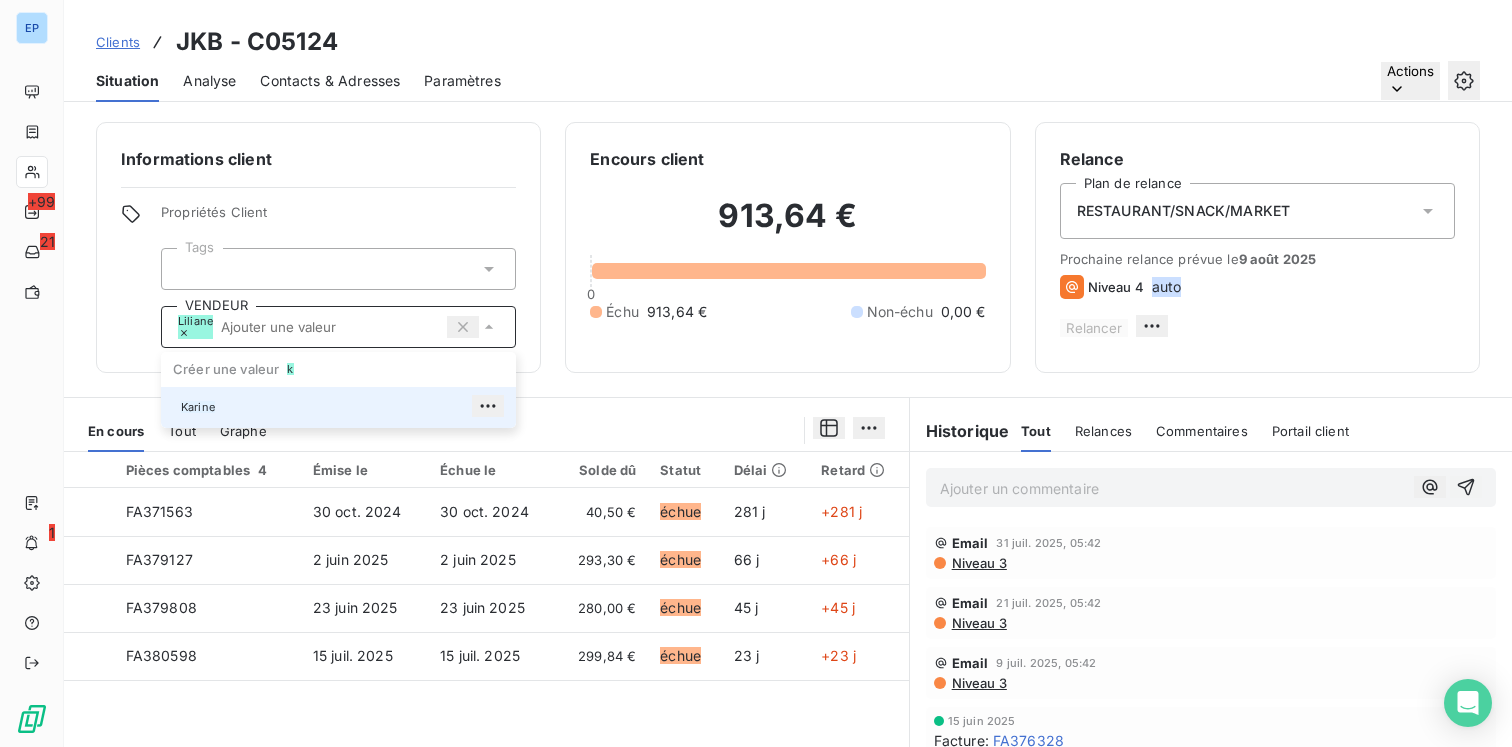 scroll, scrollTop: 37, scrollLeft: 0, axis: vertical 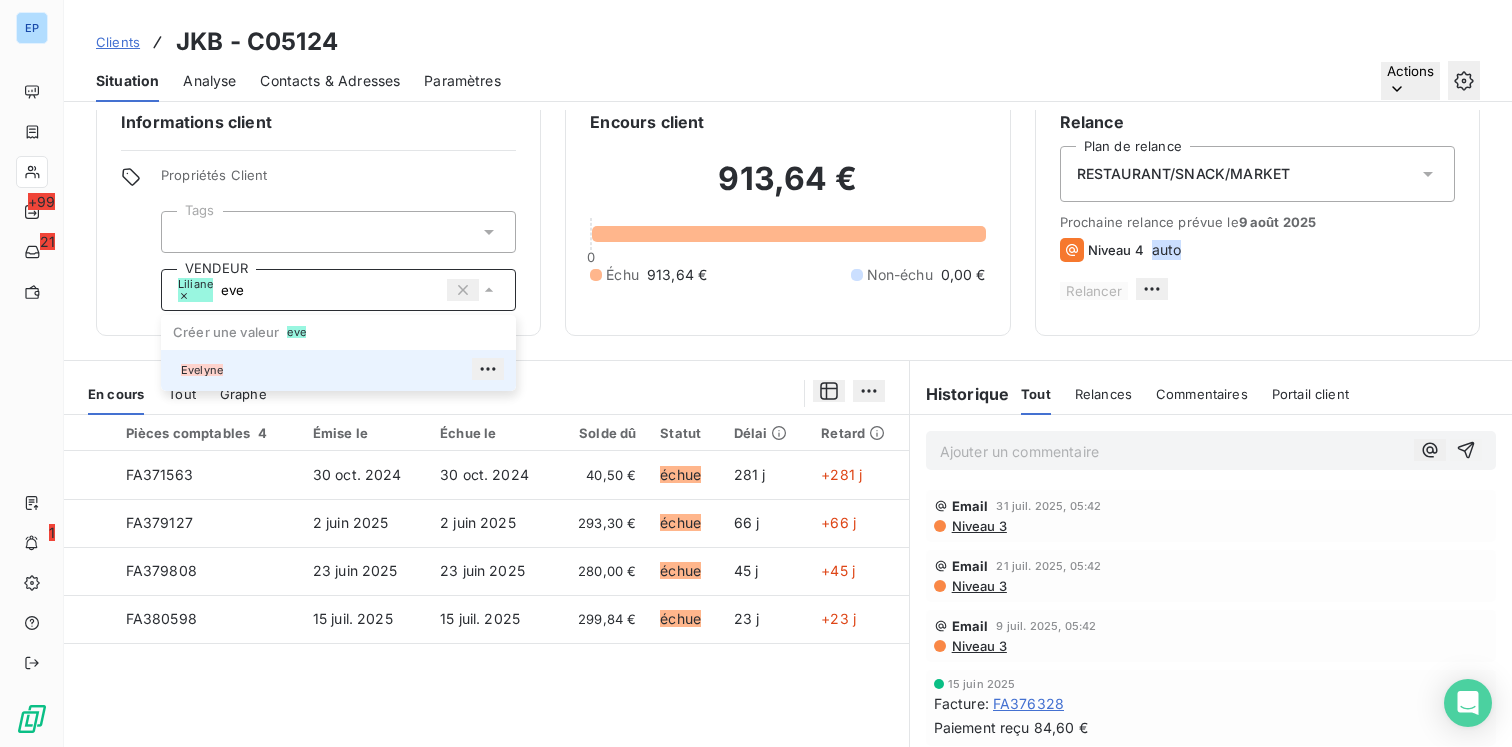 click on "Evelyne" at bounding box center [202, 370] 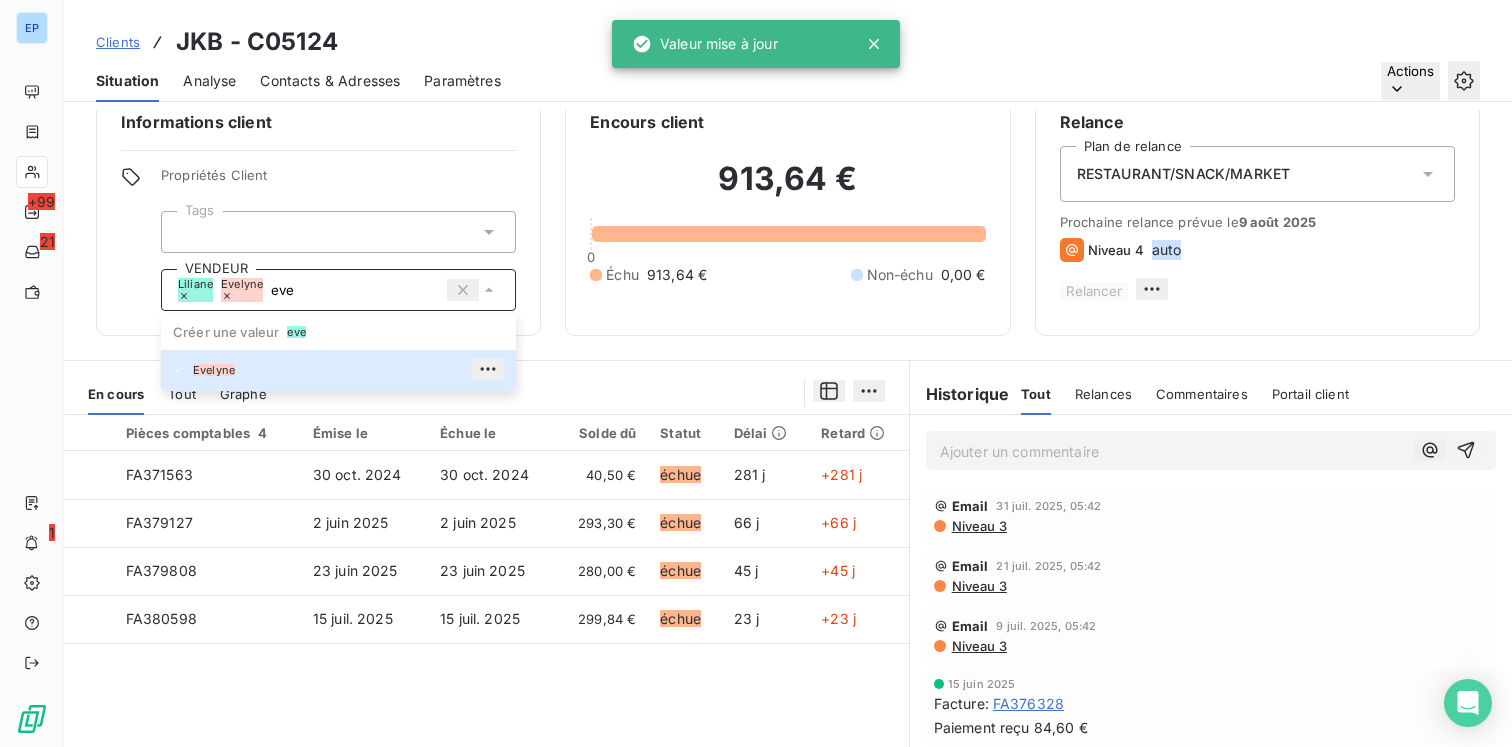 click on "Informations client Propriétés Client Tags VENDEUR Liliane Evelyne eve Créer une valeur   eve Evelyne Encours client   913,64 € 0 Échu 913,64 € Non-échu 0,00 €   Relance Plan de relance RESTAURANT/SNACK/MARKET Prochaine relance prévue le  9 août 2025 Niveau 4 auto Relancer En cours Tout Graphe Pièces comptables 4 Émise le Échue le Solde dû Statut Délai   Retard   FA371563 30 oct. 2024 30 oct. 2024 40,50 € échue 281 j +281 j FA379127 2 juin 2025 2 juin 2025 293,30 € échue 66 j +66 j FA379808 23 juin 2025 23 juin 2025 280,00 € échue 45 j +45 j FA380598 15 juil. 2025 15 juil. 2025 299,84 € échue 23 j +23 j Lignes par page 25 Précédent 1 Suivant Historique Tout Relances Commentaires Portail client Tout Relances Commentaires Portail client Ajouter un commentaire ﻿ Email 31 juil. 2025, 05:42 Niveau 3 Email 21 juil. 2025, 05:42 Niveau 3 Email 9 juil. 2025, 05:42 Niveau 3 15 juin 2025 Facture  : FA376328 Paiement reçu 84,60 € murielle RAMANICH 27 févr. 2025, 01:44 Facture" at bounding box center (788, 428) 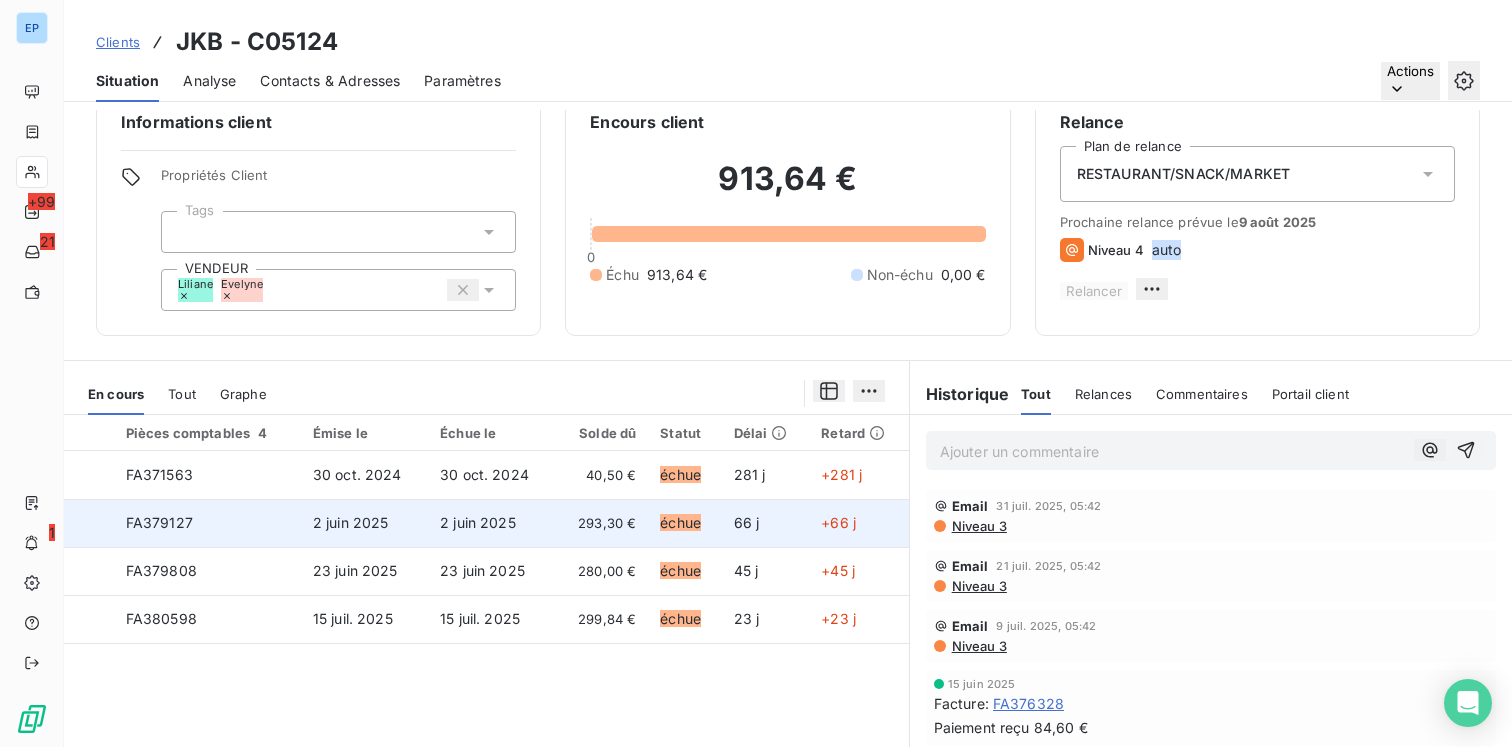 click on "2 juin 2025" at bounding box center (351, 522) 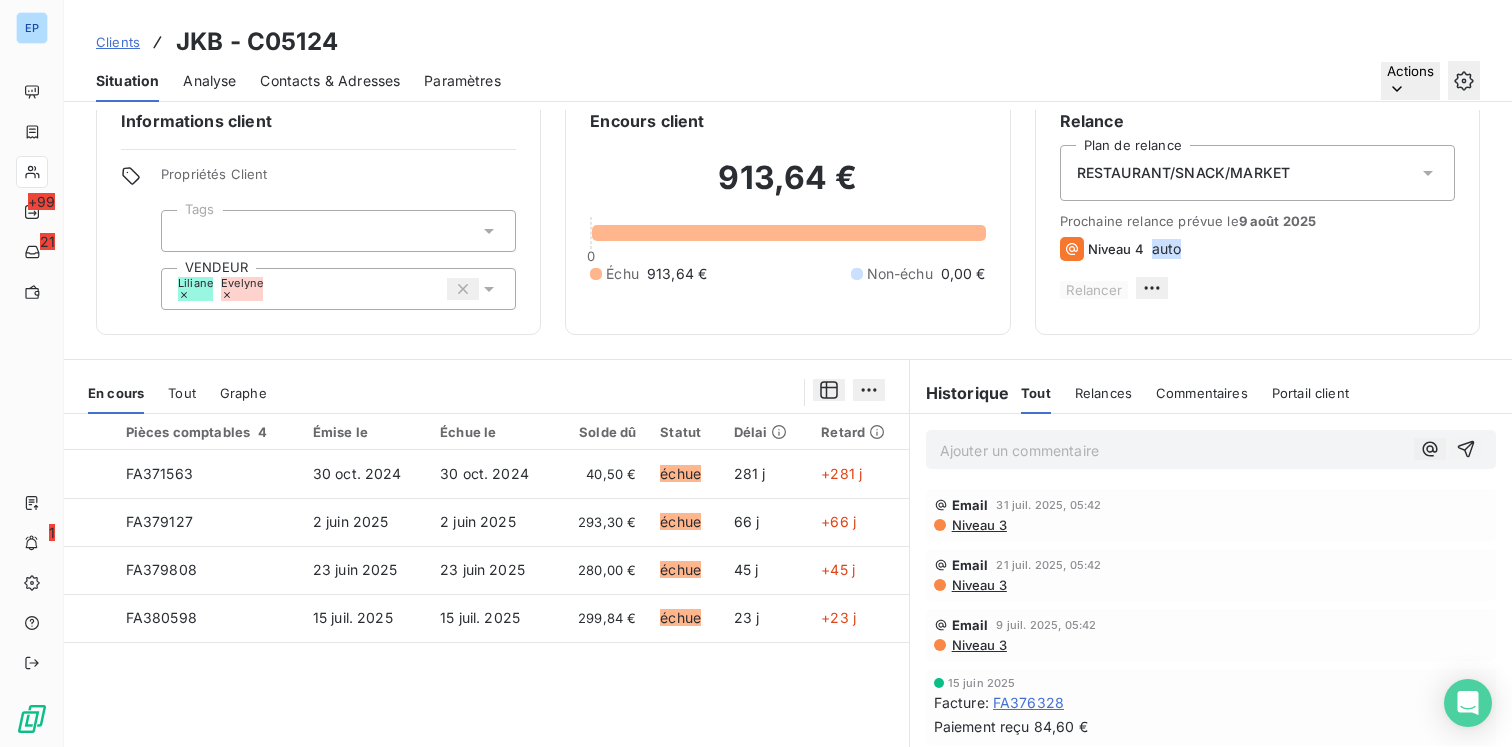 scroll, scrollTop: 0, scrollLeft: 0, axis: both 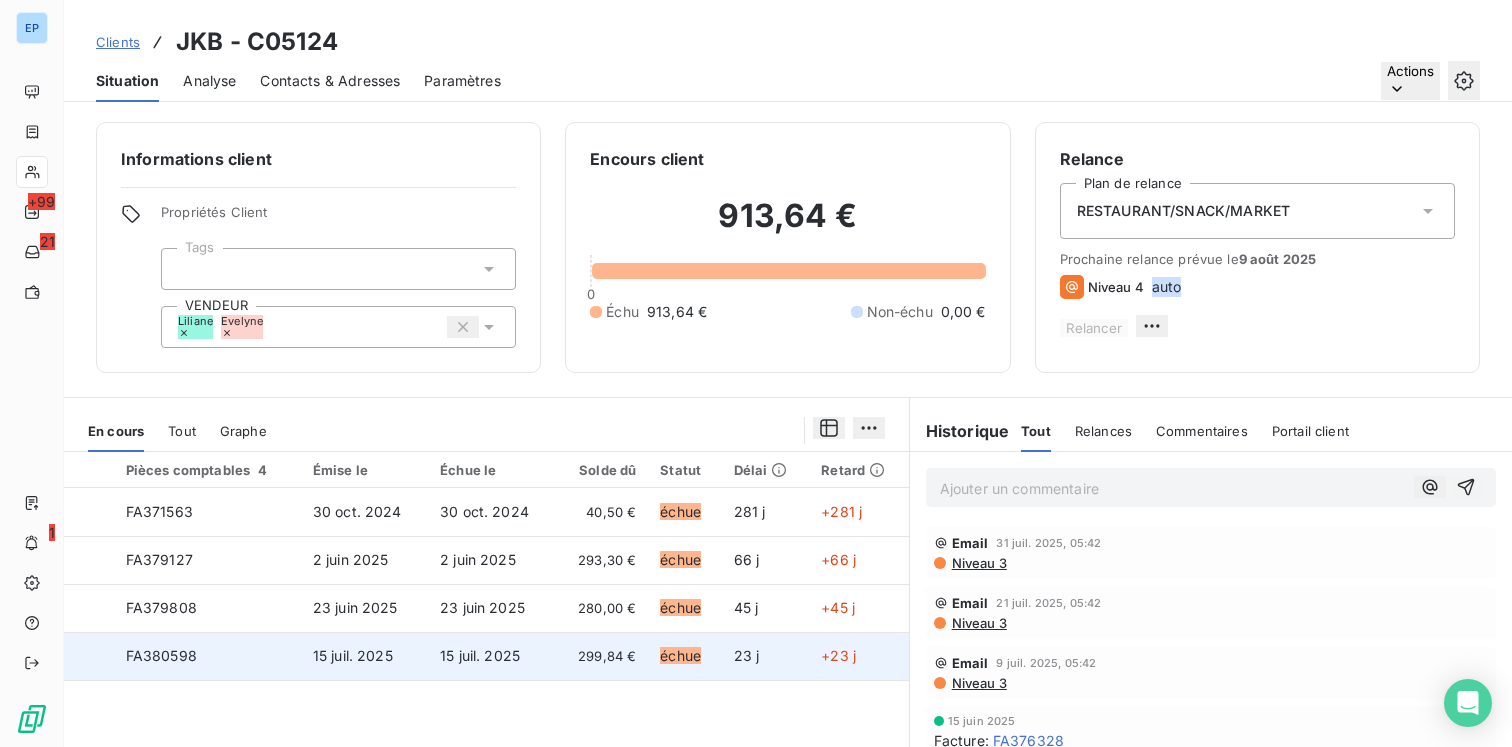 click on "15 juil. 2025" at bounding box center (353, 655) 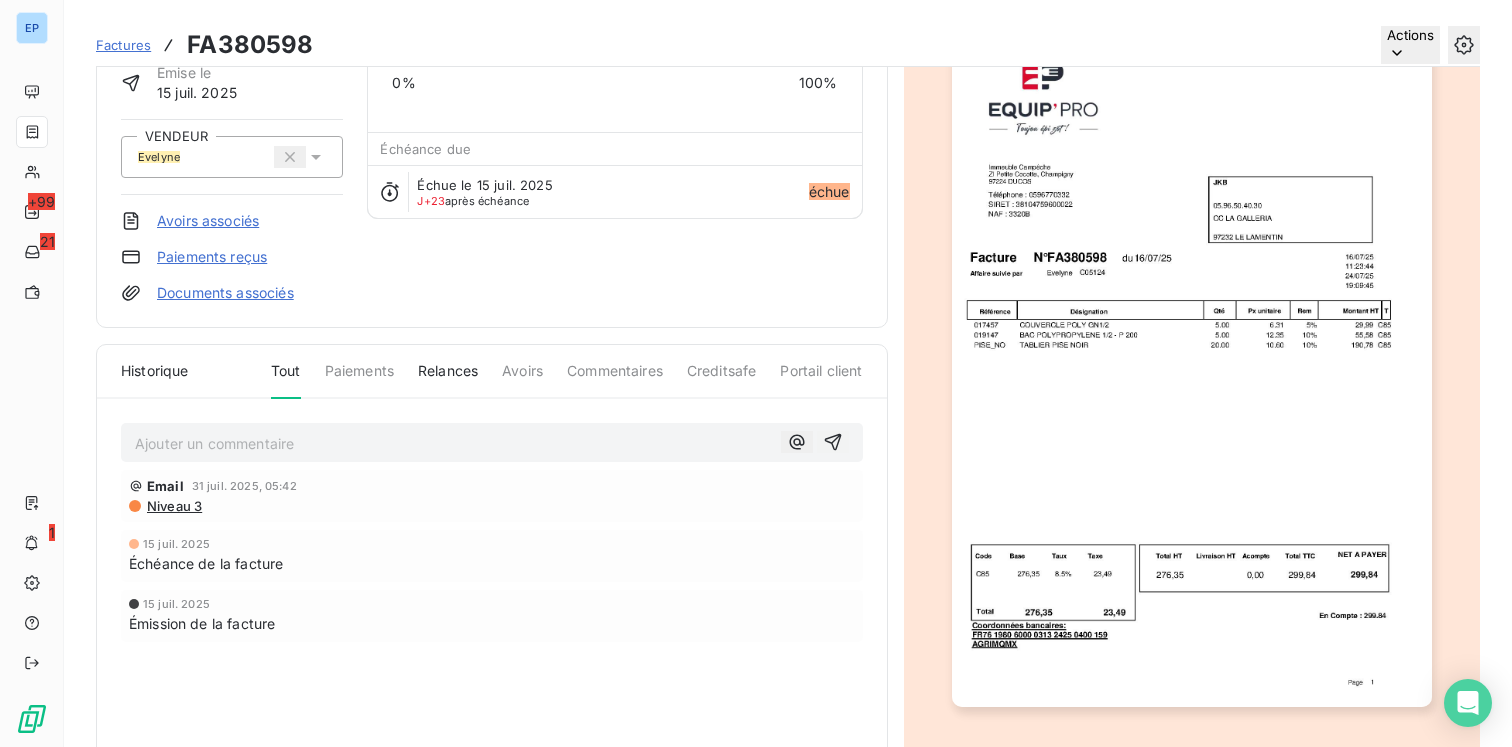 scroll, scrollTop: 243, scrollLeft: 0, axis: vertical 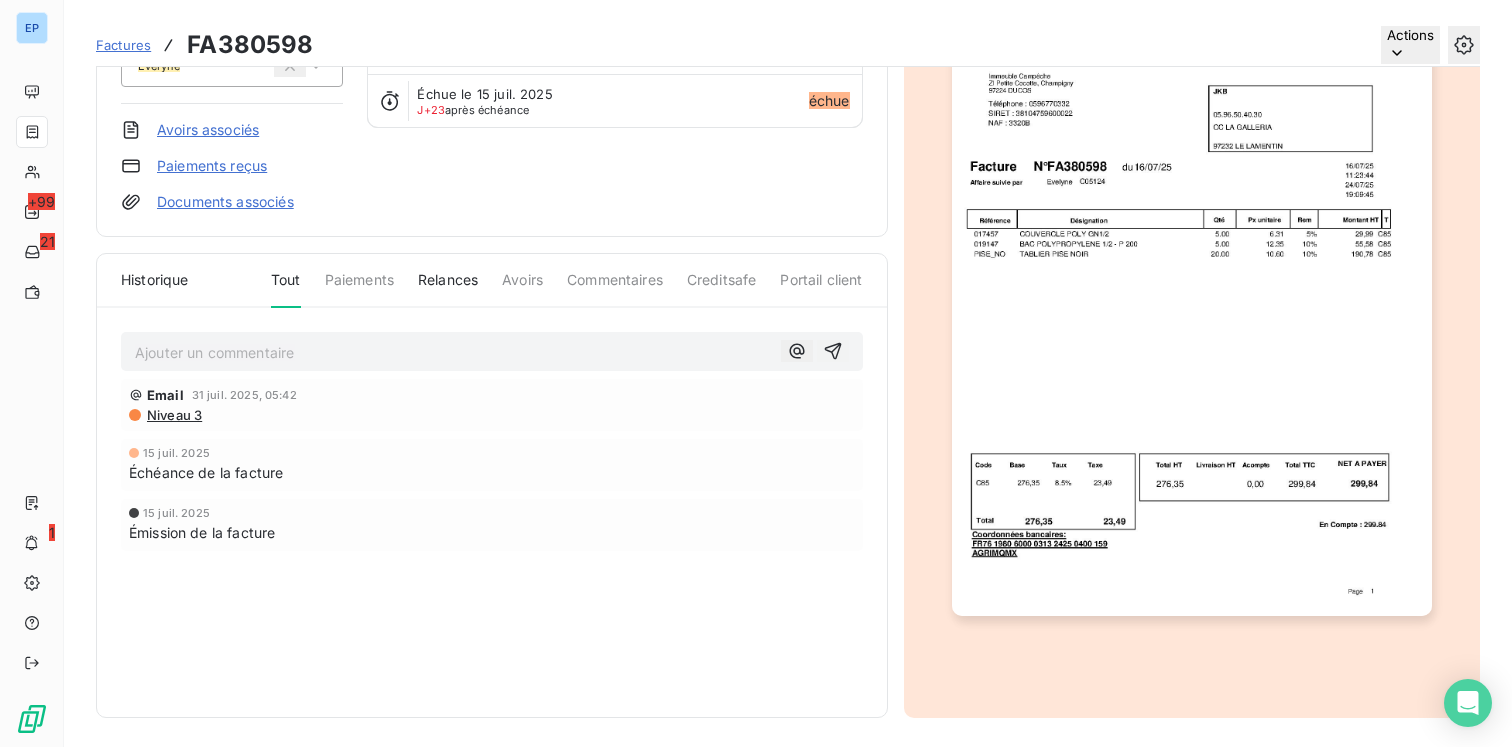 click on "Historique Tout Paiements Relances Avoirs Commentaires Creditsafe Portail client Ajouter un commentaire ﻿ Email 31 juil. 2025, 05:42 Niveau 3 15 juil. 2025 Échéance de la facture 15 juil. 2025 Émission de la facture" at bounding box center (492, 485) 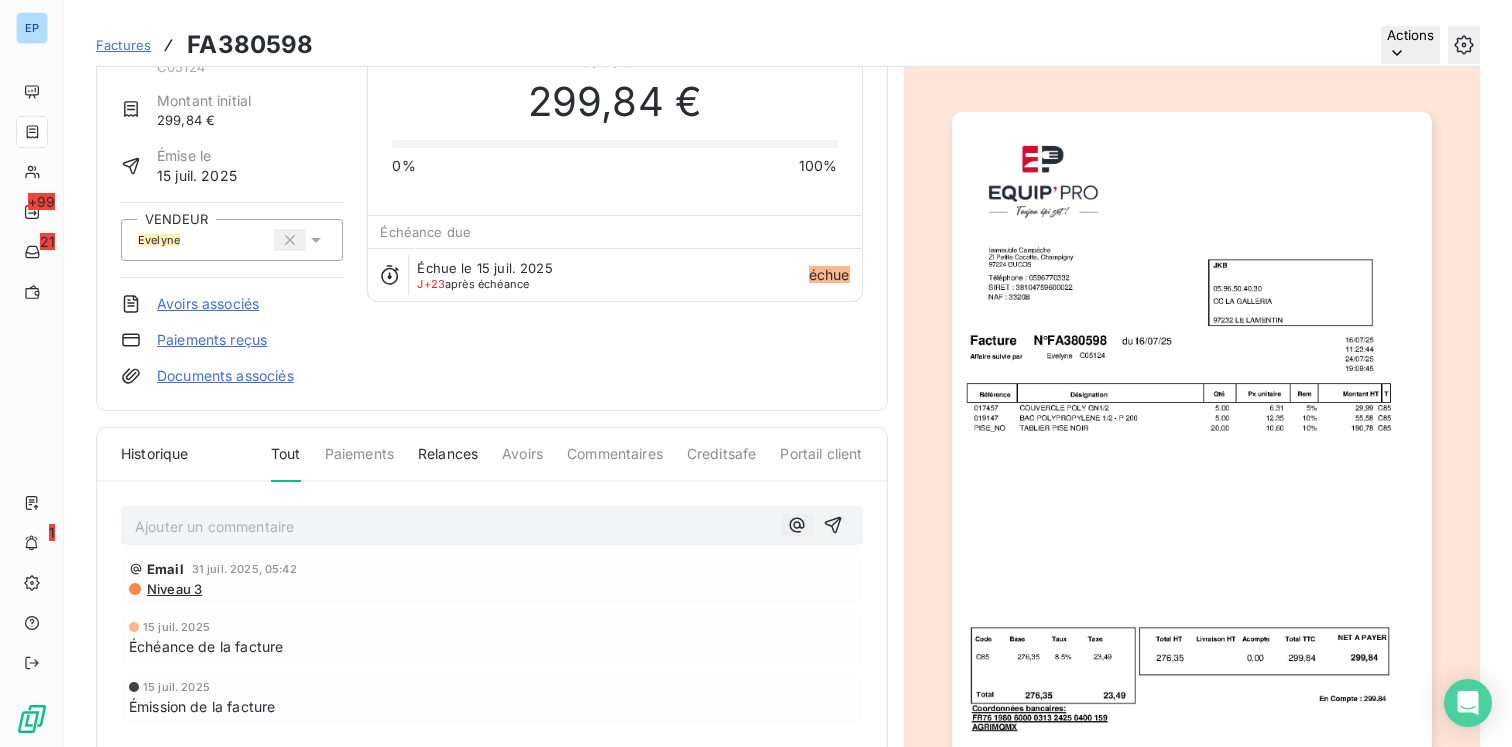 scroll, scrollTop: 0, scrollLeft: 0, axis: both 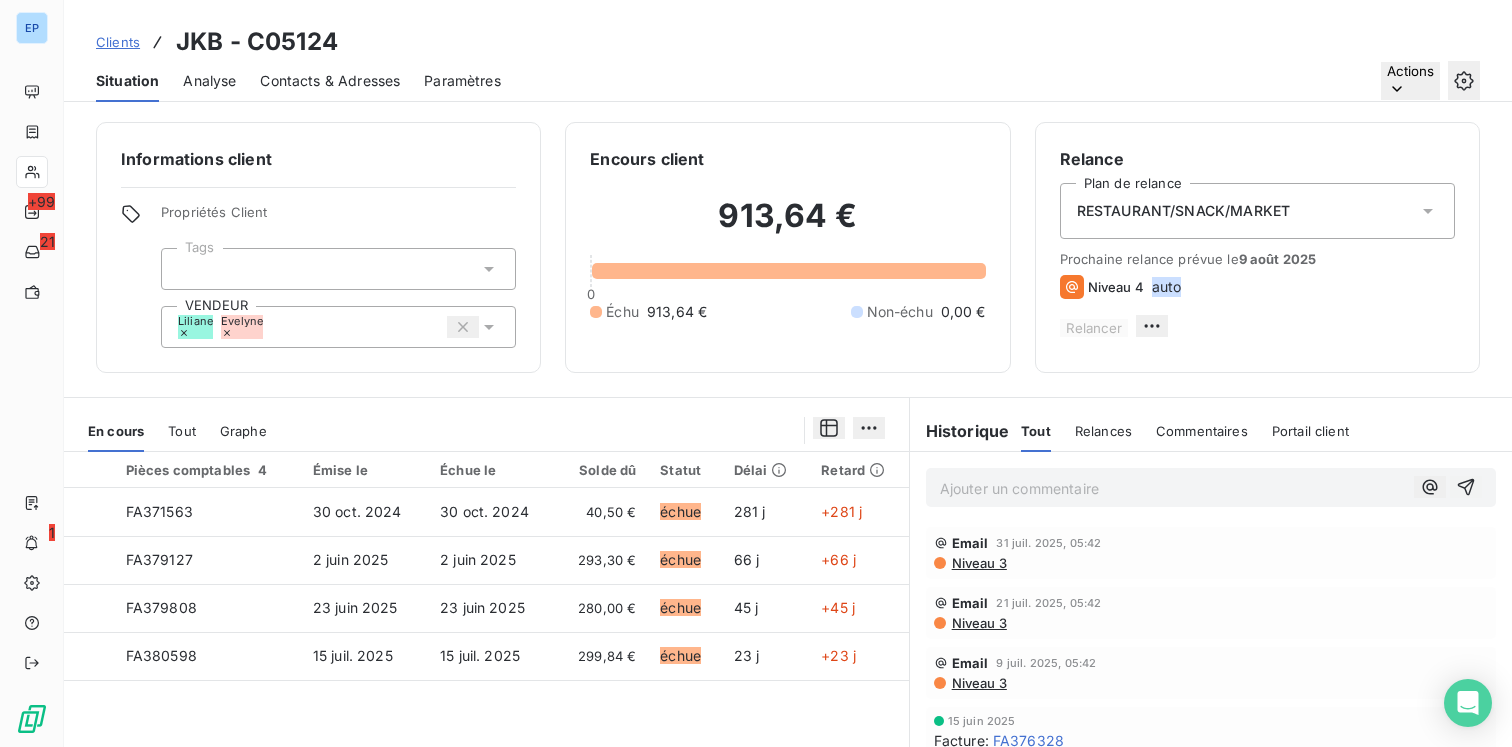 click on "Clients" at bounding box center [118, 42] 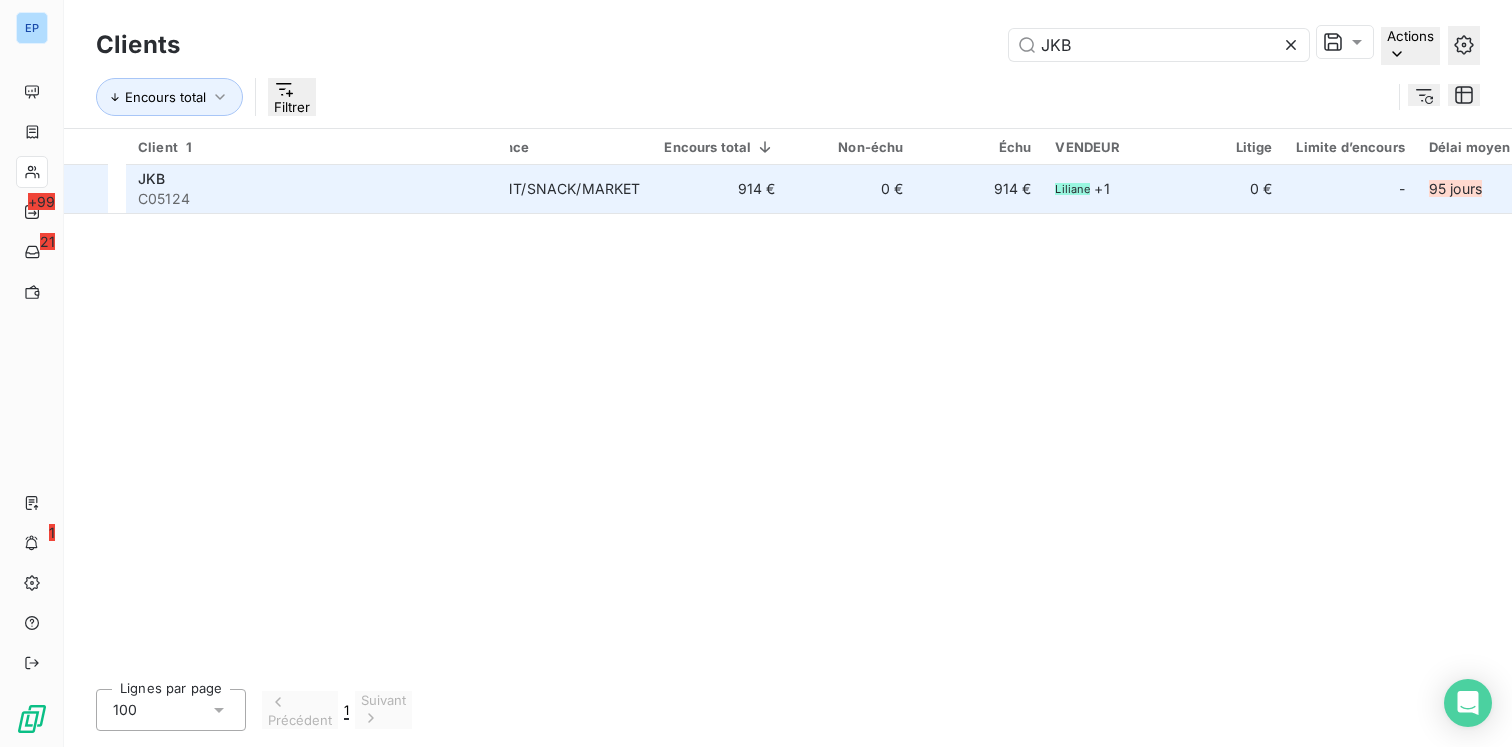 scroll, scrollTop: 0, scrollLeft: 0, axis: both 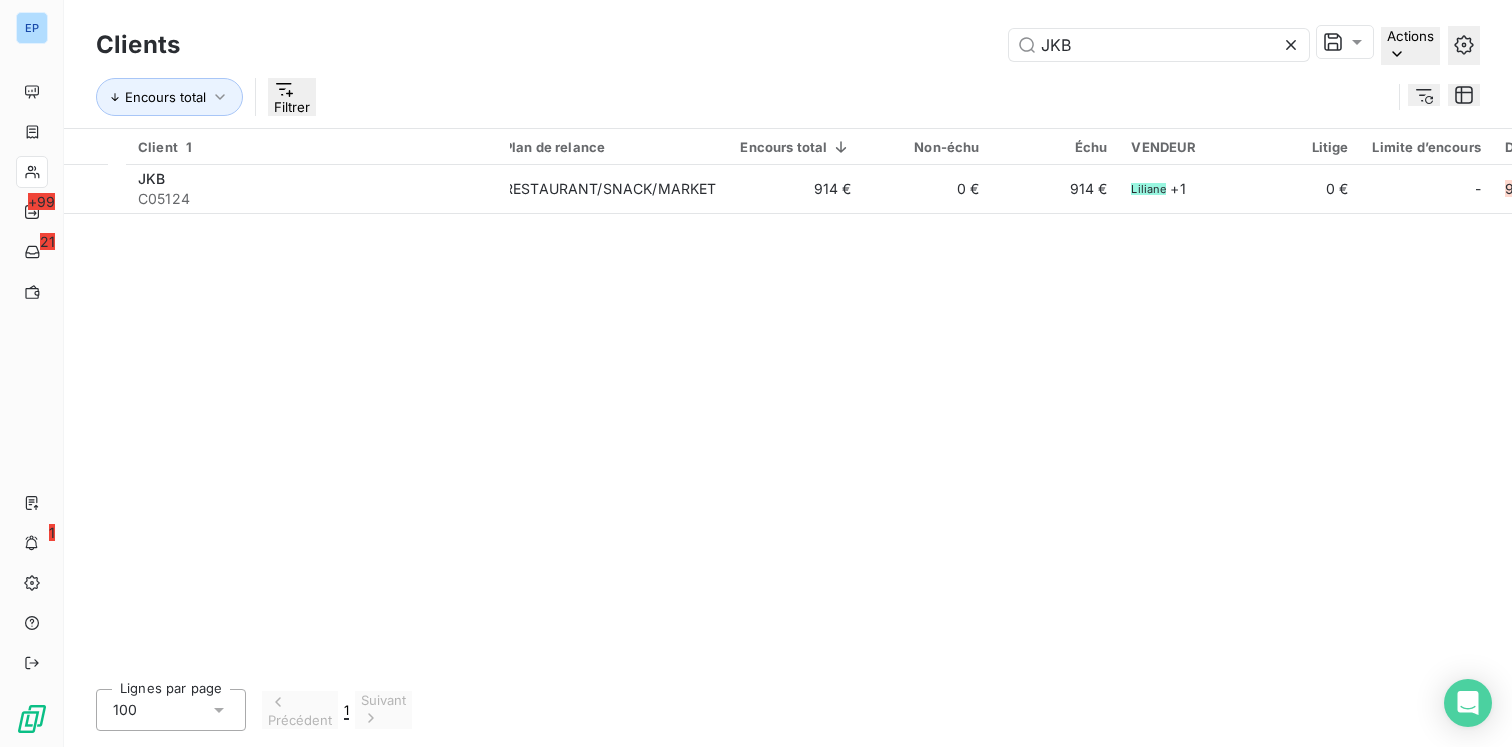 type on "JKB" 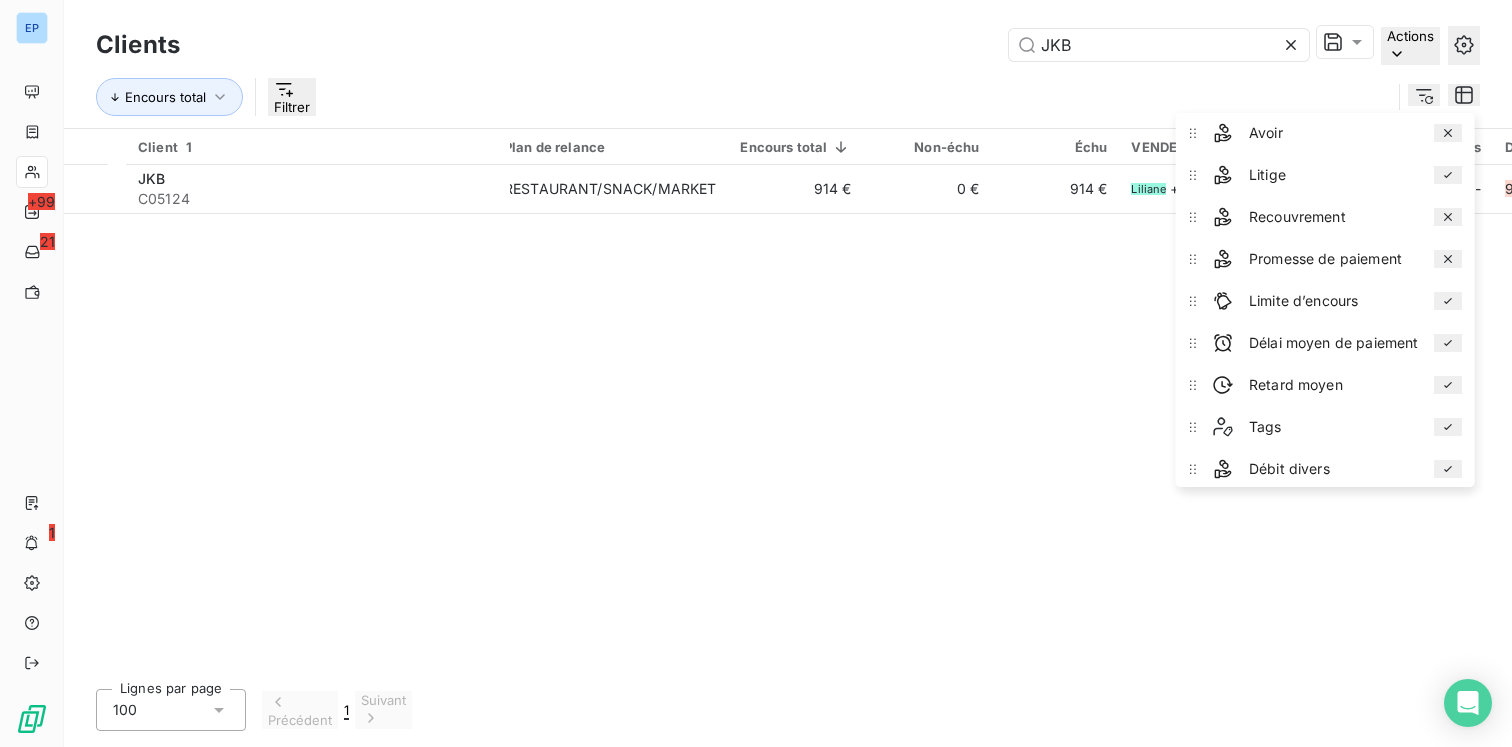 scroll, scrollTop: 267, scrollLeft: 0, axis: vertical 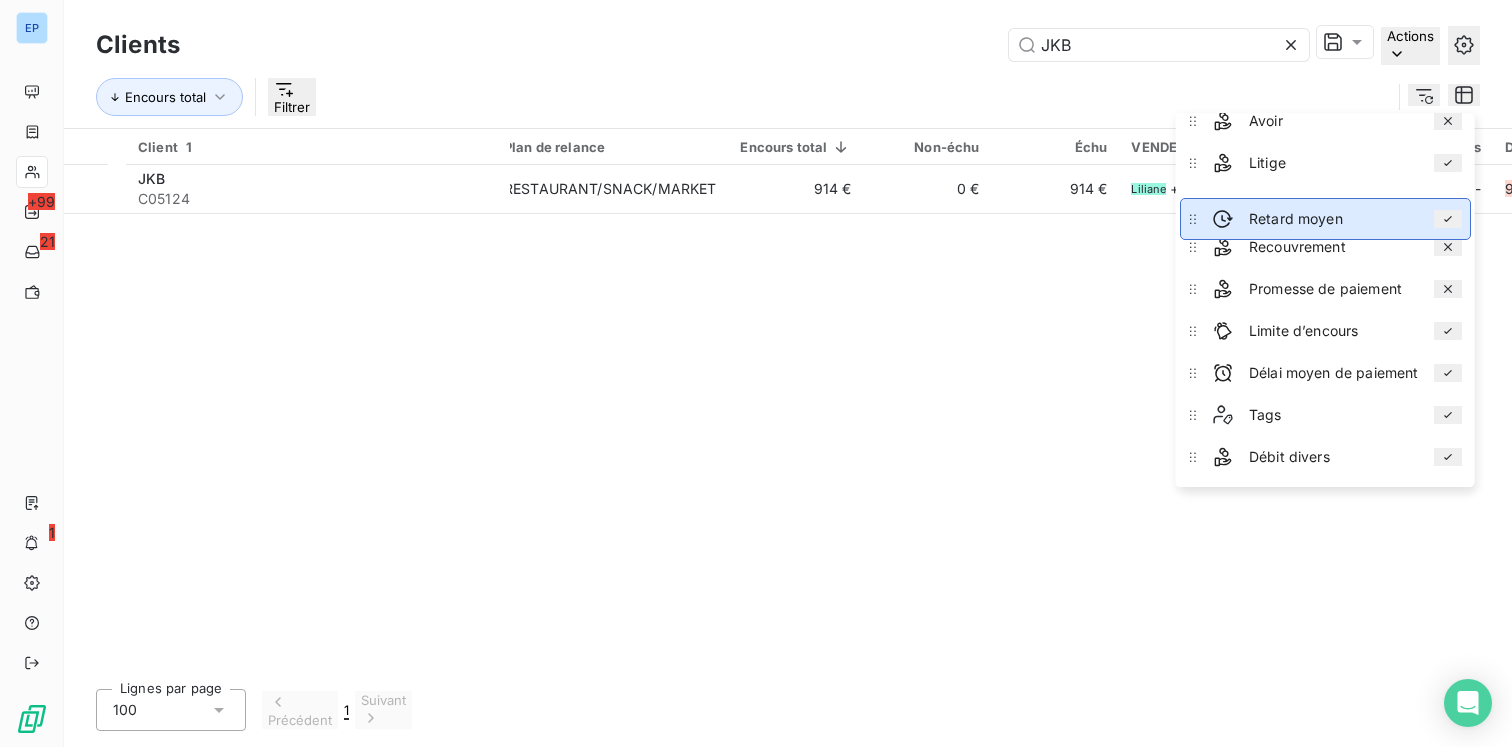 drag, startPoint x: 1194, startPoint y: 378, endPoint x: 1202, endPoint y: 226, distance: 152.21039 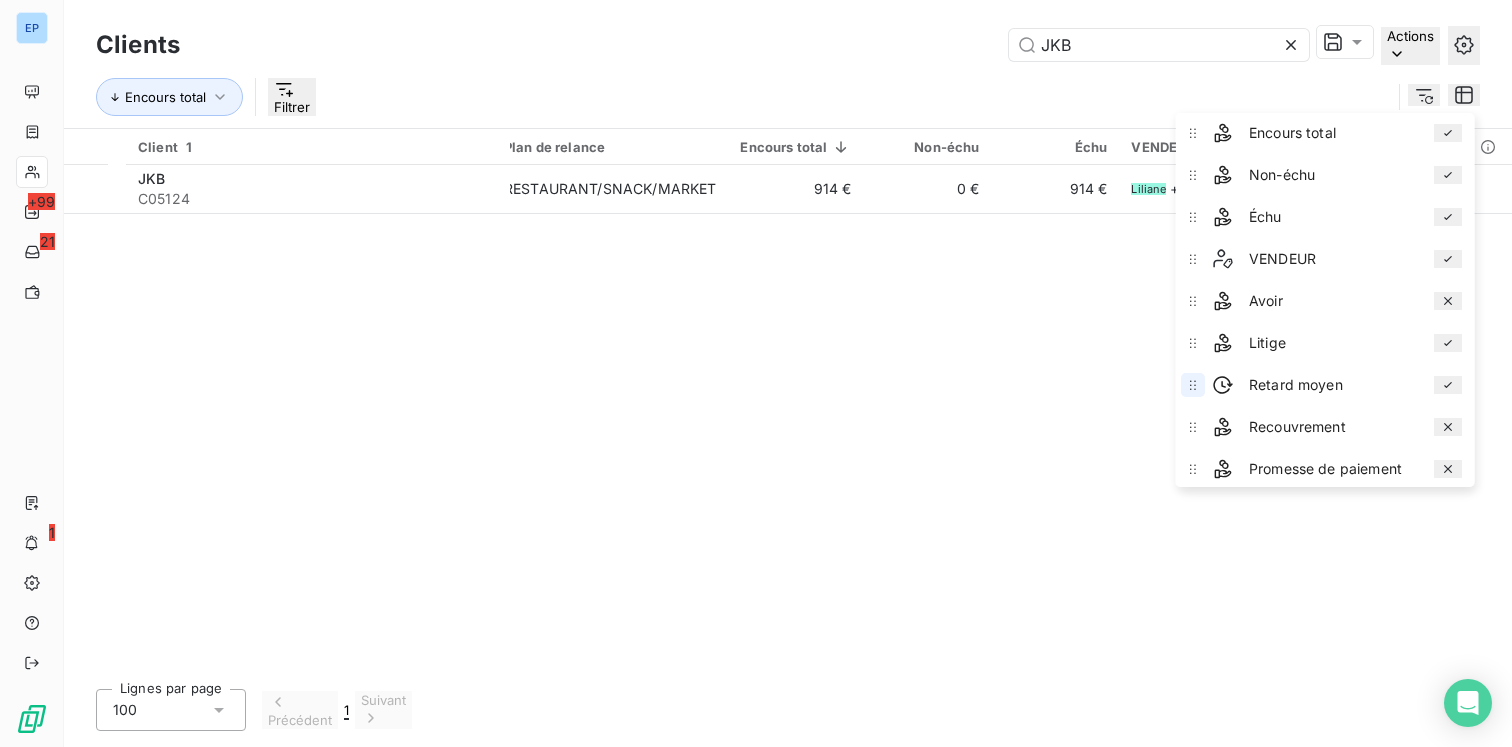 scroll, scrollTop: 84, scrollLeft: 0, axis: vertical 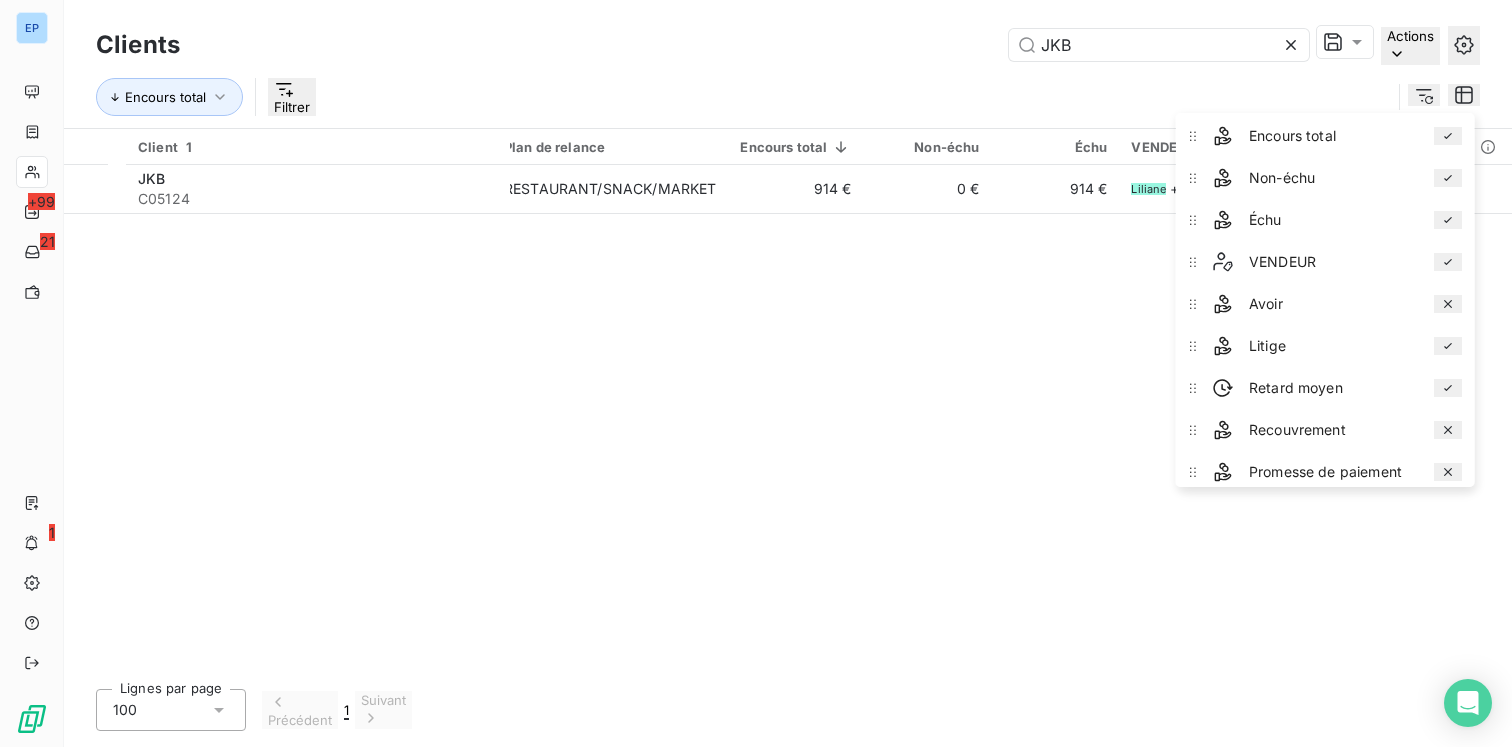 click on "Client 1 Plan de relance Encours total Non-échu Échu VENDEUR Litige Retard moyen Limite d’encours Délai moyen de paiement Tags Débit divers Crédit divers JKB C05124 RESTAURANT/SNACK/MARKET 914 € 0 € 914 € Liliane + 1 0 € 95 jours - 95 jours - 0 € 0 €" at bounding box center (788, 401) 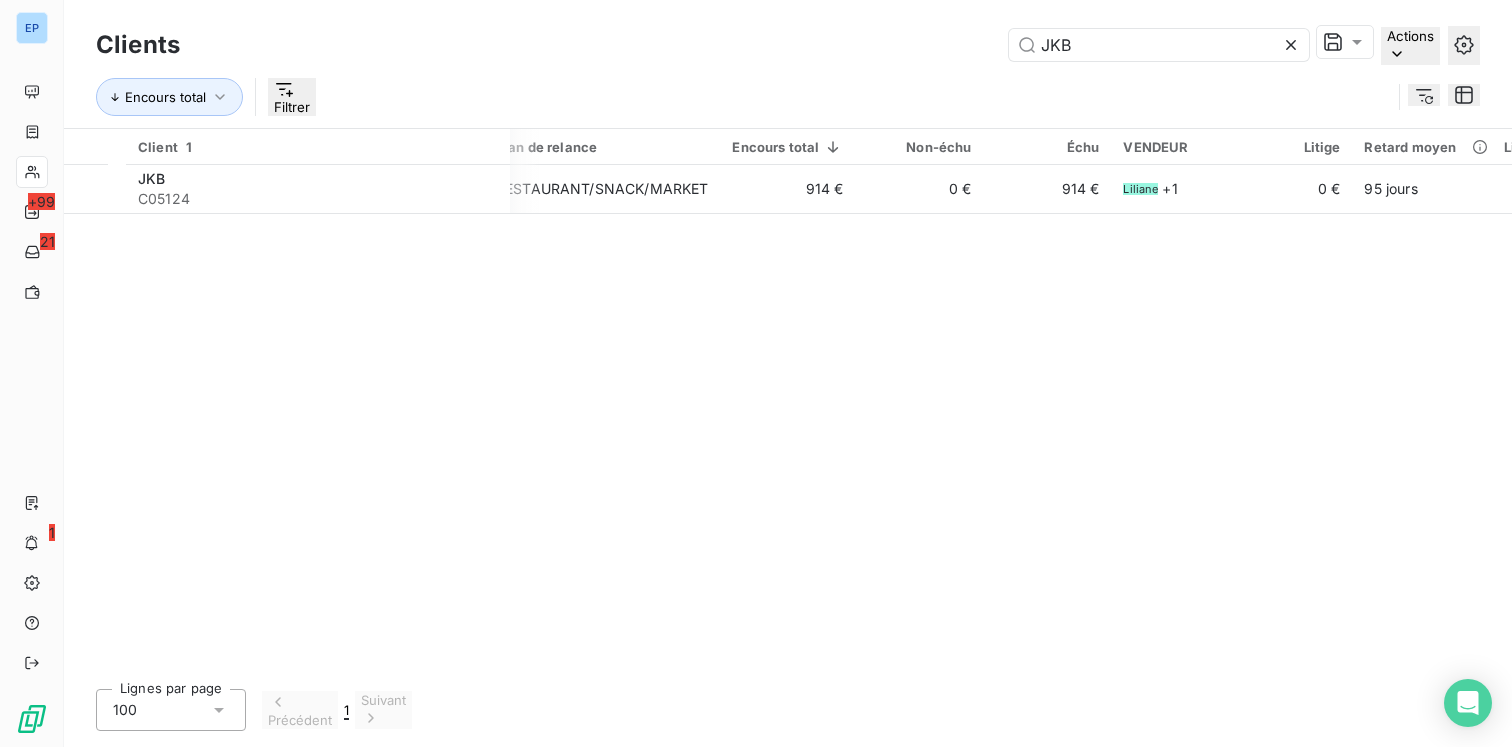 scroll, scrollTop: 0, scrollLeft: 0, axis: both 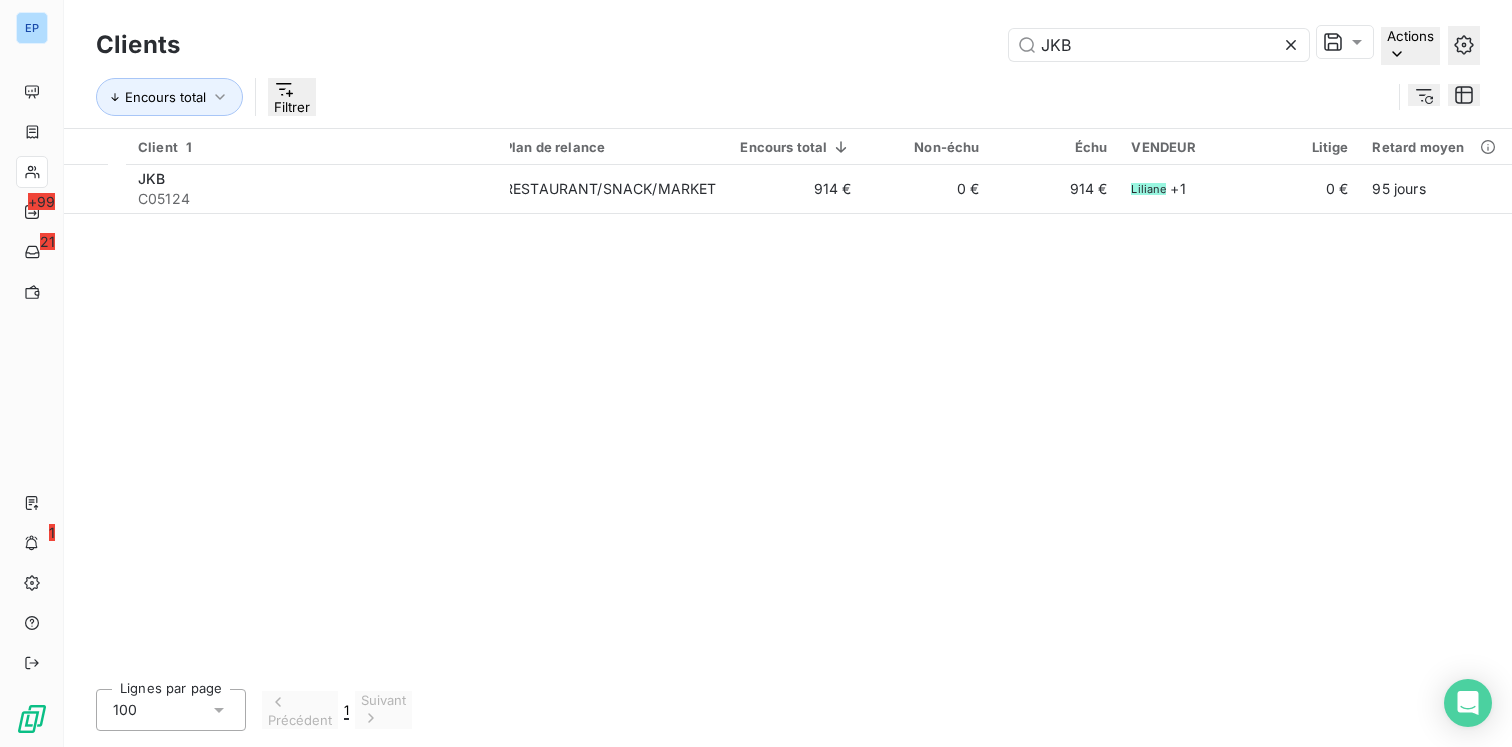 click 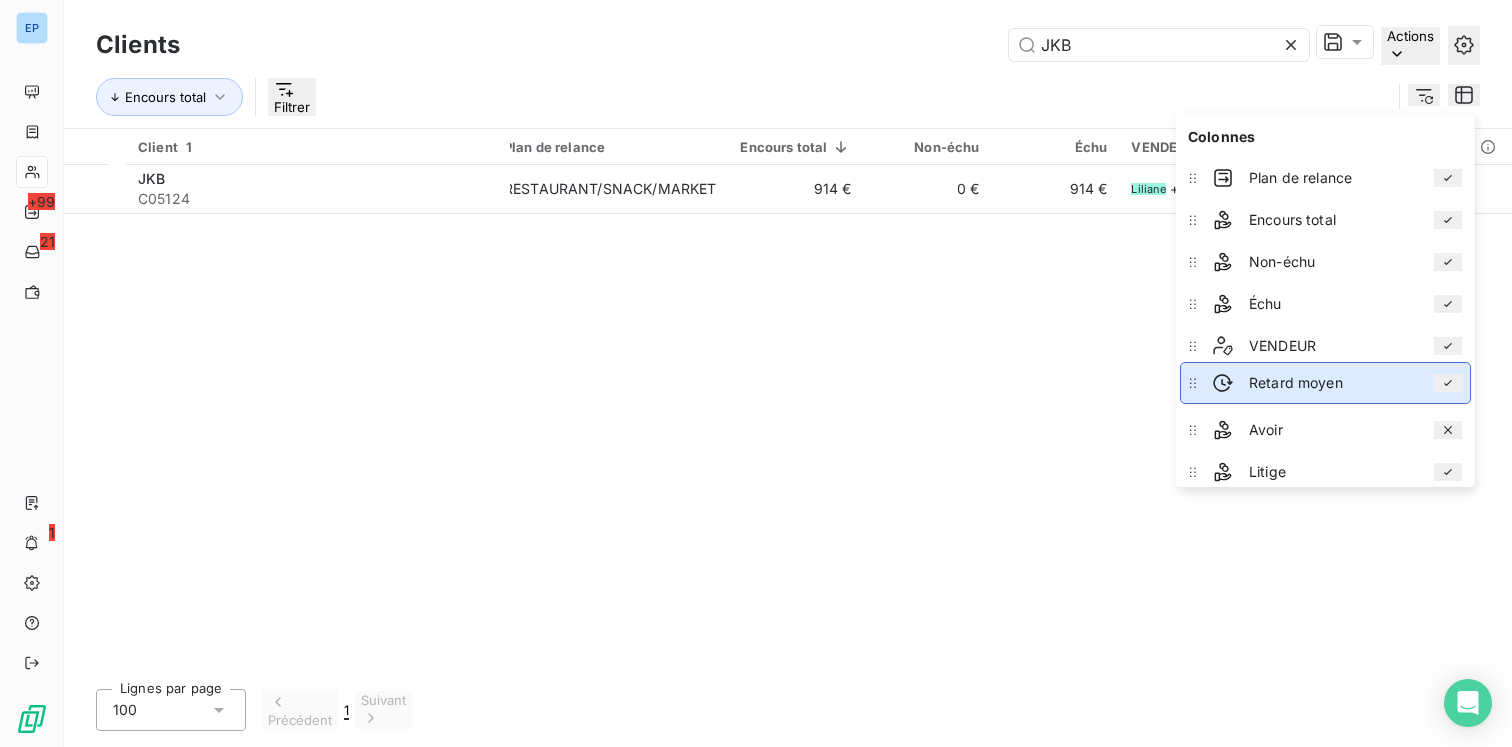drag, startPoint x: 1191, startPoint y: 471, endPoint x: 1192, endPoint y: 382, distance: 89.005615 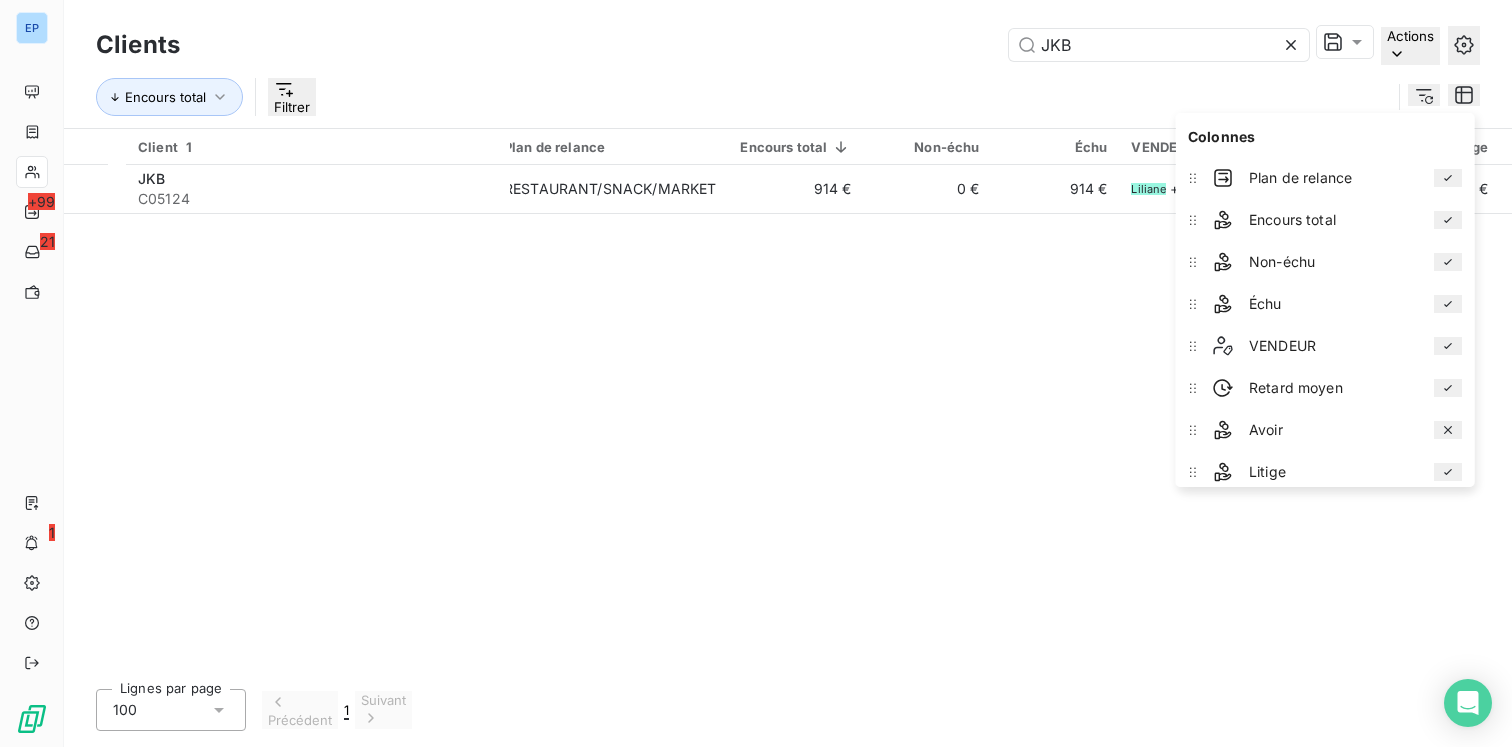 click on "Client 1 Plan de relance Encours total Non-échu Échu VENDEUR Retard moyen Litige Limite d’encours Délai moyen de paiement Tags Débit divers Crédit divers JKB C05124 RESTAURANT/SNACK/MARKET 914 € 0 € 914 € Liliane + 1 95 jours 0 € - 95 jours - 0 € 0 €" at bounding box center [788, 401] 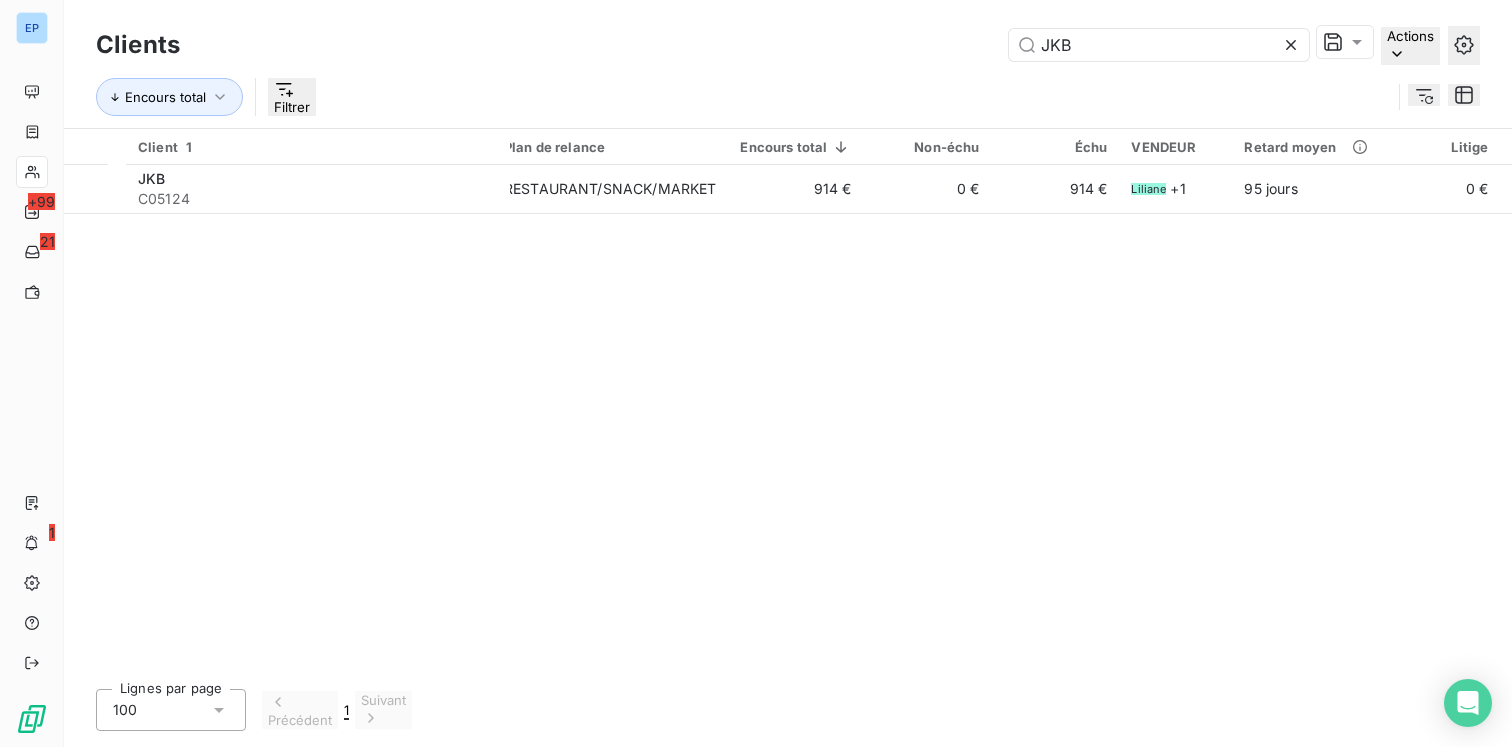 click 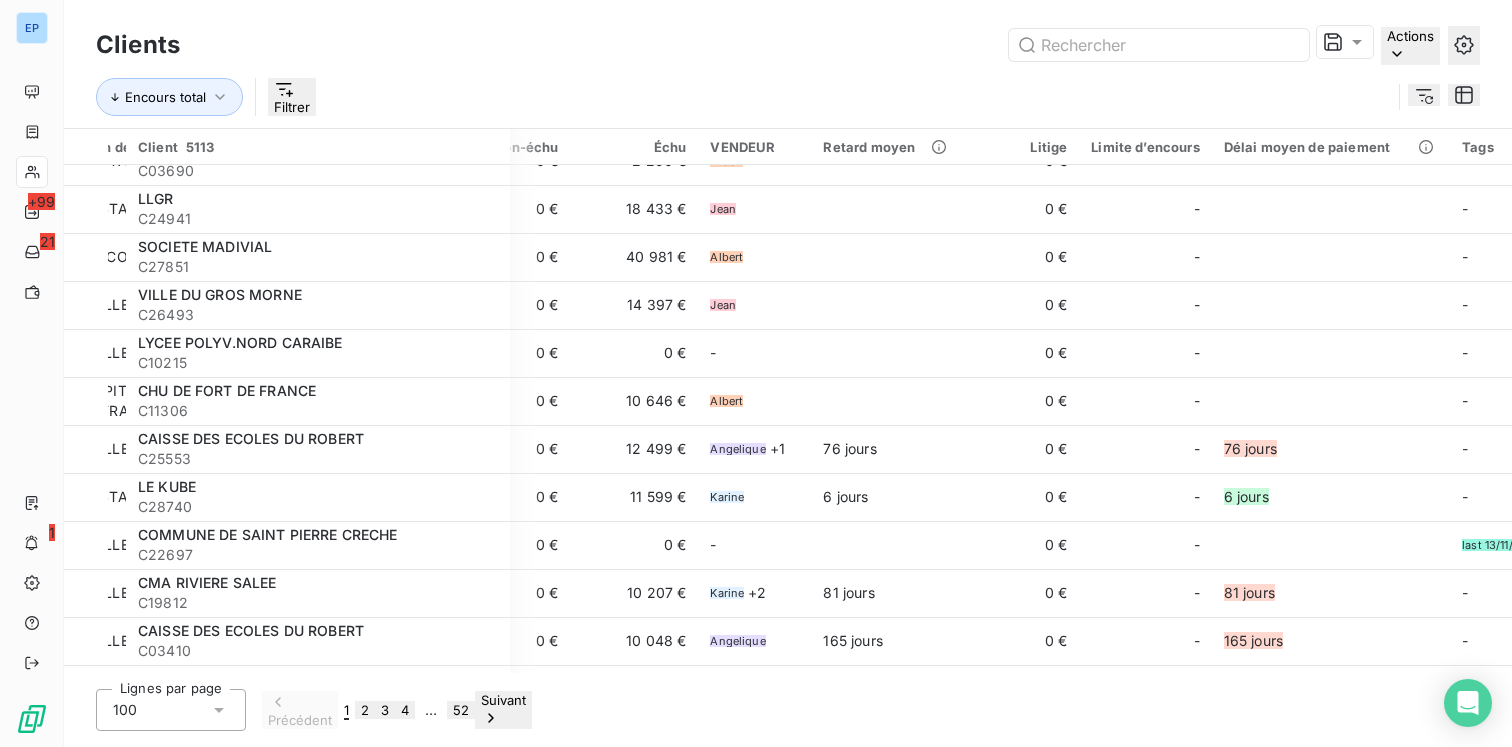scroll, scrollTop: 3900, scrollLeft: 421, axis: both 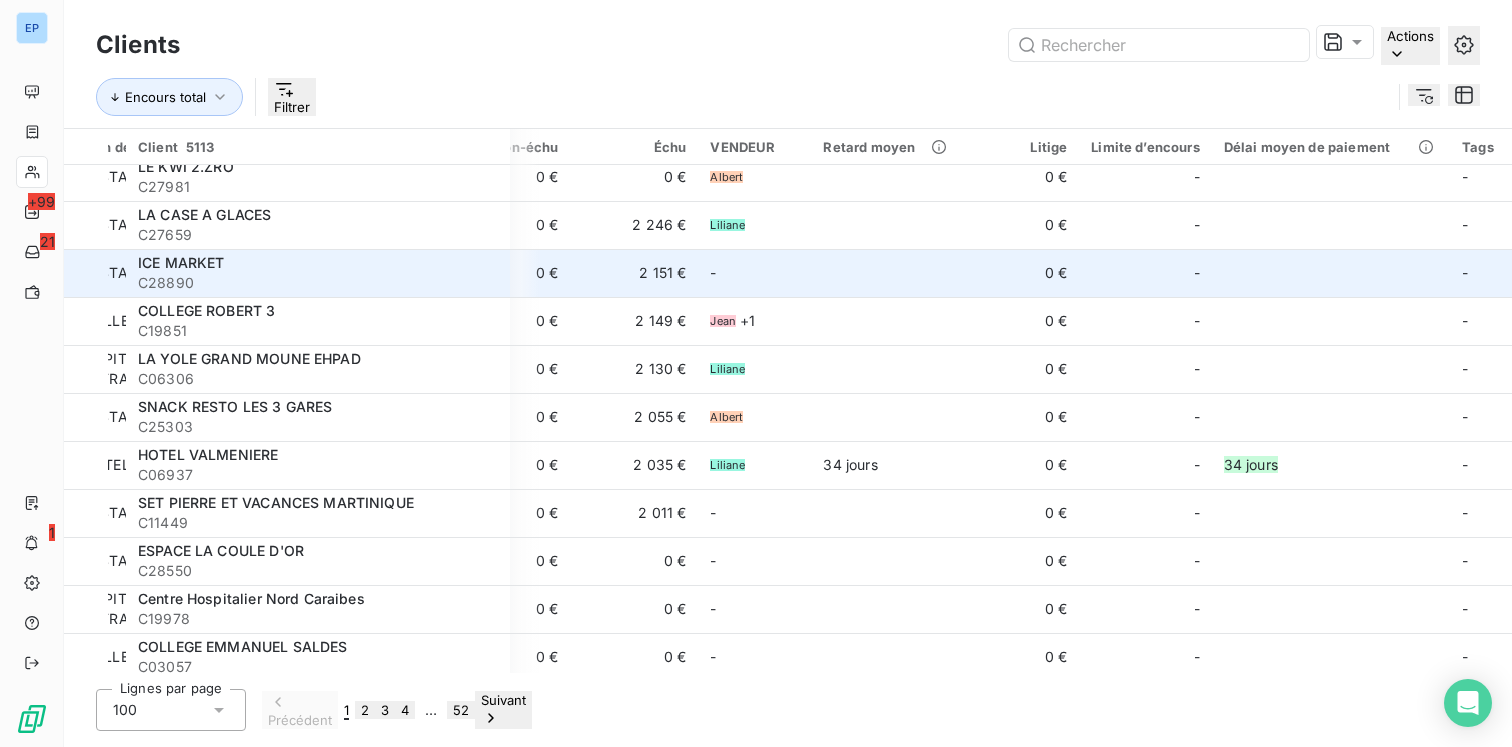 click on "ICE MARKET" at bounding box center [318, 263] 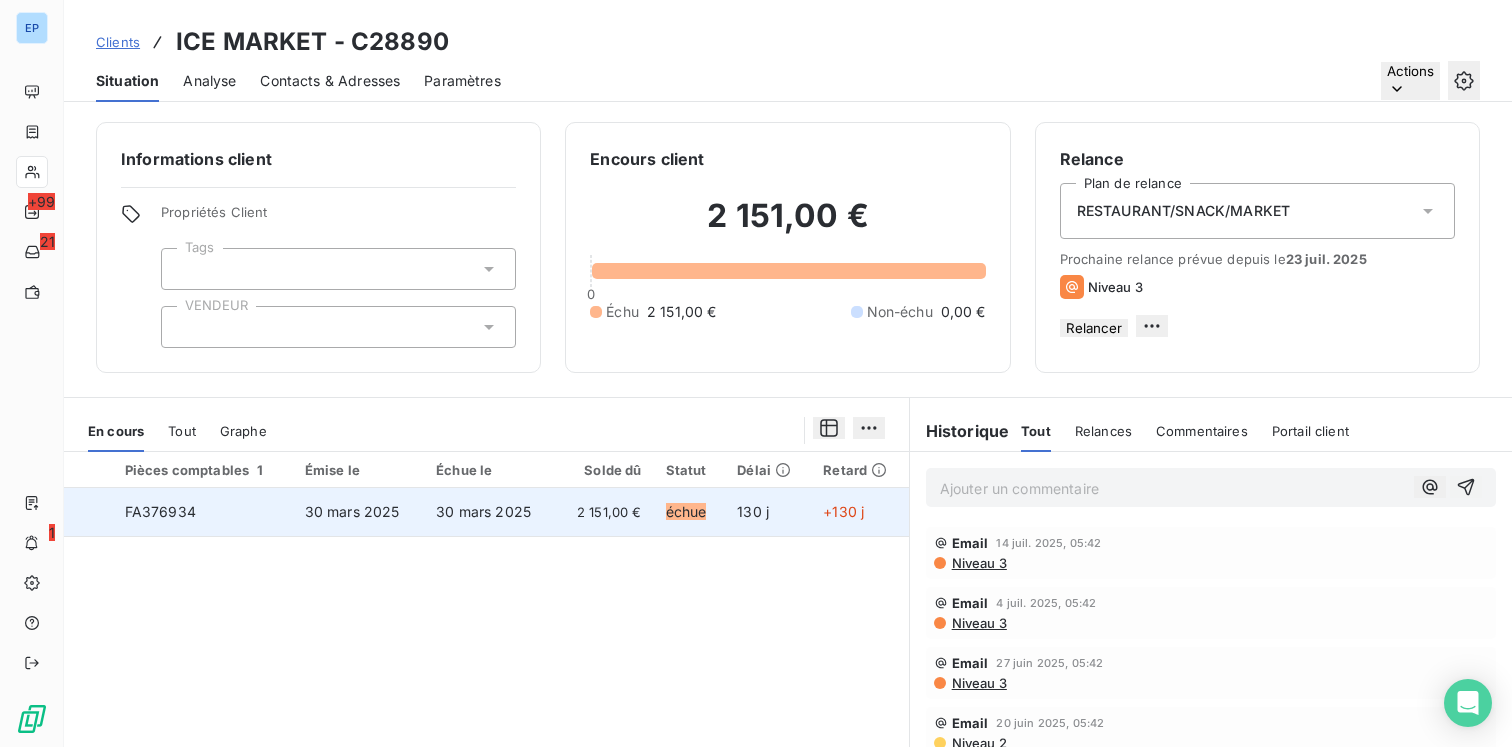 click on "30 mars 2025" at bounding box center [483, 511] 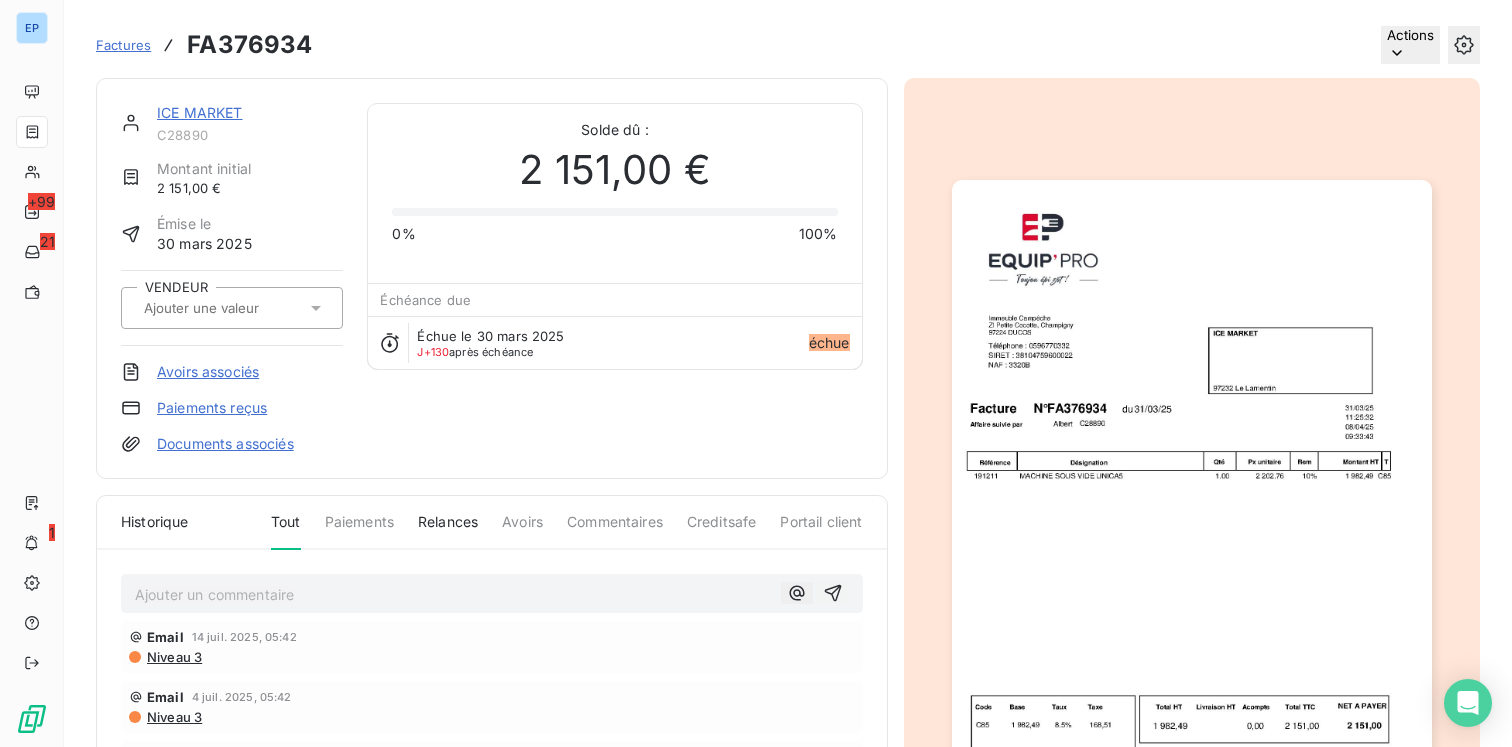 click 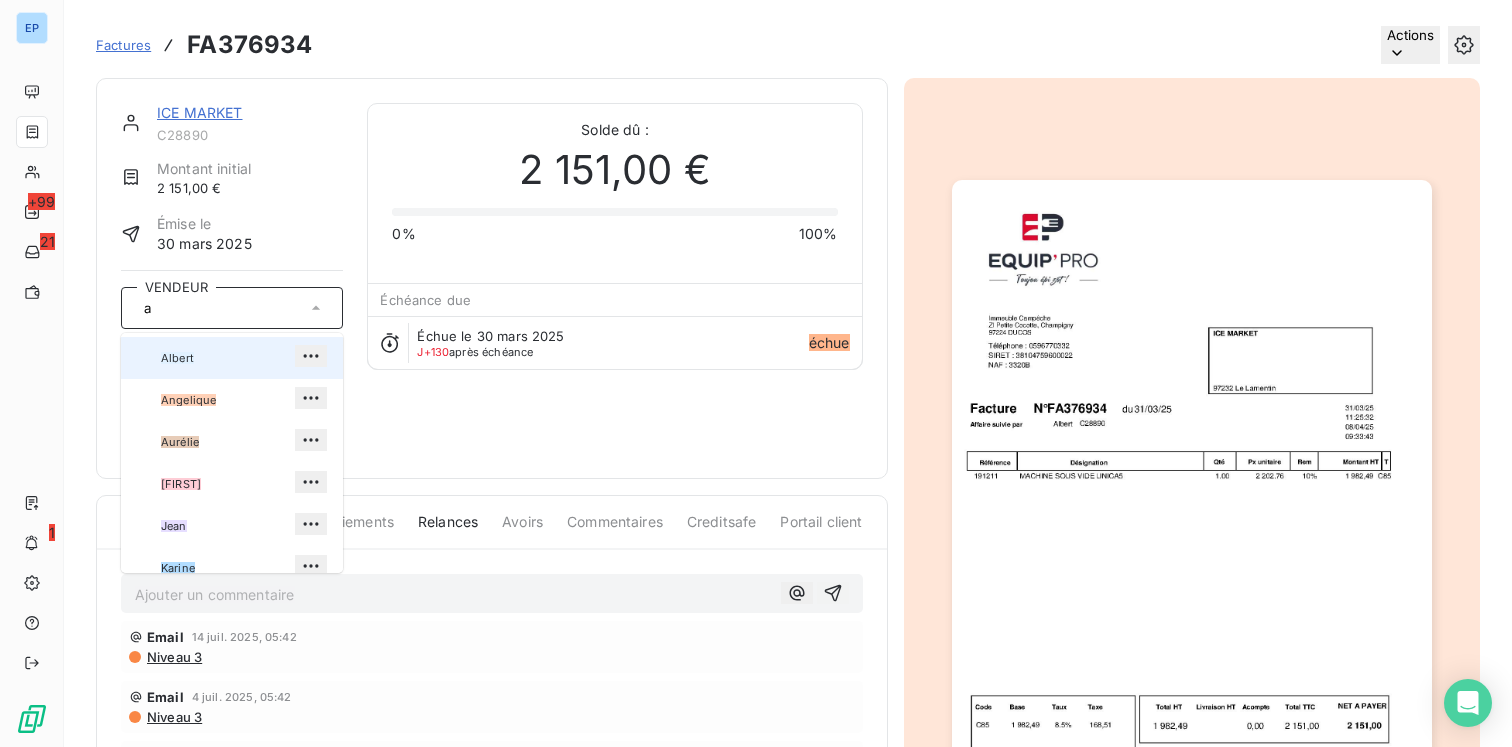 type on "a" 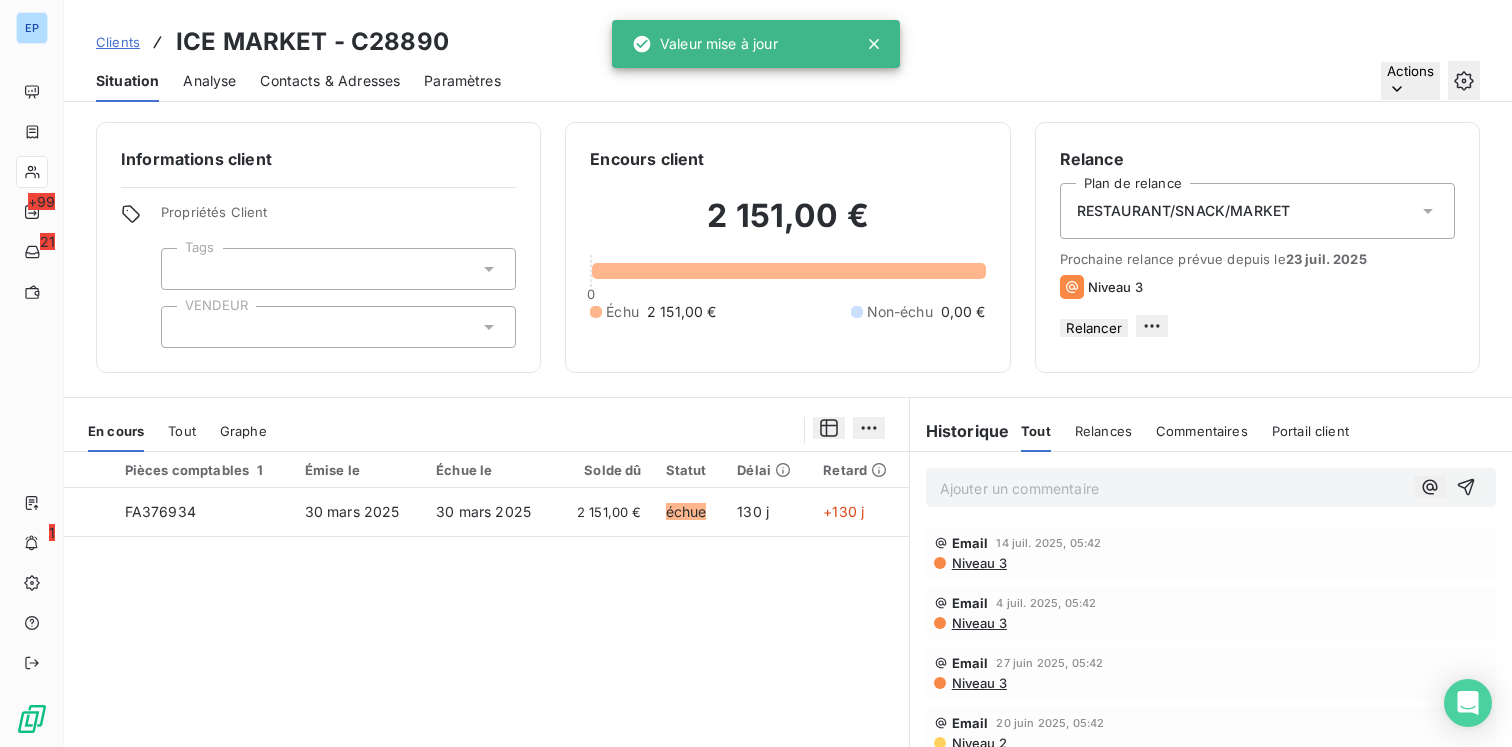 click at bounding box center (338, 327) 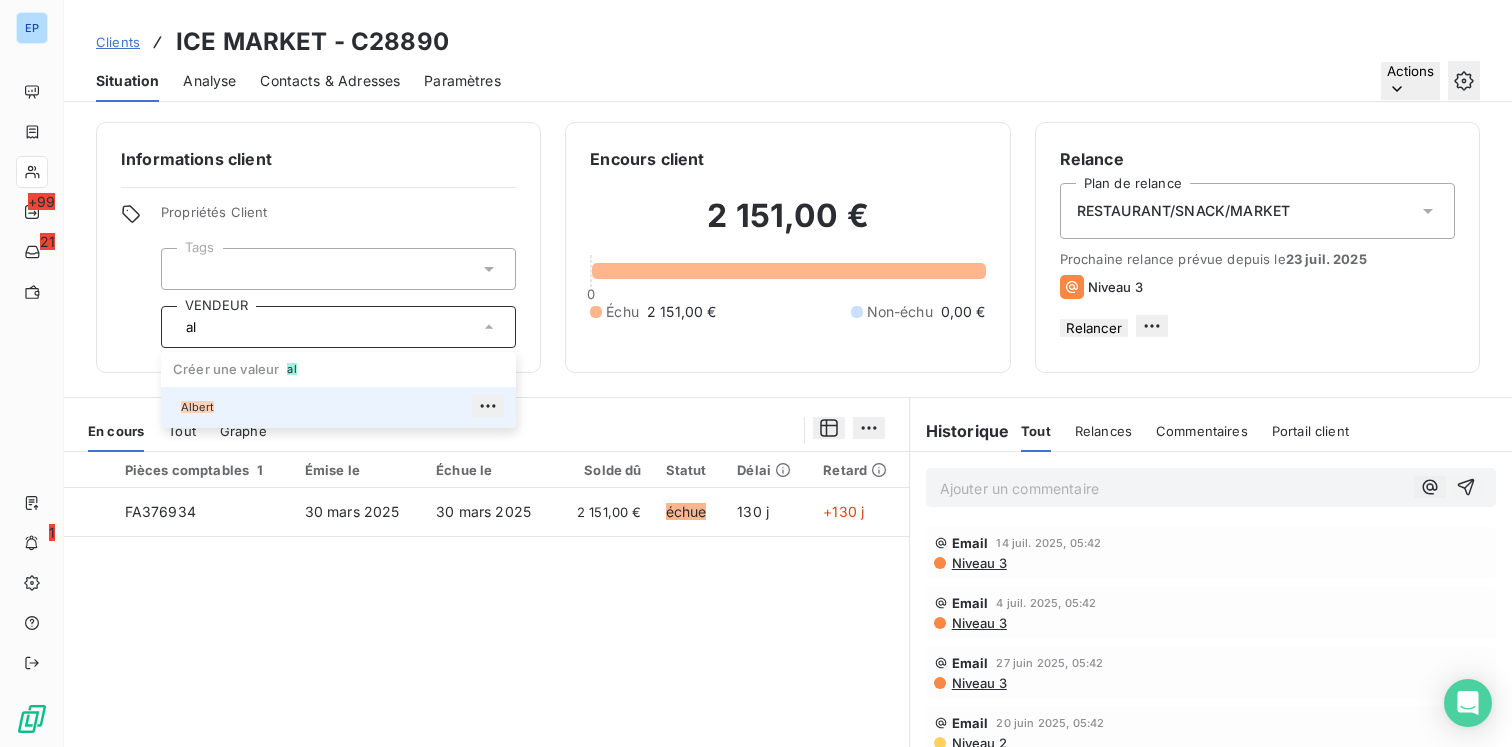click on "Albert" at bounding box center (342, 408) 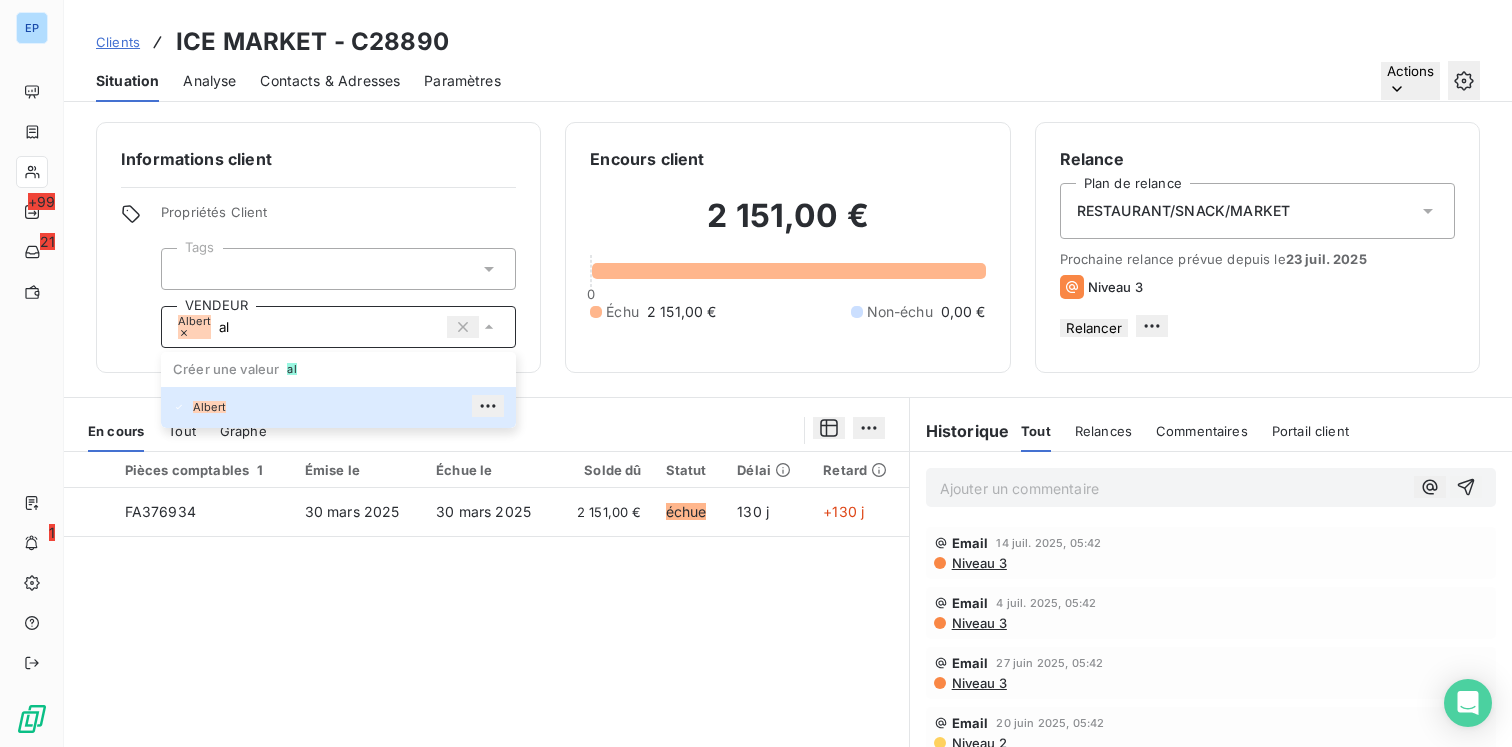 type on "al" 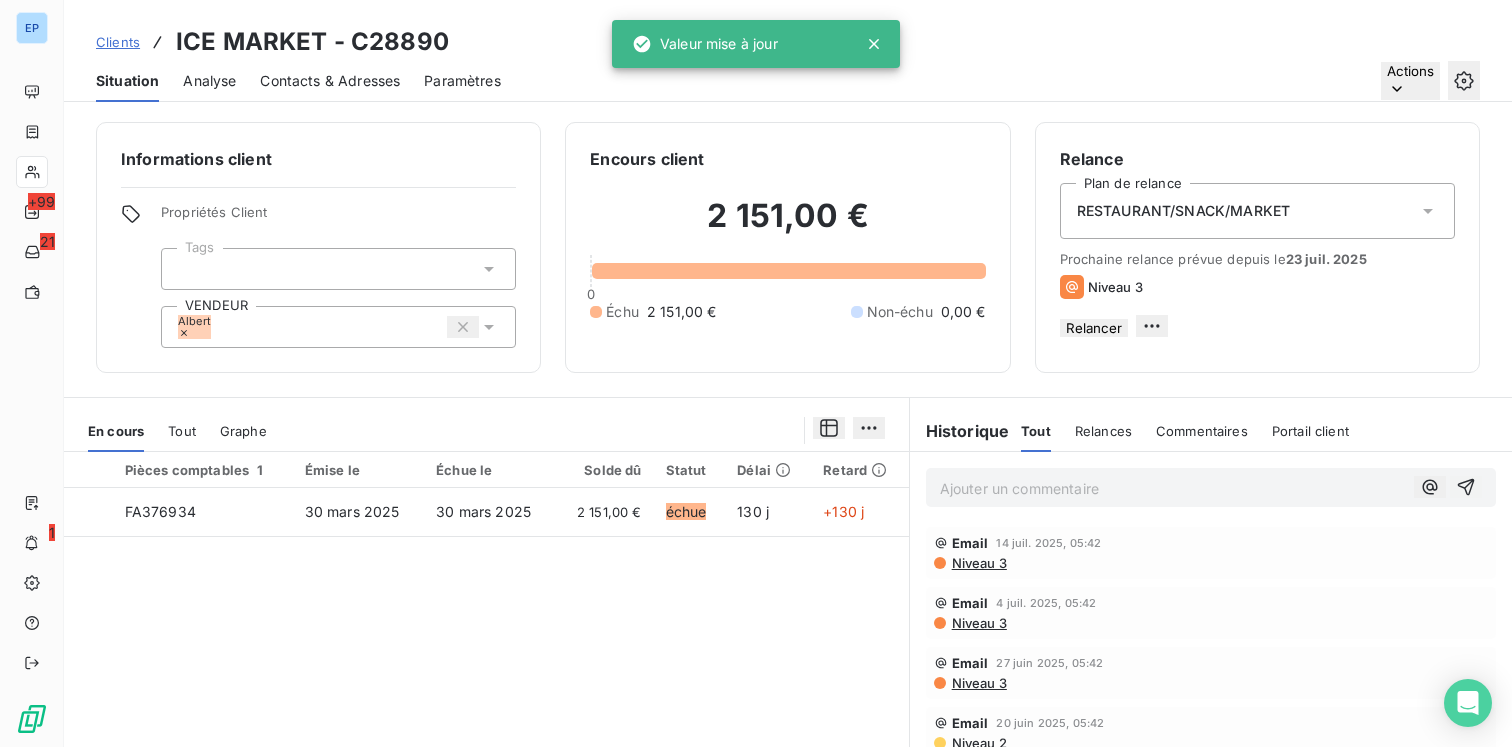 click on "Clients" at bounding box center [118, 42] 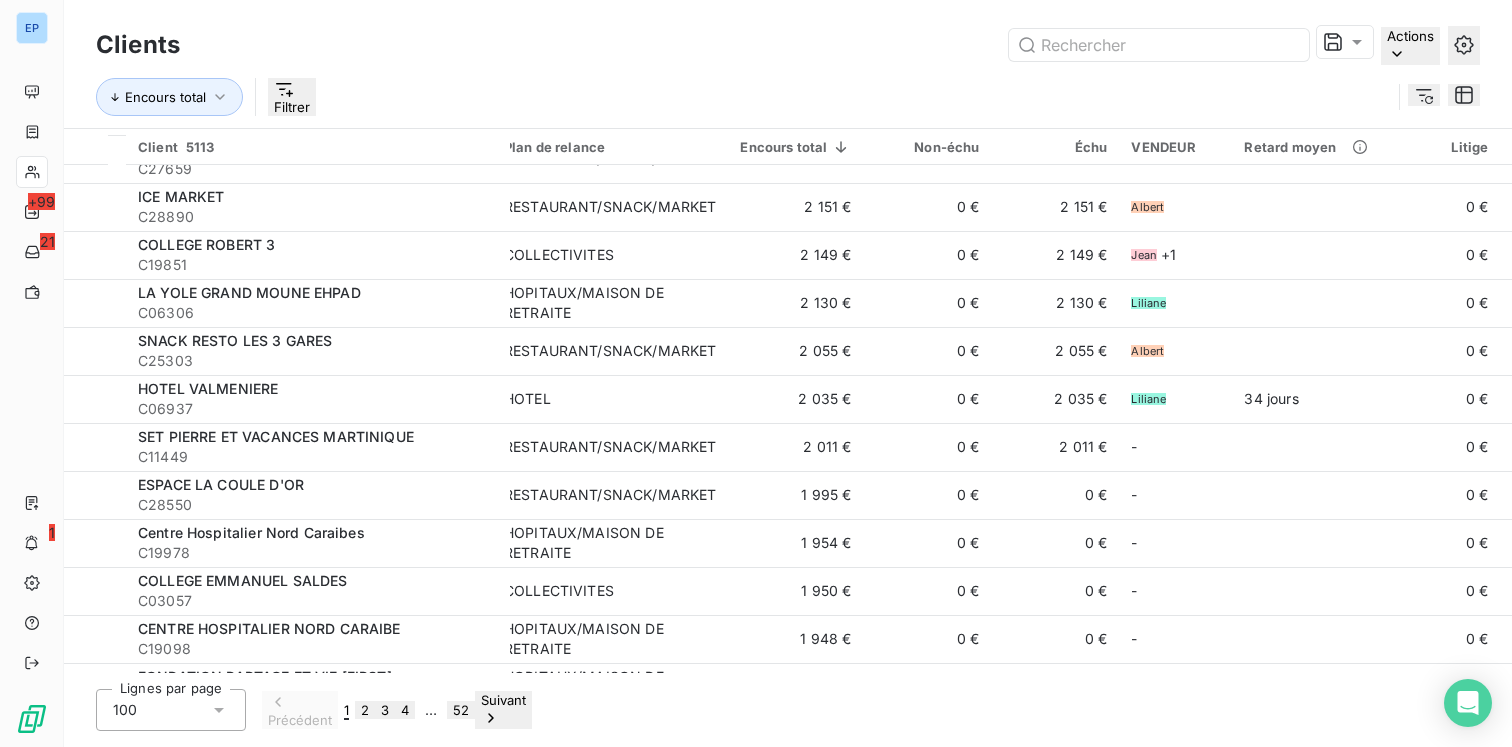 scroll, scrollTop: 4300, scrollLeft: 0, axis: vertical 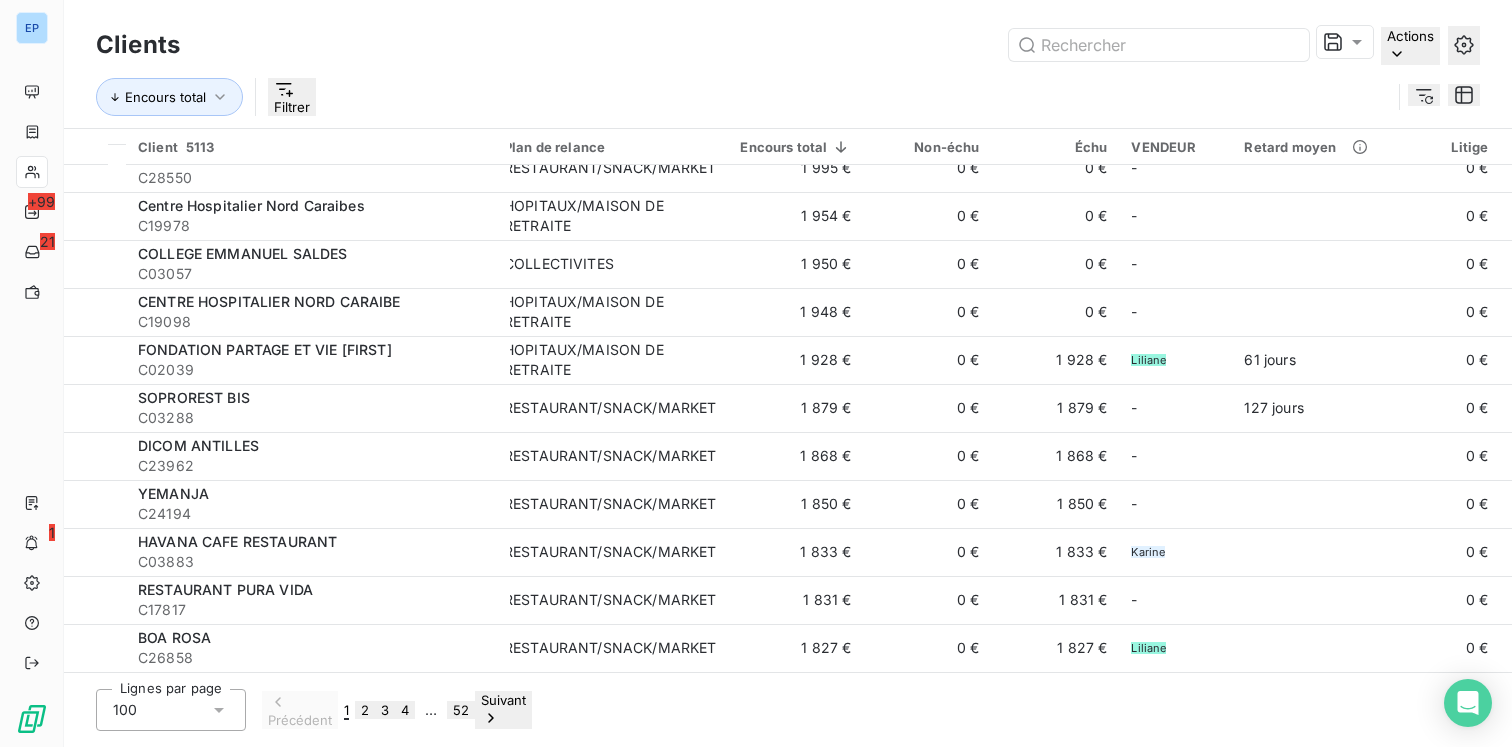 click on "2" at bounding box center (365, 710) 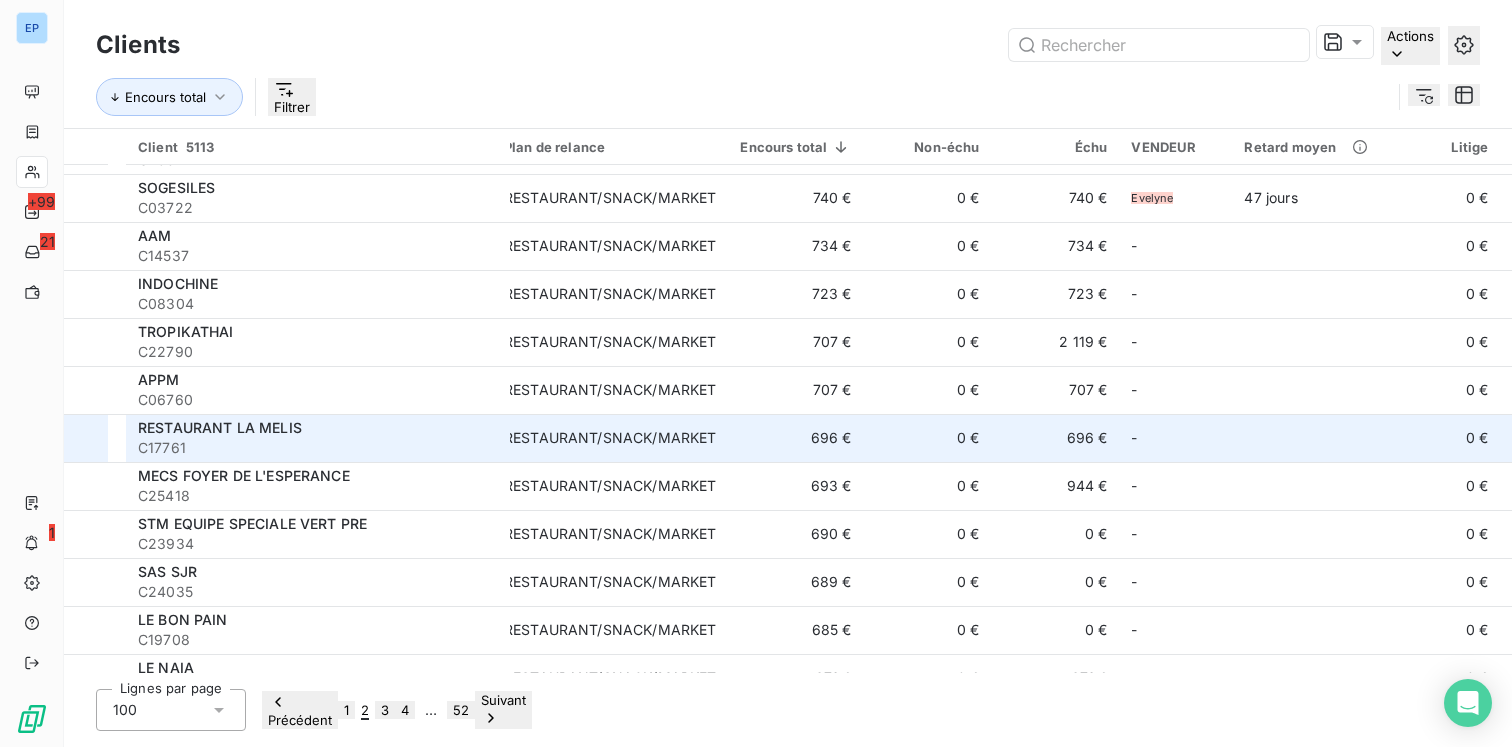 scroll, scrollTop: 4300, scrollLeft: 0, axis: vertical 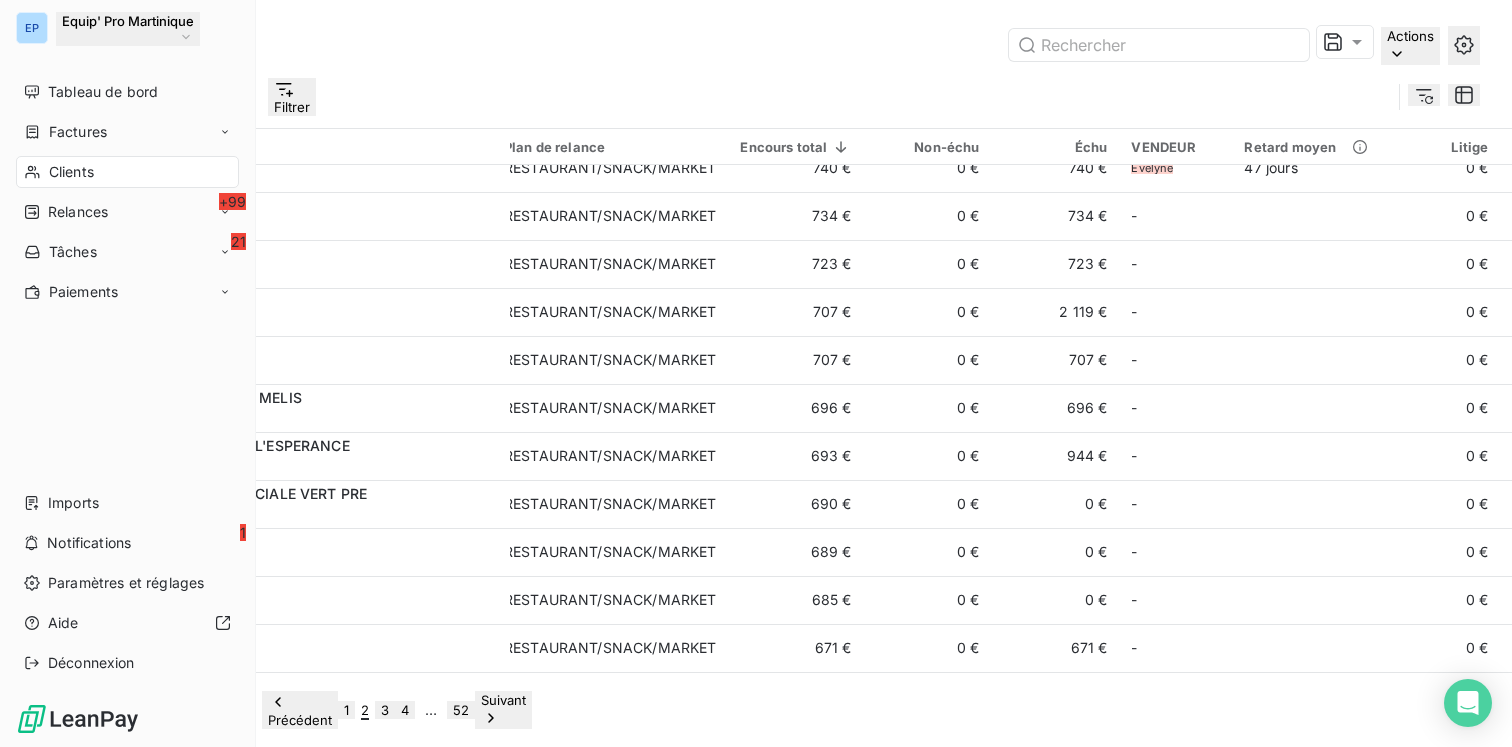 click on "Equip' Pro Martinique" at bounding box center (128, 21) 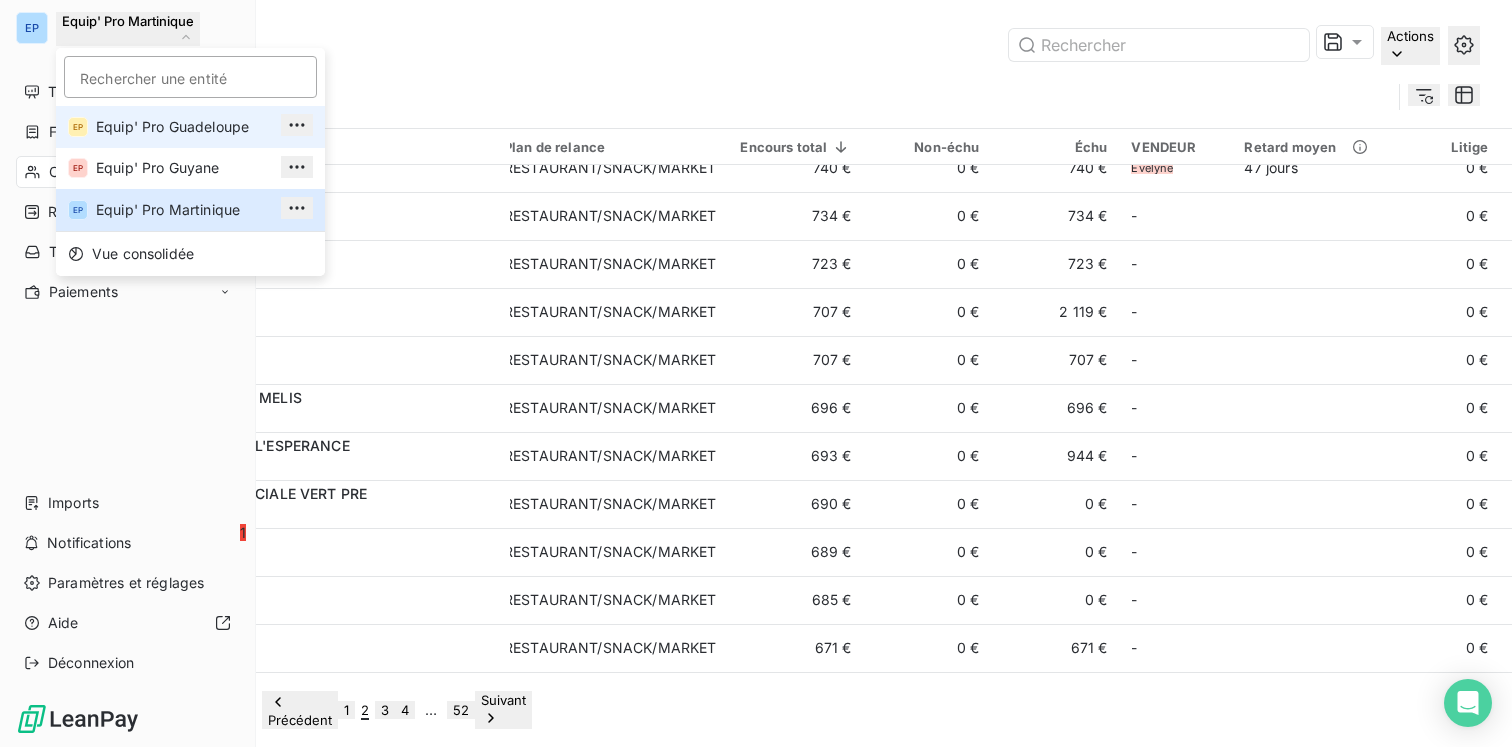 click on "Equip' Pro Guadeloupe" at bounding box center (184, 127) 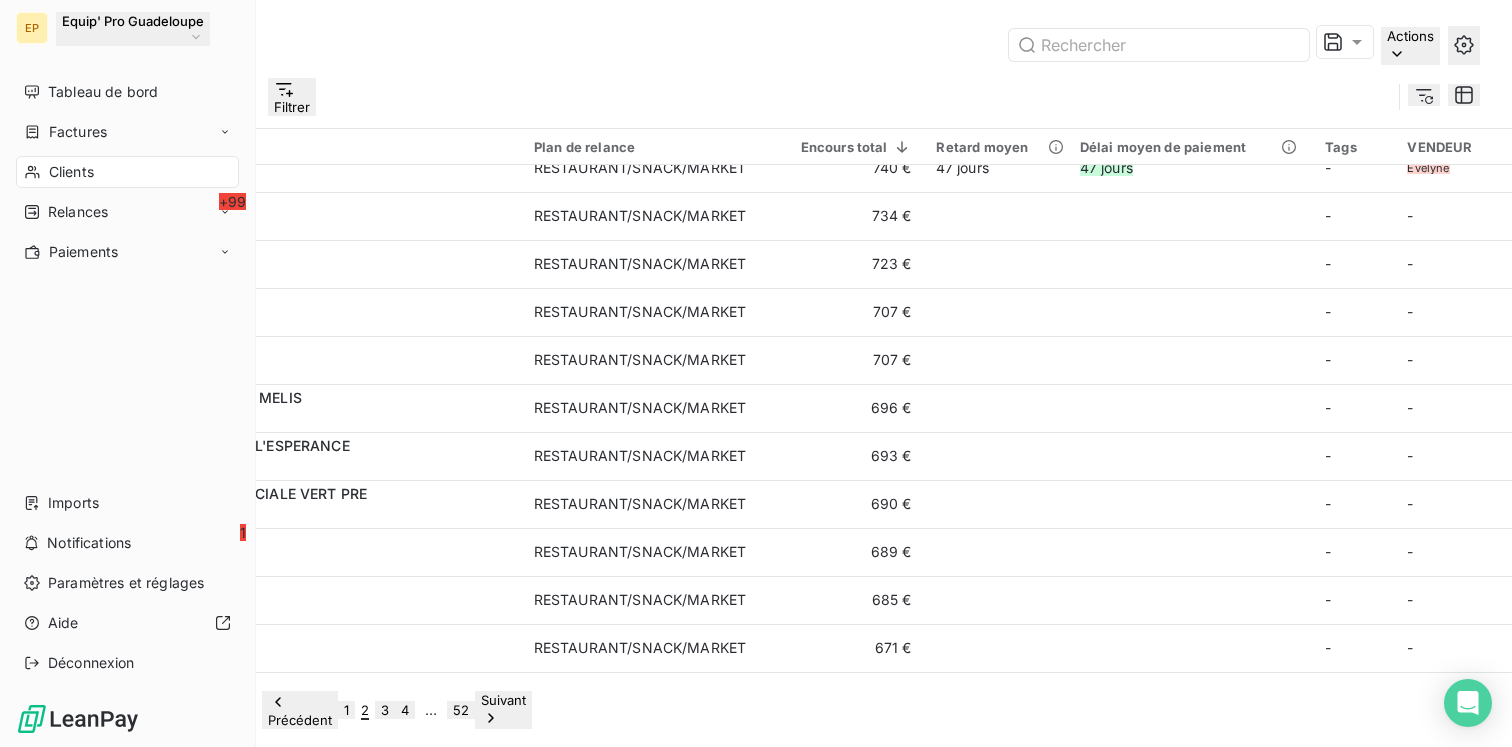 scroll, scrollTop: 4292, scrollLeft: 0, axis: vertical 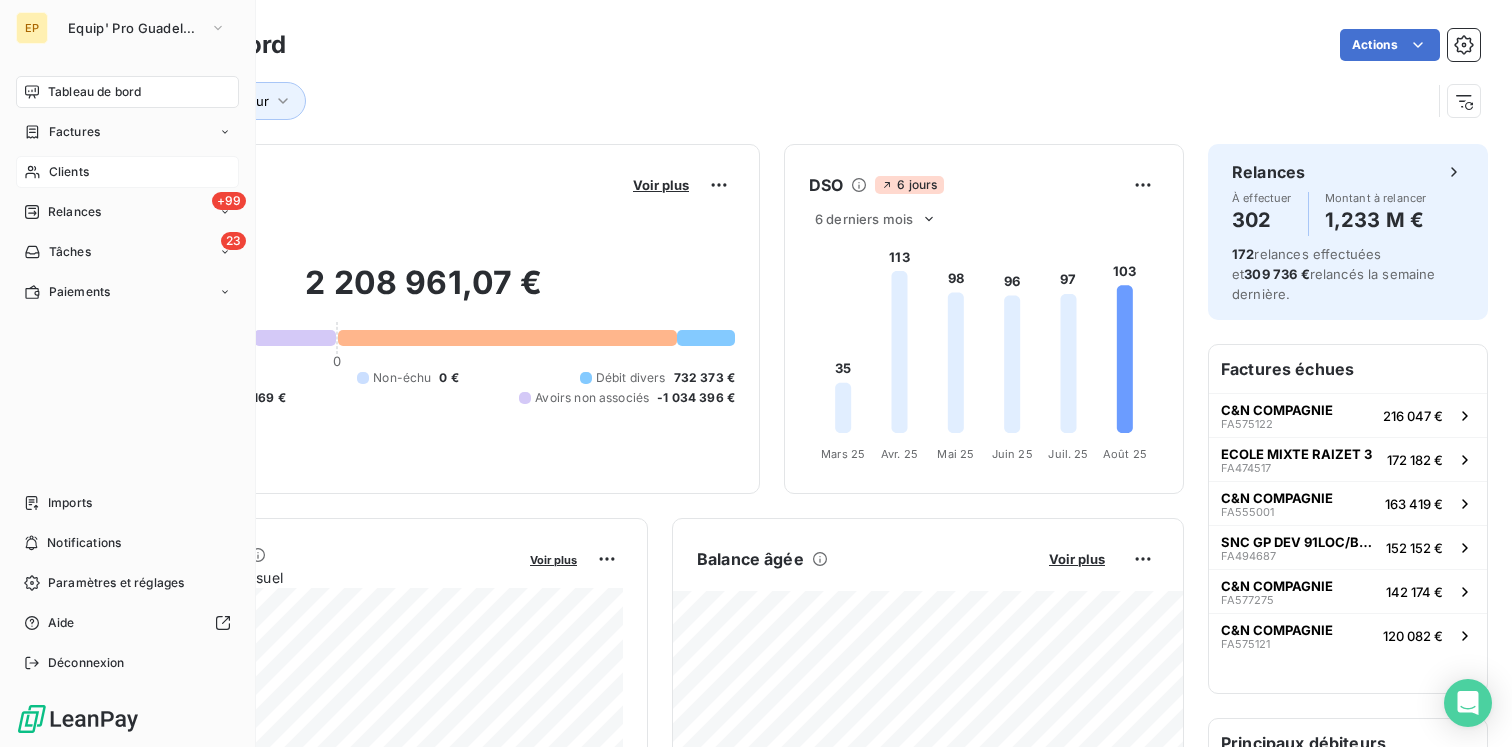 click on "Clients" at bounding box center (69, 172) 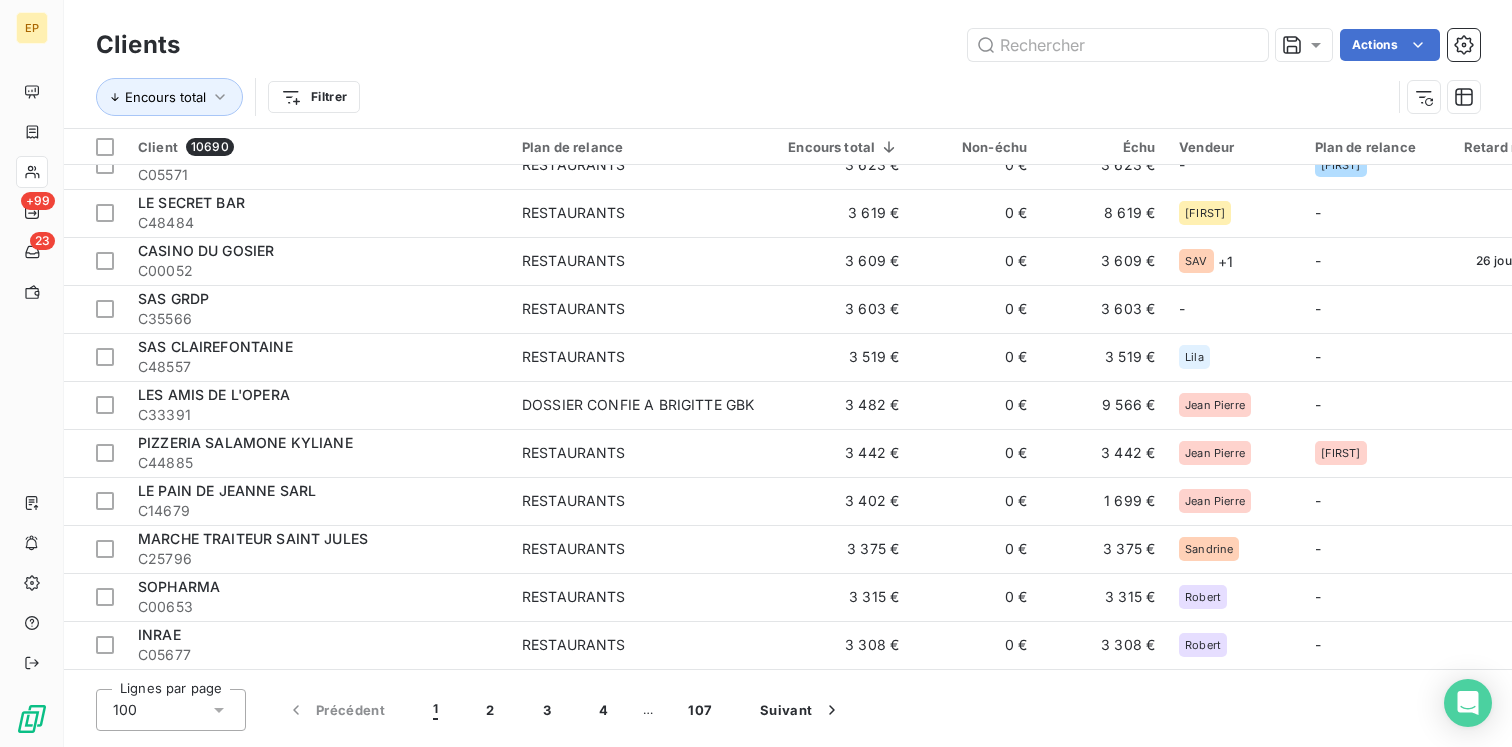 scroll, scrollTop: 4300, scrollLeft: 0, axis: vertical 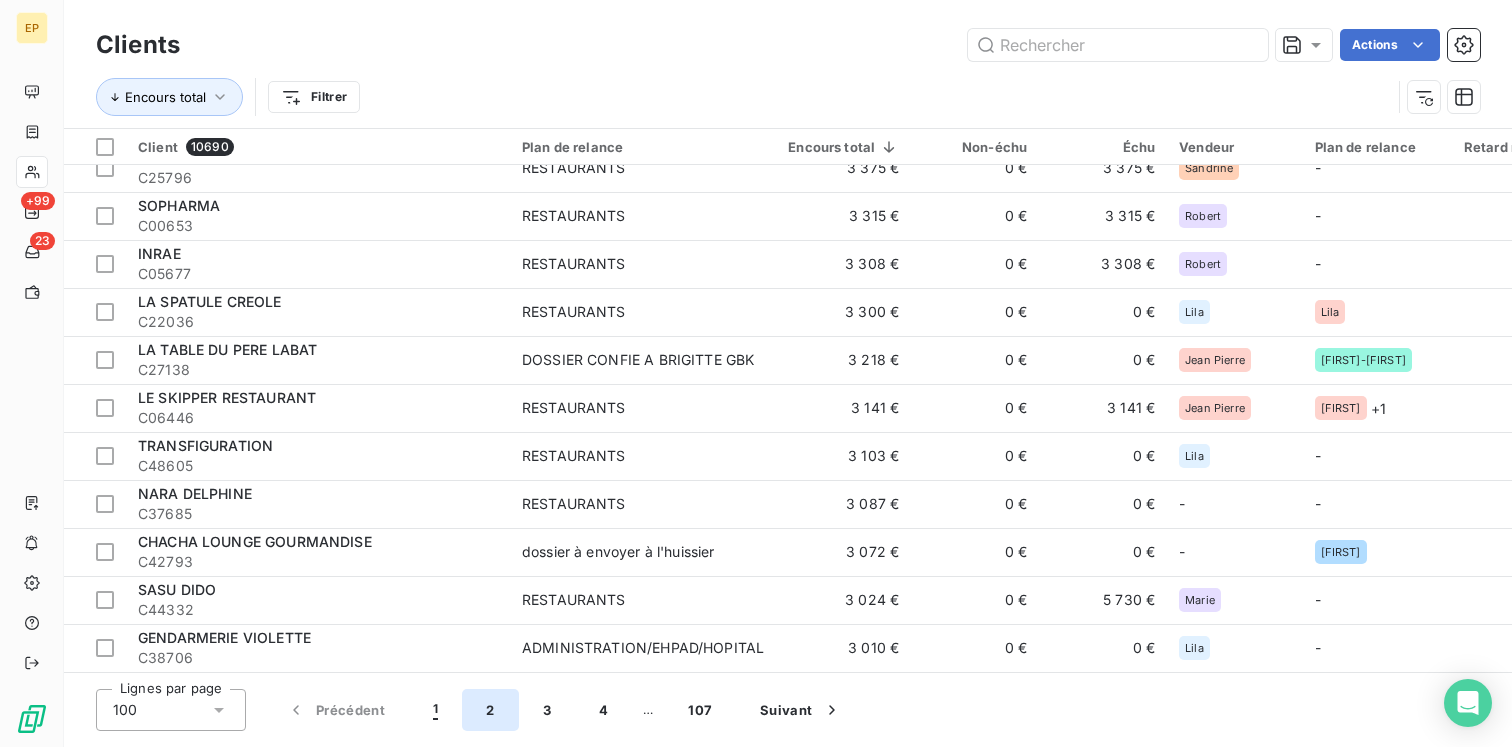 click on "2" at bounding box center [490, 710] 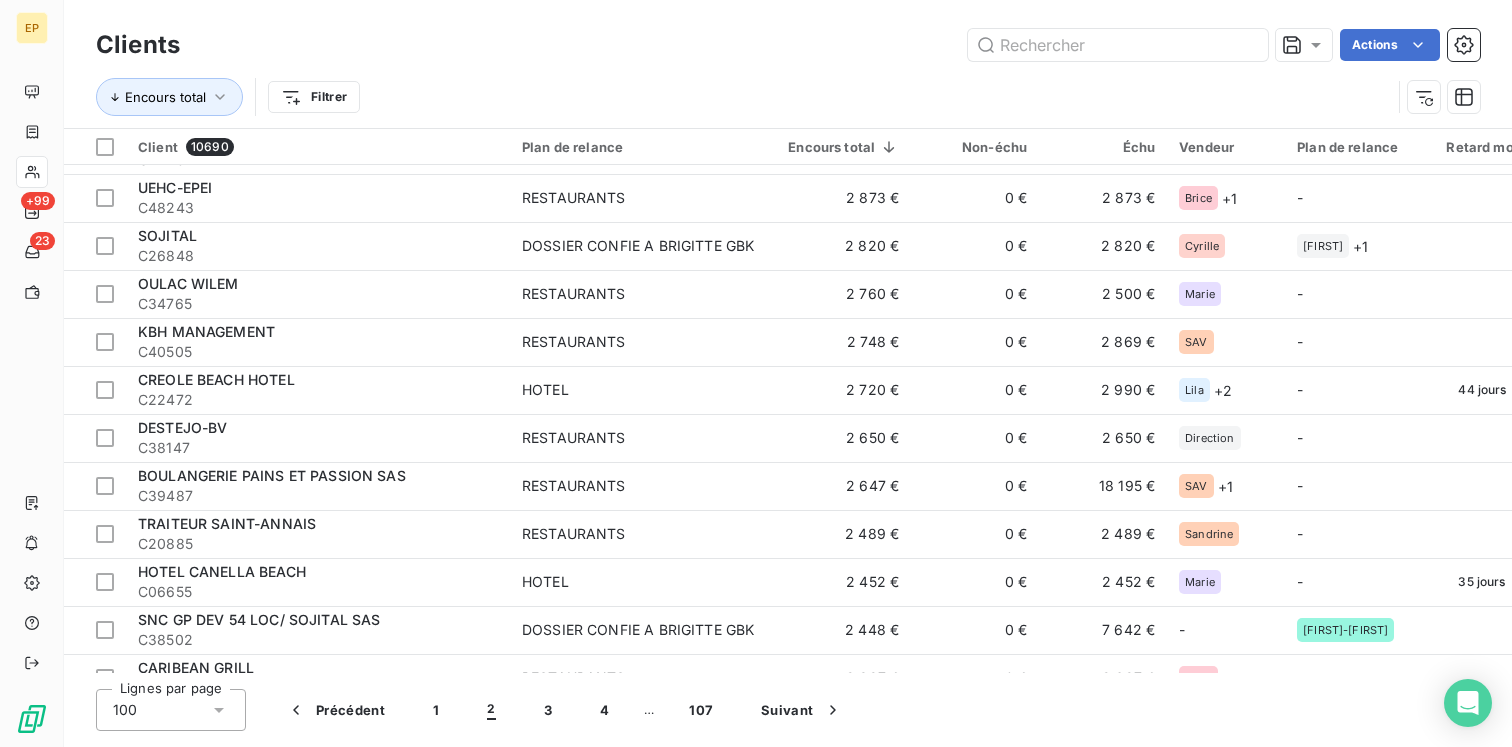 scroll, scrollTop: 0, scrollLeft: 0, axis: both 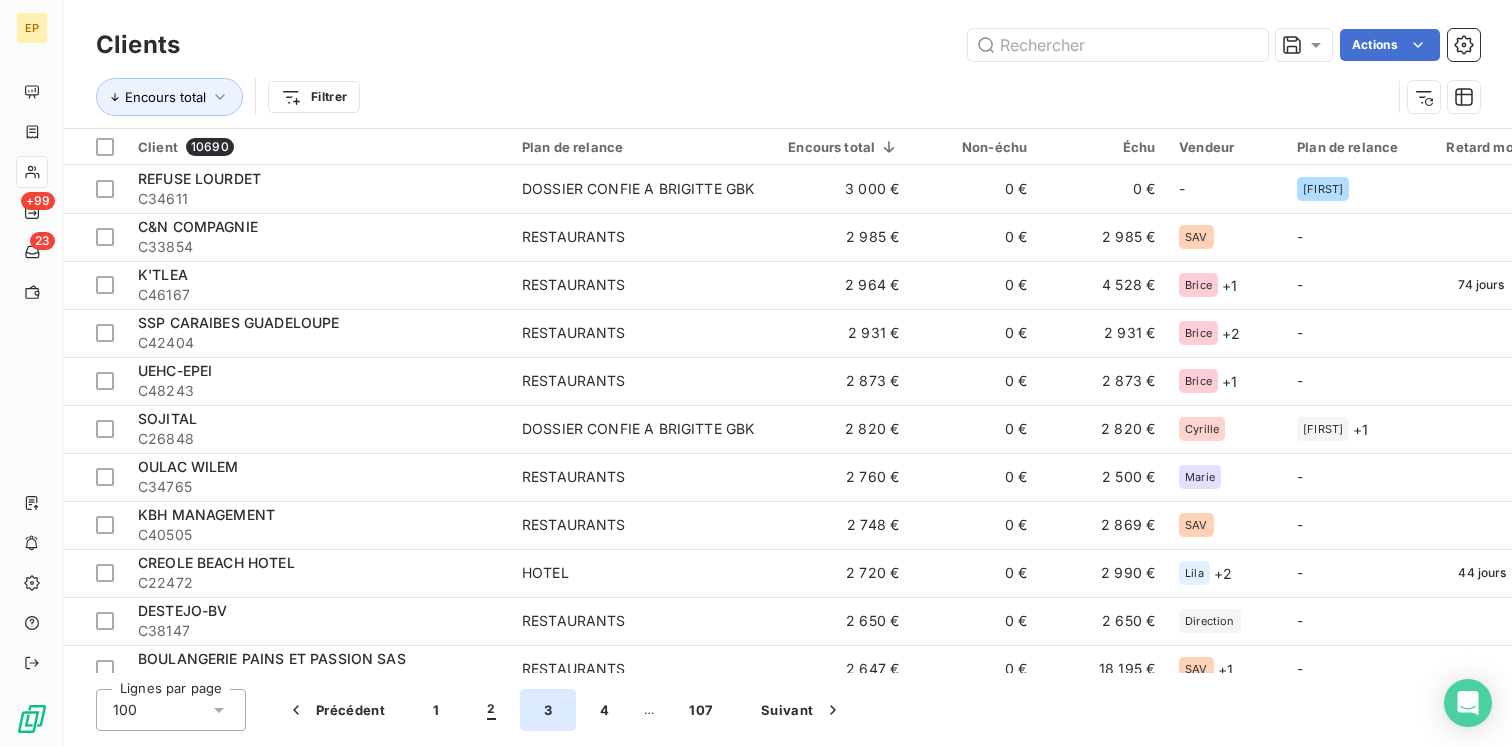 click on "3" at bounding box center (548, 710) 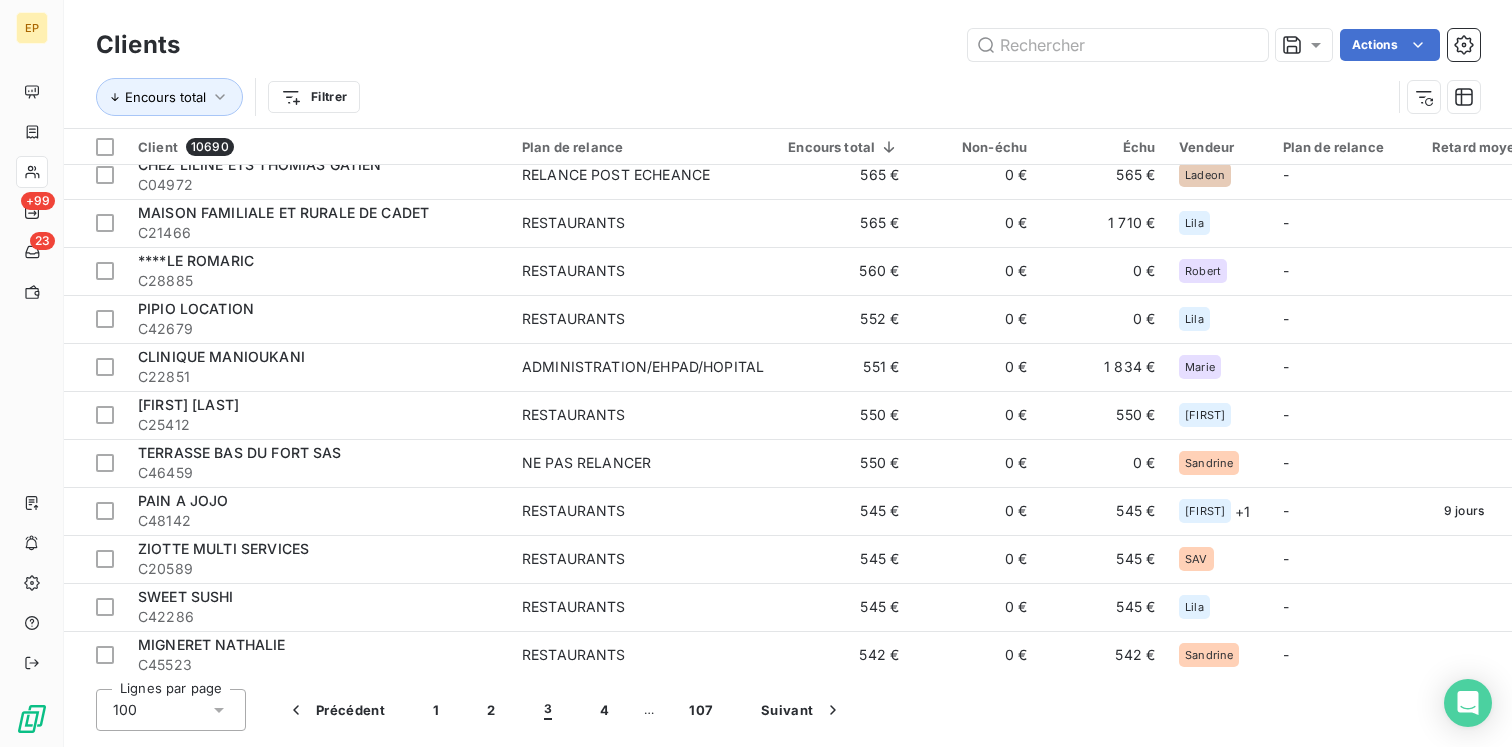 scroll, scrollTop: 4300, scrollLeft: 0, axis: vertical 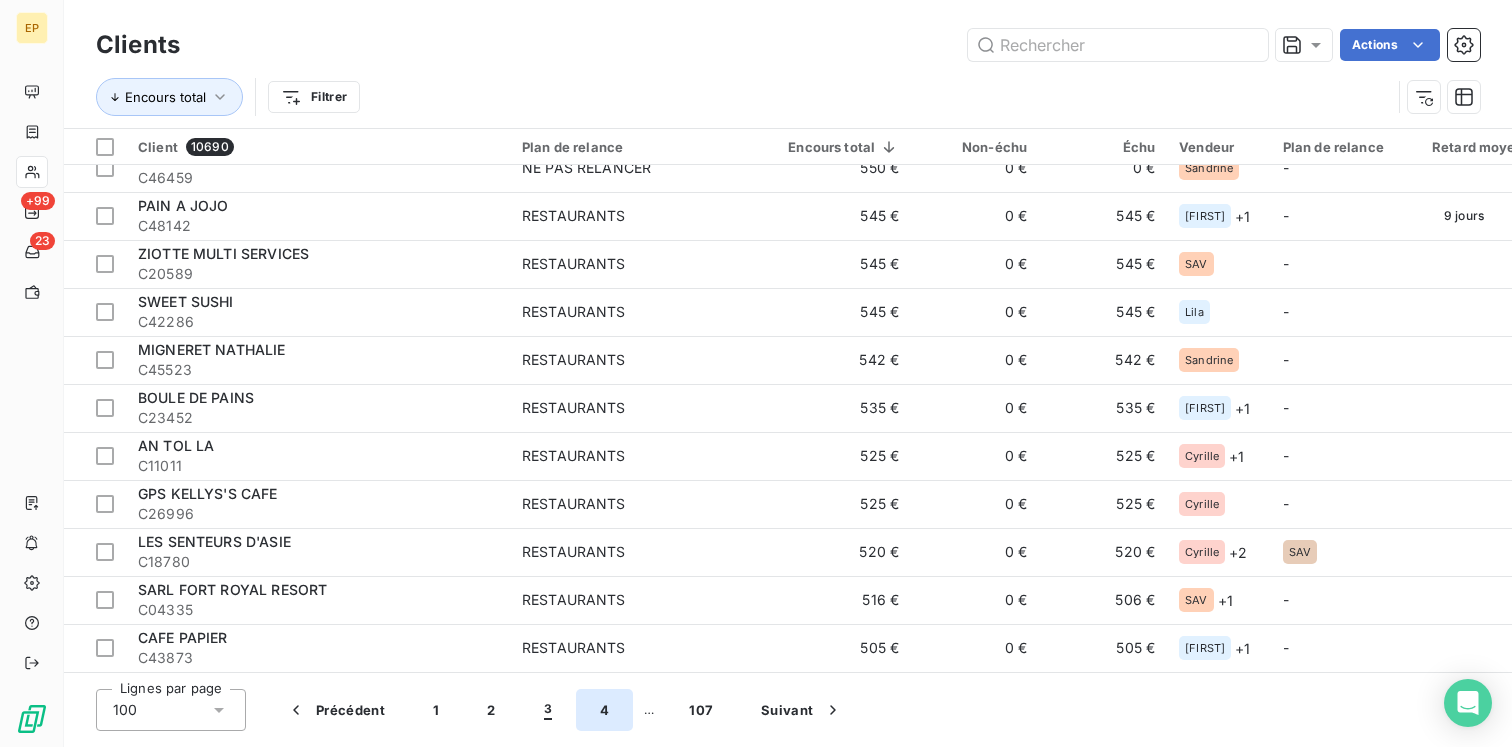 click on "4" at bounding box center [604, 710] 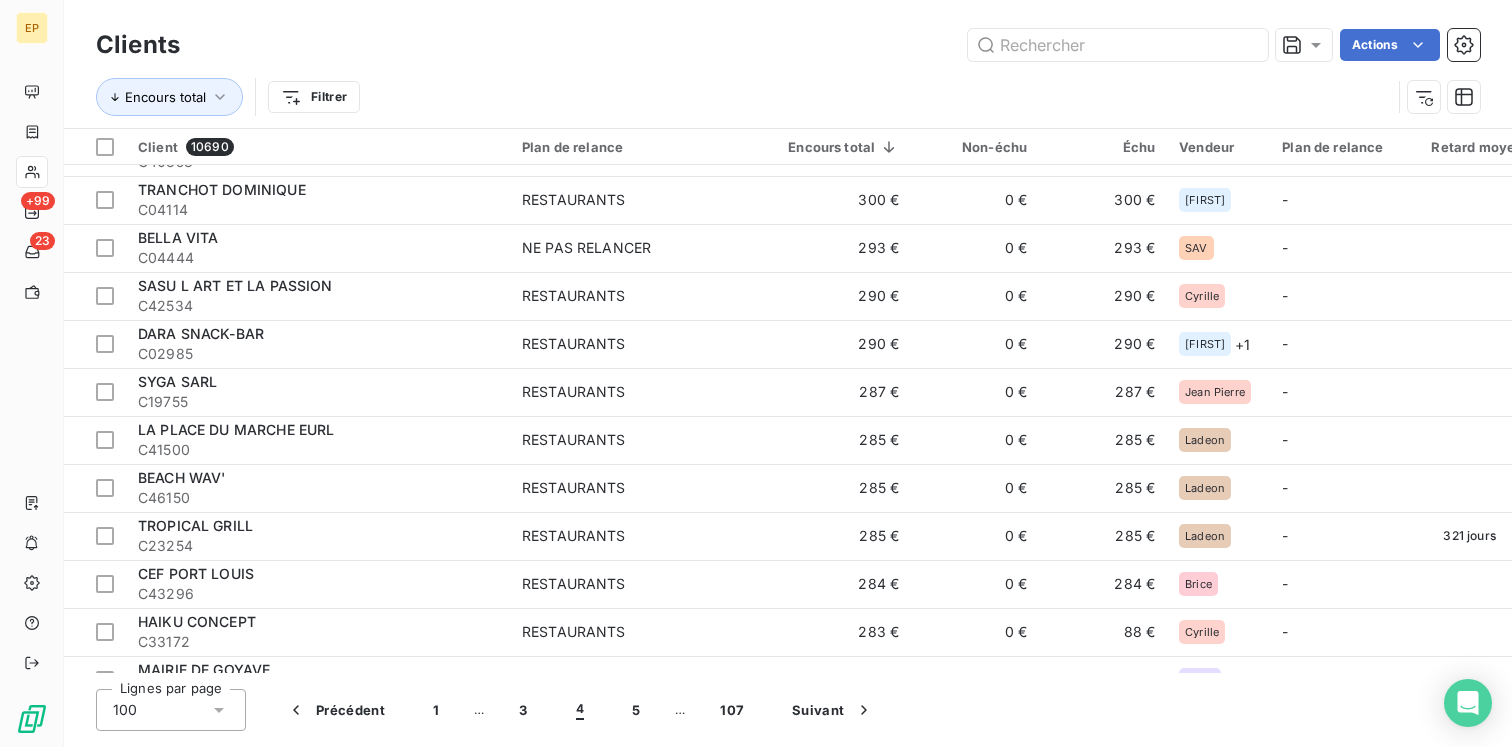 scroll, scrollTop: 4300, scrollLeft: 0, axis: vertical 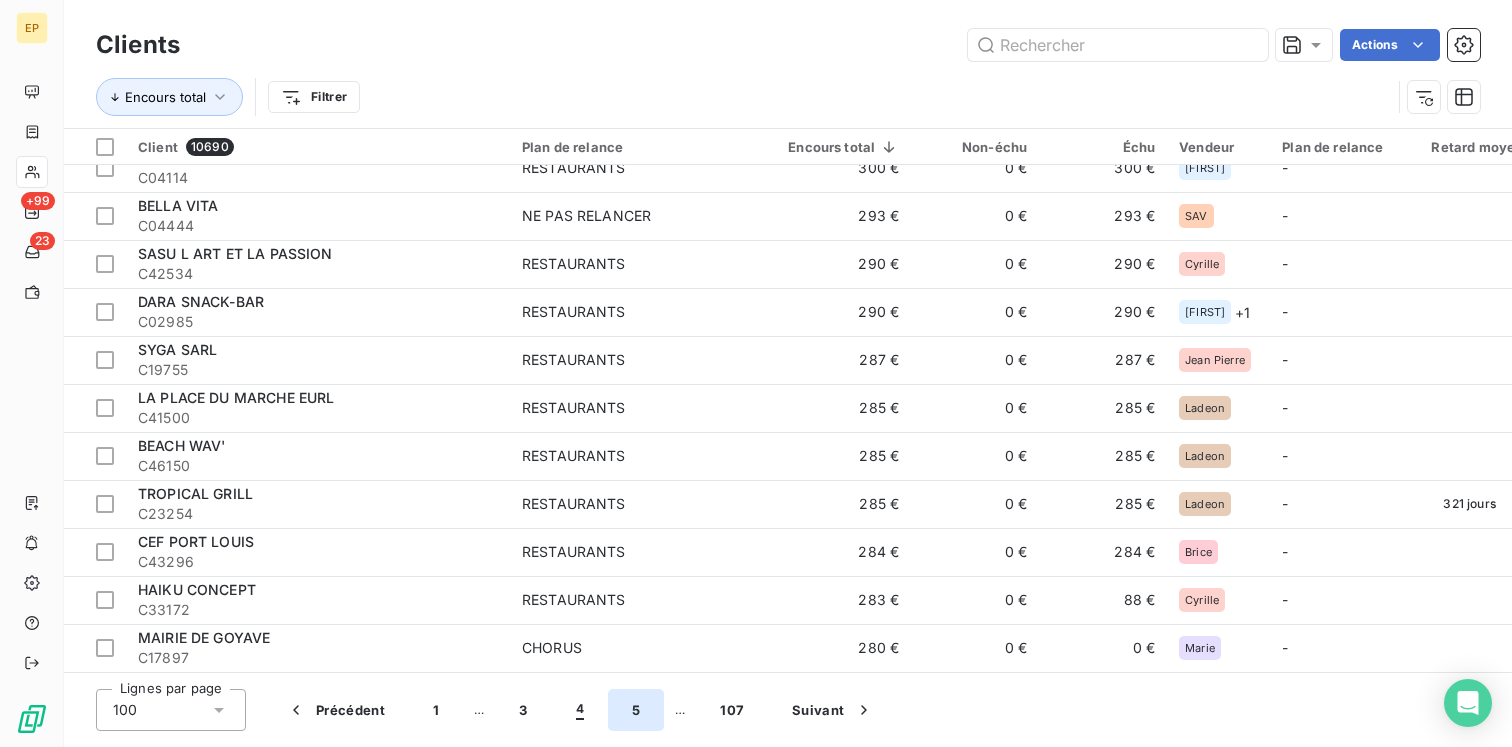 click on "5" at bounding box center (636, 710) 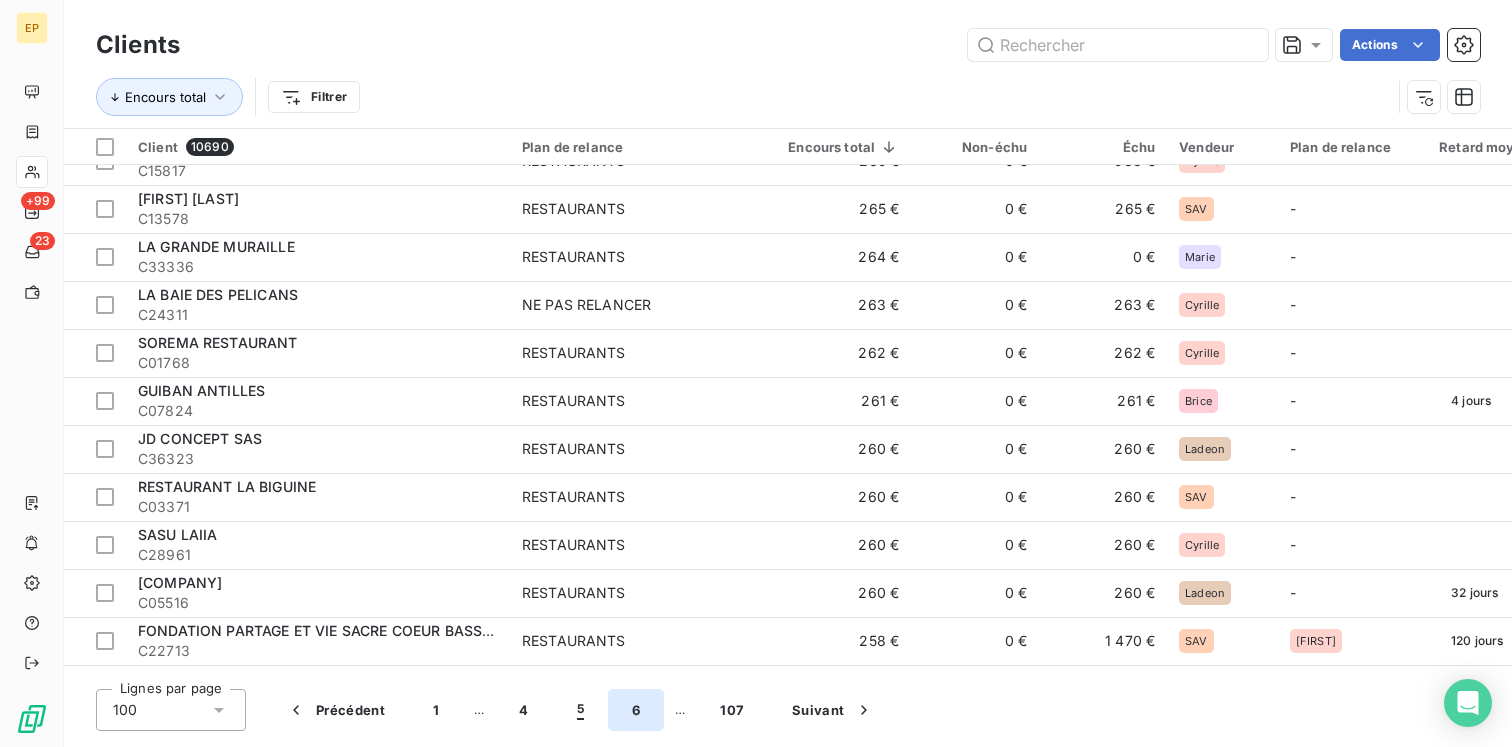 scroll, scrollTop: 4300, scrollLeft: 0, axis: vertical 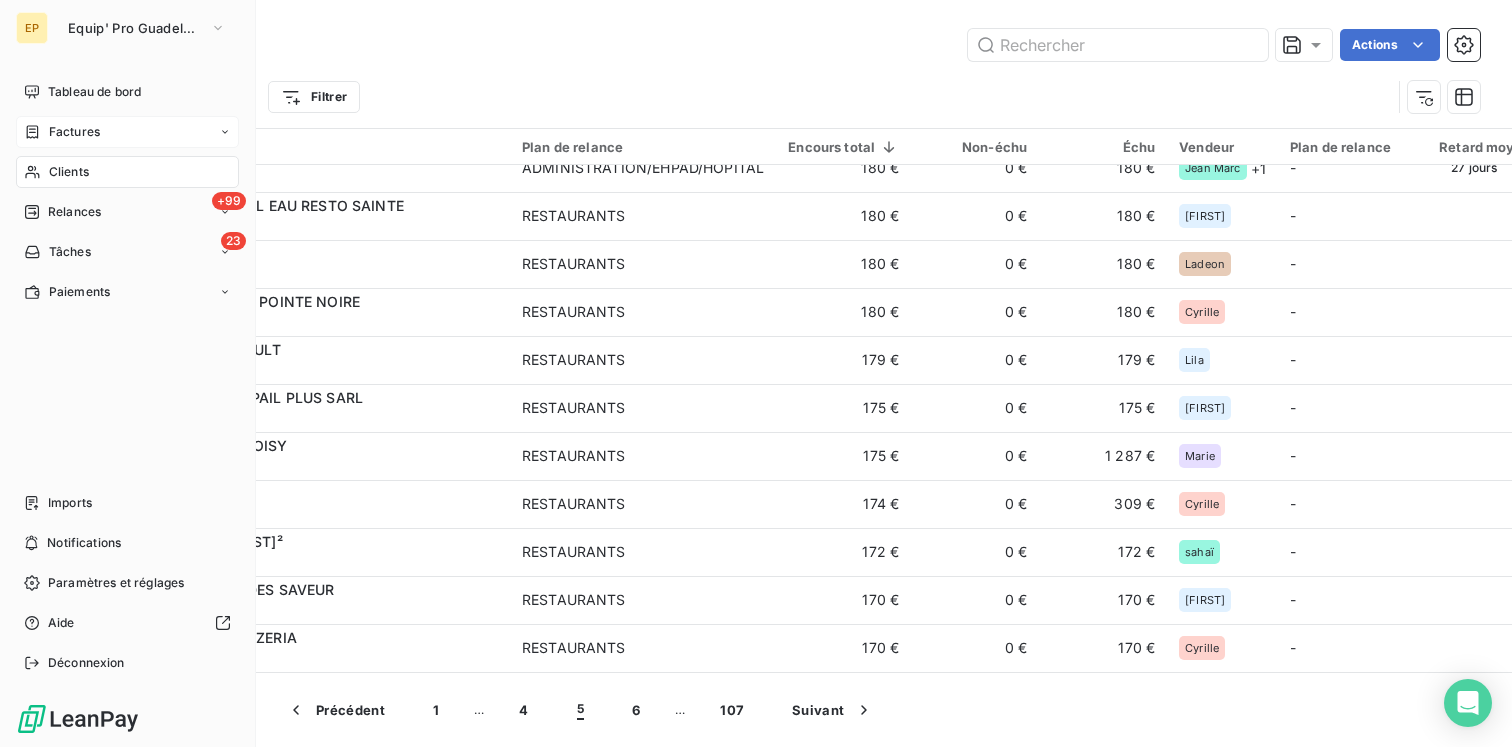 click on "Factures" at bounding box center [74, 132] 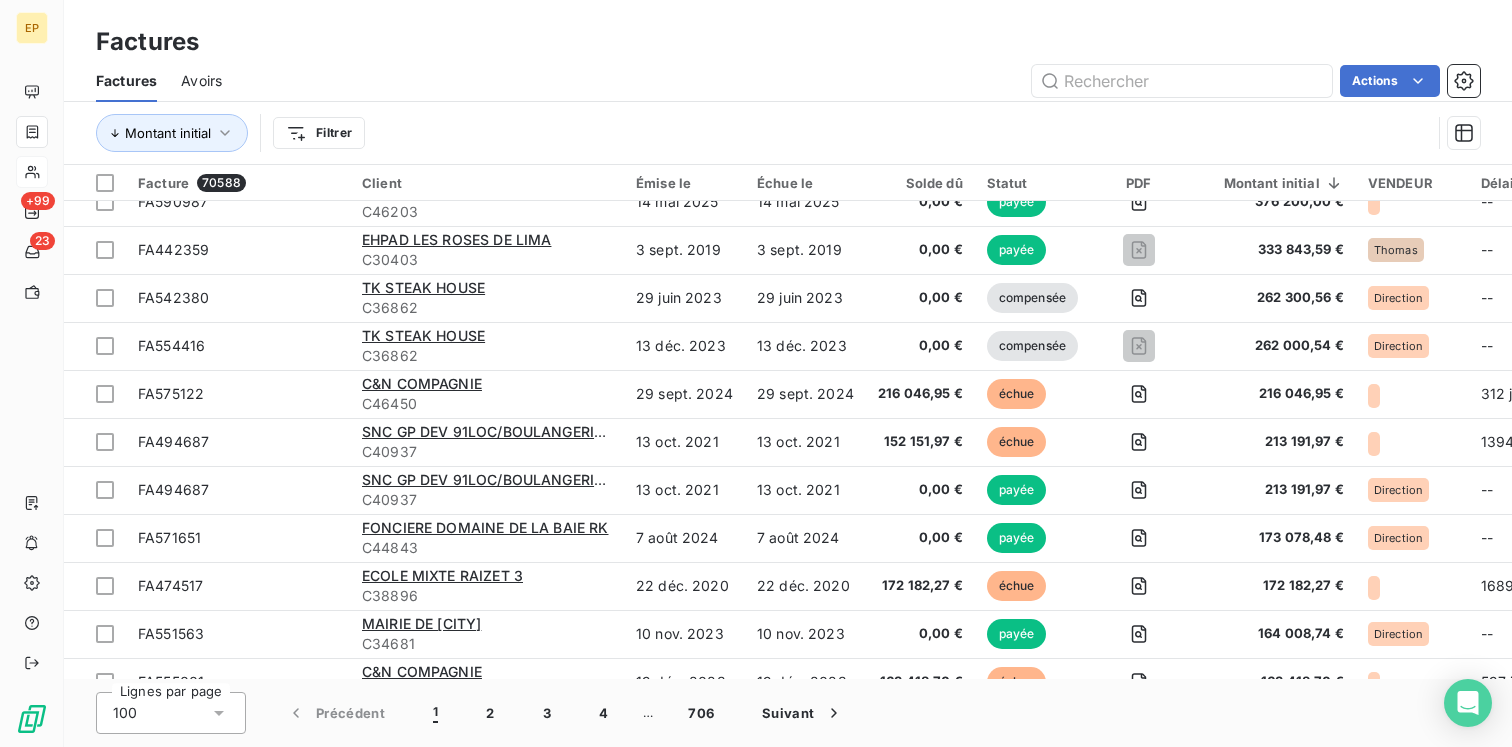 scroll, scrollTop: 0, scrollLeft: 0, axis: both 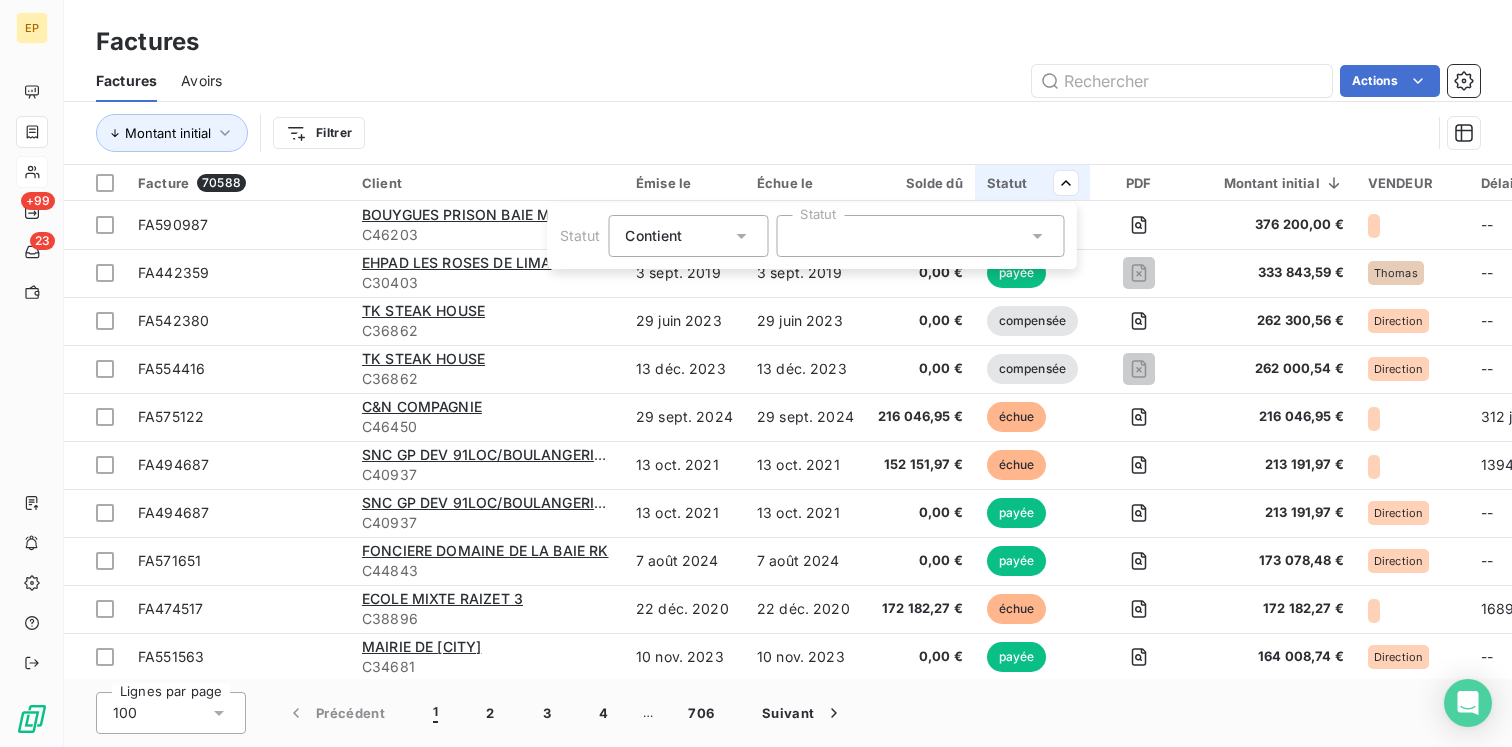 click at bounding box center [920, 236] 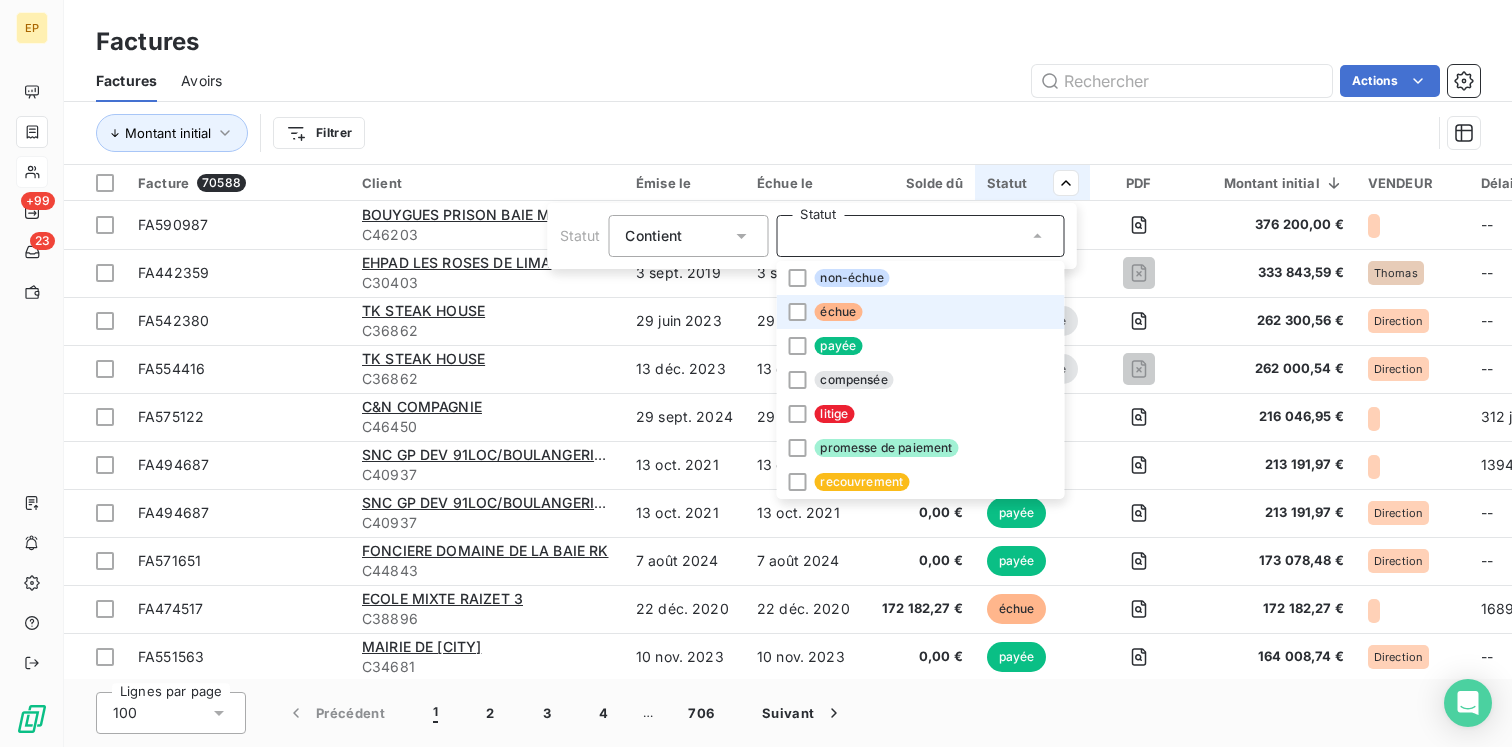 click on "échue" at bounding box center [838, 312] 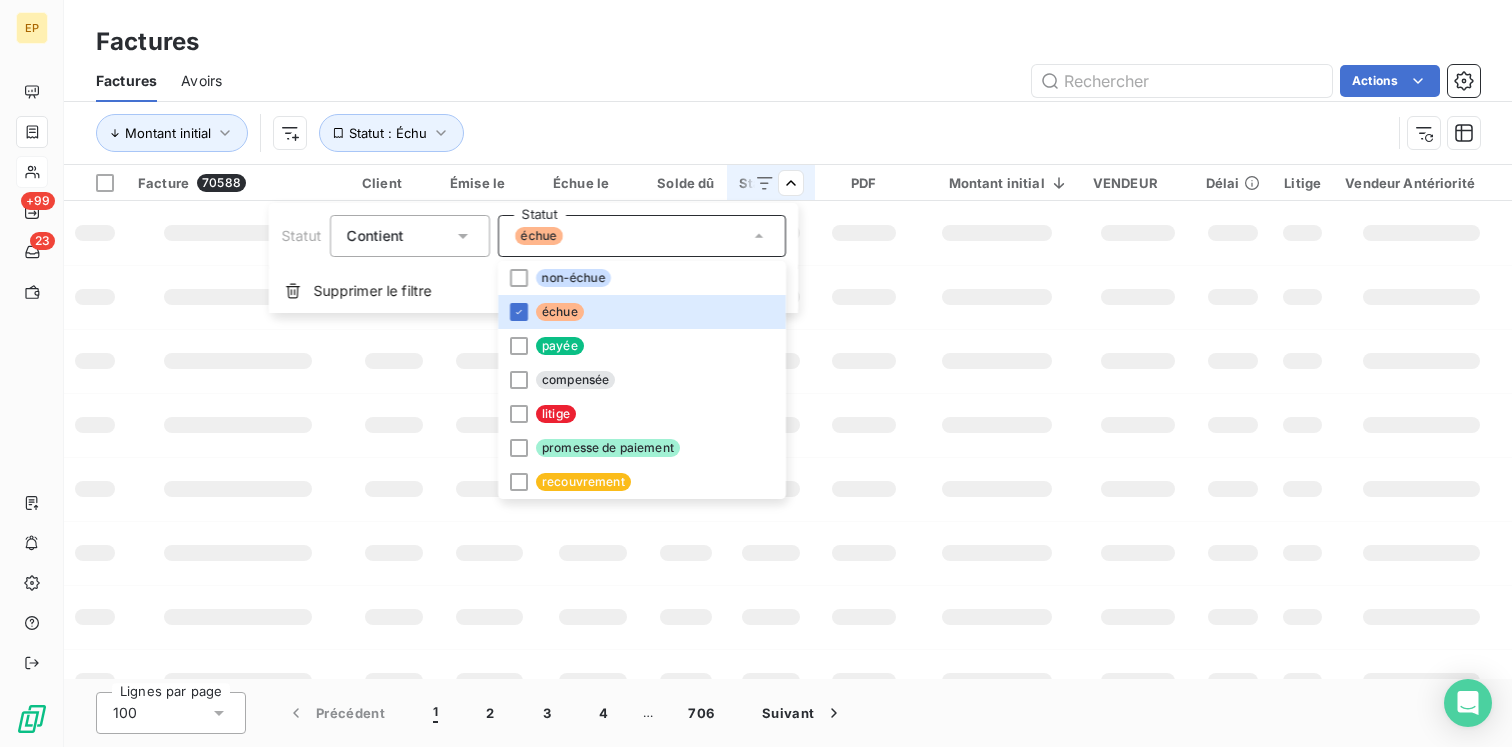 click on "EP +99 23 Factures Factures Avoirs Actions Montant initial Statut  : Échu  Facture 70588 Client Émise le Échue le Solde dù Statut PDF Montant initial VENDEUR Délai Litige Vendeur Antériorité Retard   Actions Lignes par page 100 Précédent 1 2 3 4 … 706 Suivant
Statut Contient Statut échue non-échue échue payée compensée litige promesse de paiement recouvrement Supprimer le filtre" at bounding box center [756, 373] 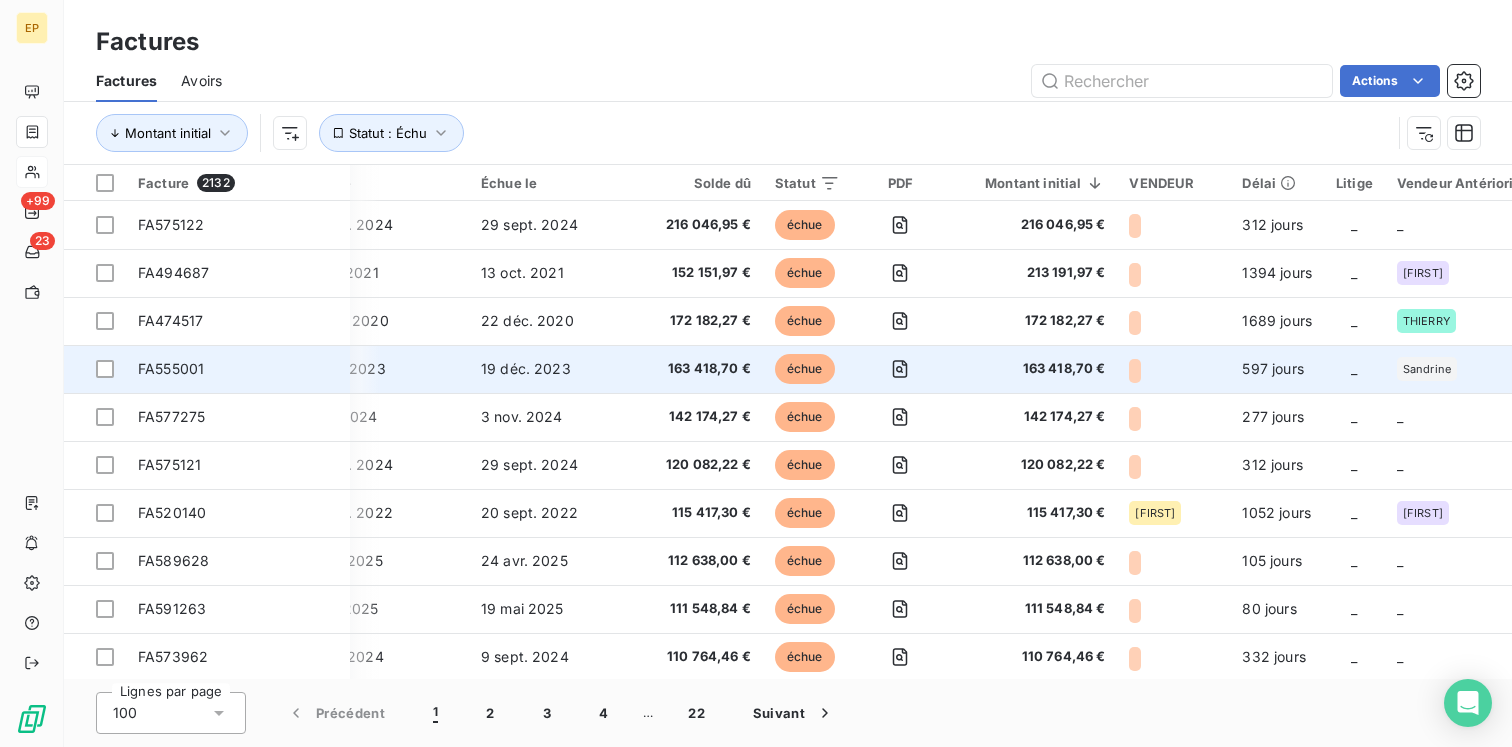 scroll, scrollTop: 0, scrollLeft: 420, axis: horizontal 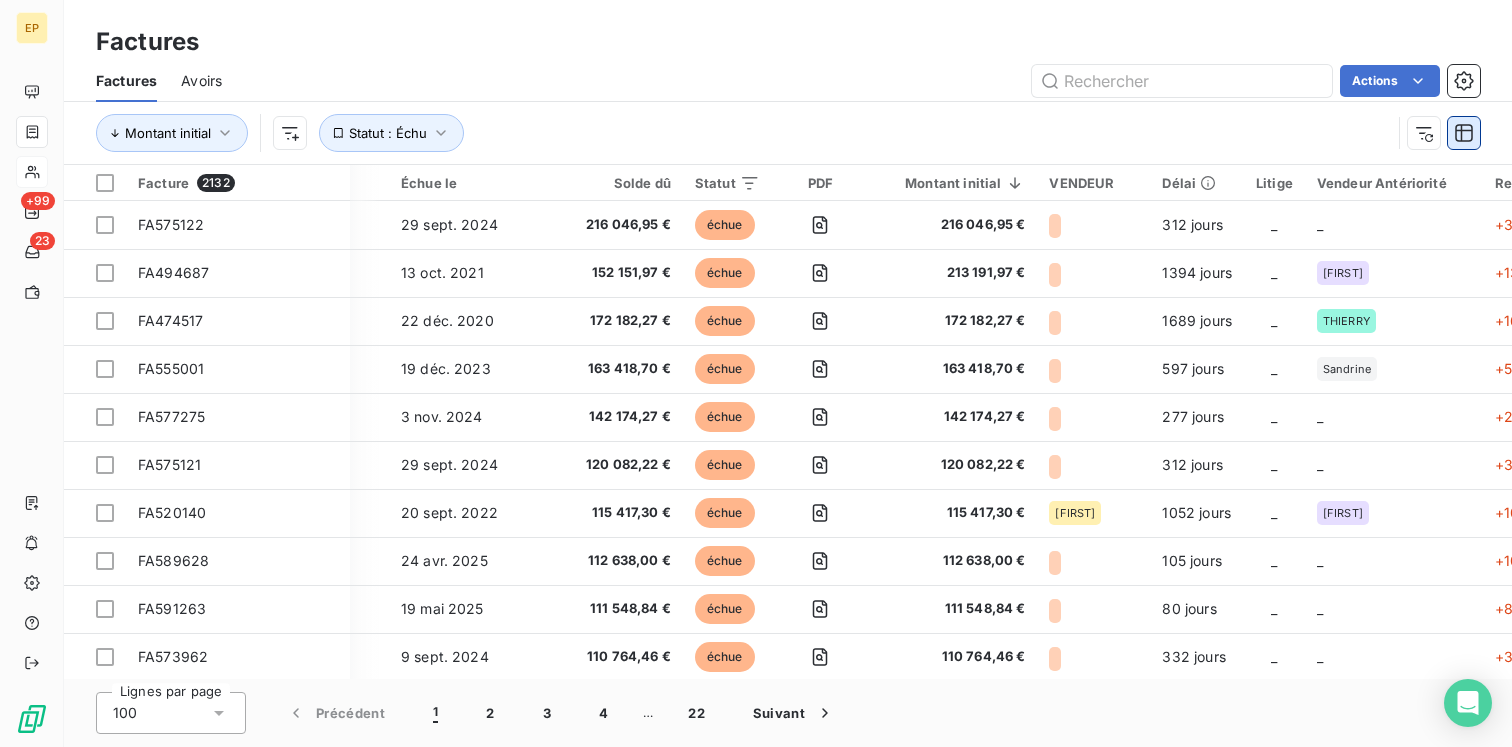 click 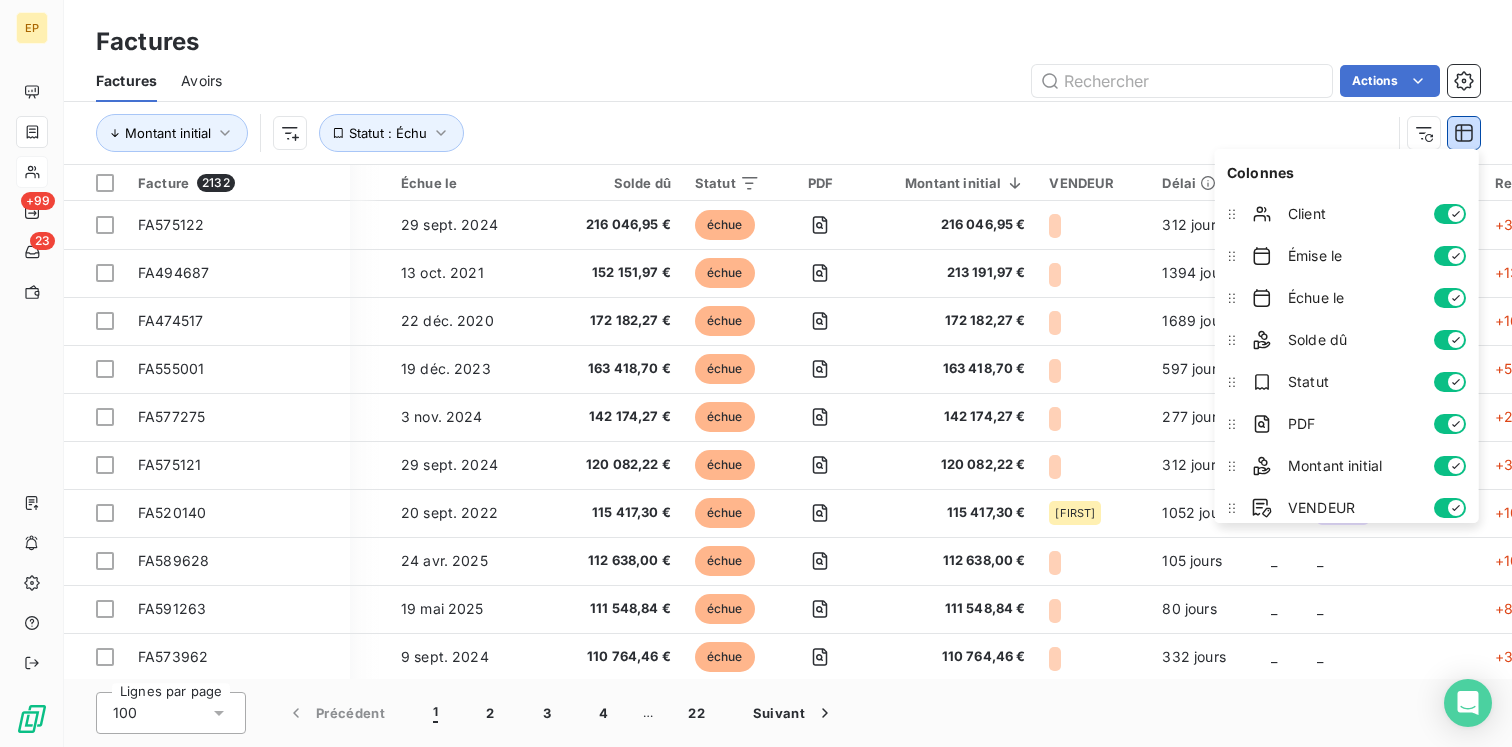 scroll, scrollTop: 178, scrollLeft: 0, axis: vertical 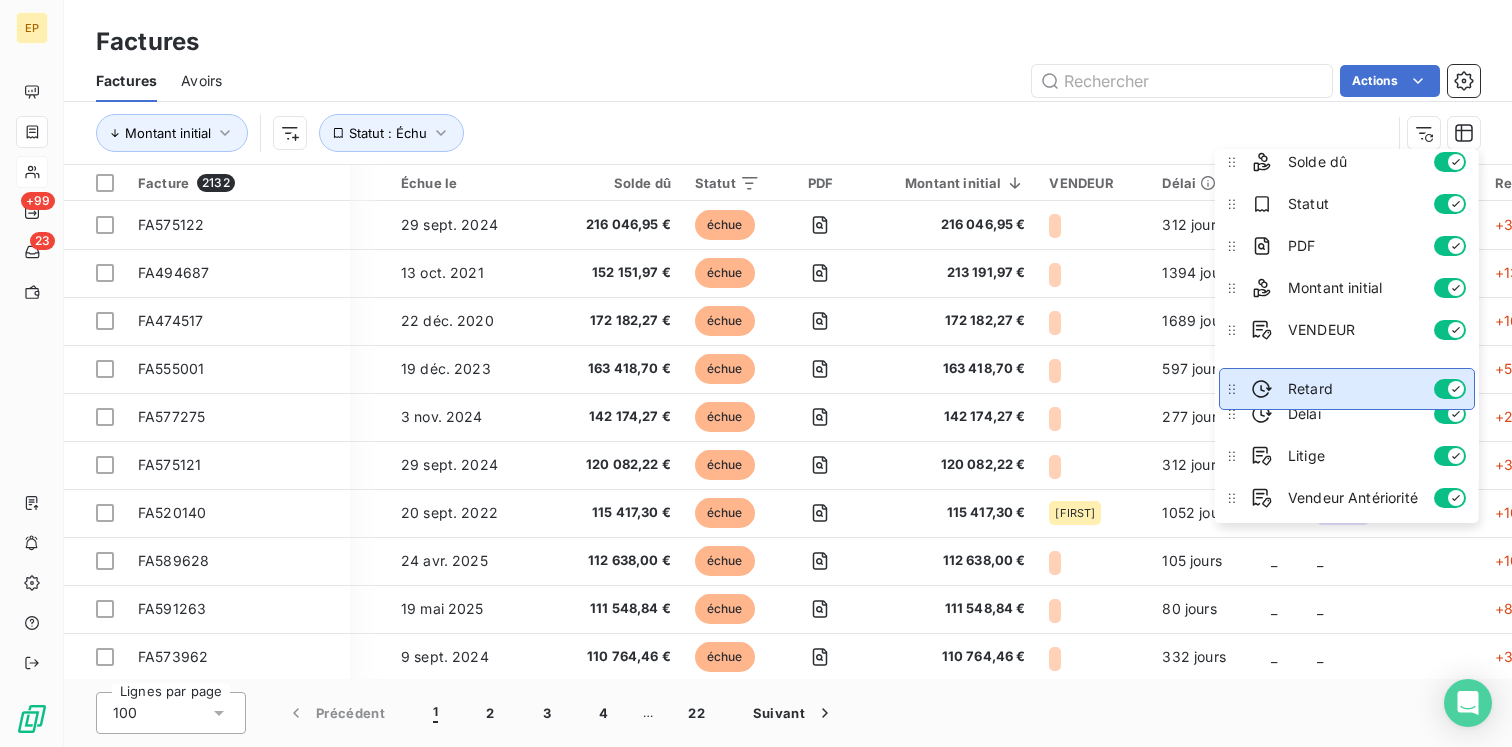 drag, startPoint x: 1231, startPoint y: 501, endPoint x: 1235, endPoint y: 392, distance: 109.07337 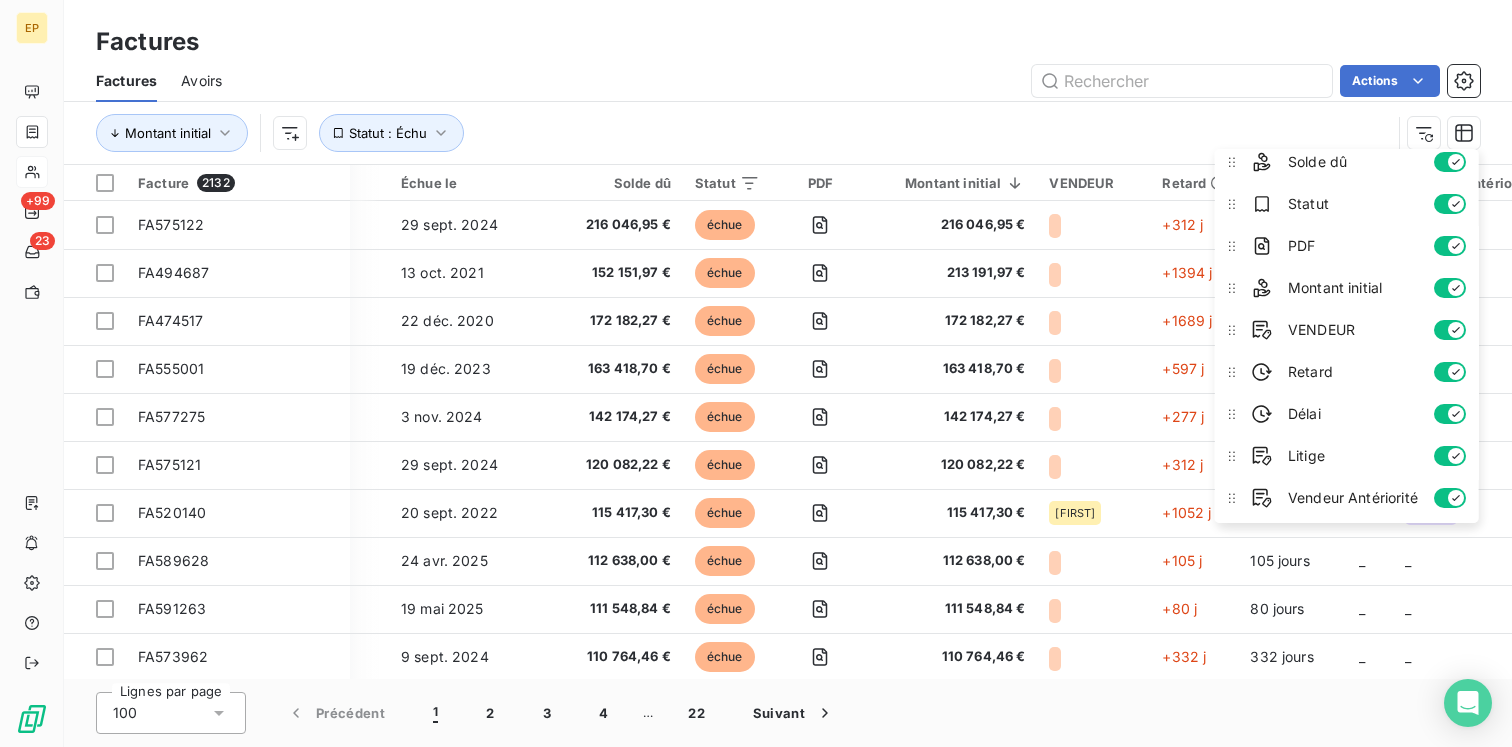 click on "Montant initial Statut  : Échu" at bounding box center [743, 133] 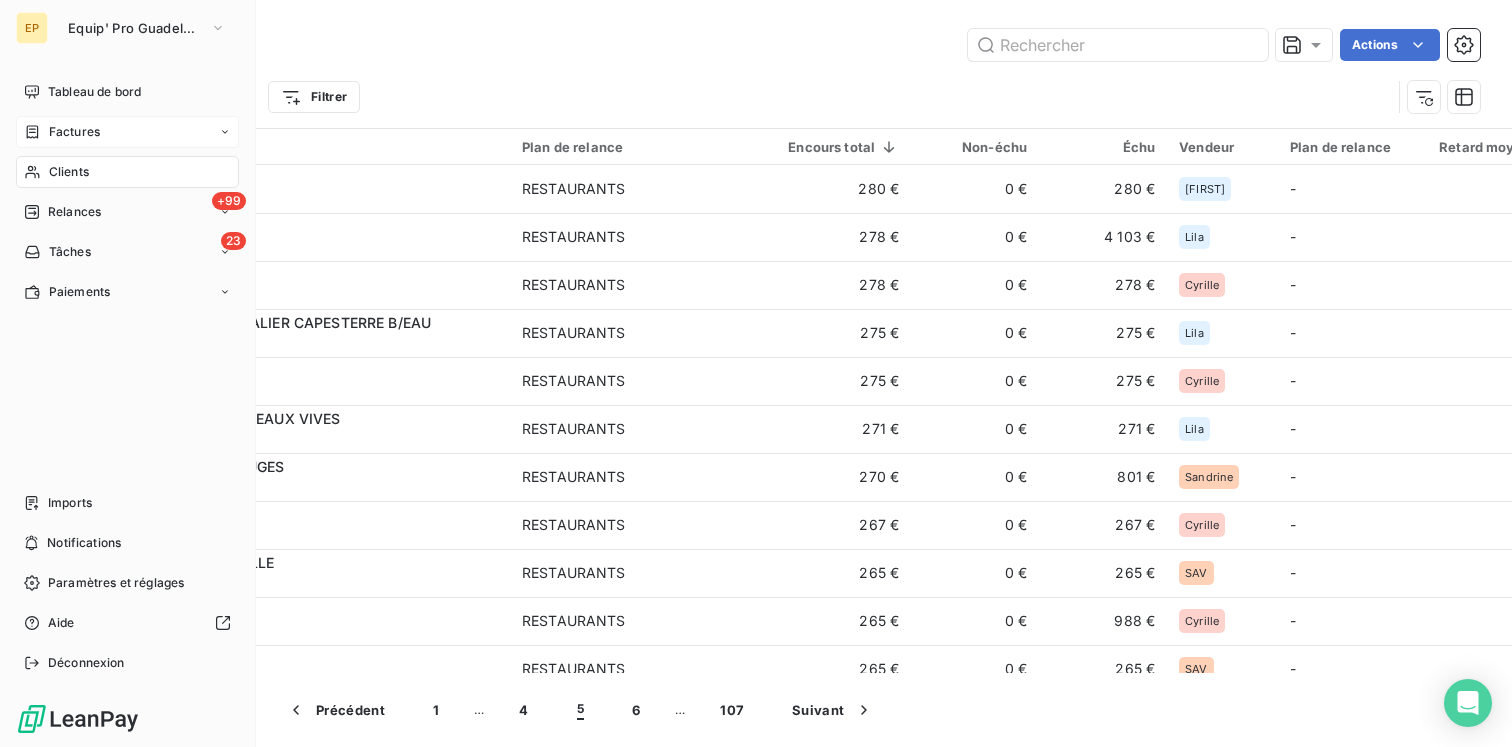 click on "Factures" at bounding box center [74, 132] 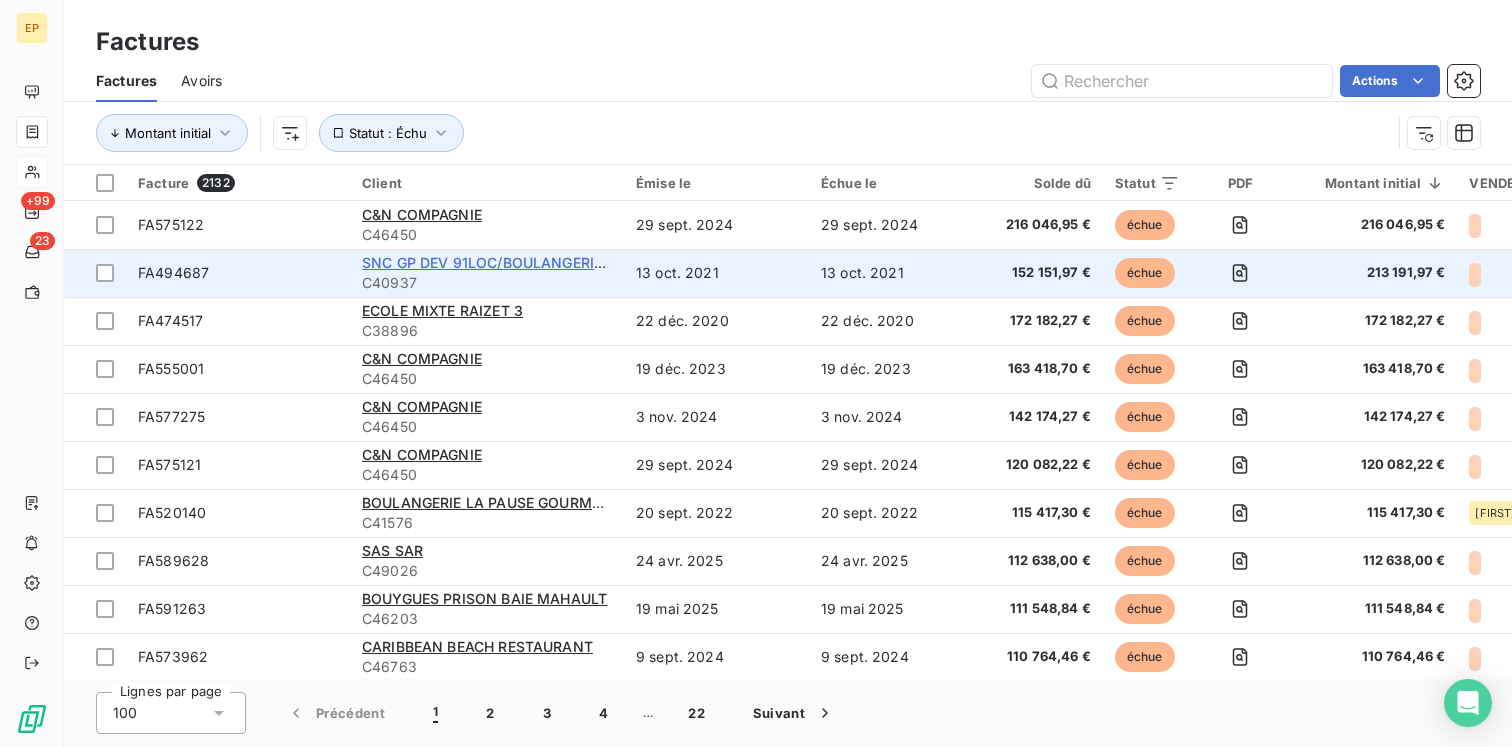 click on "SNC GP DEV 91LOC/BOULANGERIE KIAVUE ET FILS" at bounding box center (537, 262) 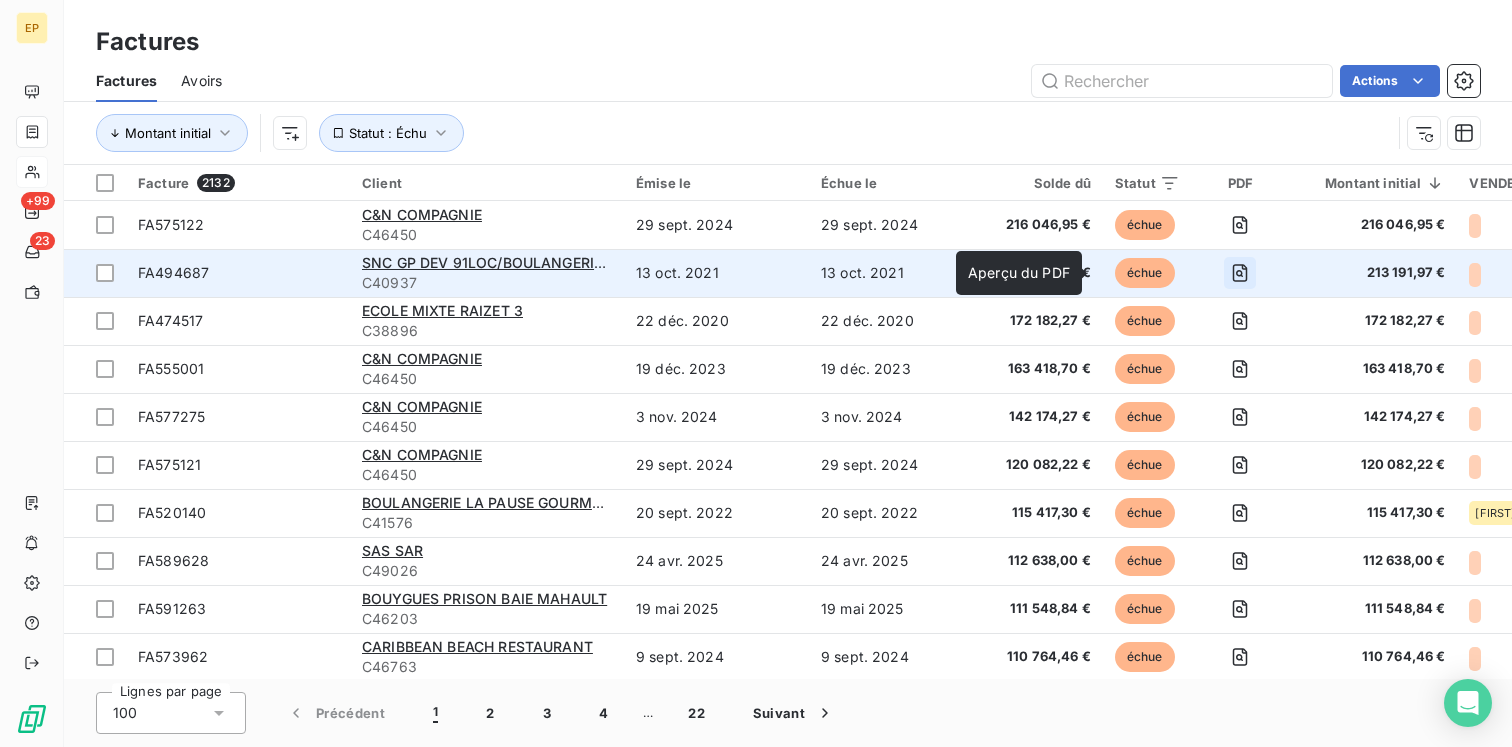 click 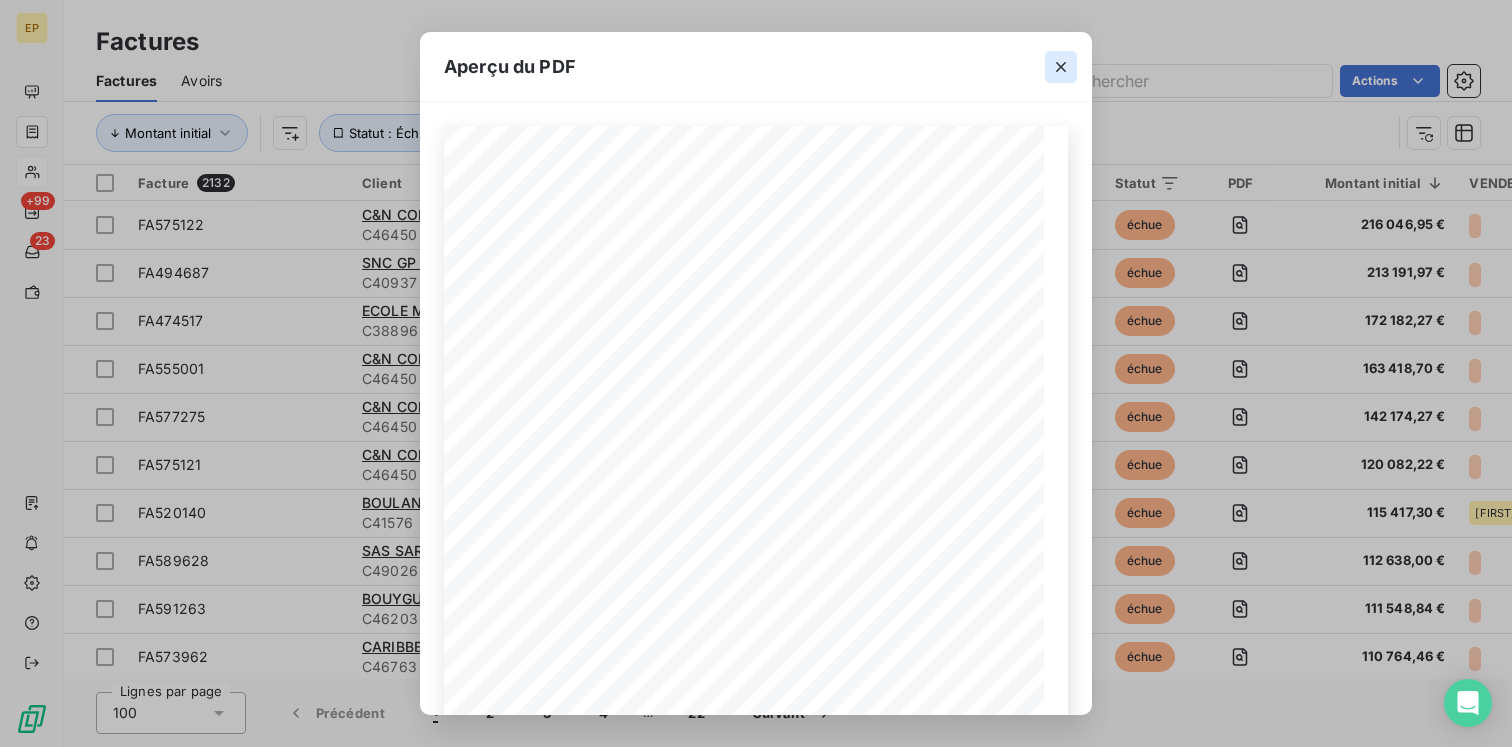 click 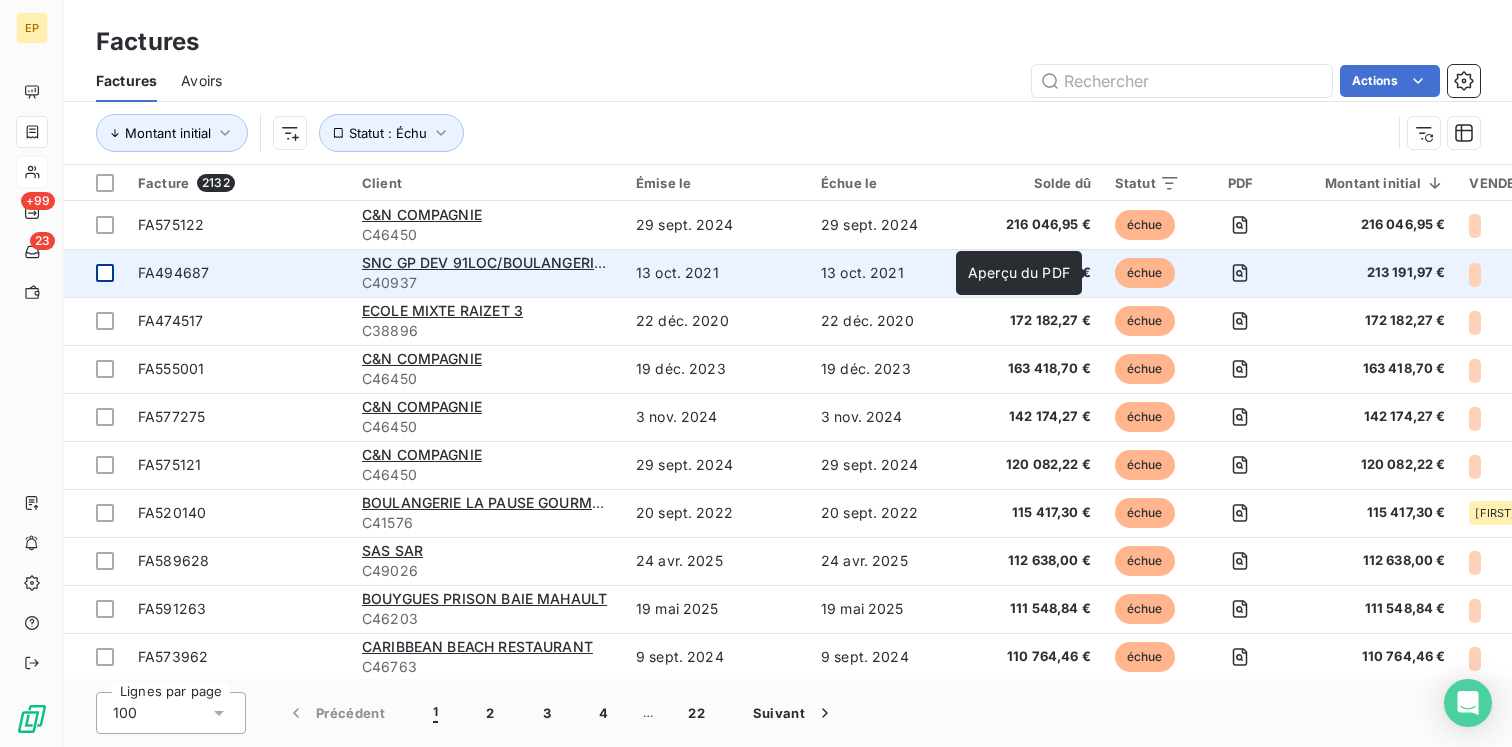 click at bounding box center (105, 273) 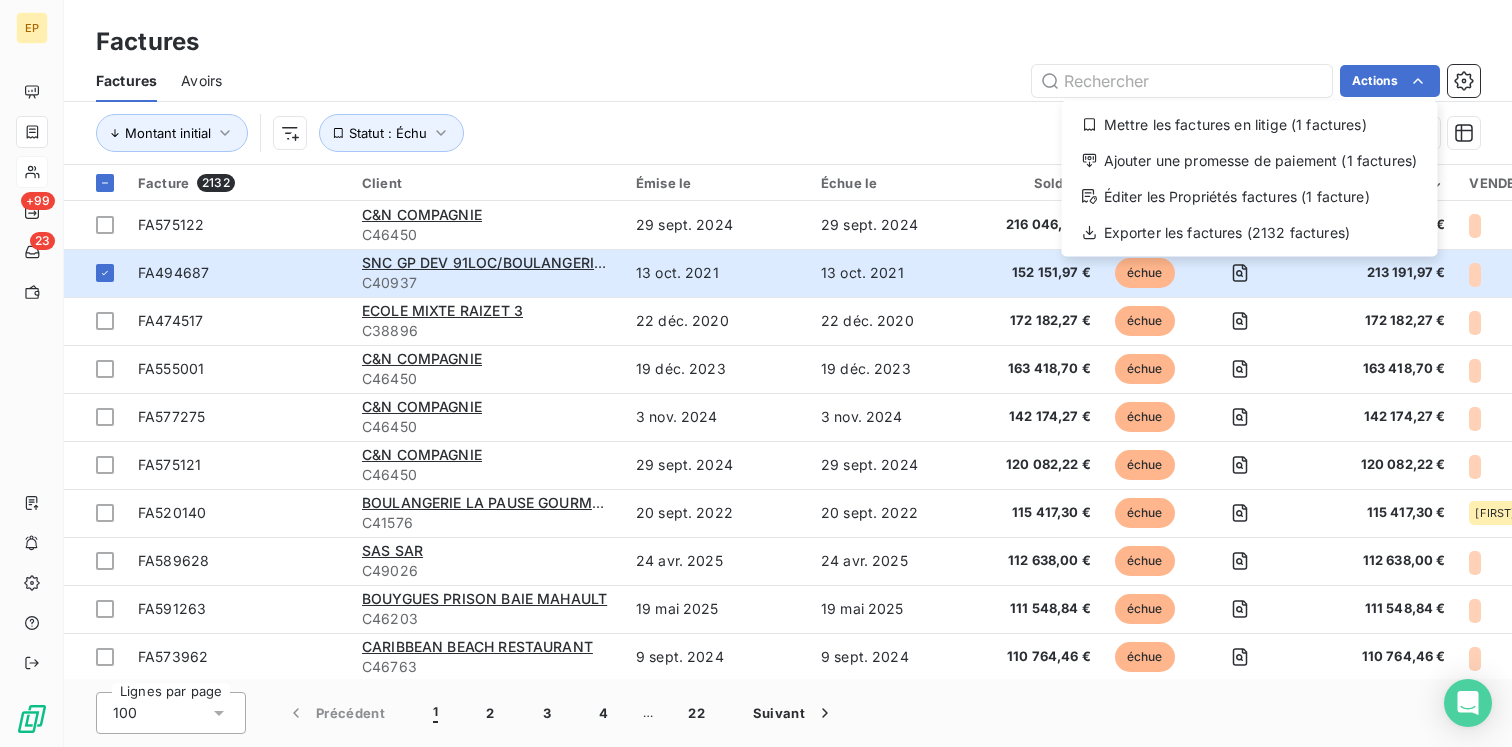 click on "EP +99 23 Factures Factures Avoirs Actions Mettre les factures en litige (1 factures) Ajouter une promesse de paiement (1 factures) Éditer les Propriétés factures  (1 facture) Exporter les factures (2132 factures) Montant initial Statut  : Échu  Facture 2132 Client Émise le Échue le Solde dù Statut PDF Montant initial VENDEUR Retard   Délai Litige Vendeur Antériorité Actions FA575122 C&N COMPAGNIE C46450 29 sept. [YEAR] 29 sept. [YEAR] 216 046,95€ échue 216 046,95€ +312 j 312 jours _ _ Jean-Pierre FA474517 ECOLE MIXTE RAIZET 3 C38896 22 déc. [YEAR] 22 déc. [YEAR] 172 182,27€ échue 172 182,27€ +1689 j 1689 jours _ THIERRY FA555001 C&N COMPAGNIE C46450 19 déc. [YEAR] 19 déc. [YEAR] 163 418,70€ échue 163 418,70€ +597 j 597 jours _ Sandrine FA577275 C&N COMPAGNIE C46450 3 nov. [YEAR] 3 nov. [YEAR] 142 174,27€ échue" at bounding box center [756, 373] 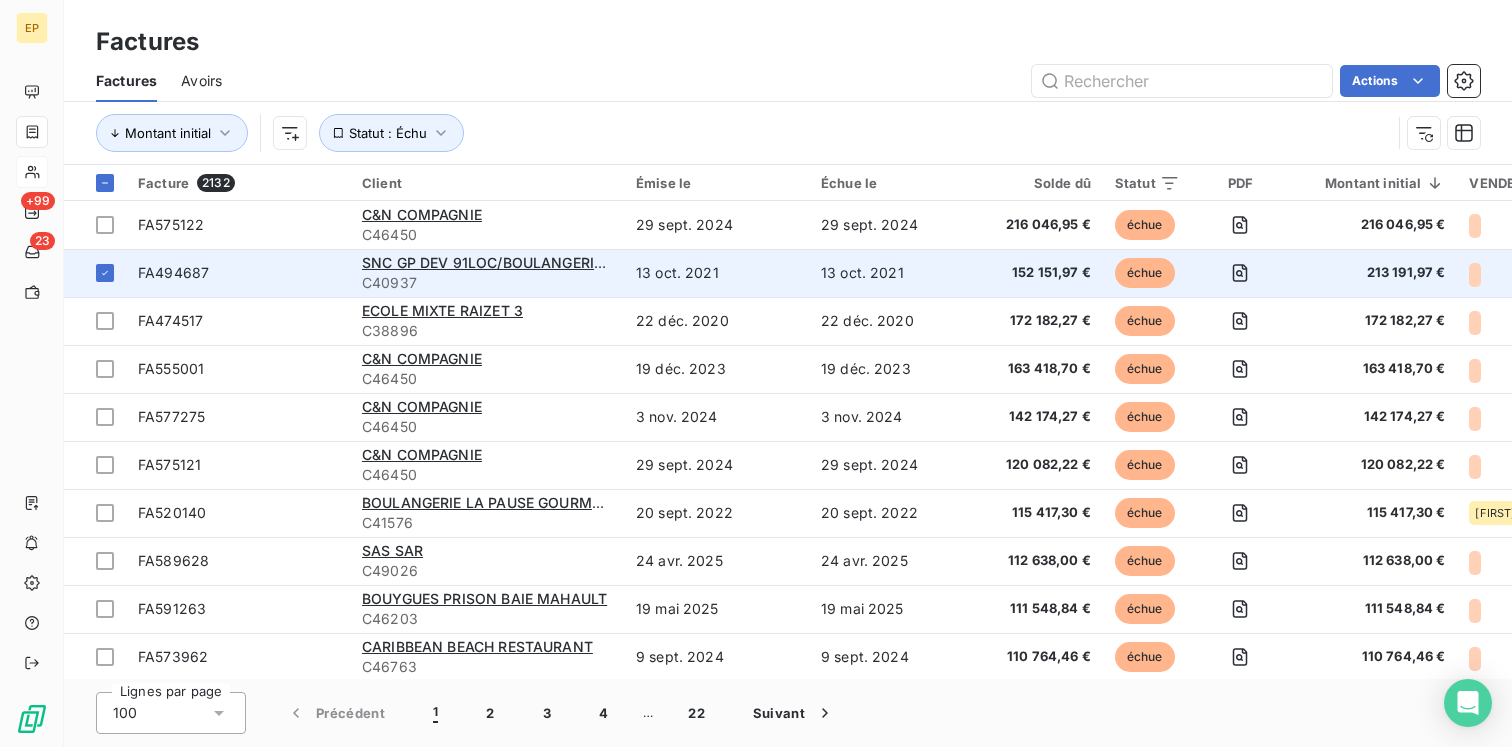 click on "FA494687" at bounding box center (173, 272) 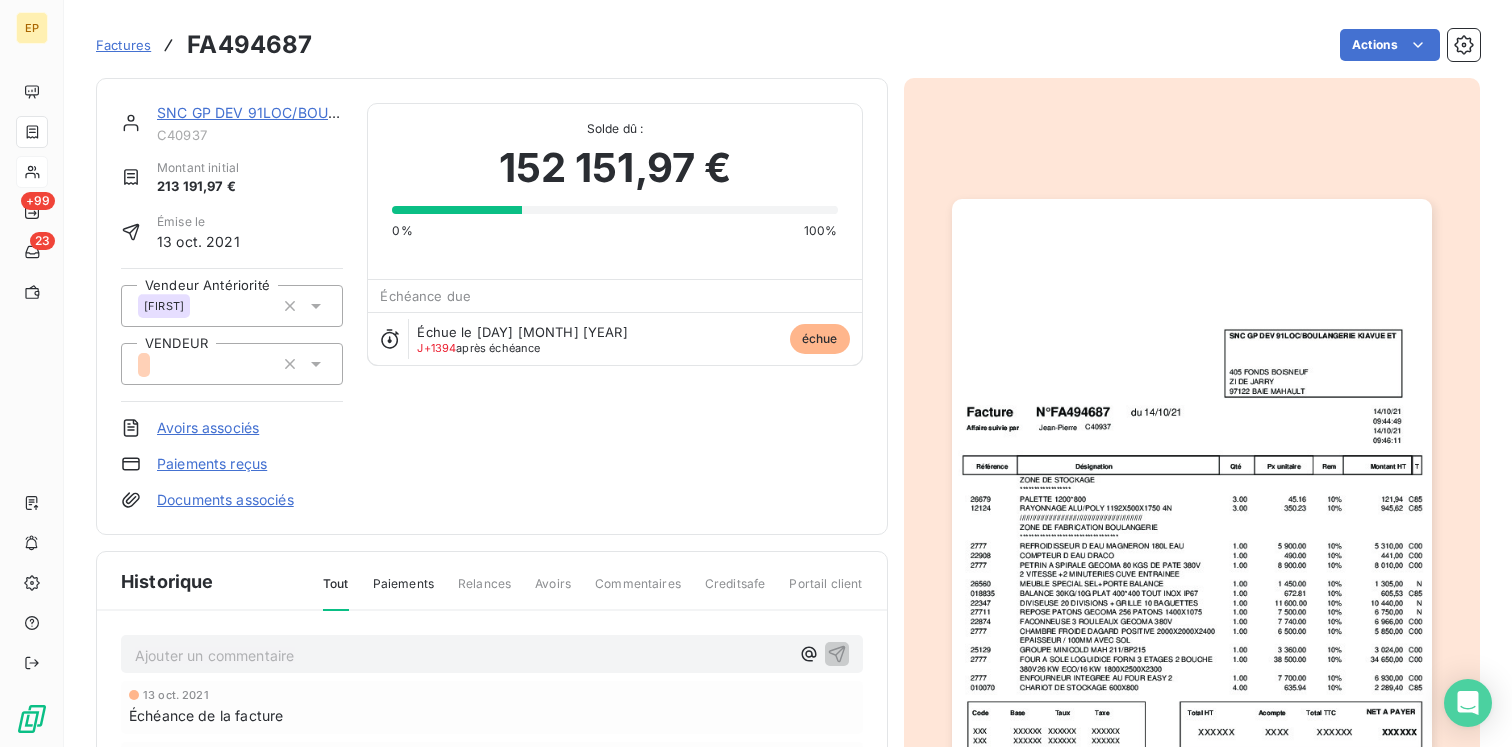 click at bounding box center [232, 364] 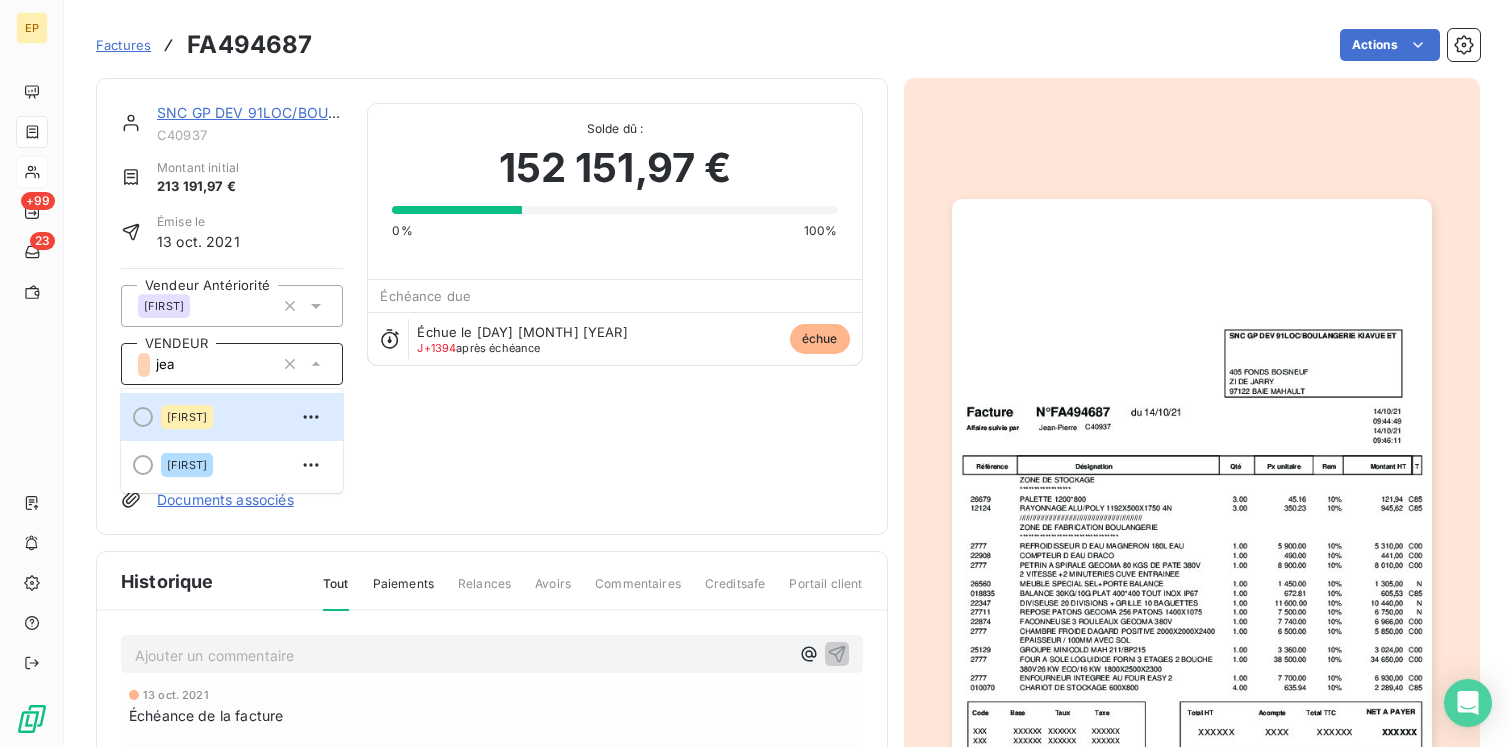 type on "[FIRST]" 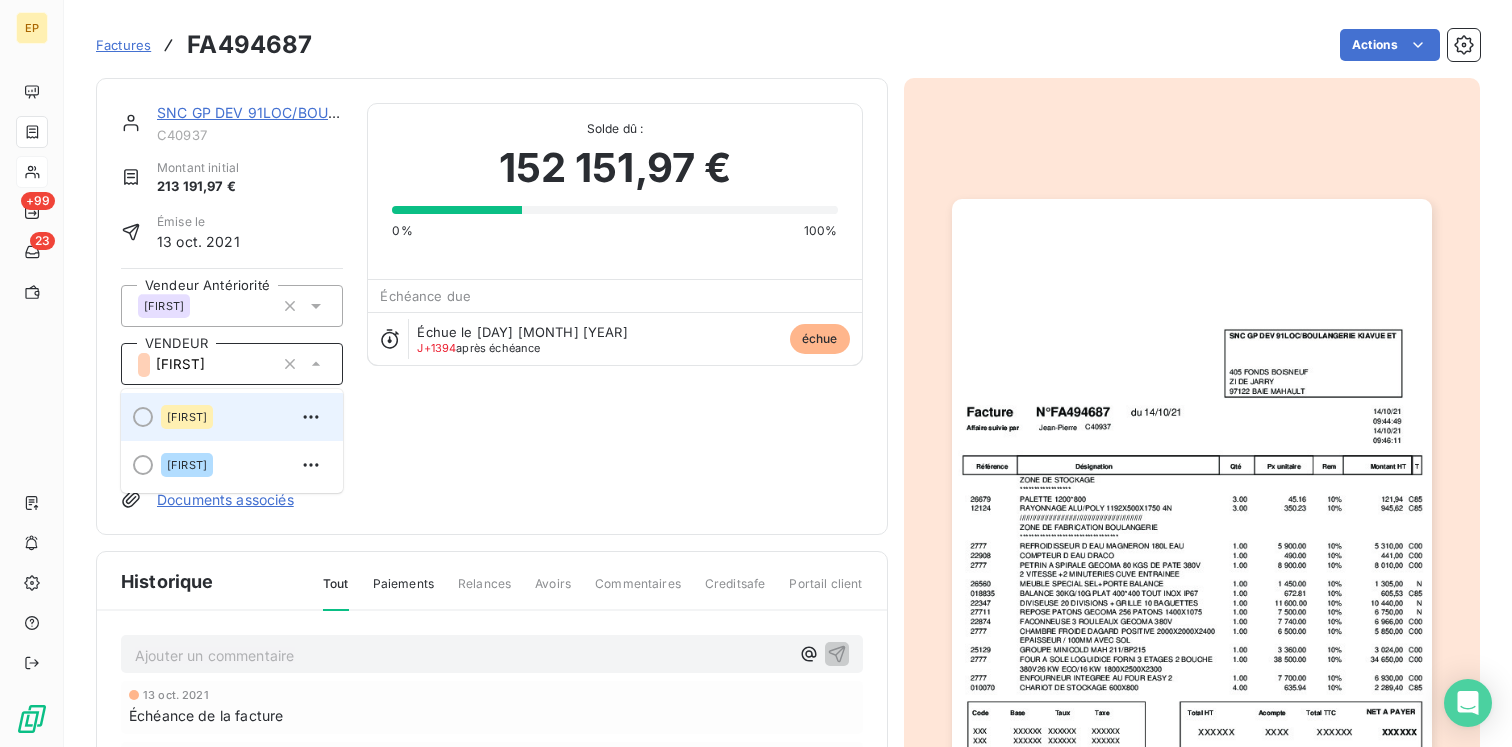 click on "[FIRST]" at bounding box center [187, 417] 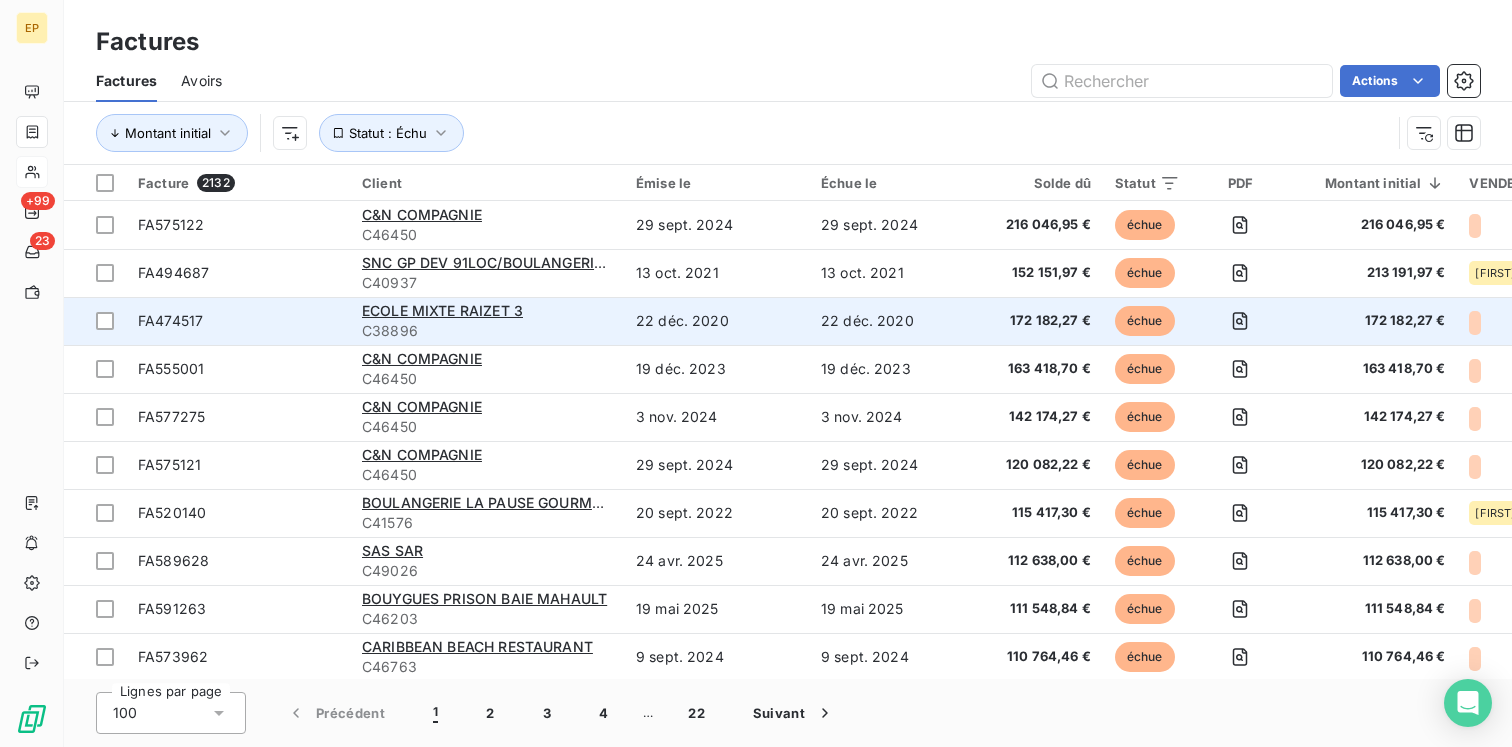 click on "FA474517" at bounding box center (170, 320) 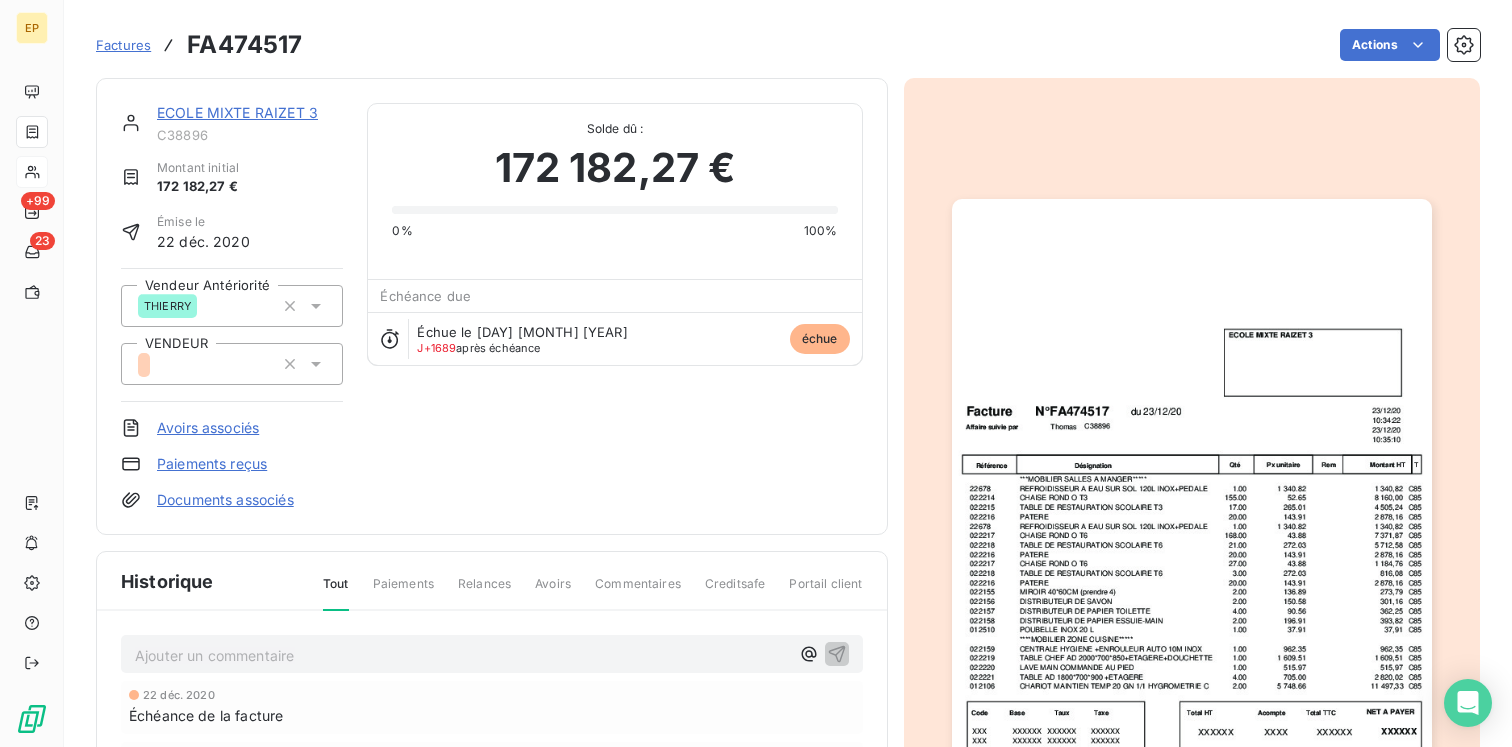 click at bounding box center (206, 363) 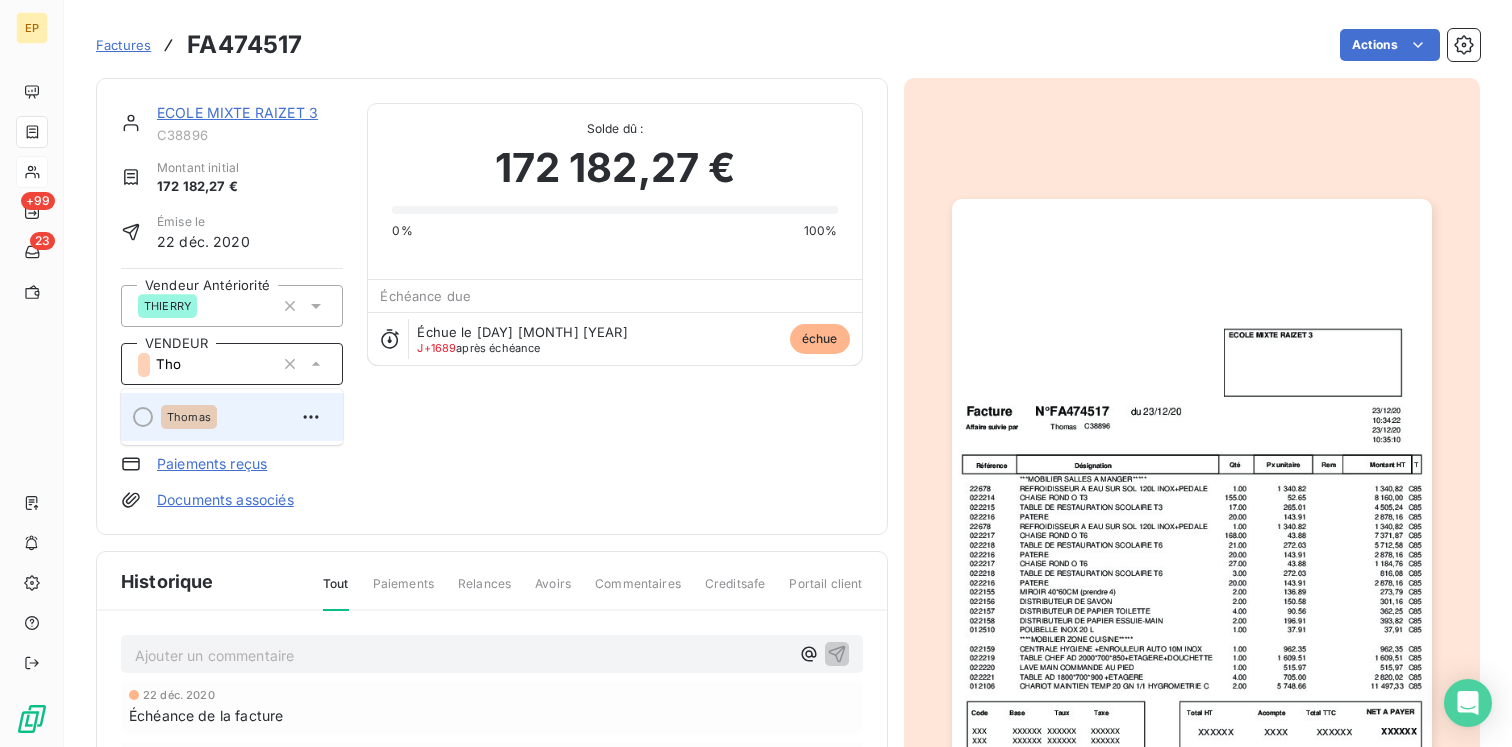 type on "Tho" 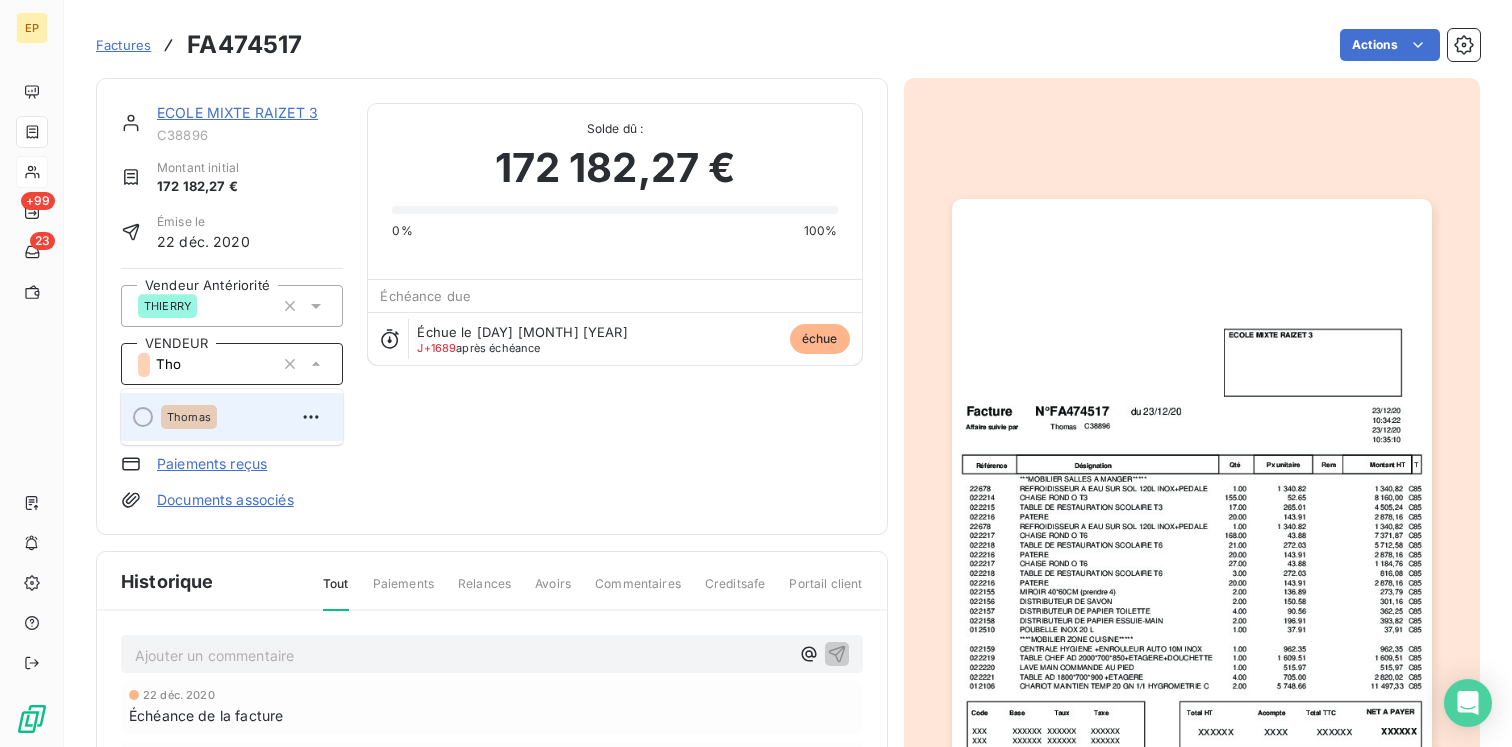 click on "Thomas" at bounding box center (189, 417) 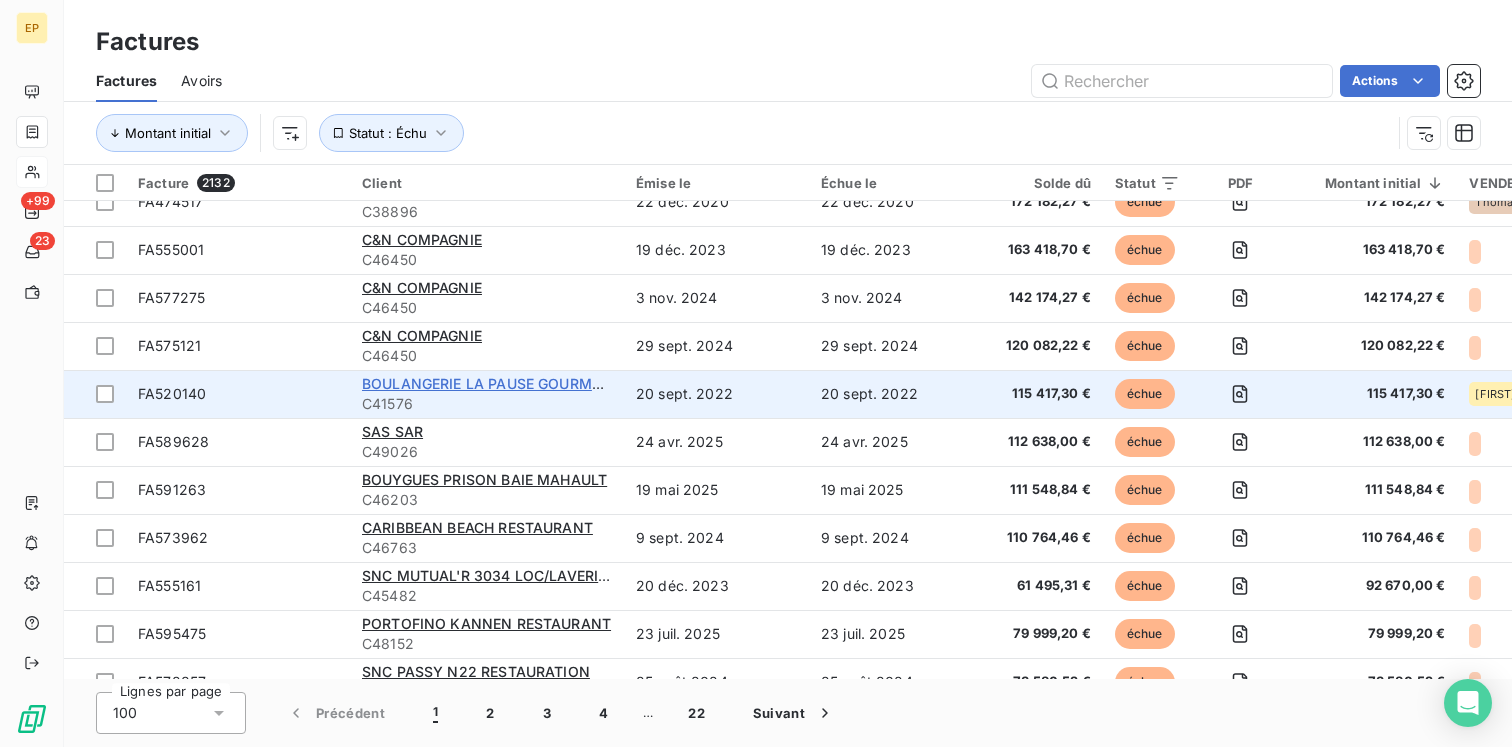 scroll, scrollTop: 127, scrollLeft: 0, axis: vertical 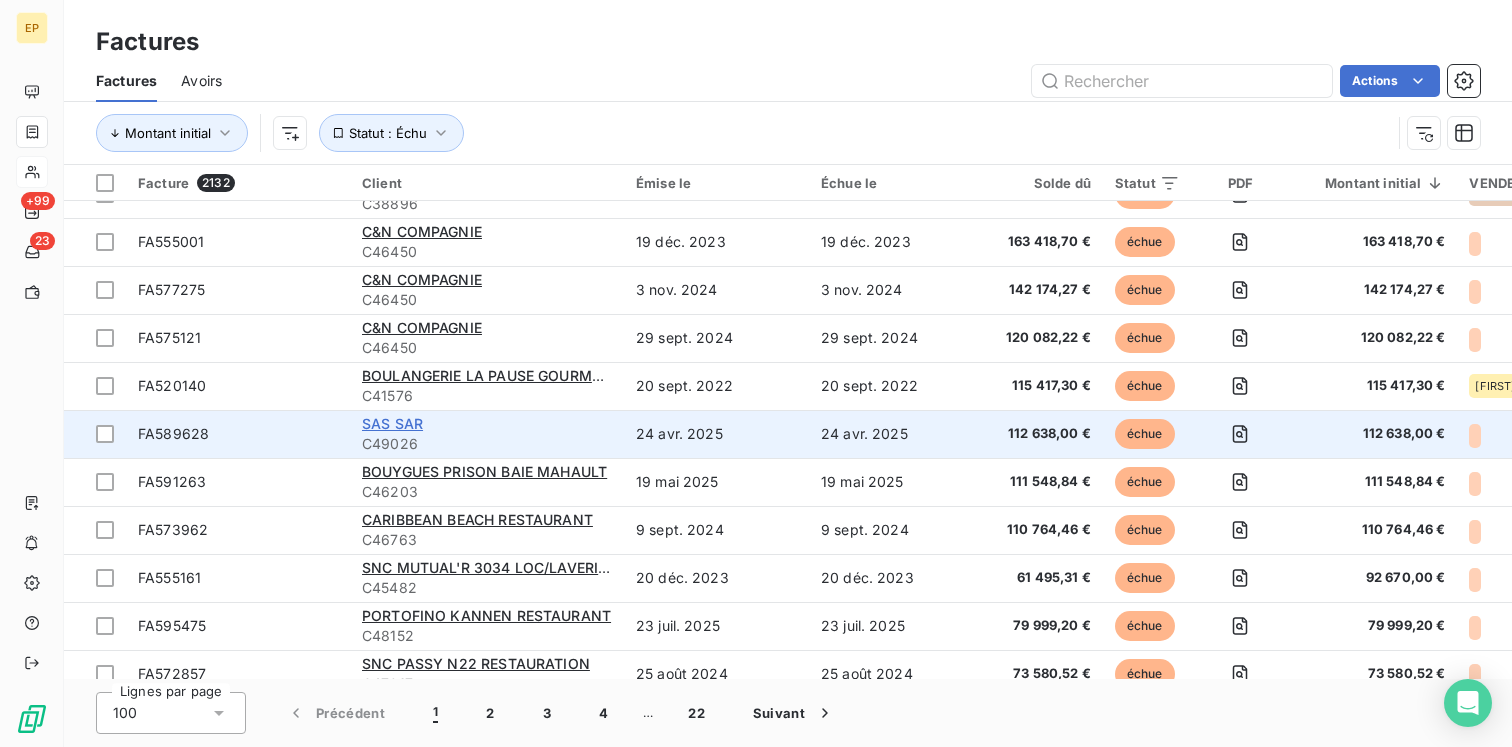 click on "SAS SAR" at bounding box center (392, 423) 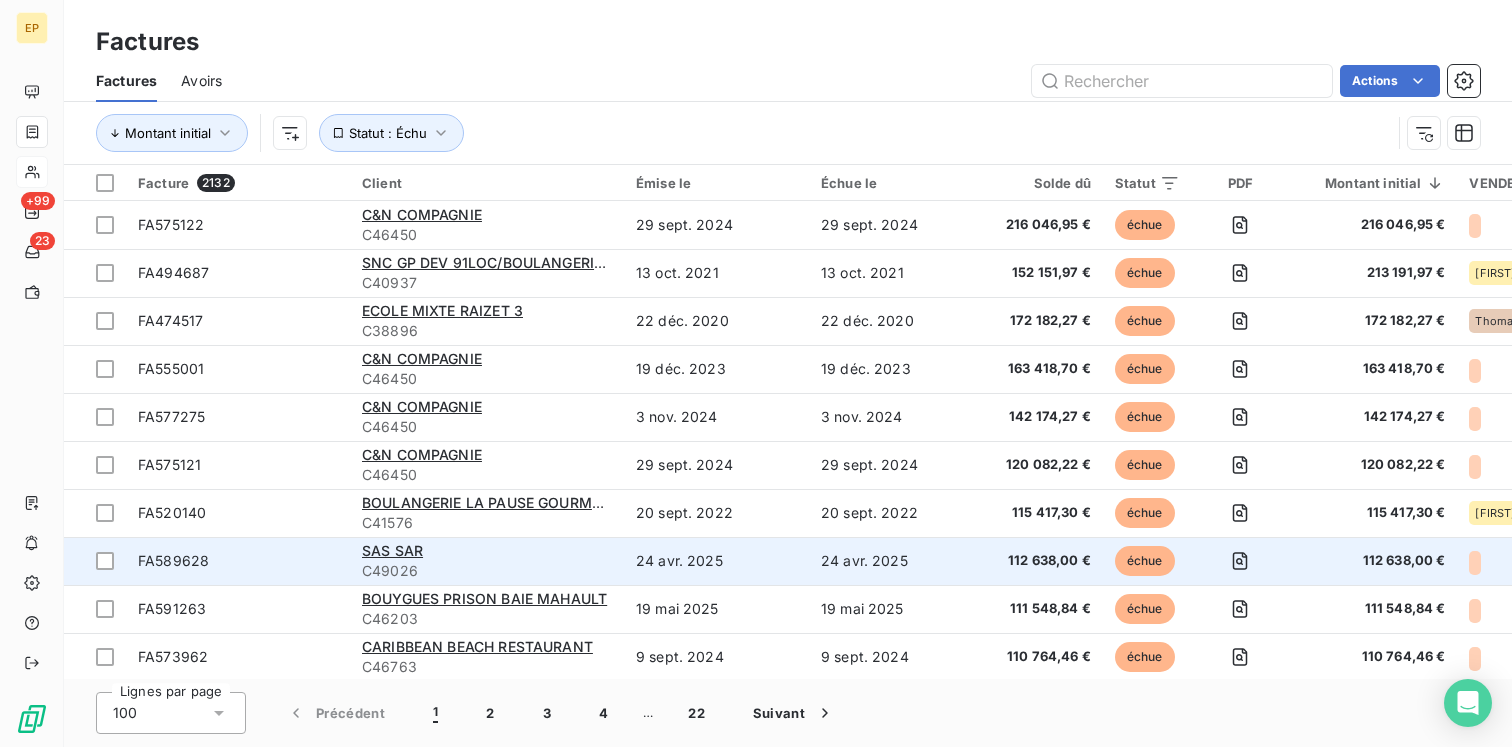 click on "FA589628" at bounding box center [173, 560] 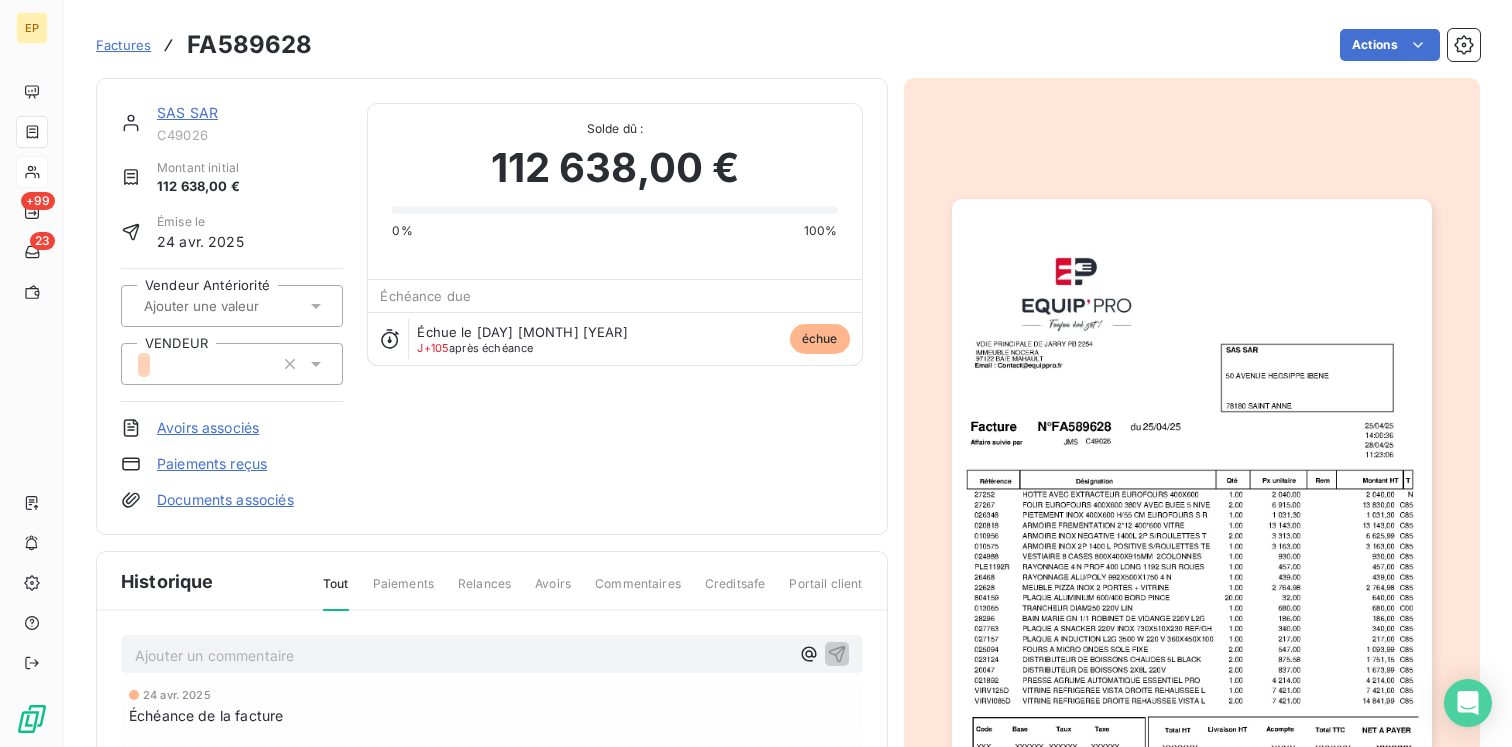 click at bounding box center [232, 364] 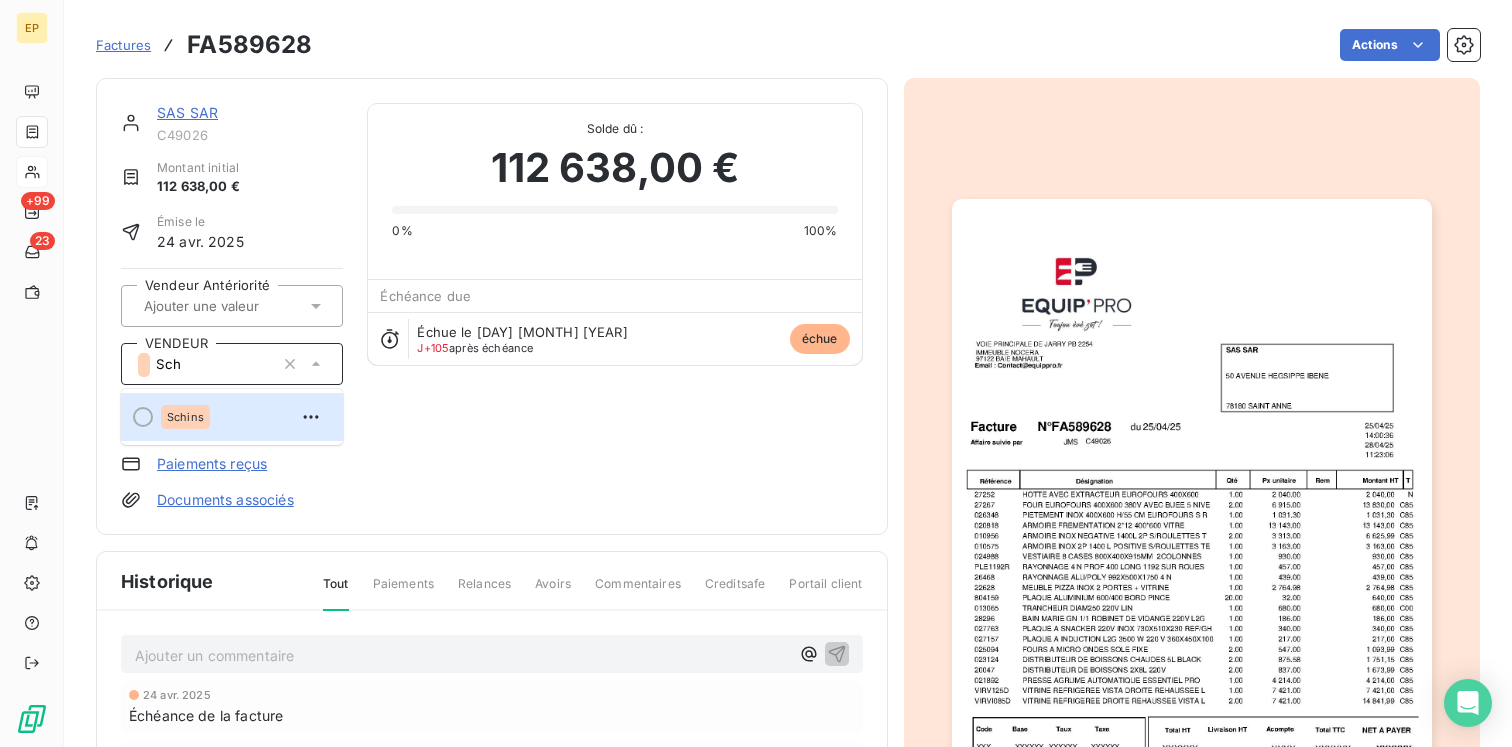 type on "Schi" 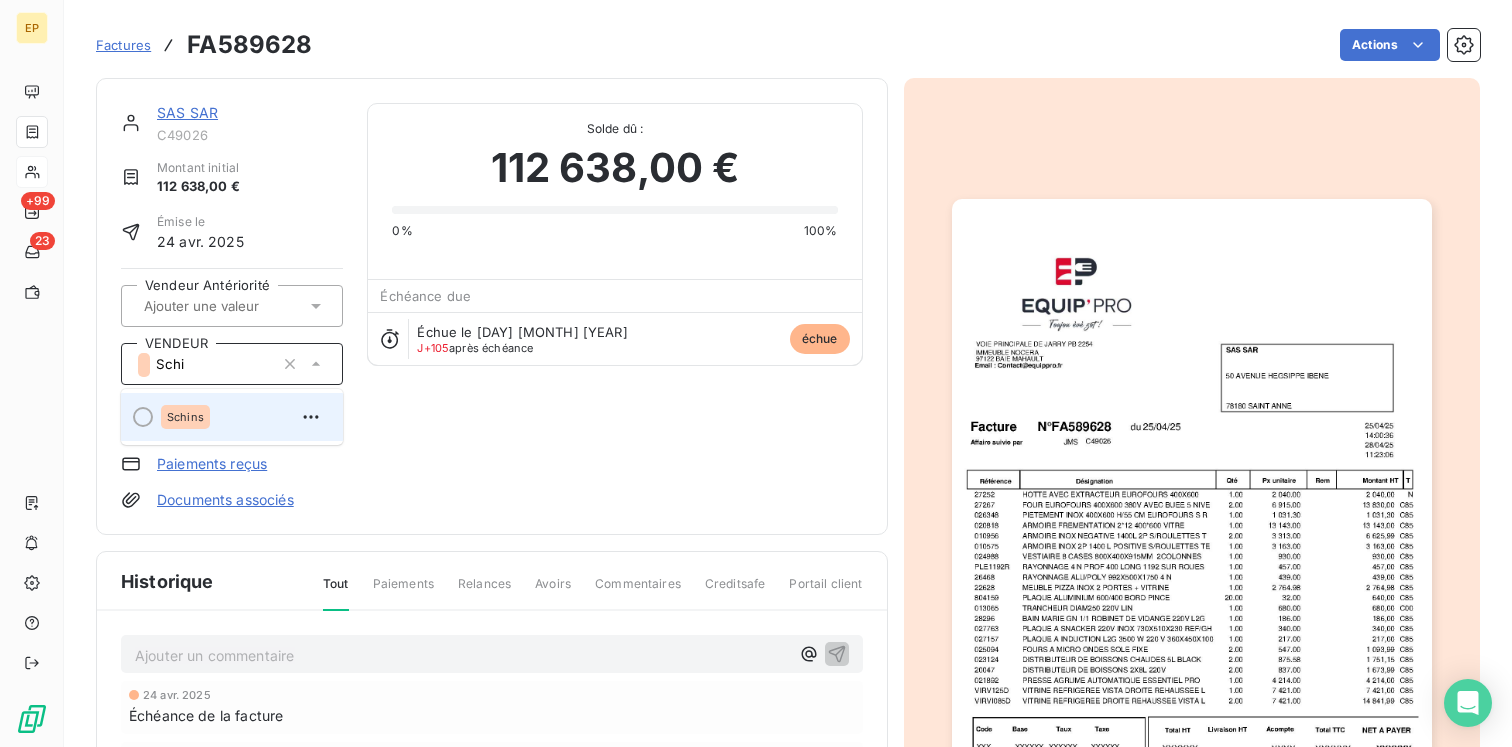 click on "Schins" at bounding box center (185, 417) 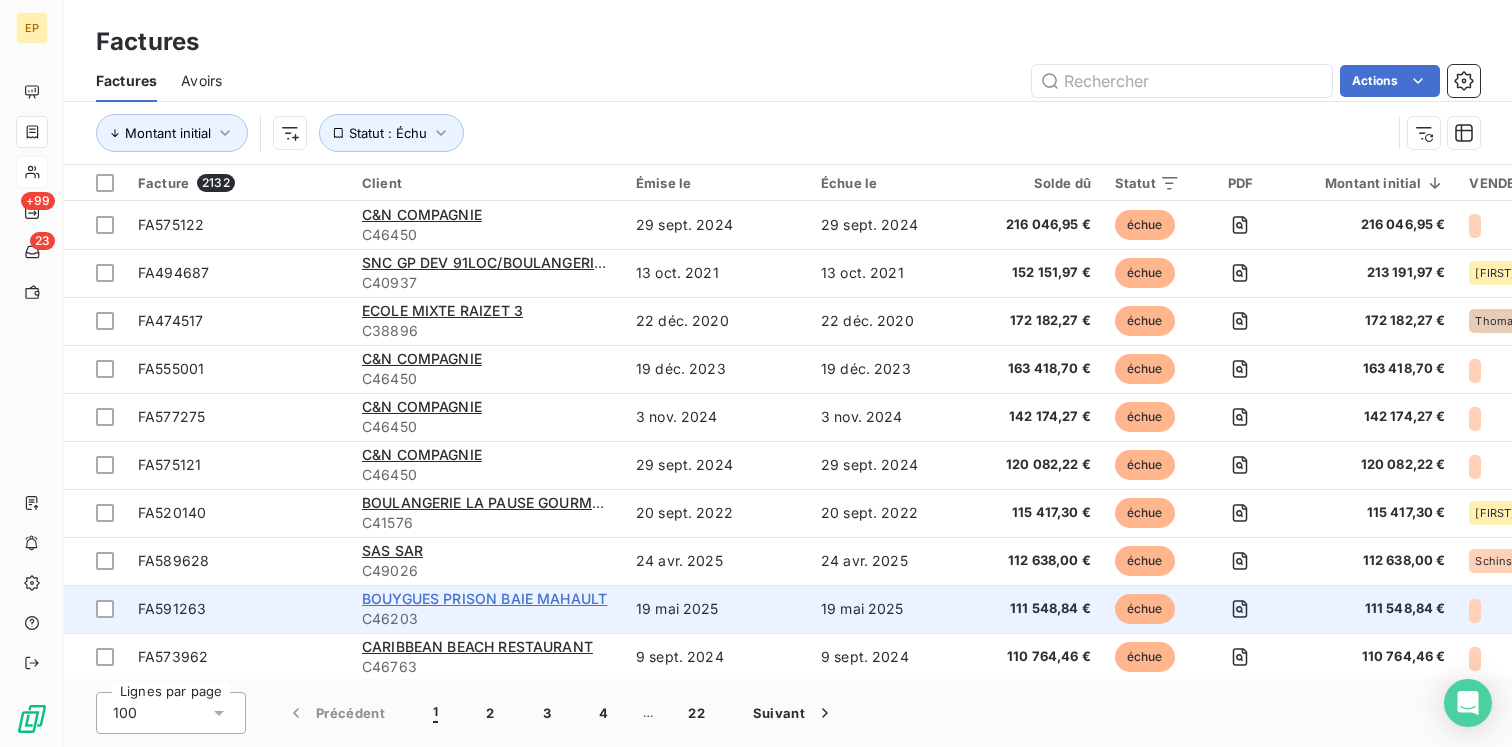 click on "BOUYGUES PRISON BAIE MAHAULT" at bounding box center (484, 598) 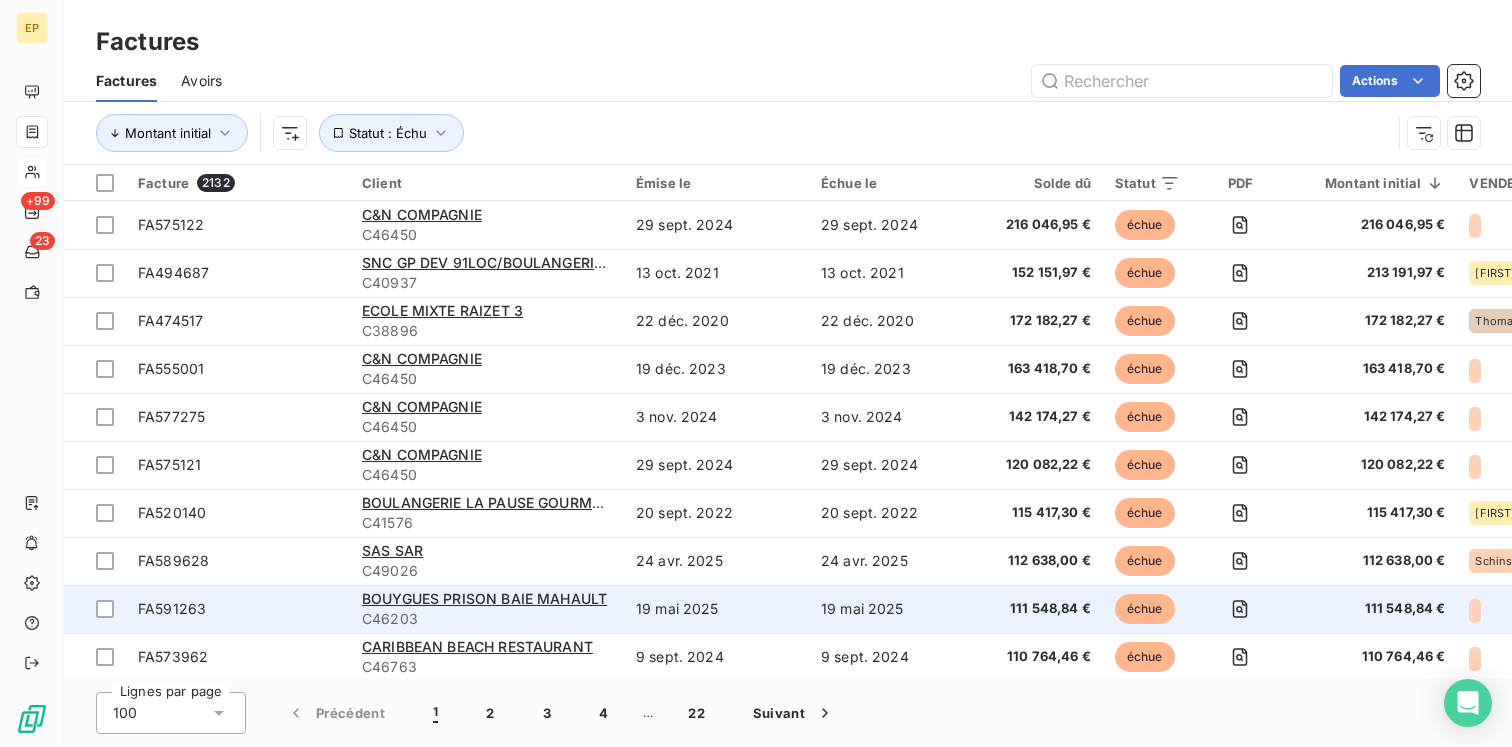 click on "FA591263" at bounding box center [172, 608] 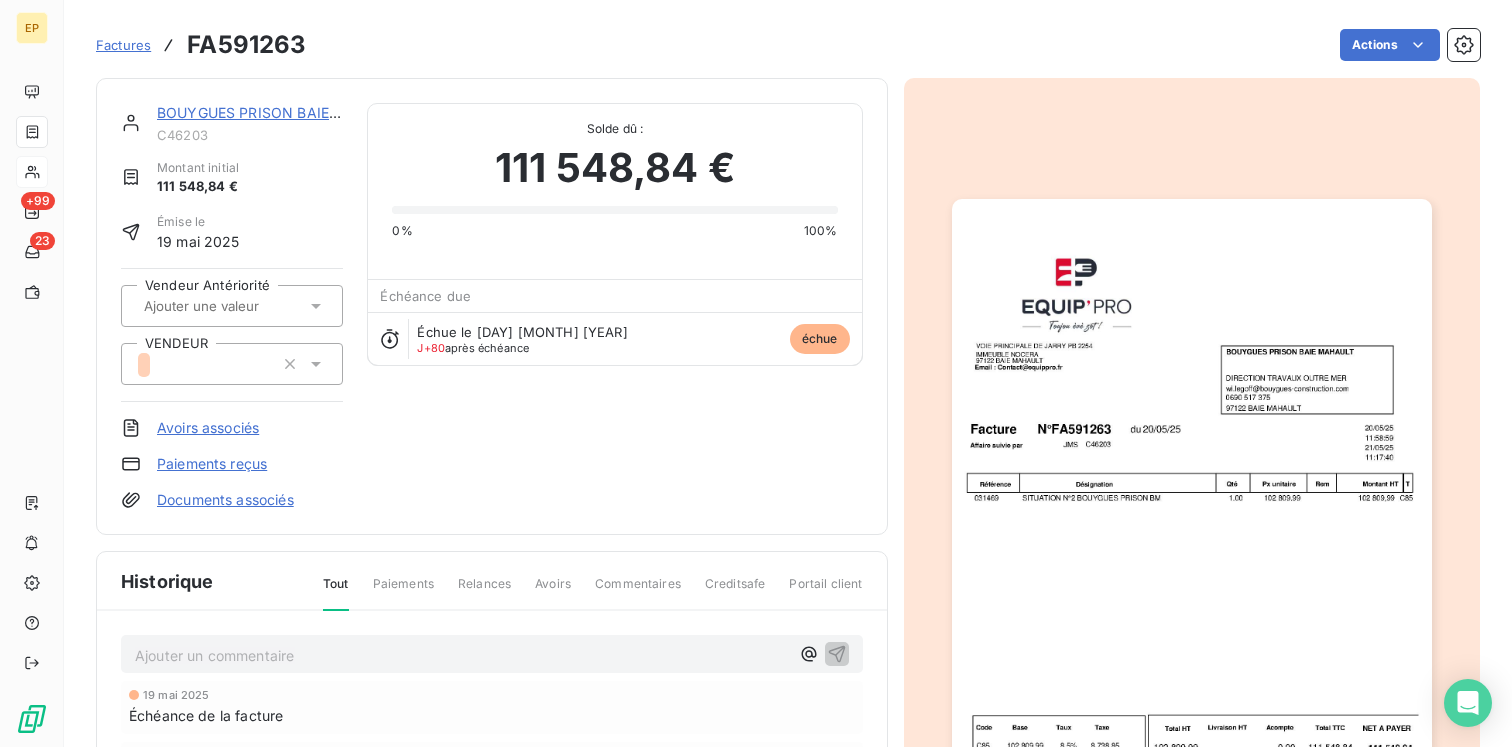 click at bounding box center (232, 364) 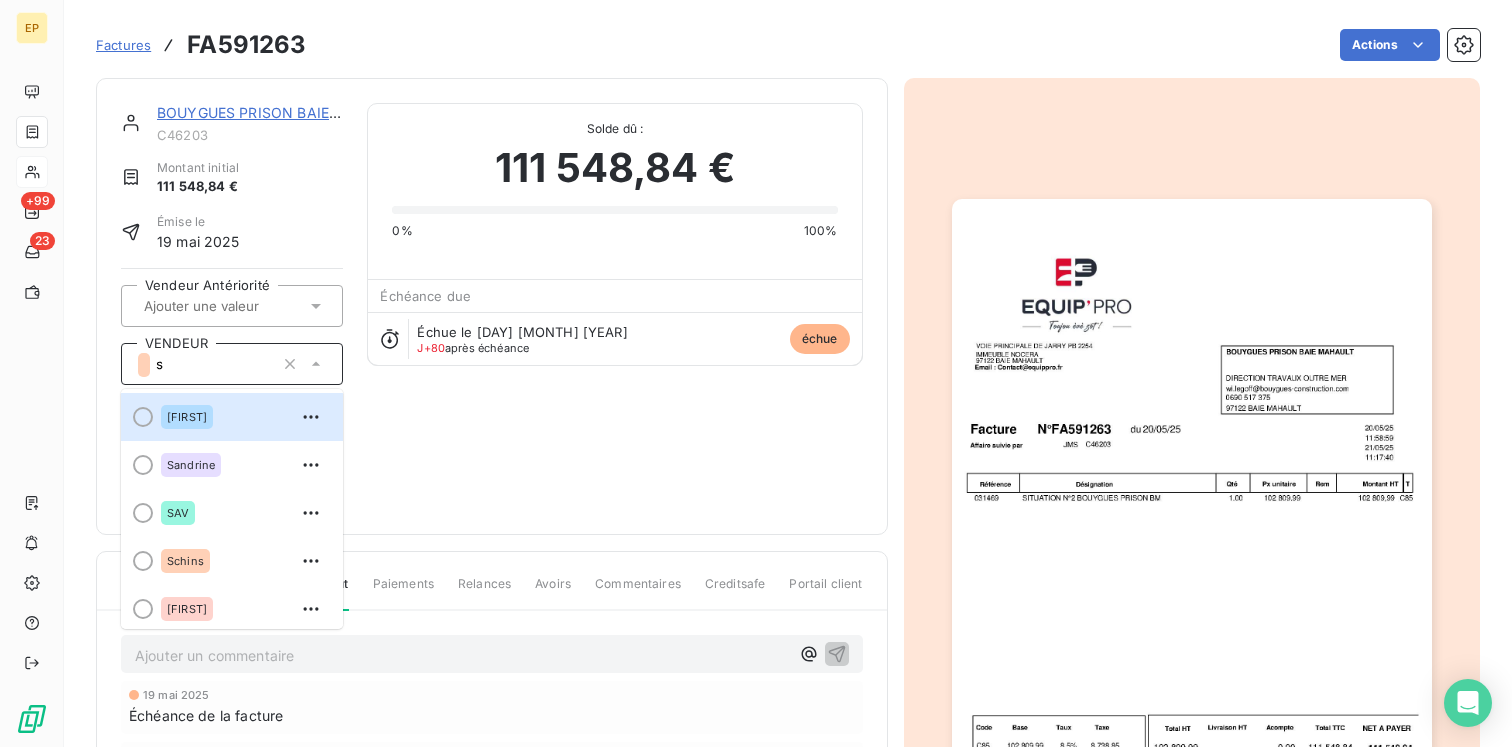 type on "sc" 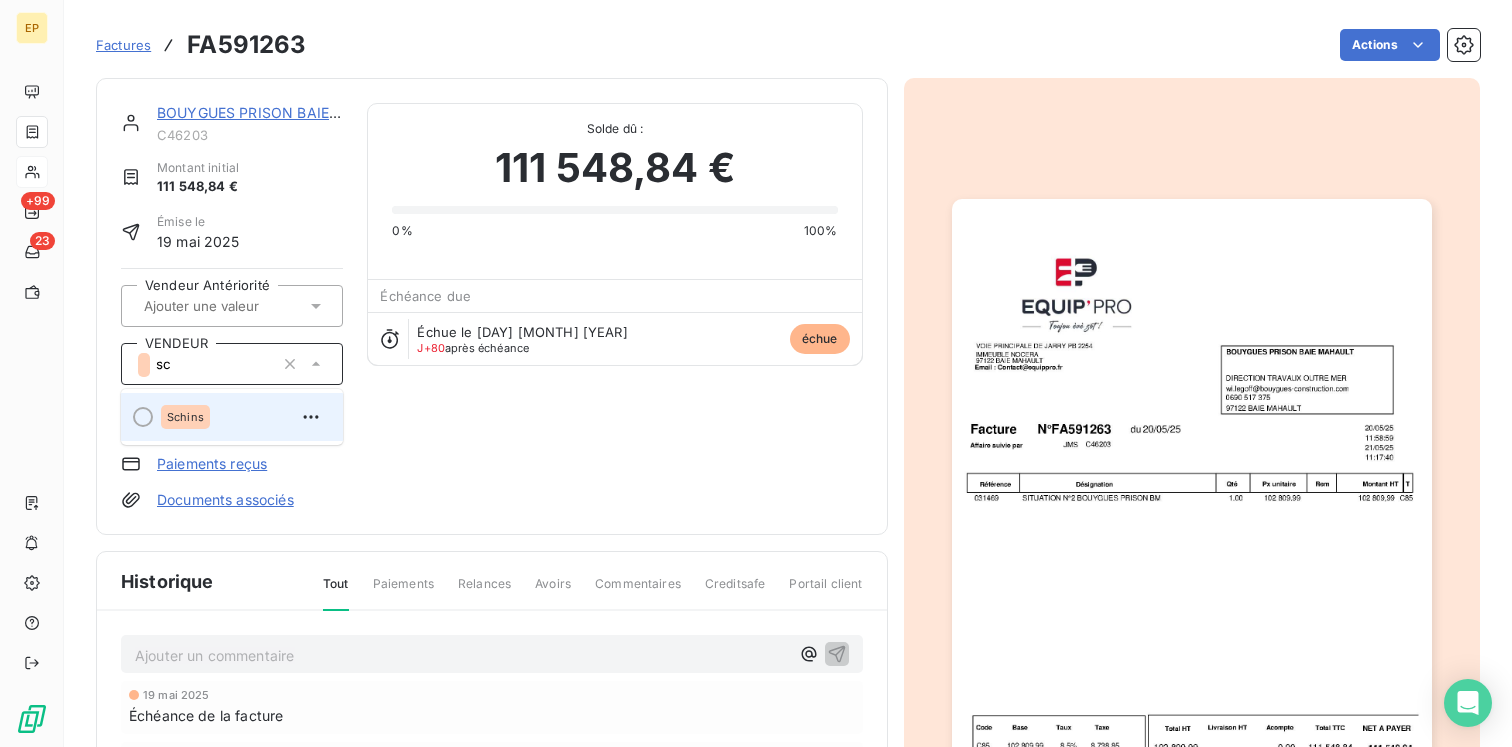 click on "Schins" at bounding box center [244, 417] 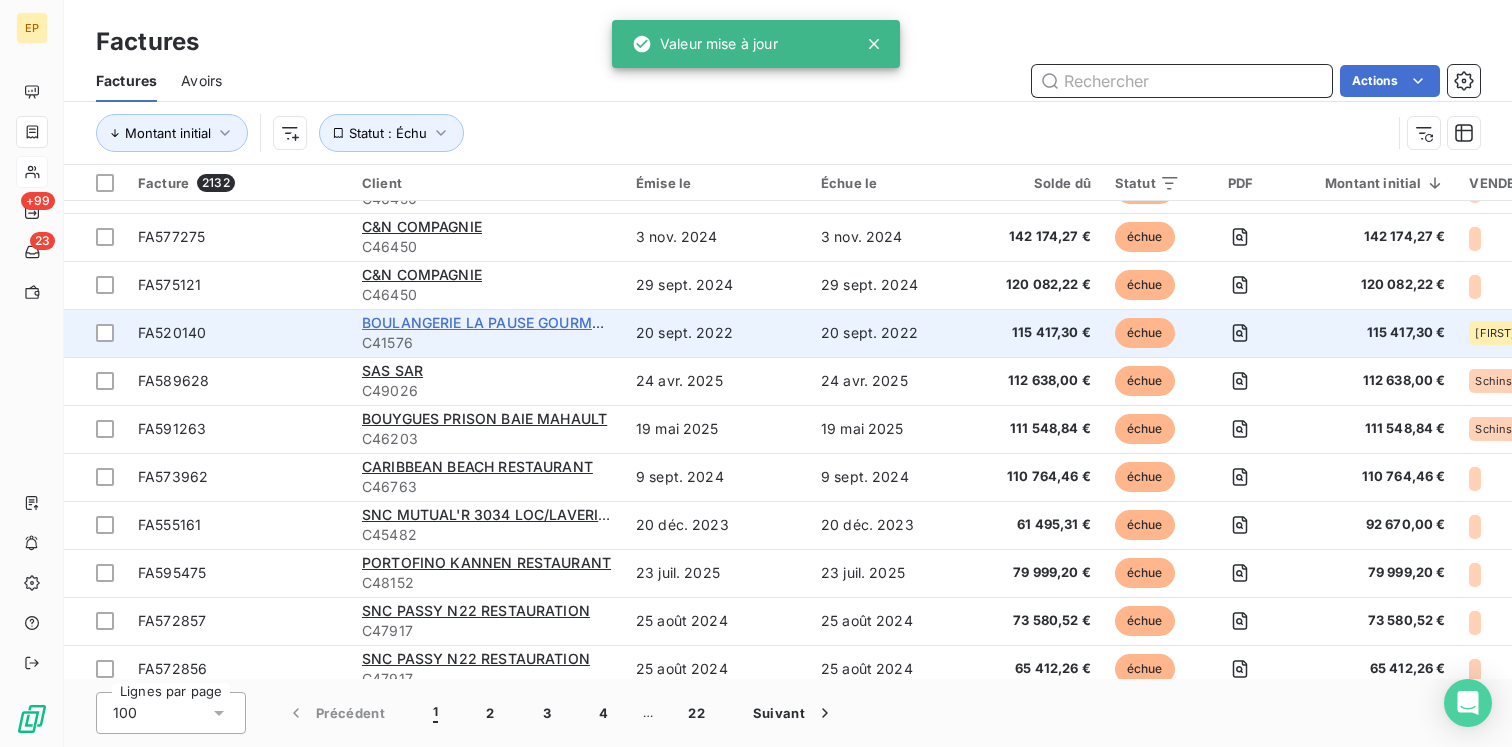 scroll, scrollTop: 219, scrollLeft: 0, axis: vertical 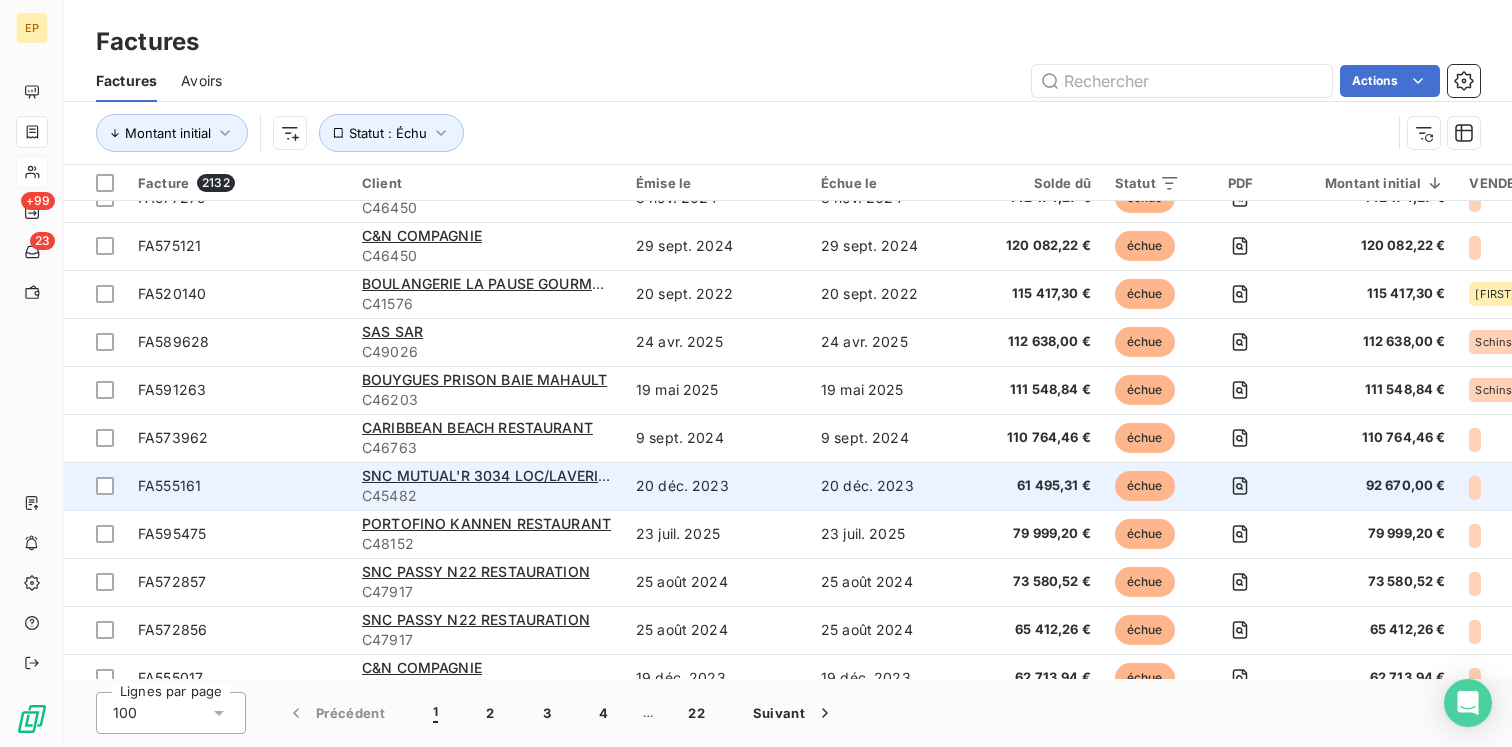click on "FA555161" at bounding box center [169, 485] 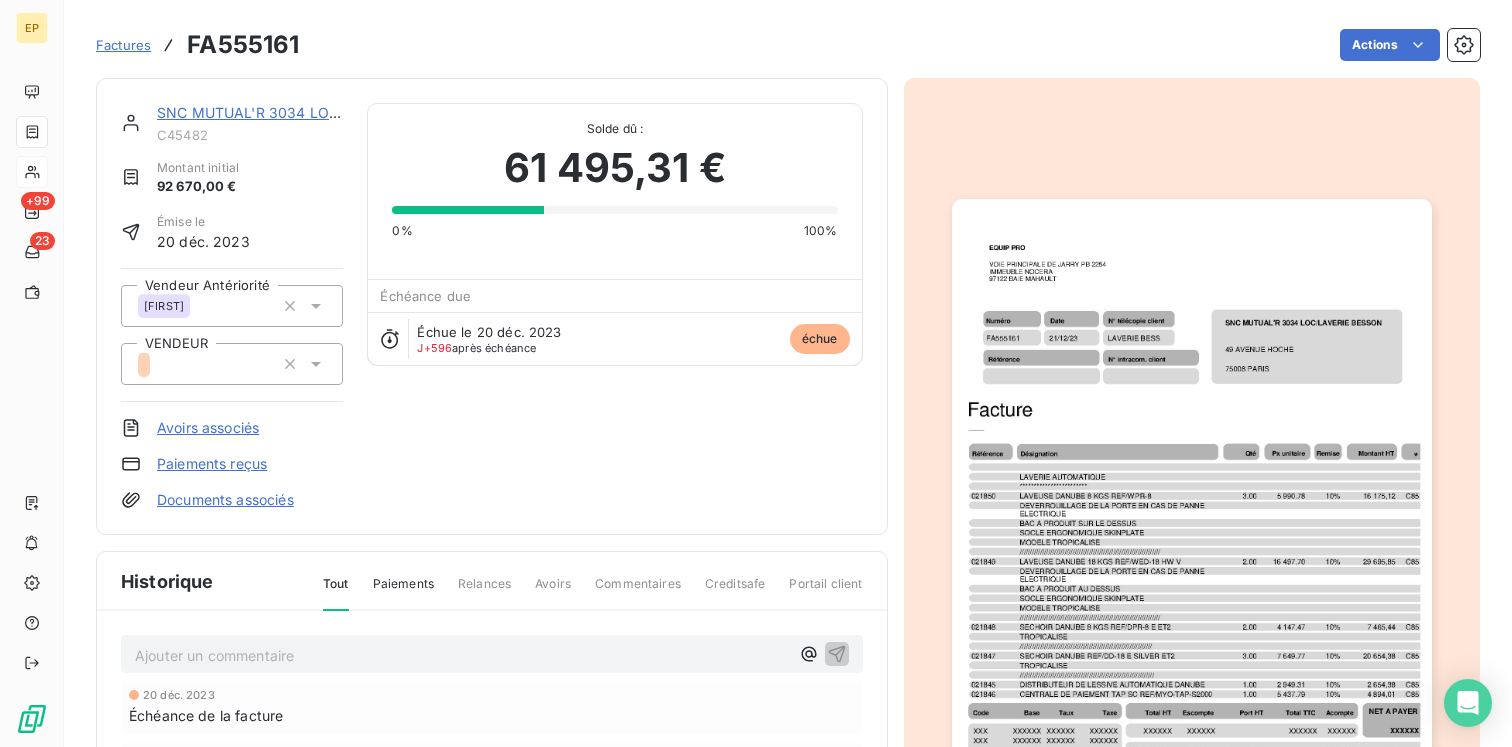click 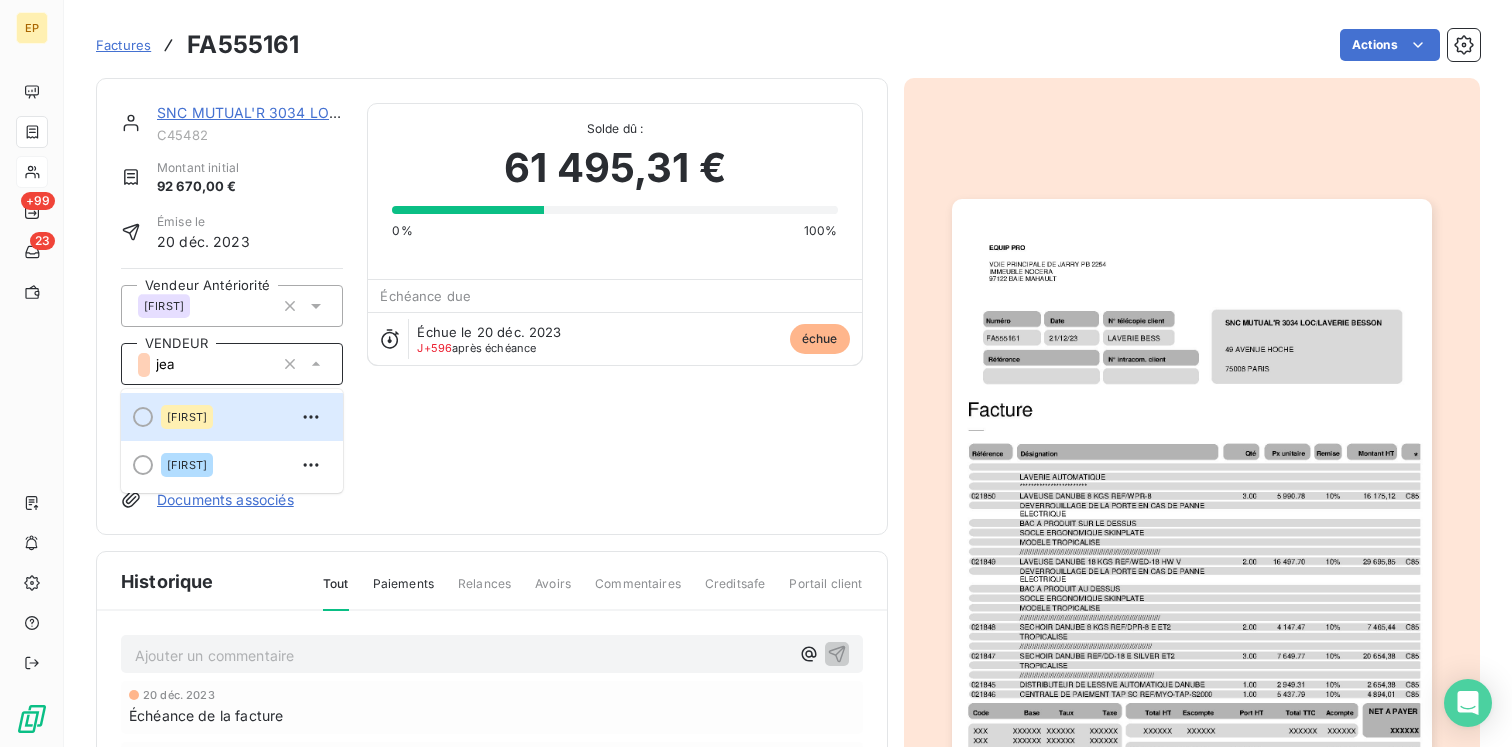 type on "[FIRST]" 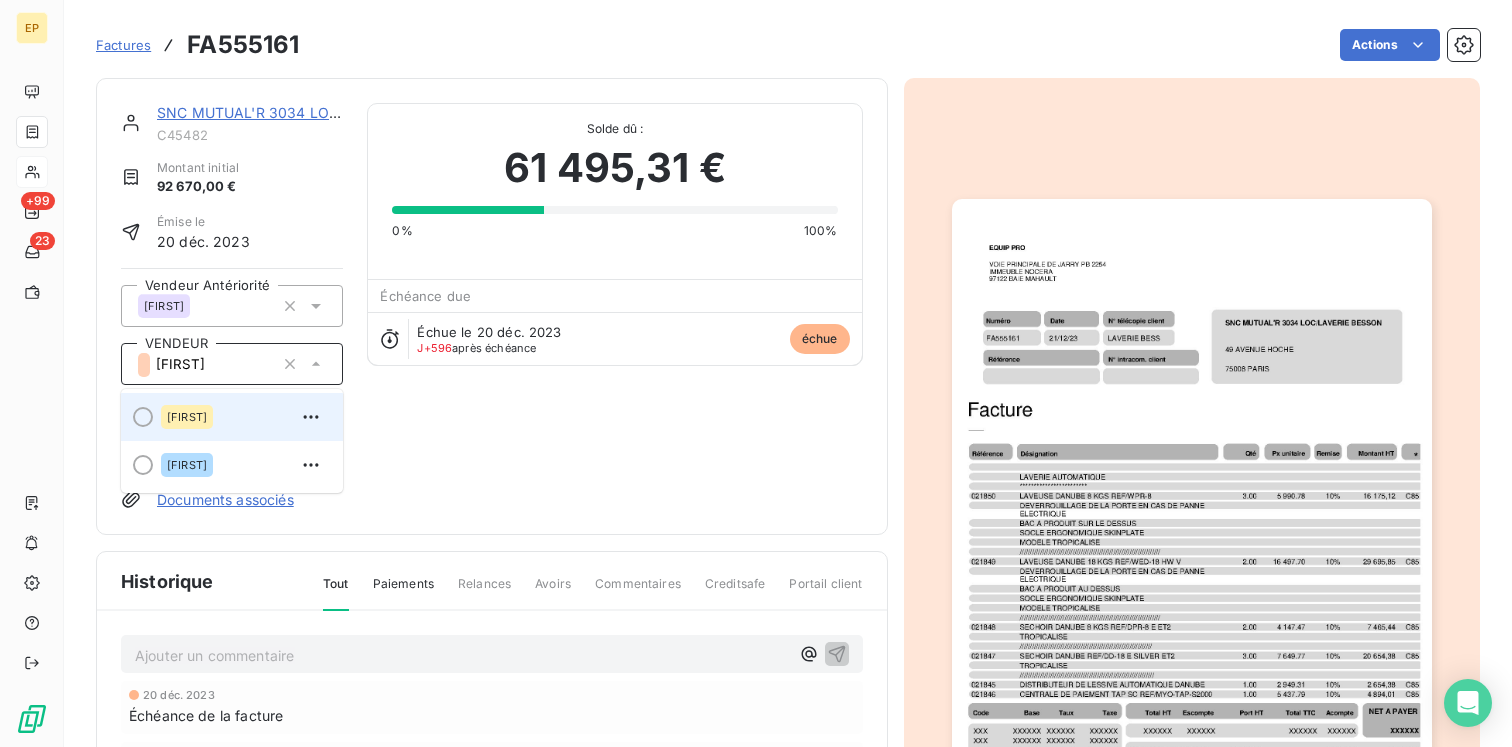 click on "[FIRST]" at bounding box center [187, 417] 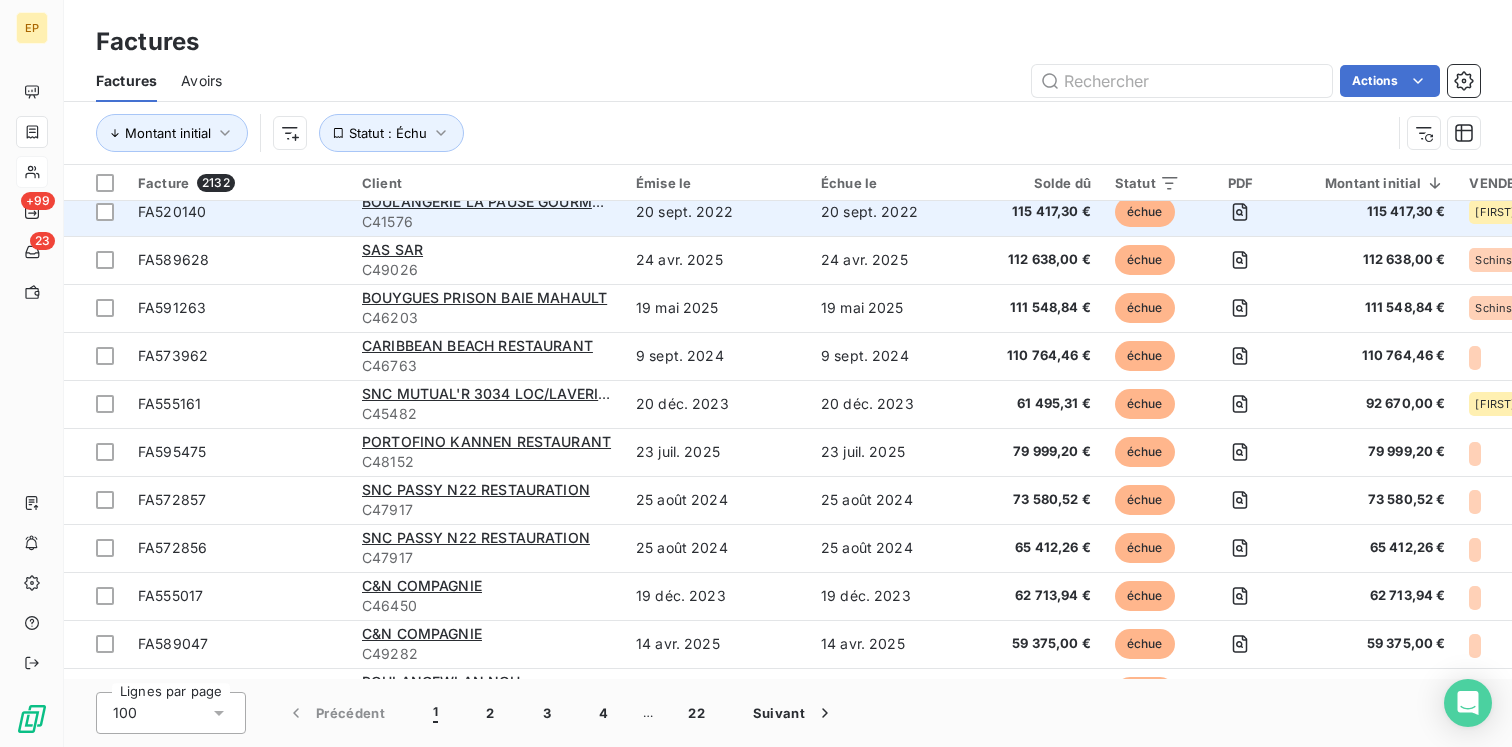 scroll, scrollTop: 309, scrollLeft: 0, axis: vertical 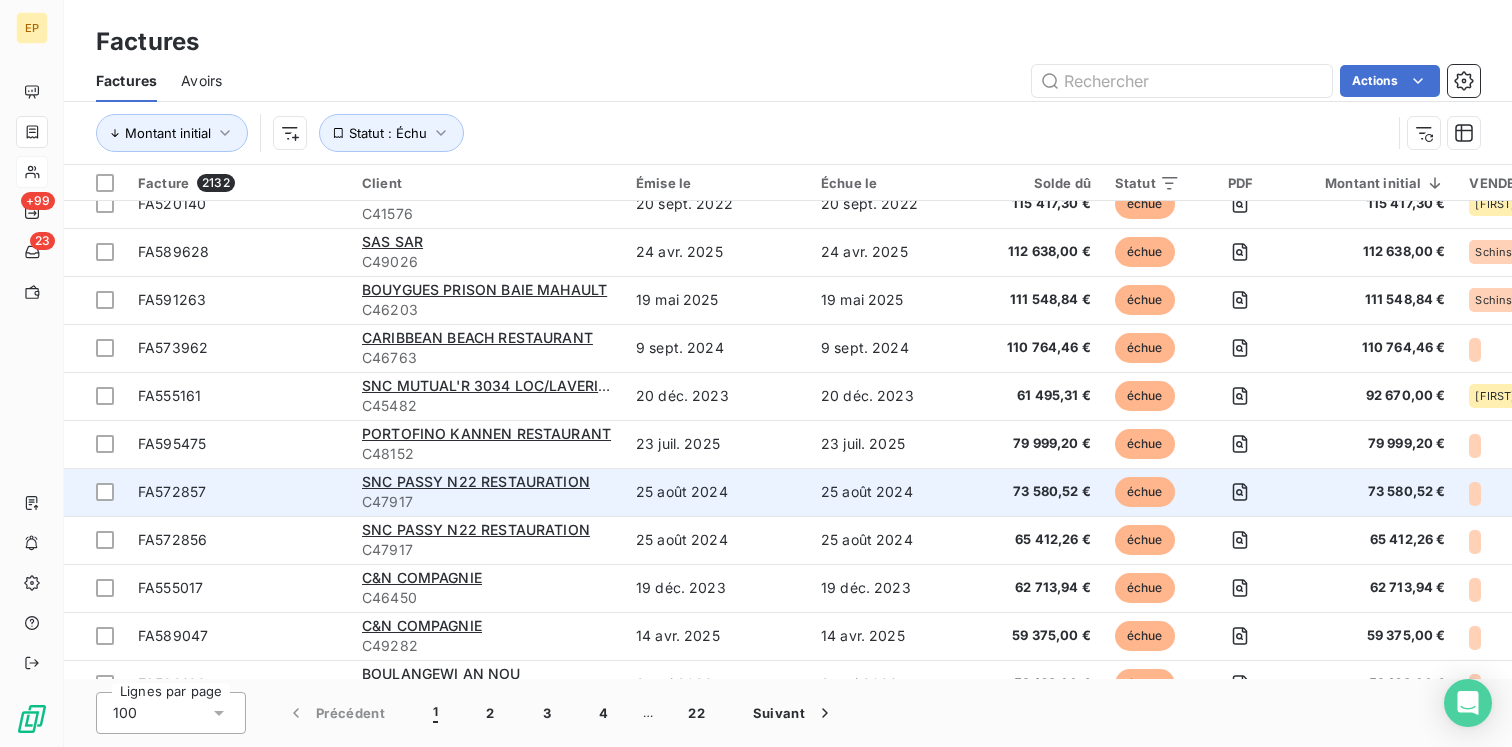 click on "FA572857" at bounding box center [172, 492] 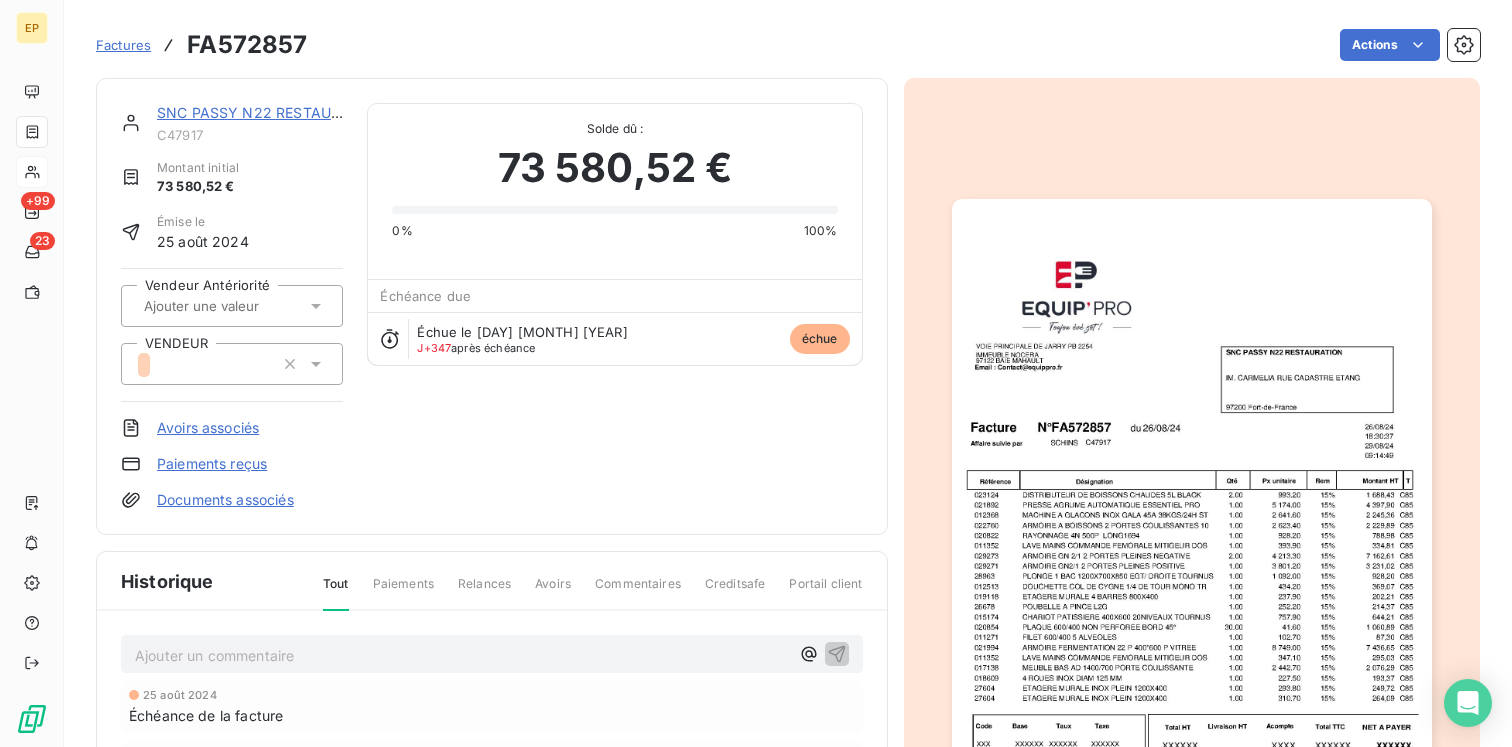 click at bounding box center [232, 364] 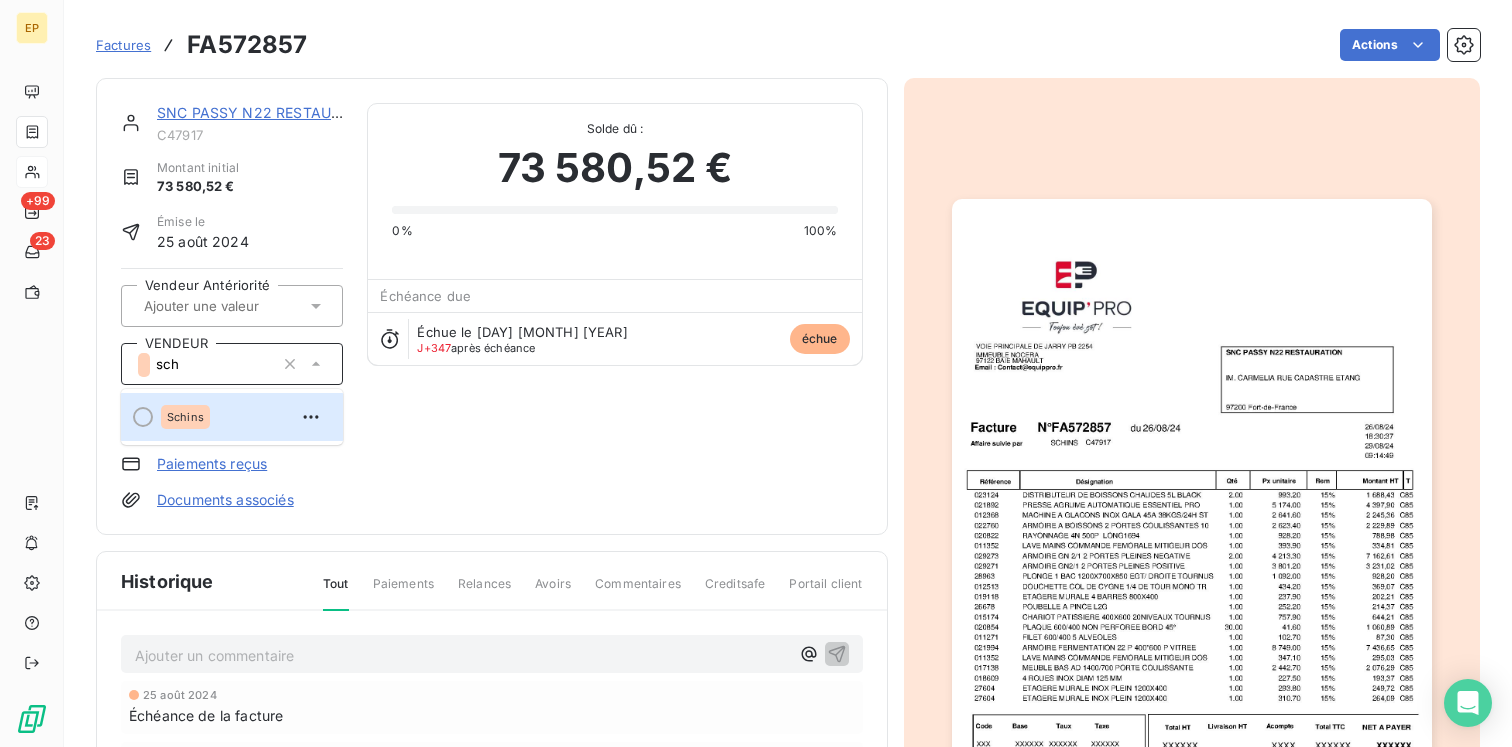 type on "schi" 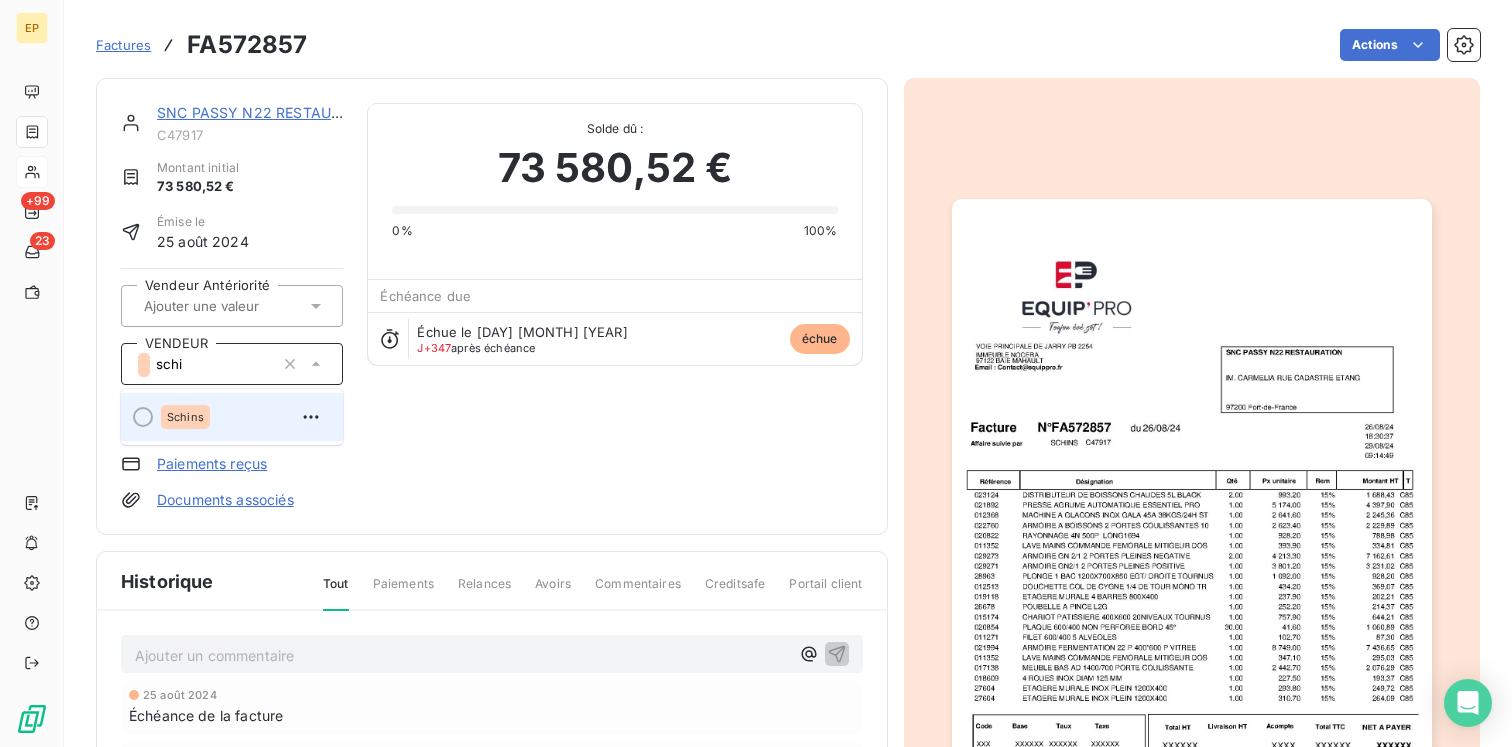 click on "Schins" at bounding box center [244, 417] 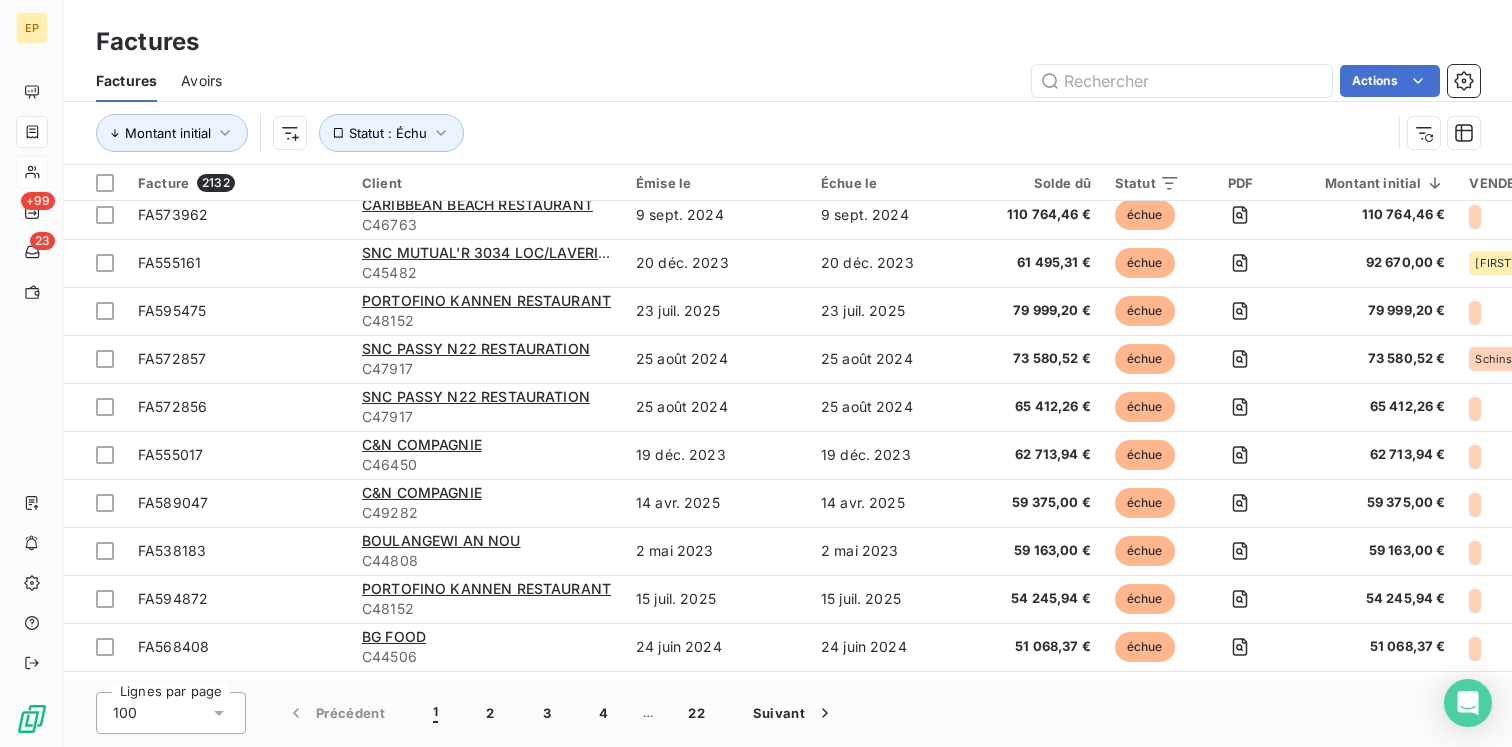 scroll, scrollTop: 435, scrollLeft: 0, axis: vertical 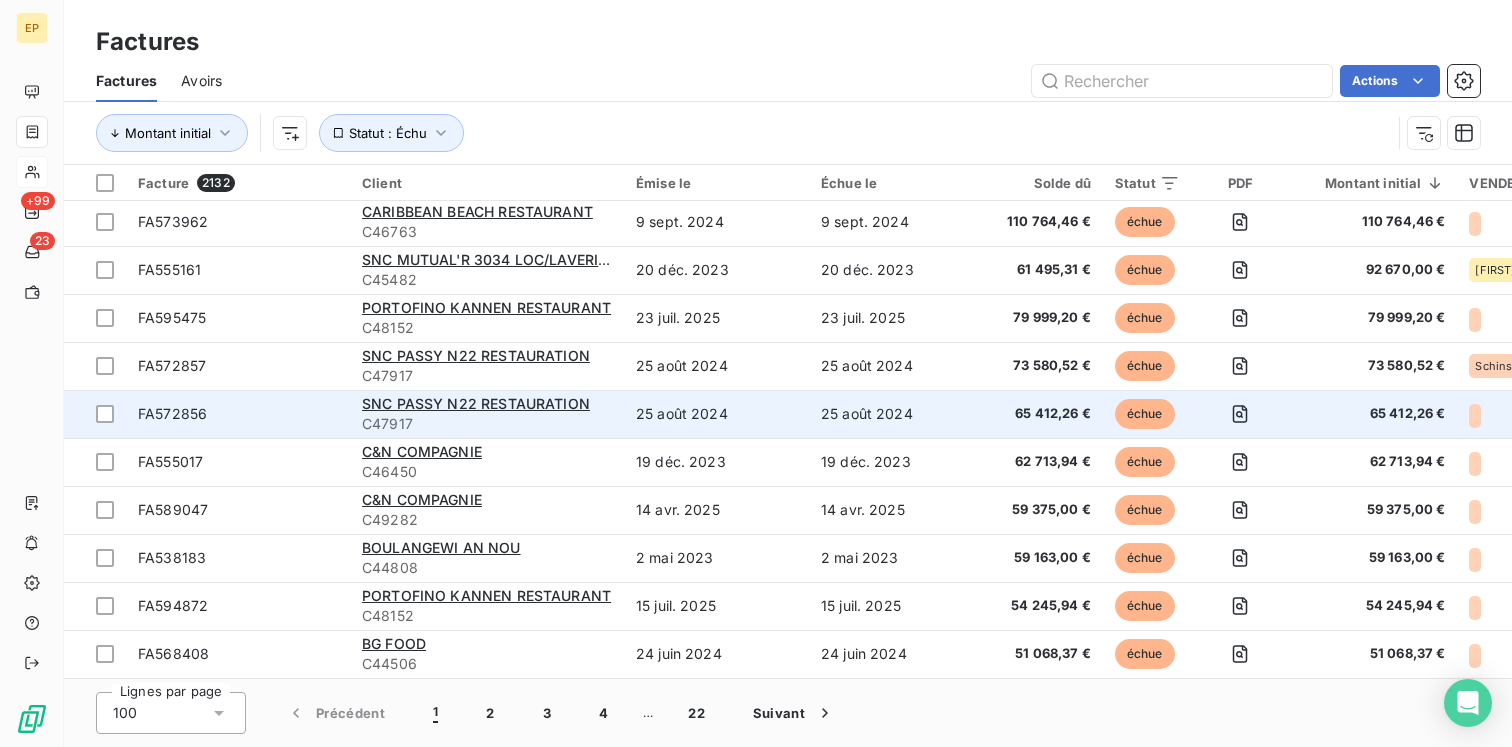 click on "FA572856" at bounding box center (172, 413) 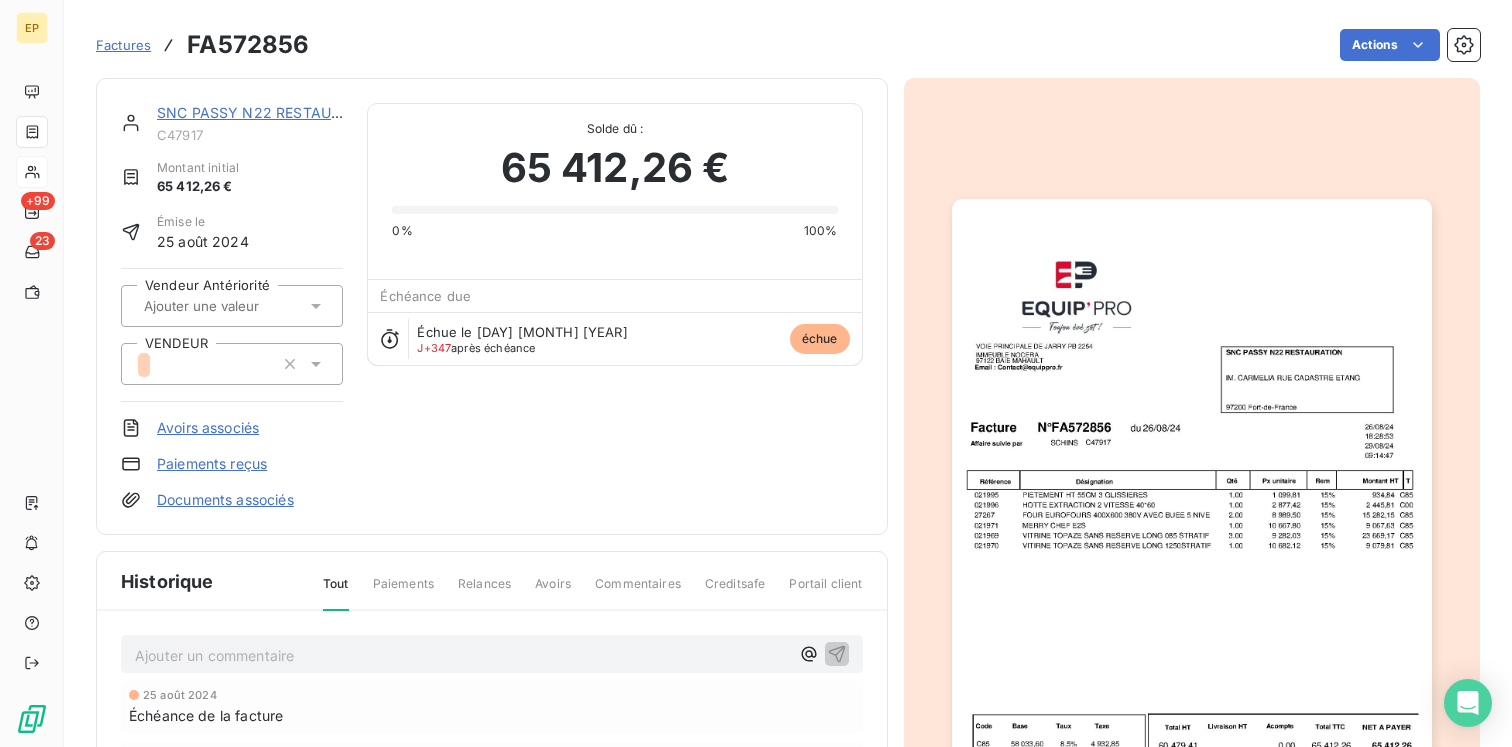 click 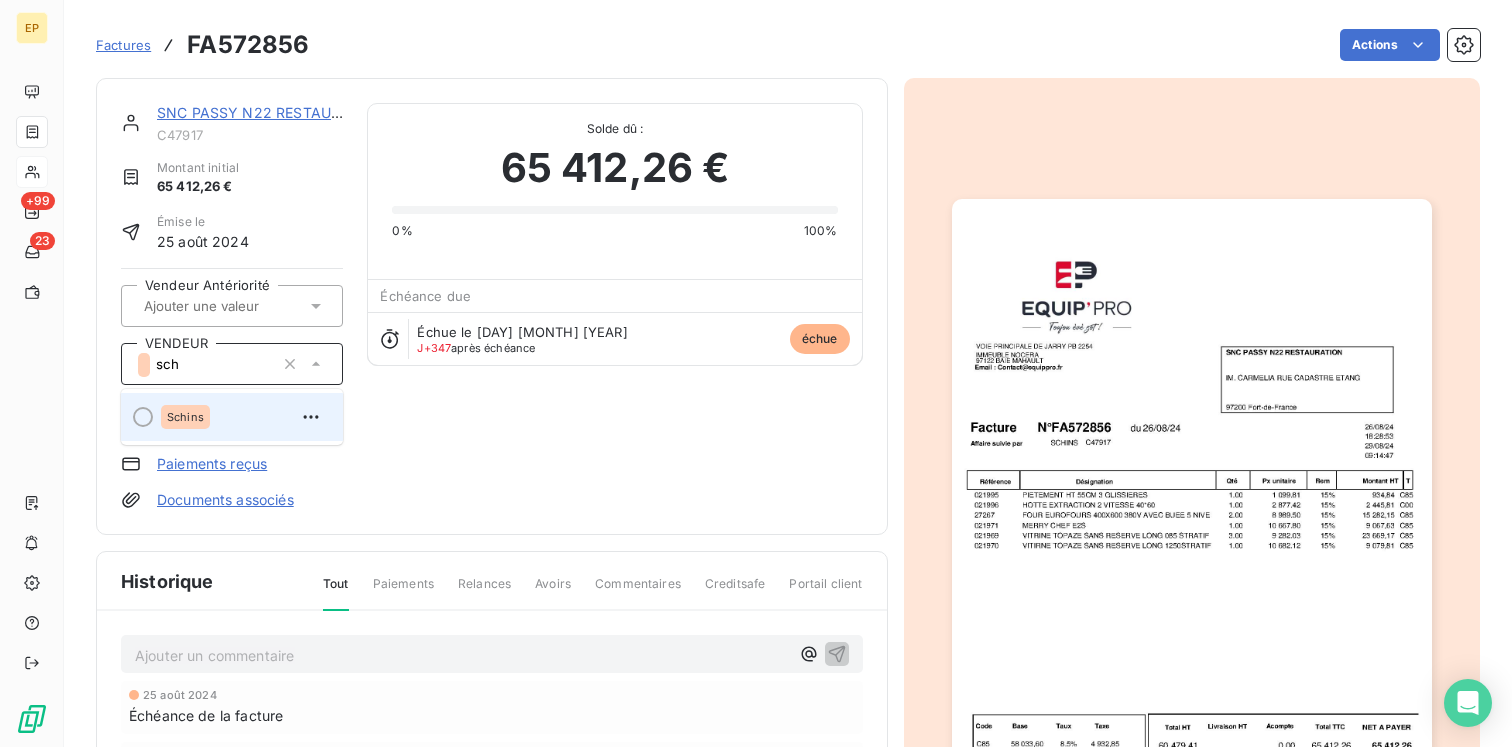 type on "sch" 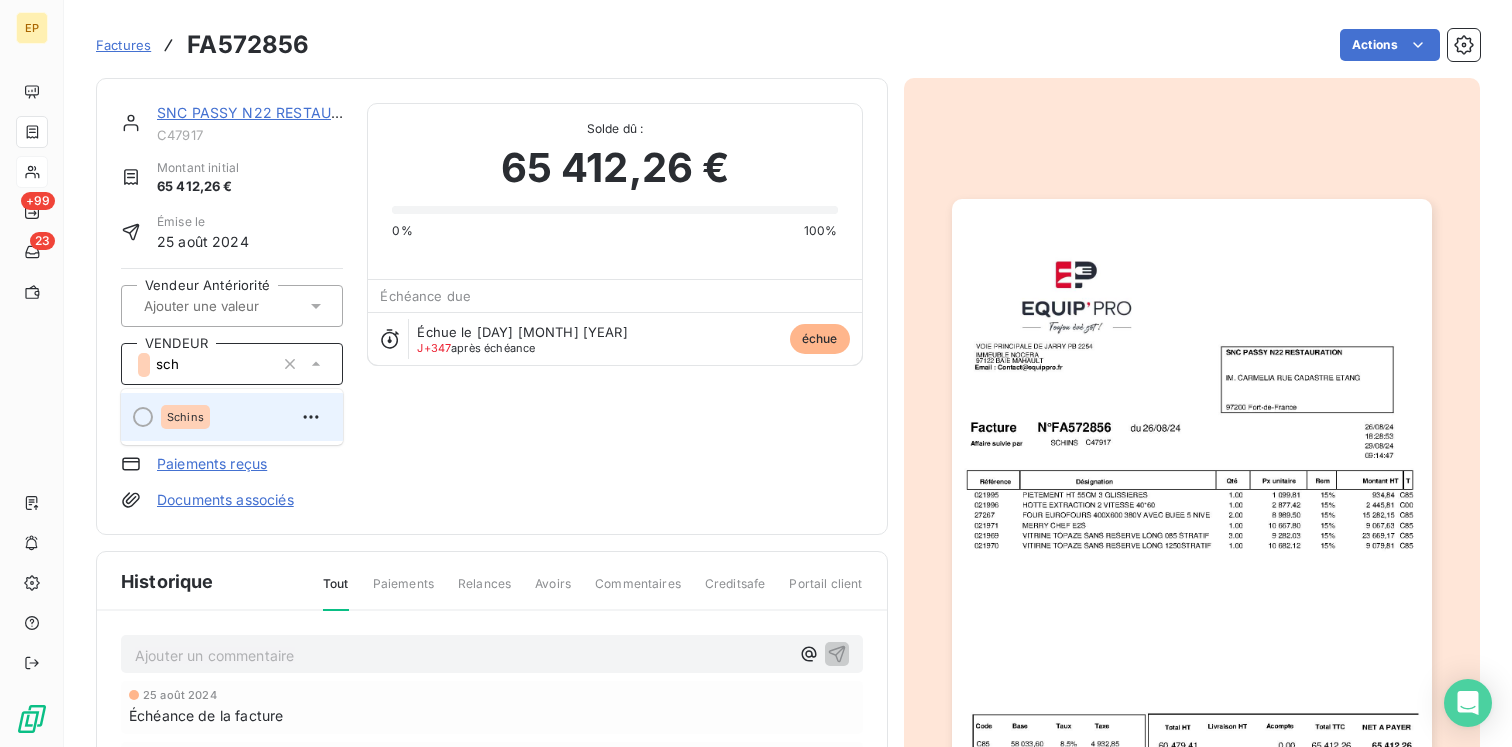 click on "Schins" at bounding box center (185, 417) 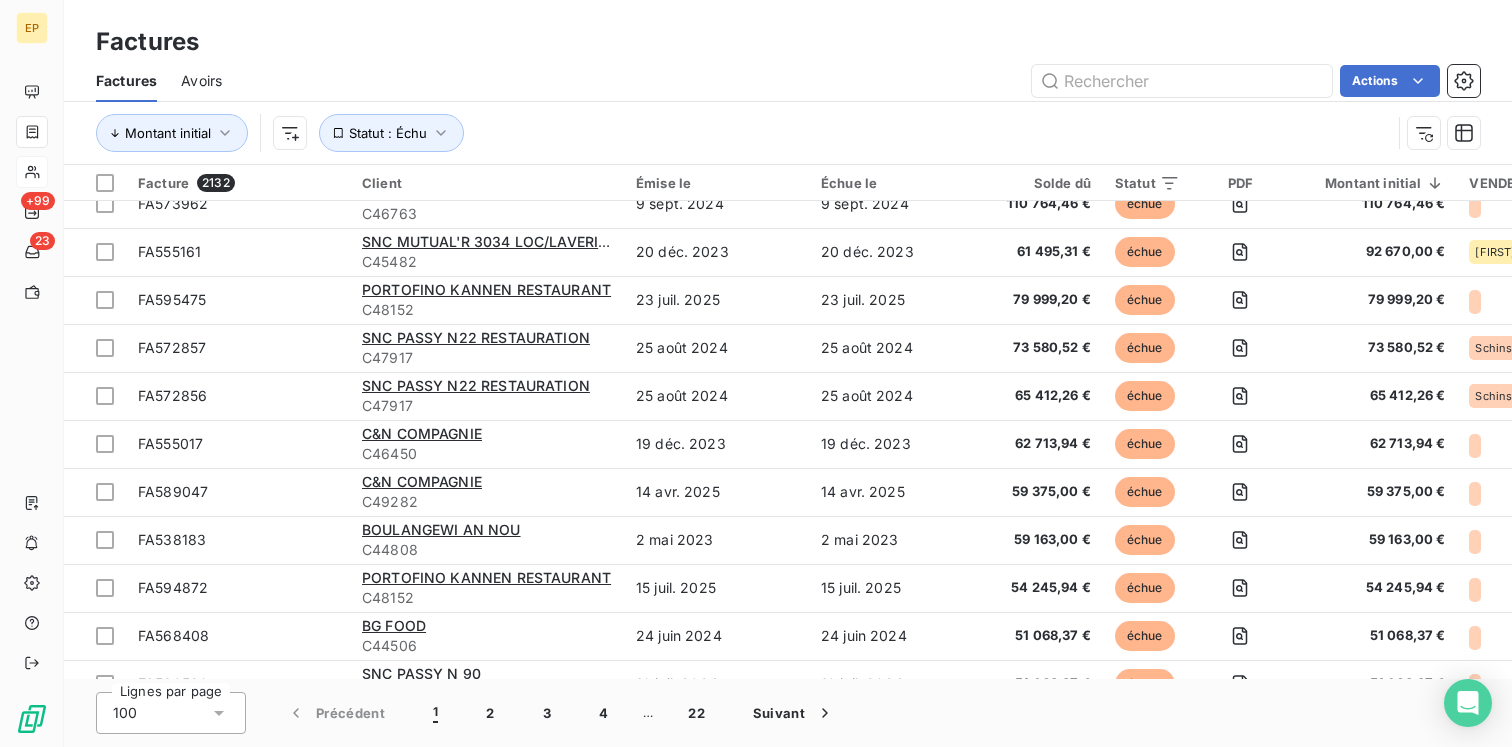 scroll, scrollTop: 455, scrollLeft: 0, axis: vertical 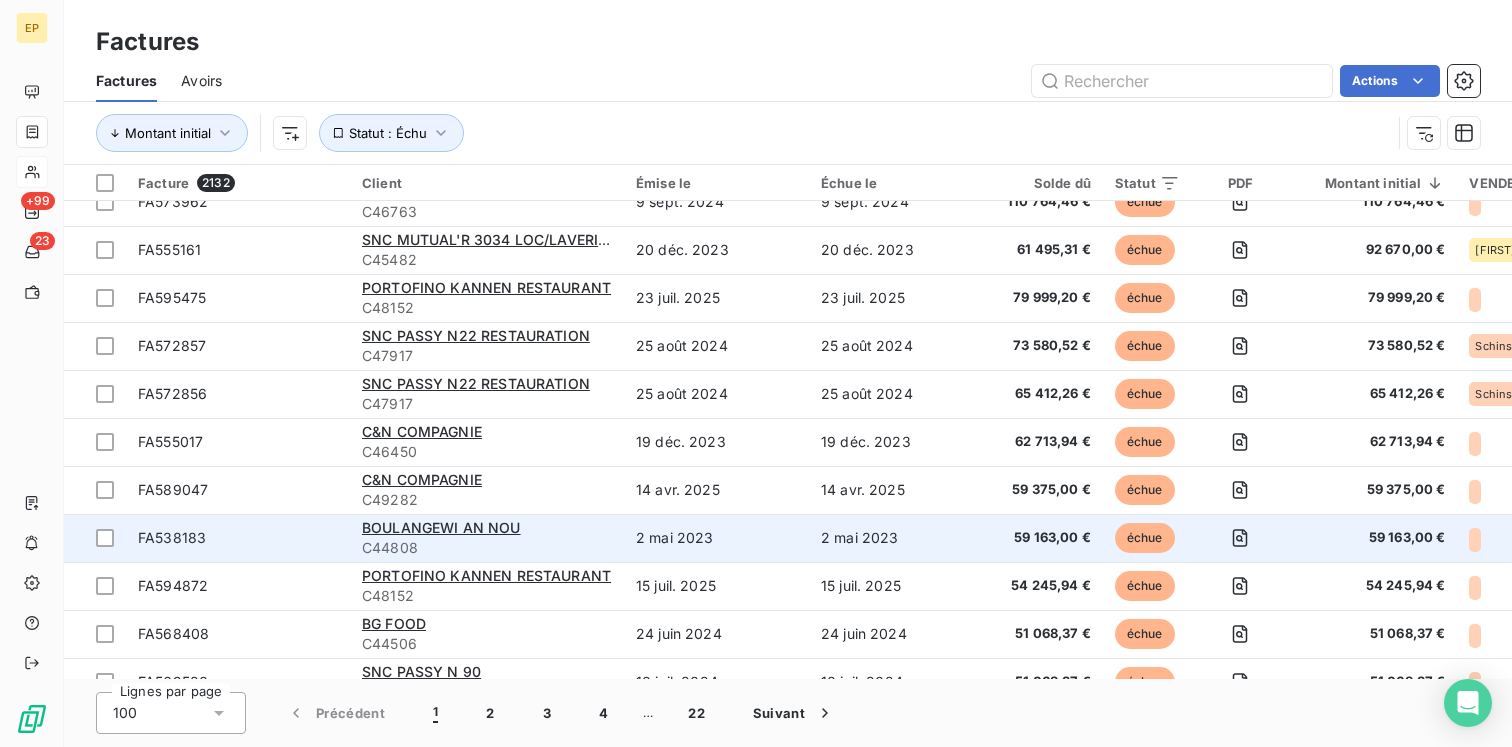 click on "FA538183" at bounding box center [238, 538] 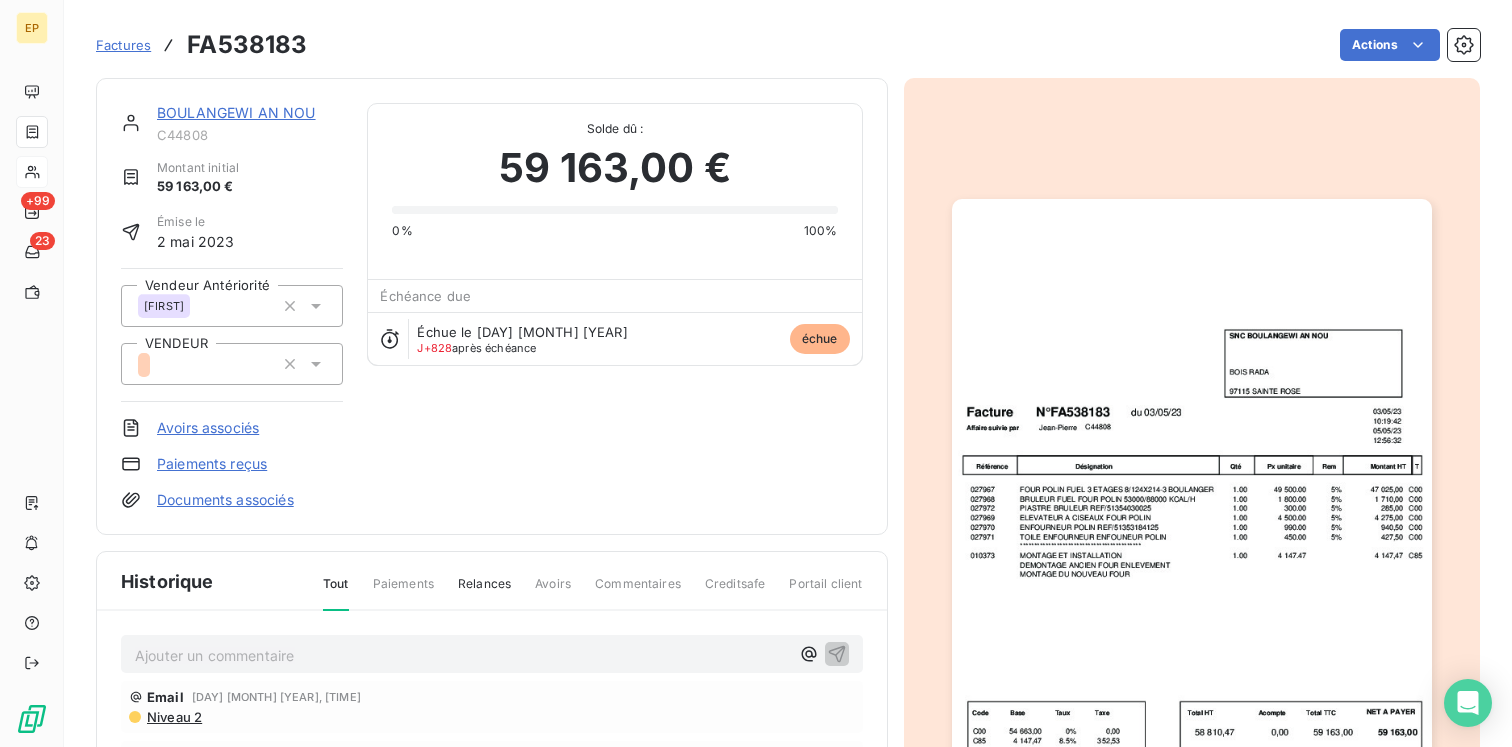 click 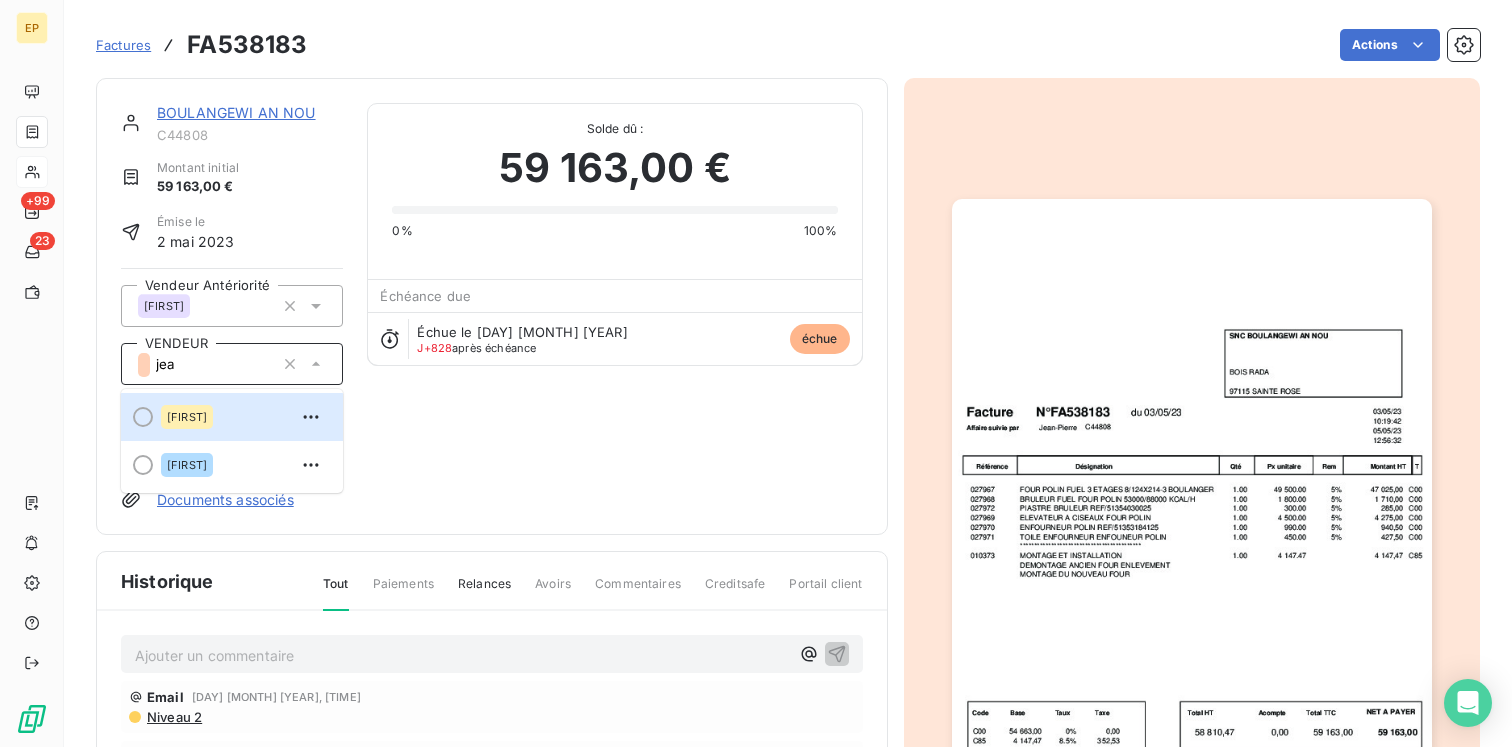 type on "[FIRST]" 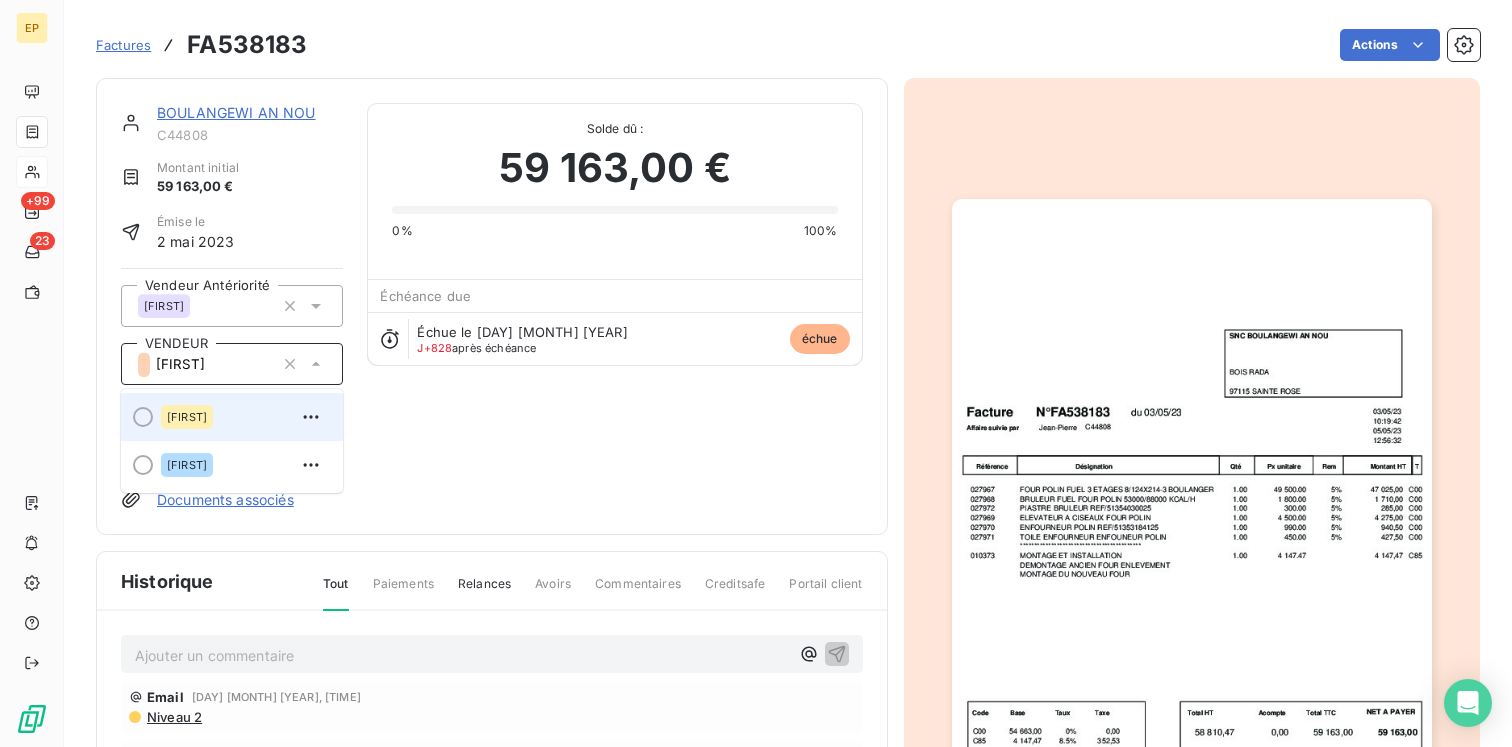 click on "[FIRST]" at bounding box center [187, 417] 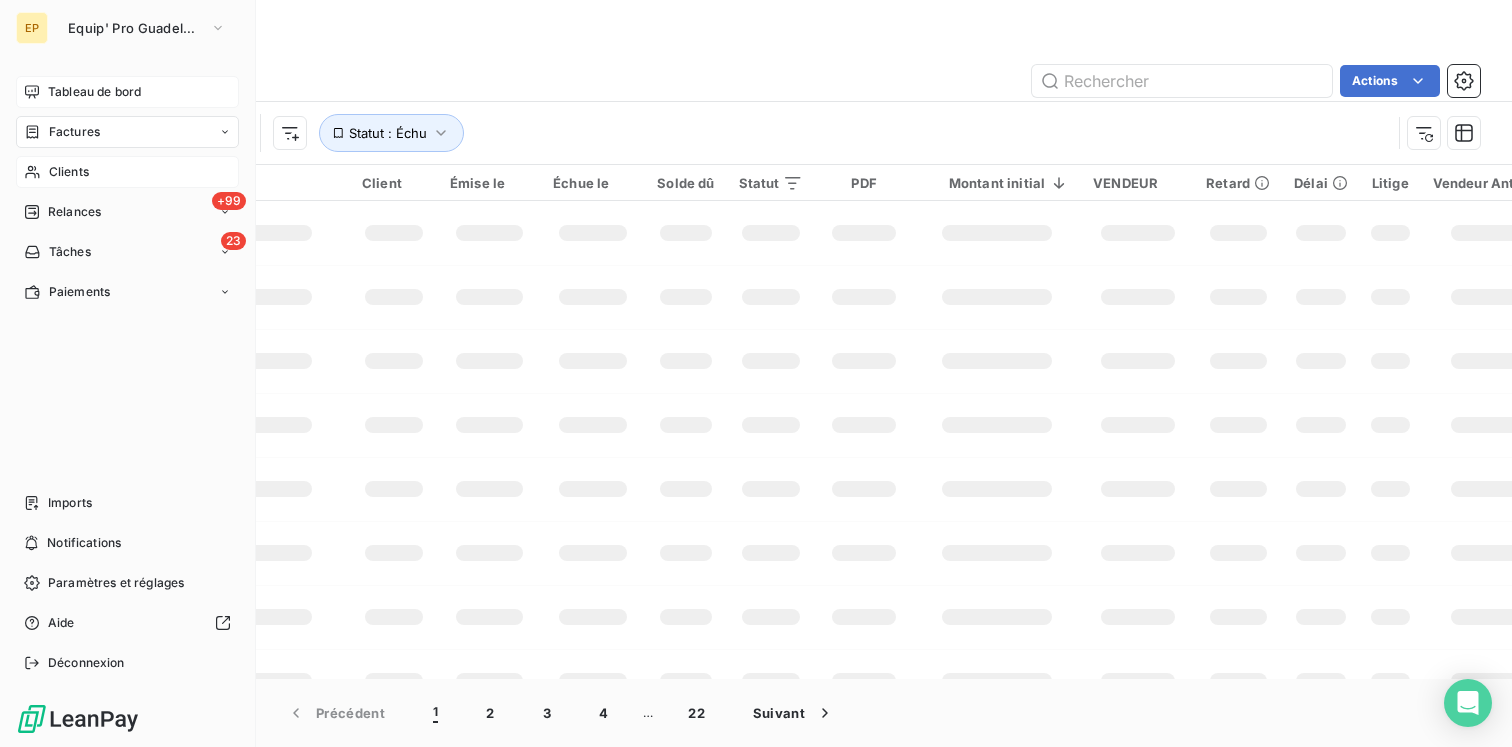 click on "Tableau de bord" at bounding box center [94, 92] 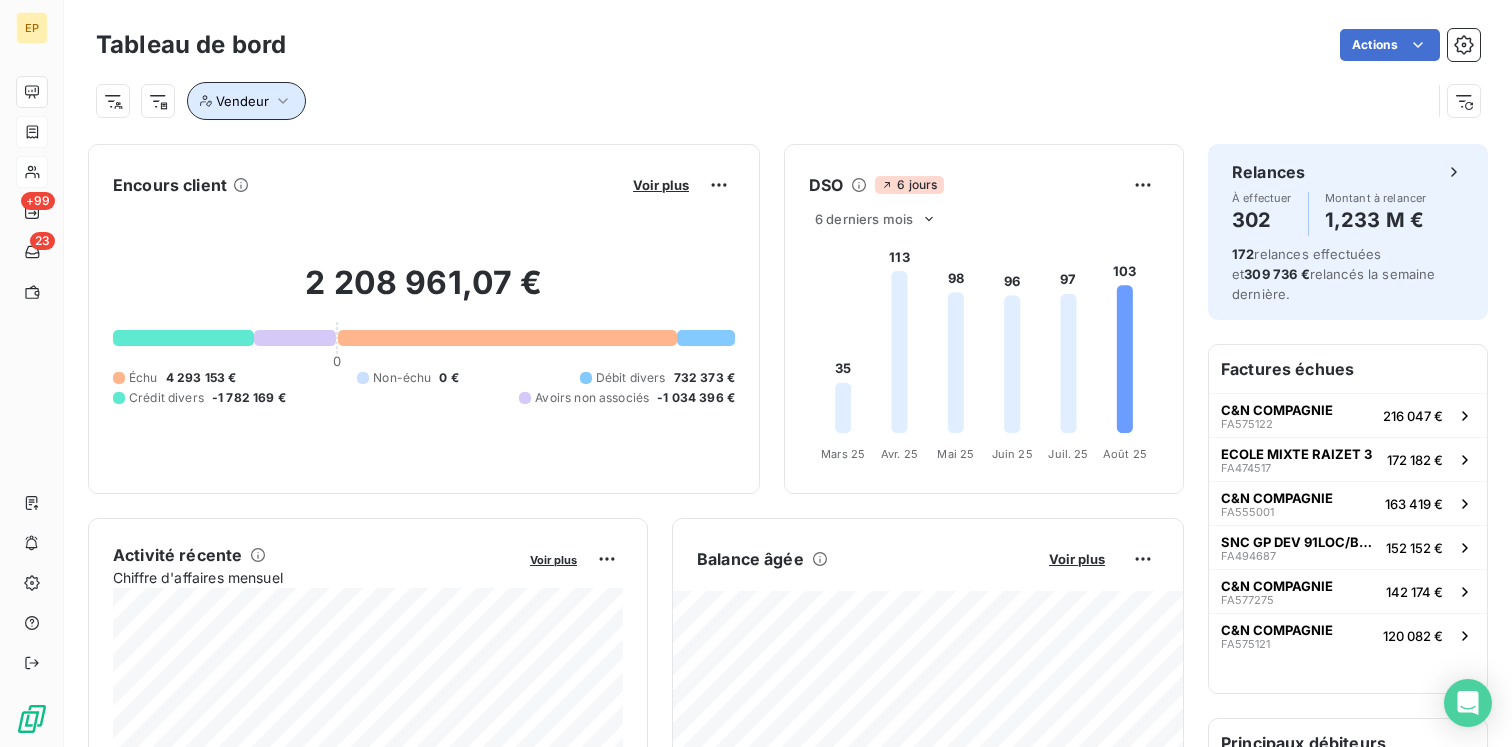 click 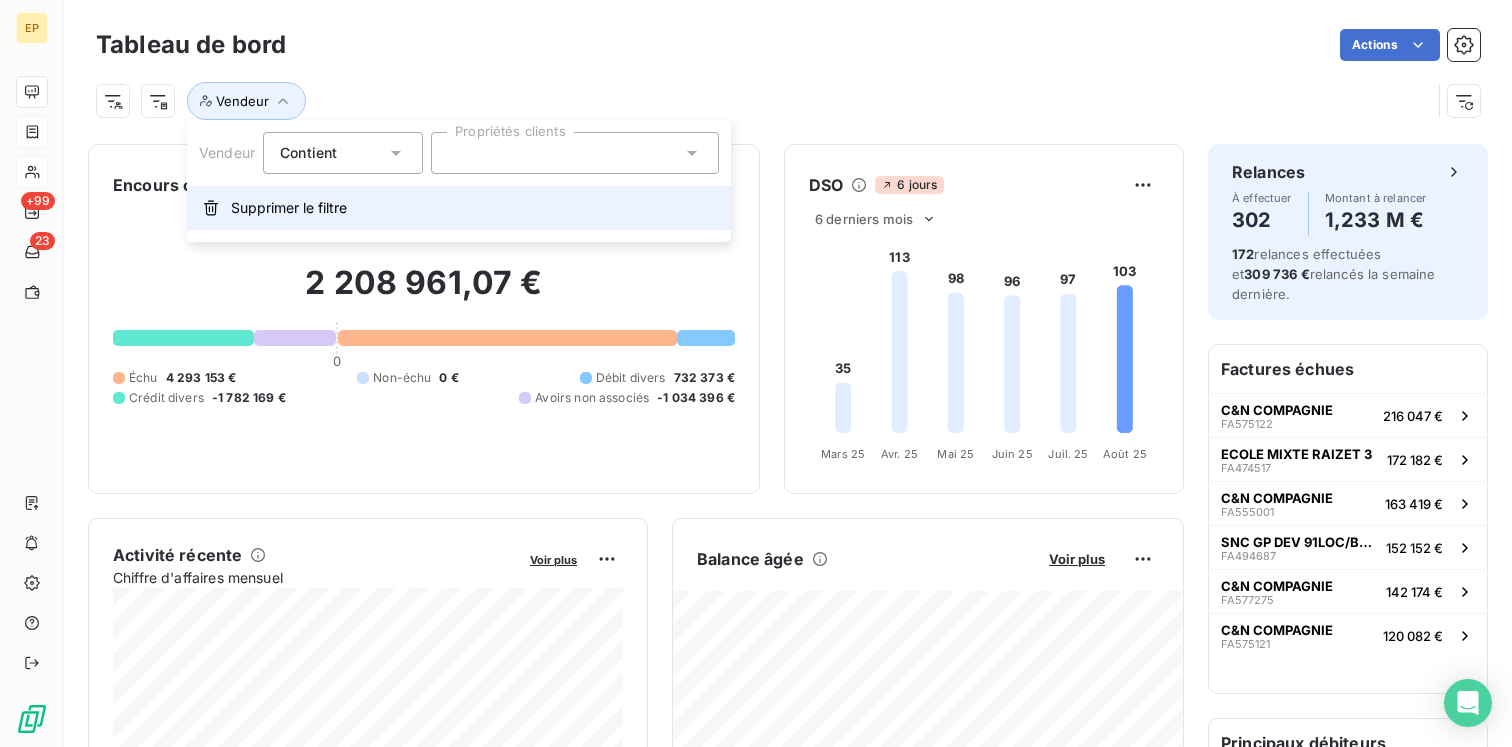 click on "Supprimer le filtre" at bounding box center (289, 208) 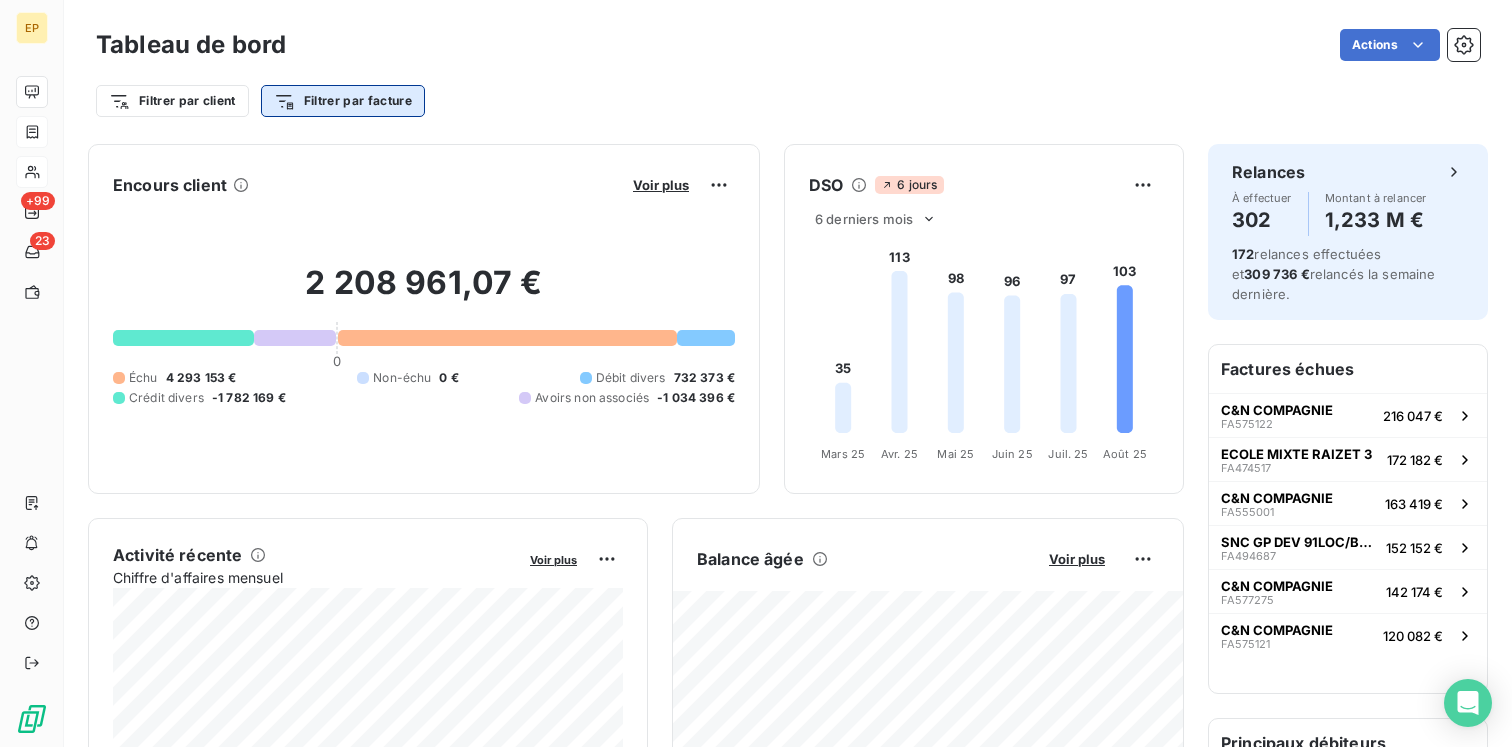 click on "EP +99 23 Tableau de bord Actions Filtrer par client Filtrer par facture Encours client   Voir plus 2 208 961,07€ 0 Échu 4 293 153€ Non-échu 0€   Débit divers 732 373€ Crédit divers -1 782 169€ Avoirs non associés -1 034 396€ DSO 6 jours 6 derniers mois 35 113 98 96 97 103 Mars 25 Mars 25 Avr. 25 Avr. 25 Mai 25 Mai 25 Juin 25 Juin 25 Juil. 25 Juil. 25 Août 25 Août 25 Activité récente Chiffre d'affaires mensuel Voir plus Balance âgée Voir plus Relances par montant Encaissements Prévisionnel basé sur le délai moyen de paiement des 3 derniers mois Relances À effectuer 302 Montant à relancer 1,233 M€ 172  relances effectuées et  309 736€  relancés la semaine dernière. Factures échues C&N COMPAGNIE FA575122 216 047€ ECOLE MIXTE RAIZET 3 FA474517 172 182€ C&N COMPAGNIE FA555001 163 419€ SNC GP DEV 91LOC/BOULANGERIE KIAVUE ET FILS FA494687 152 152€ C&N COMPAGNIE FA577275 142 174€ C&N COMPAGNIE FA575121" at bounding box center [756, 373] 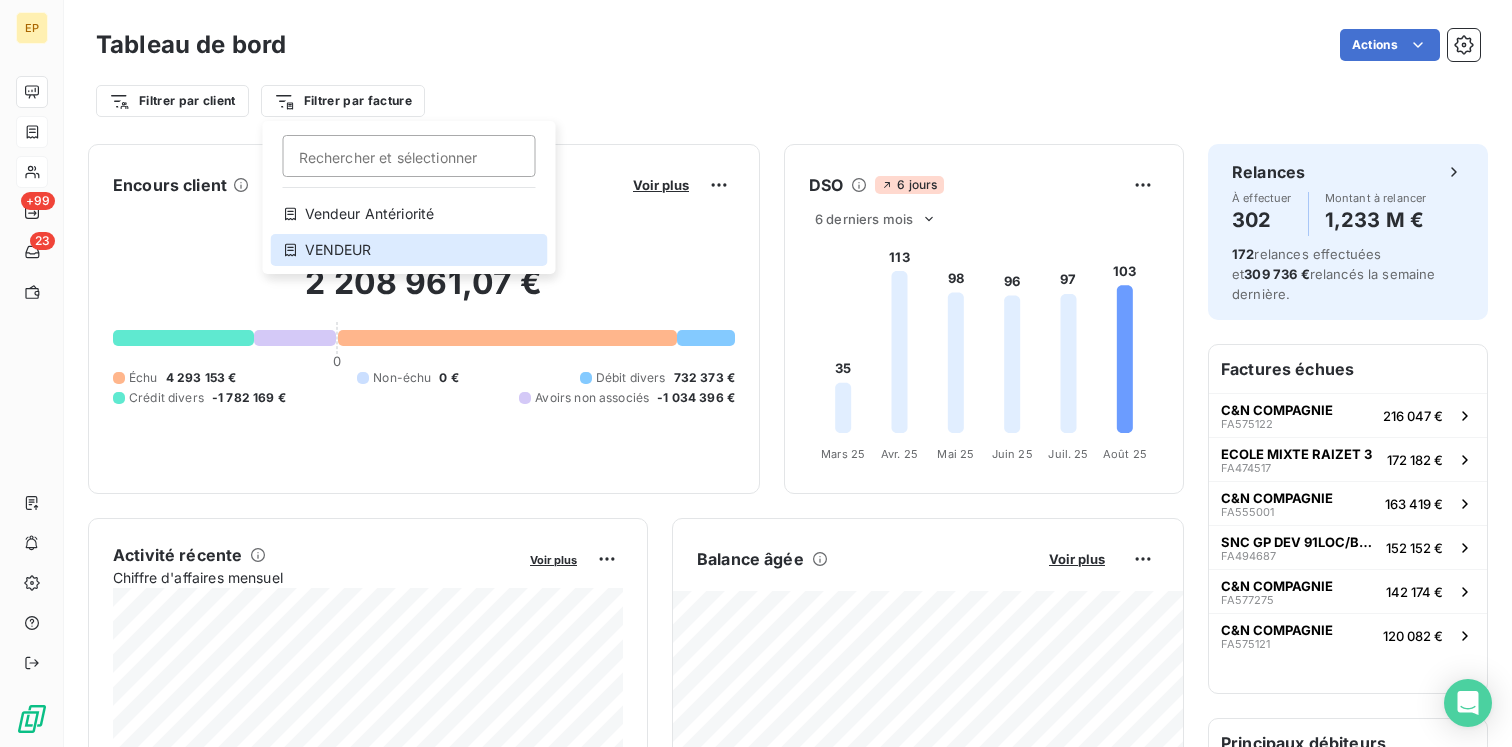click on "VENDEUR" at bounding box center (409, 250) 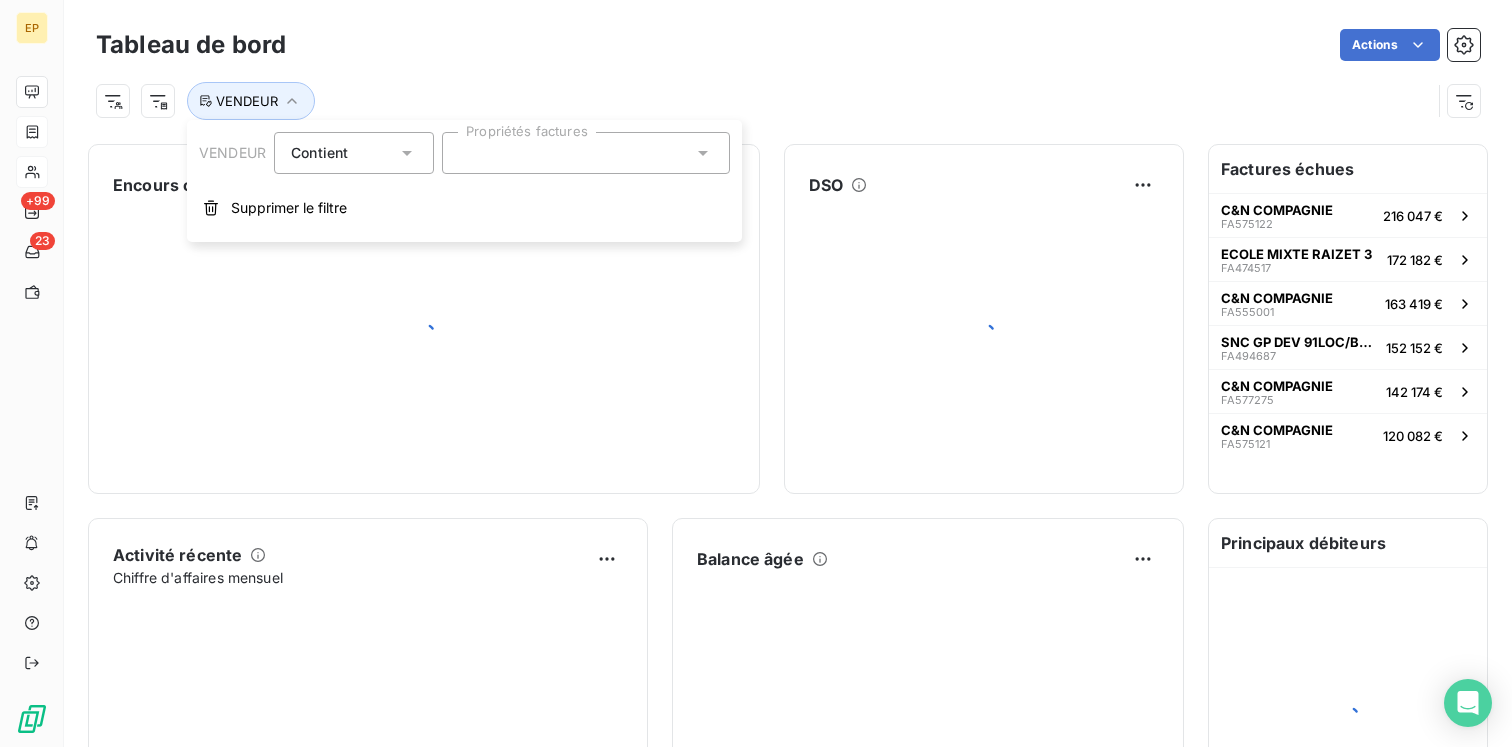 click at bounding box center (586, 153) 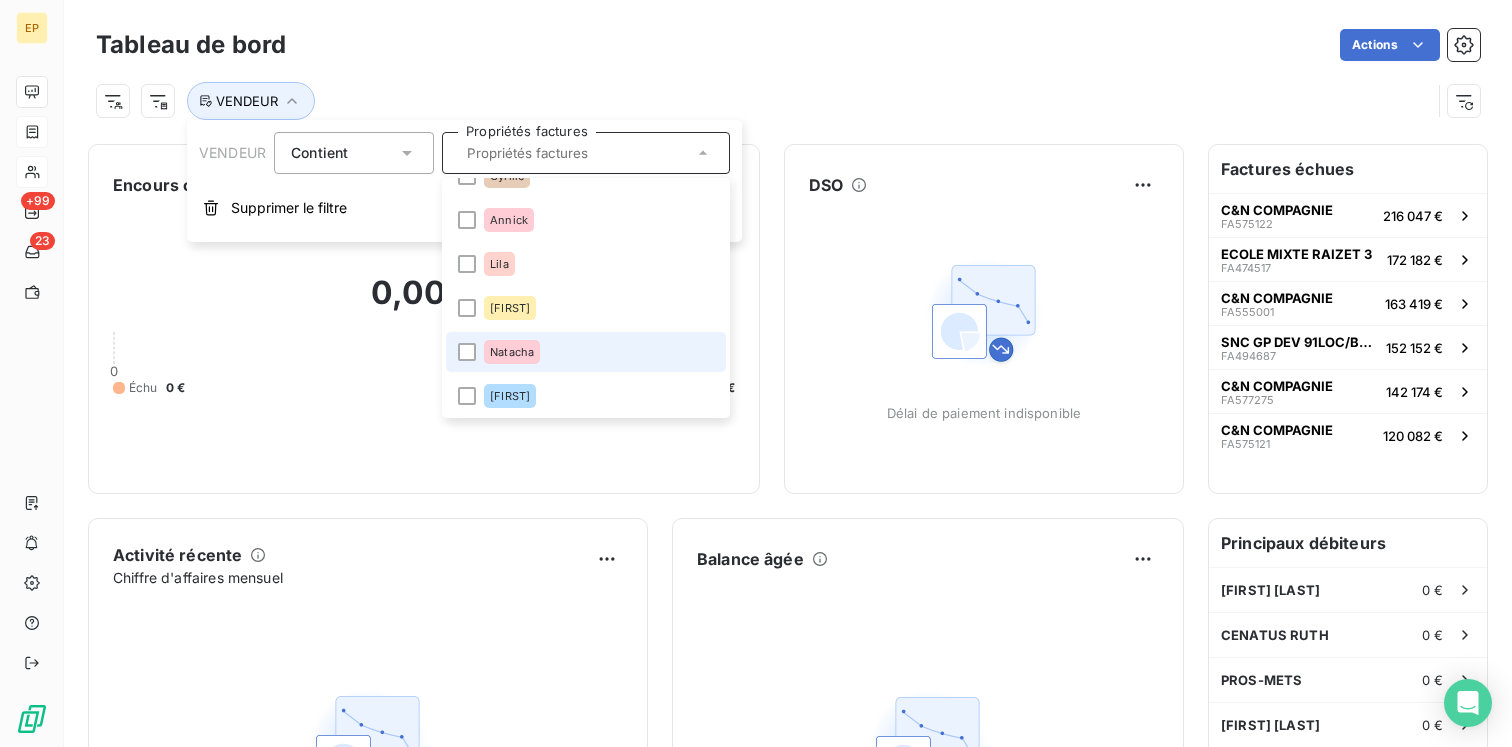 scroll, scrollTop: 0, scrollLeft: 0, axis: both 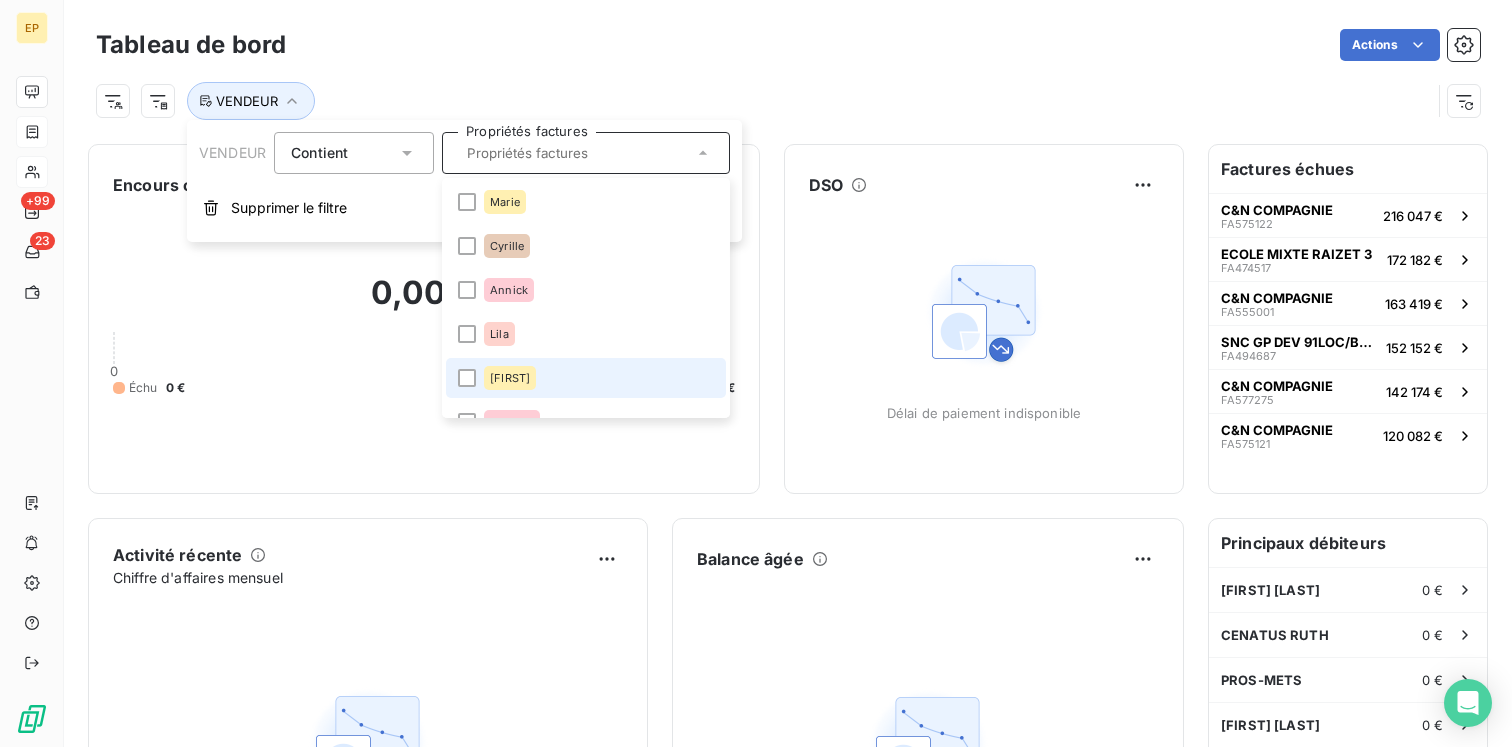 click on "[FIRST]" at bounding box center (586, 378) 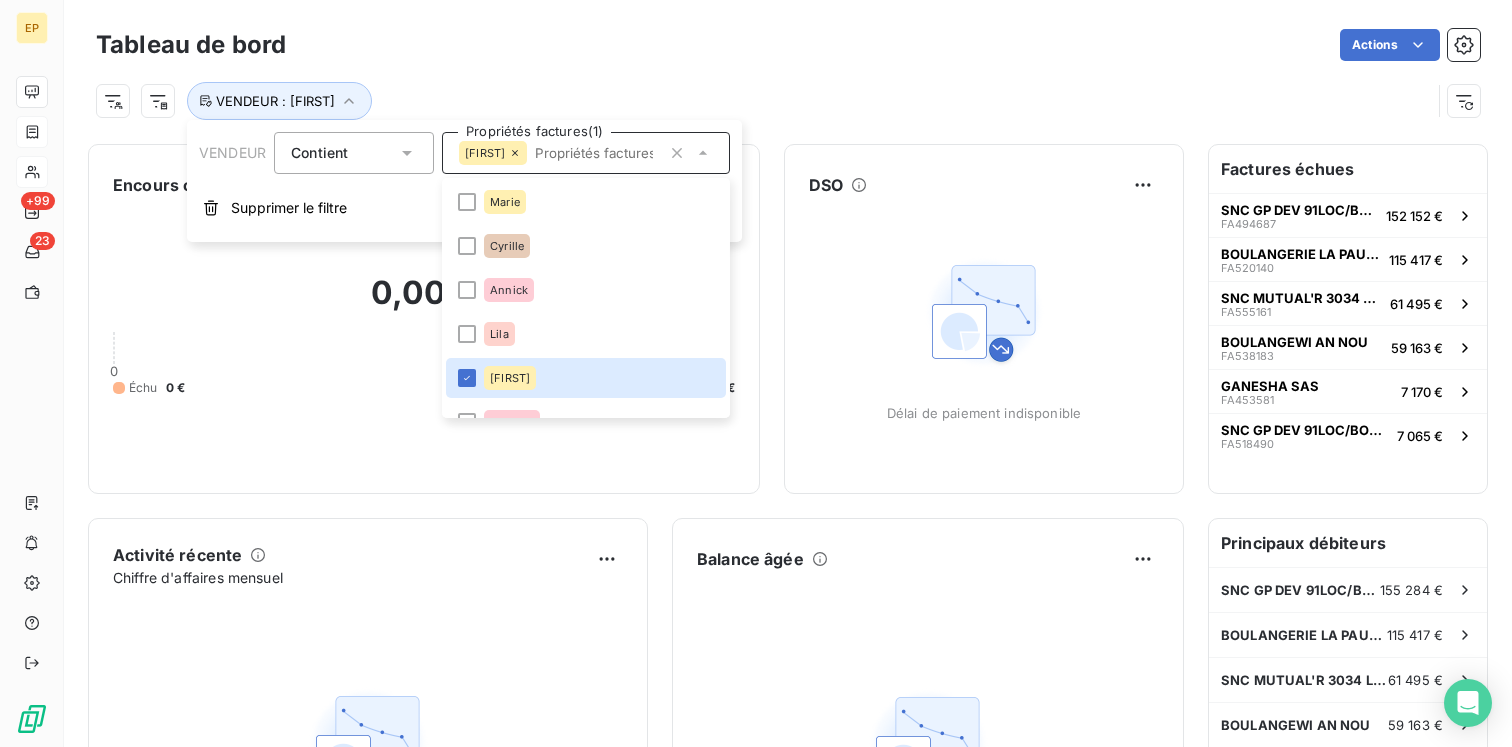click on "Actions" at bounding box center [895, 45] 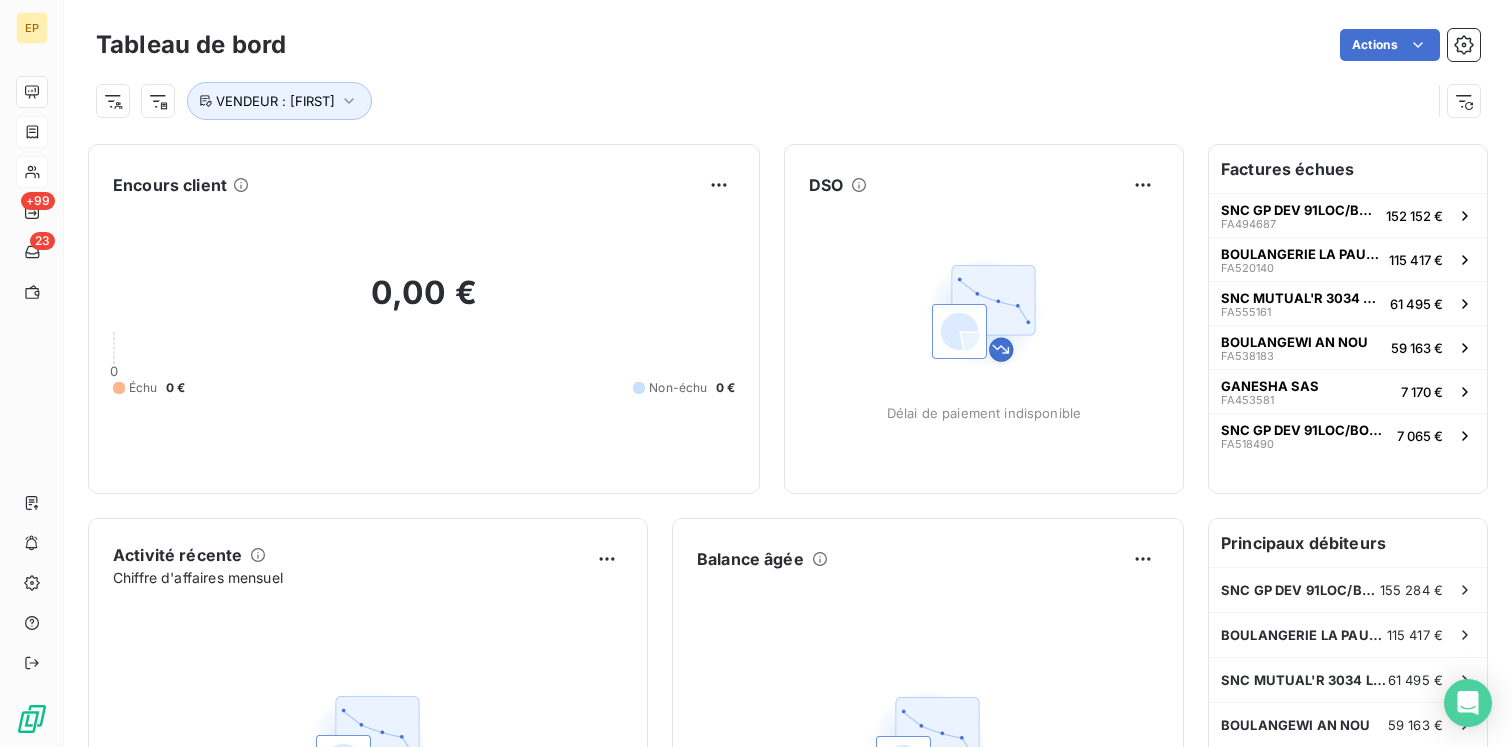 click on "Encours client   0,00€ 0 Échu 0€ Non-échu 0€   DSO Délai de paiement indisponible Activité récente Chiffre d'affaires mensuel Activité récente indisponible Balance âgée Balance âgée indisponible Factures échues SNC GP DEV 91LOC/BOULANGERIE KIAVUE ET FILS FA494687 152 152€ BOULANGERIE LA PAUSE GOURMANDE FA520140 115 417€ SNC MUTUAL'R 3034 LOC/LAVERIE BESSON FA555161 61 495€  BOULANGEWI AN NOU FA538183 59 163€  GANESHA SAS FA453581 7 170€ SNC GP DEV 91LOC/BOULANGERIE KIAVUE ET FILS FA518490 7 065€ Principaux débiteurs SNC GP DEV 91LOC/BOULANGERIE KIAVUE ET FILS 155 284€ BOULANGERIE LA PAUSE GOURMANDE 115 417€ SNC MUTUAL'R 3034 LOC/LAVERIE BESSON 61 495€  BOULANGEWI AN NOU 59 163€  GANESHA SAS 12 556€ BOUCHERIE GALANTE 6 043€" at bounding box center (788, 550) 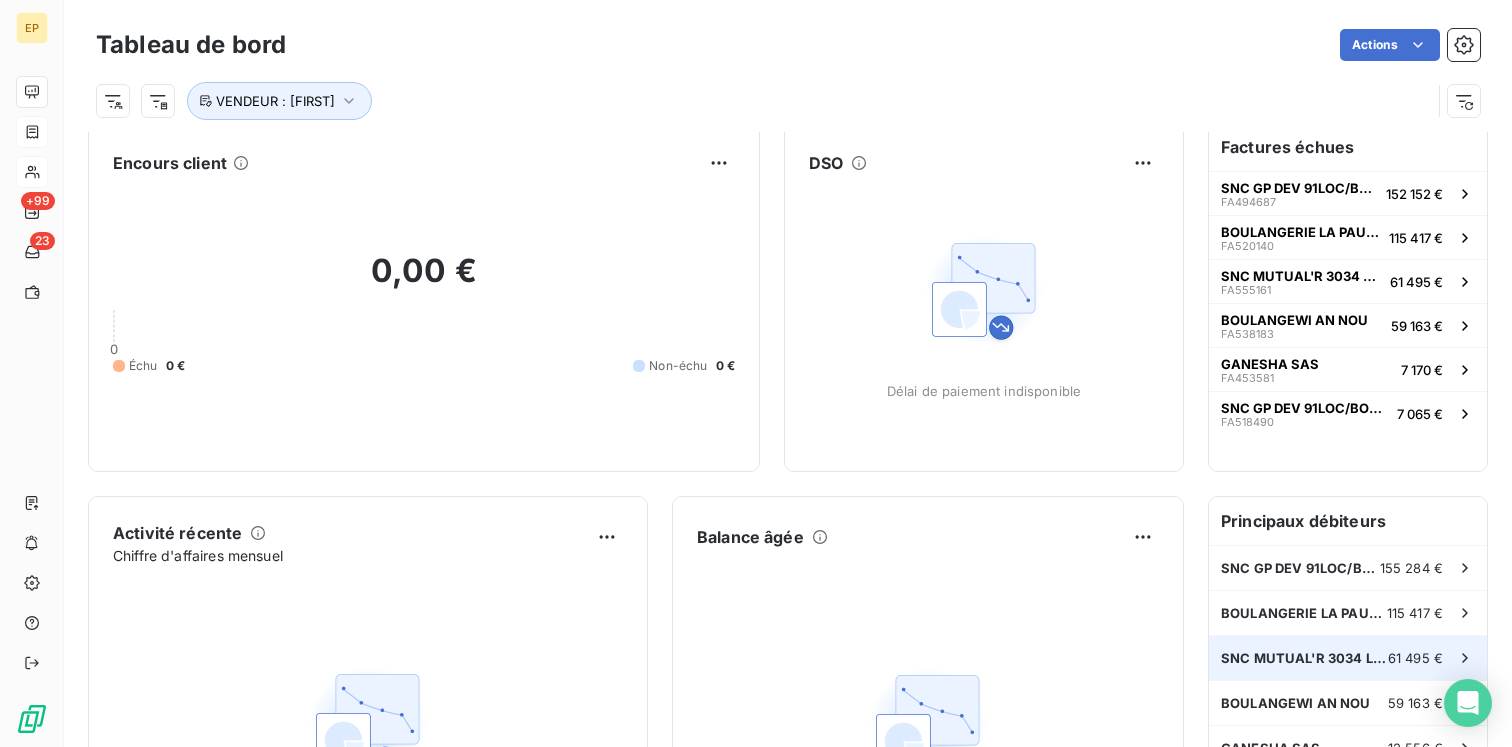 scroll, scrollTop: 0, scrollLeft: 0, axis: both 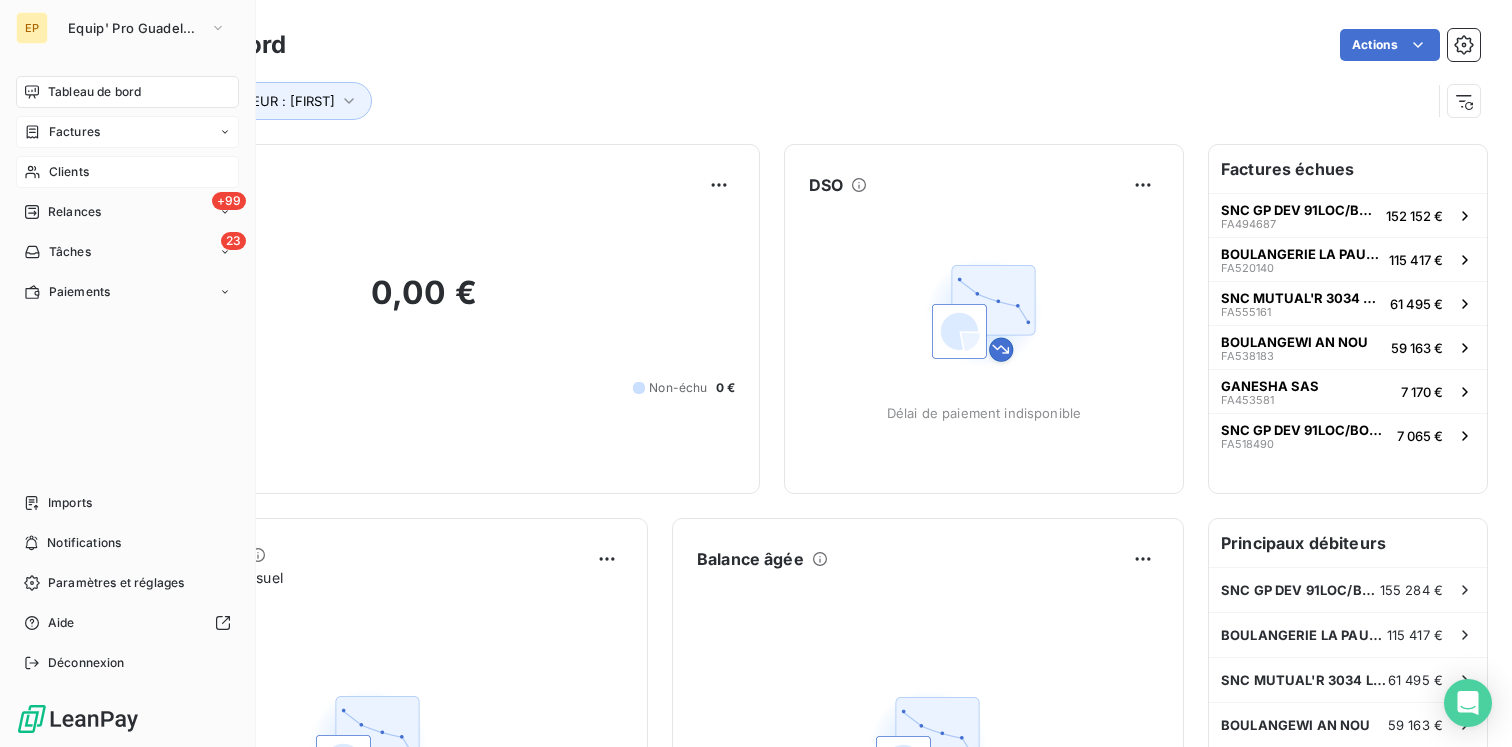 click on "Tableau de bord" at bounding box center [127, 92] 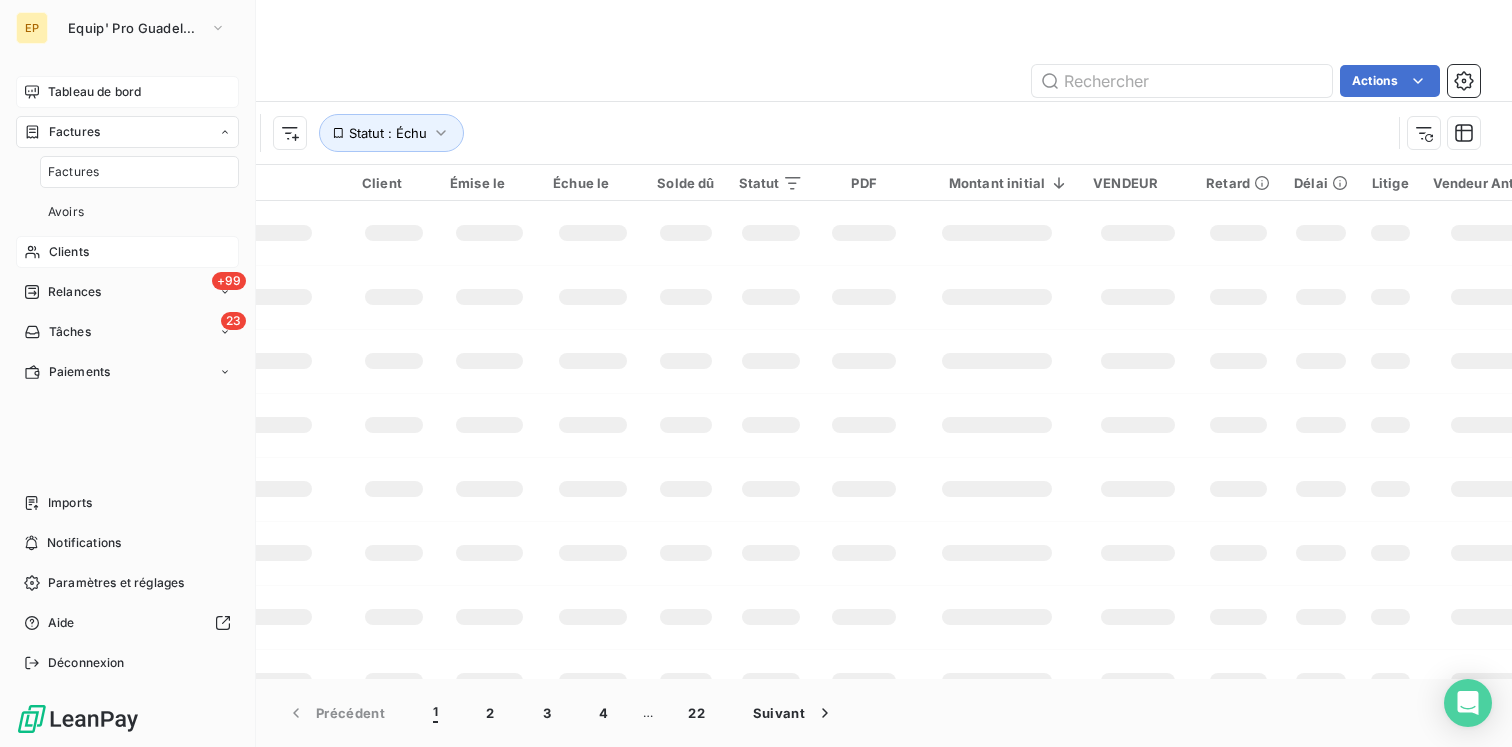 click on "Tableau de bord" at bounding box center (127, 92) 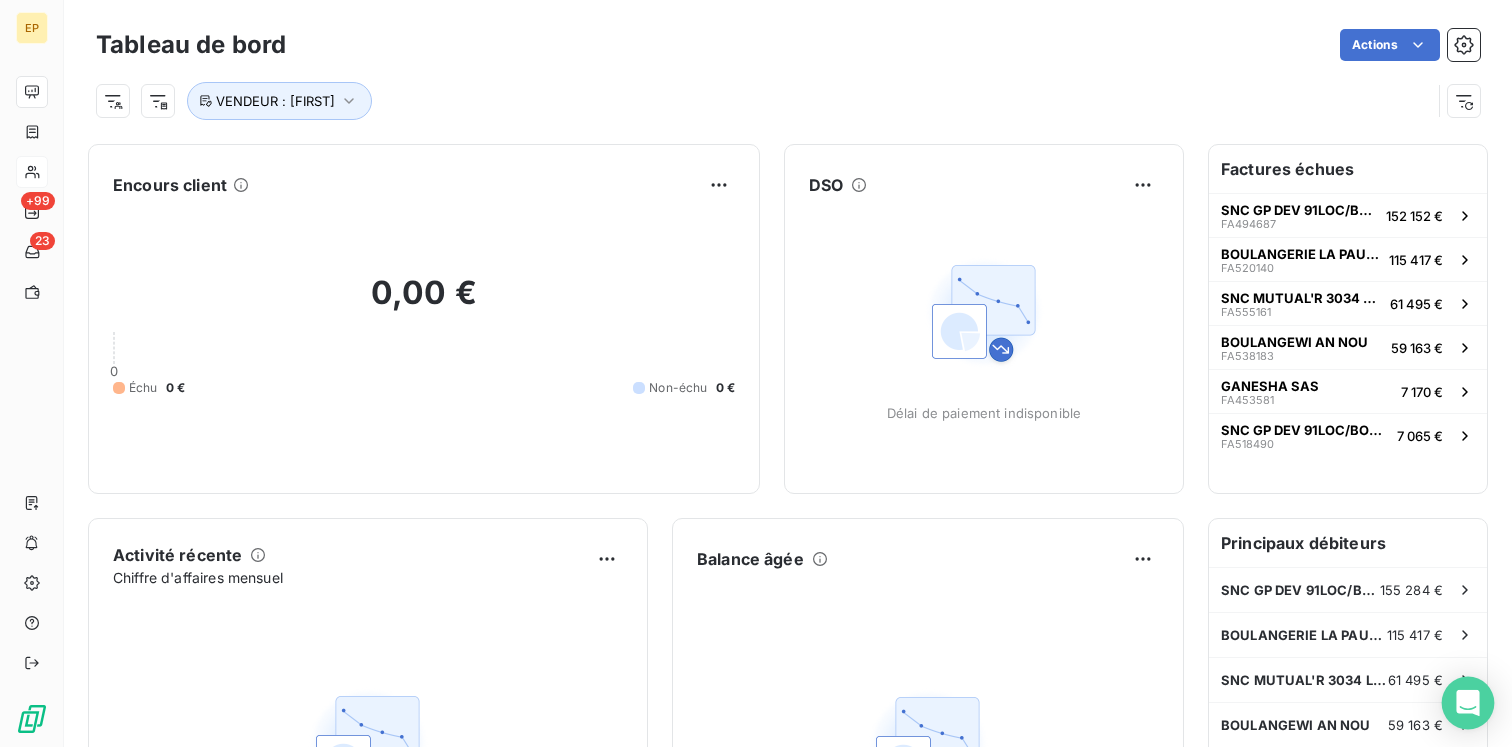 click 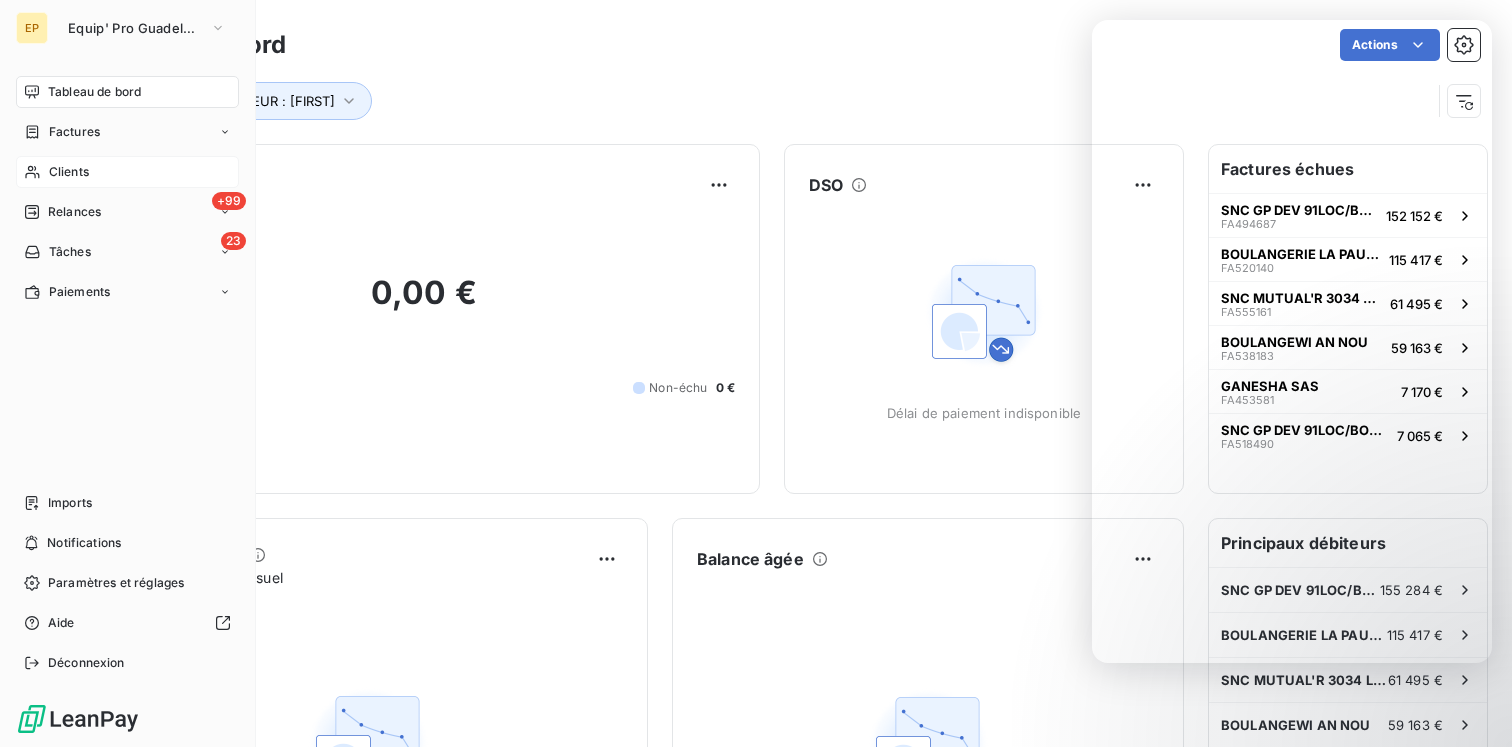 click on "Clients" at bounding box center (127, 172) 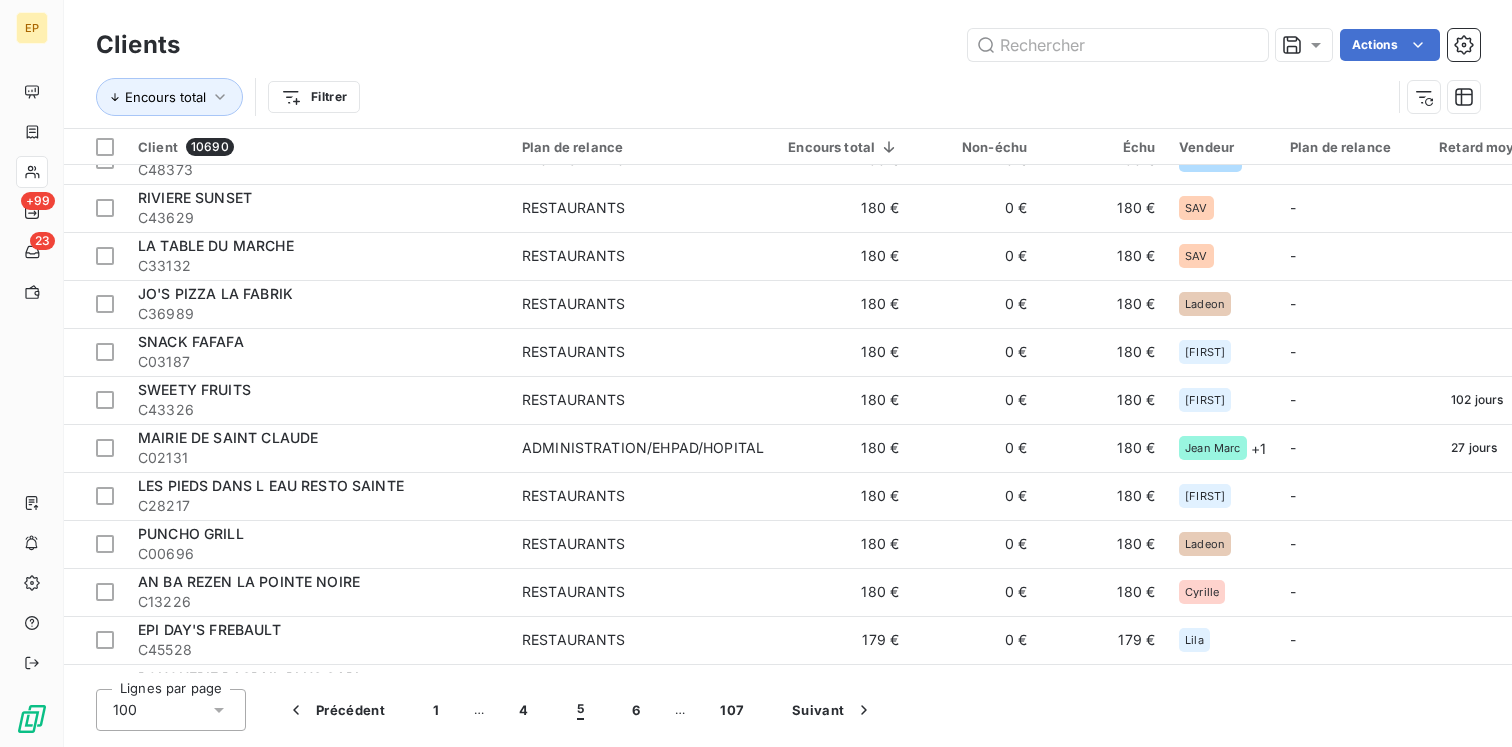 scroll, scrollTop: 4300, scrollLeft: 0, axis: vertical 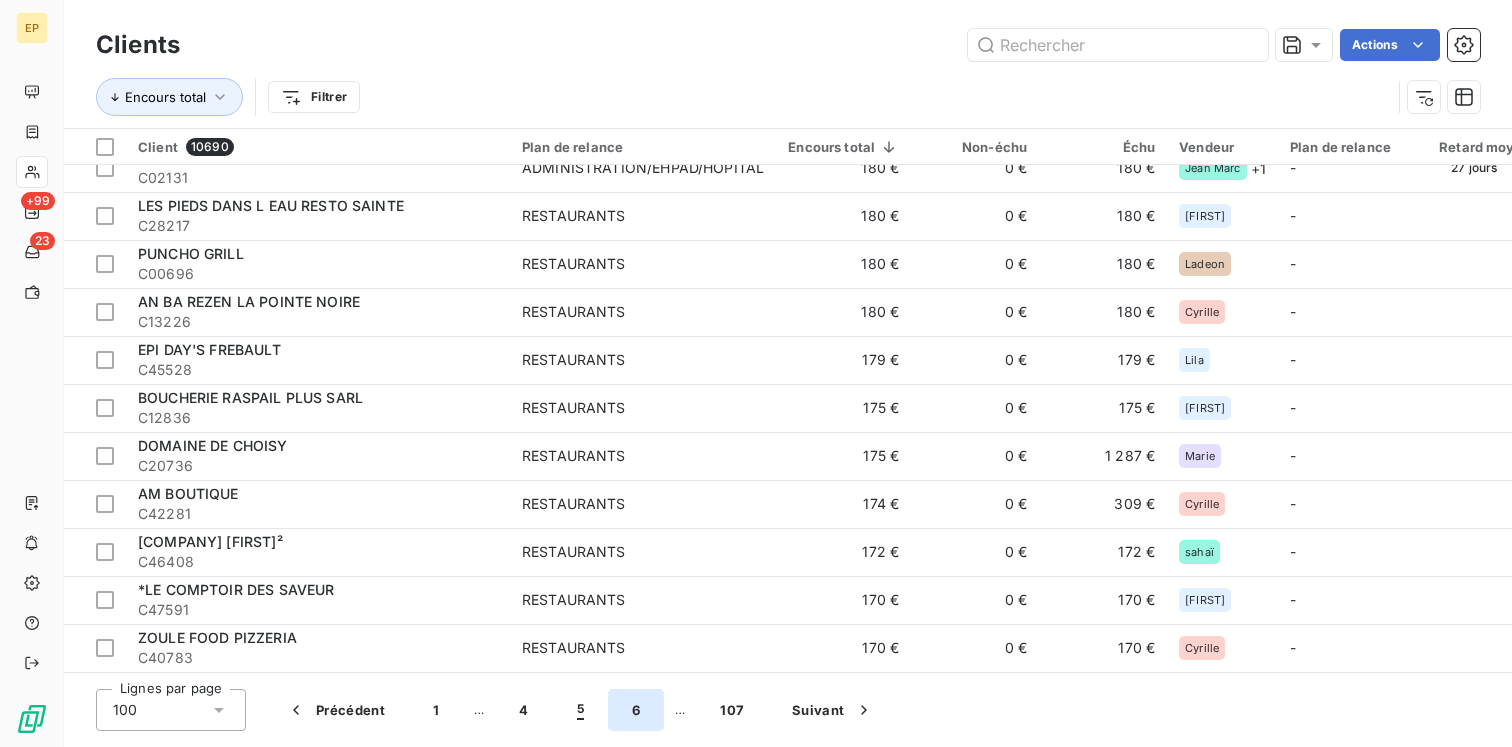 click on "6" at bounding box center (636, 710) 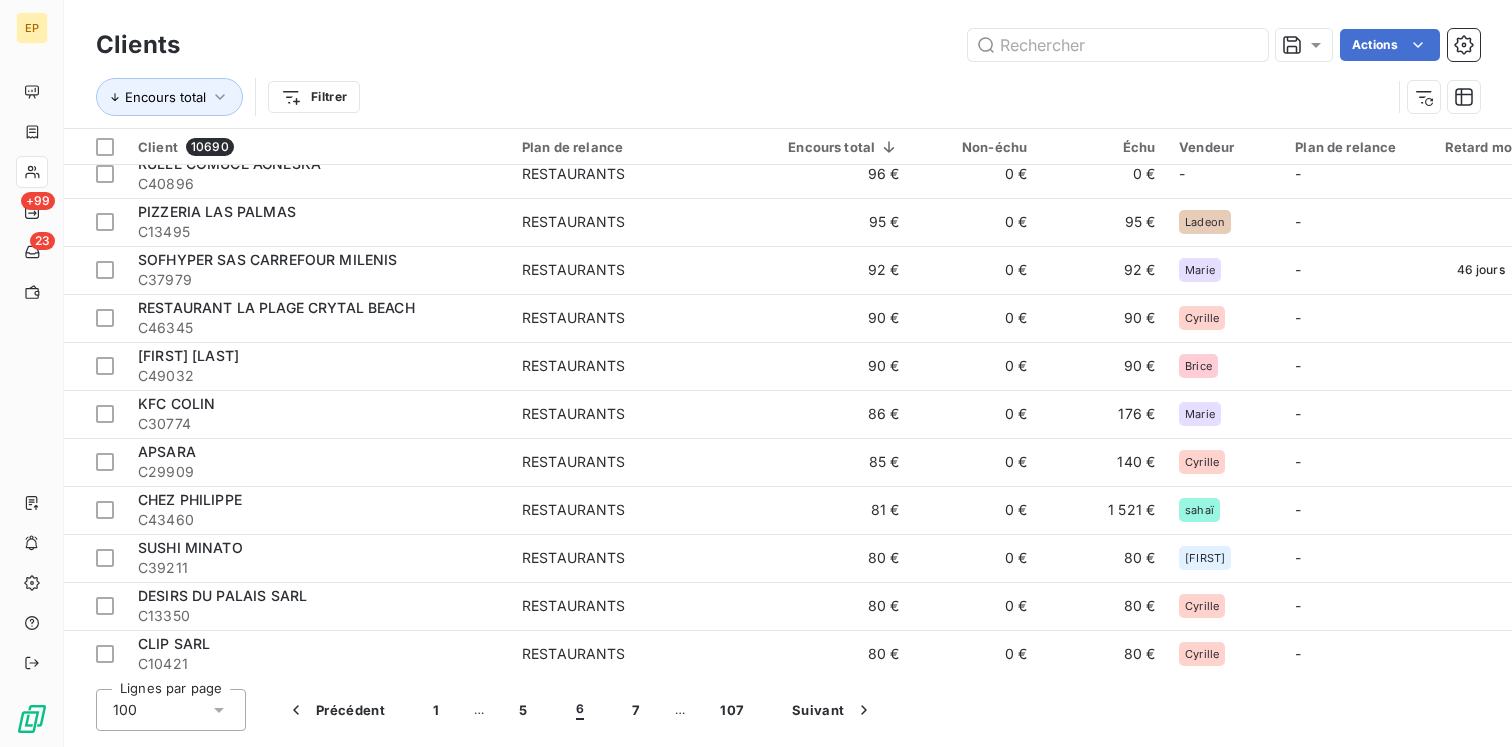 scroll, scrollTop: 4300, scrollLeft: 0, axis: vertical 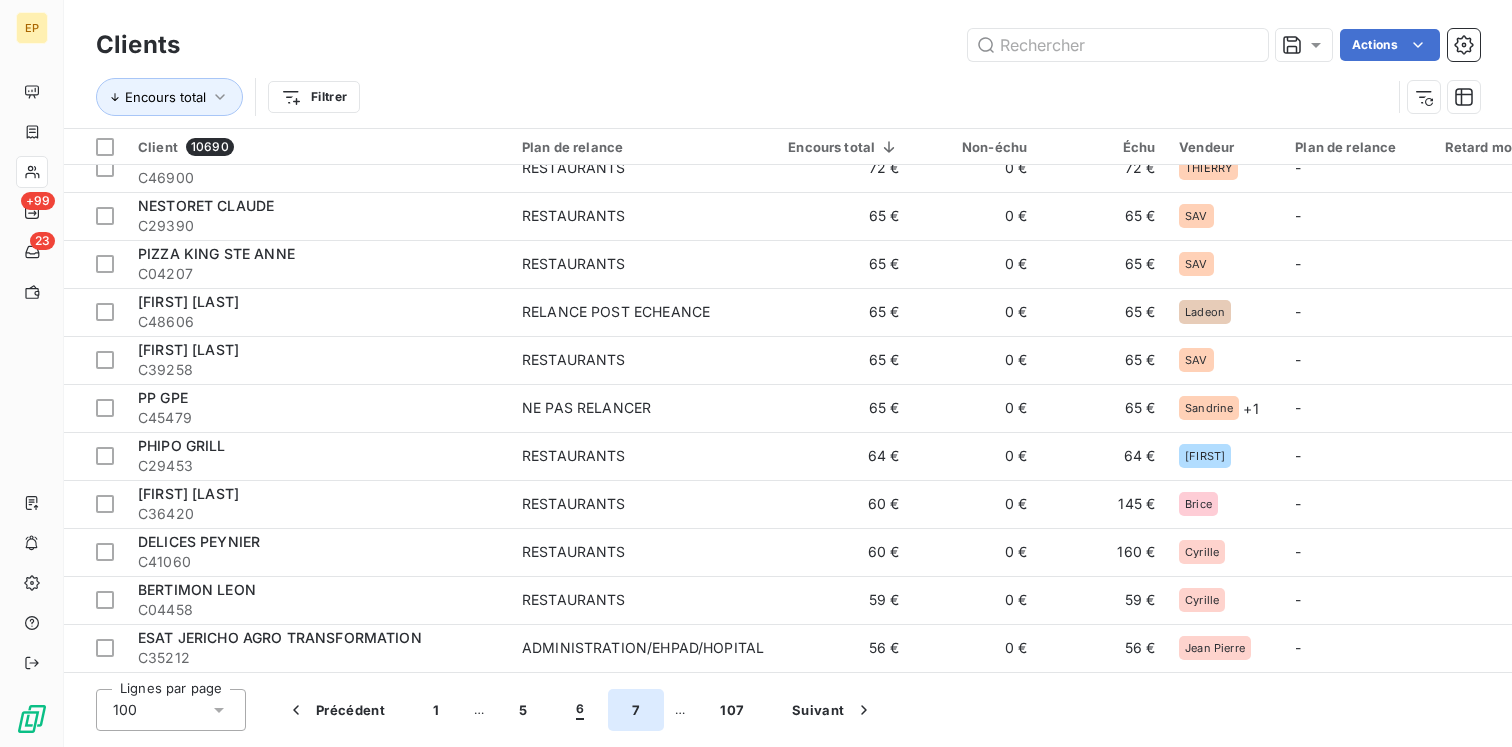 click on "7" at bounding box center (636, 710) 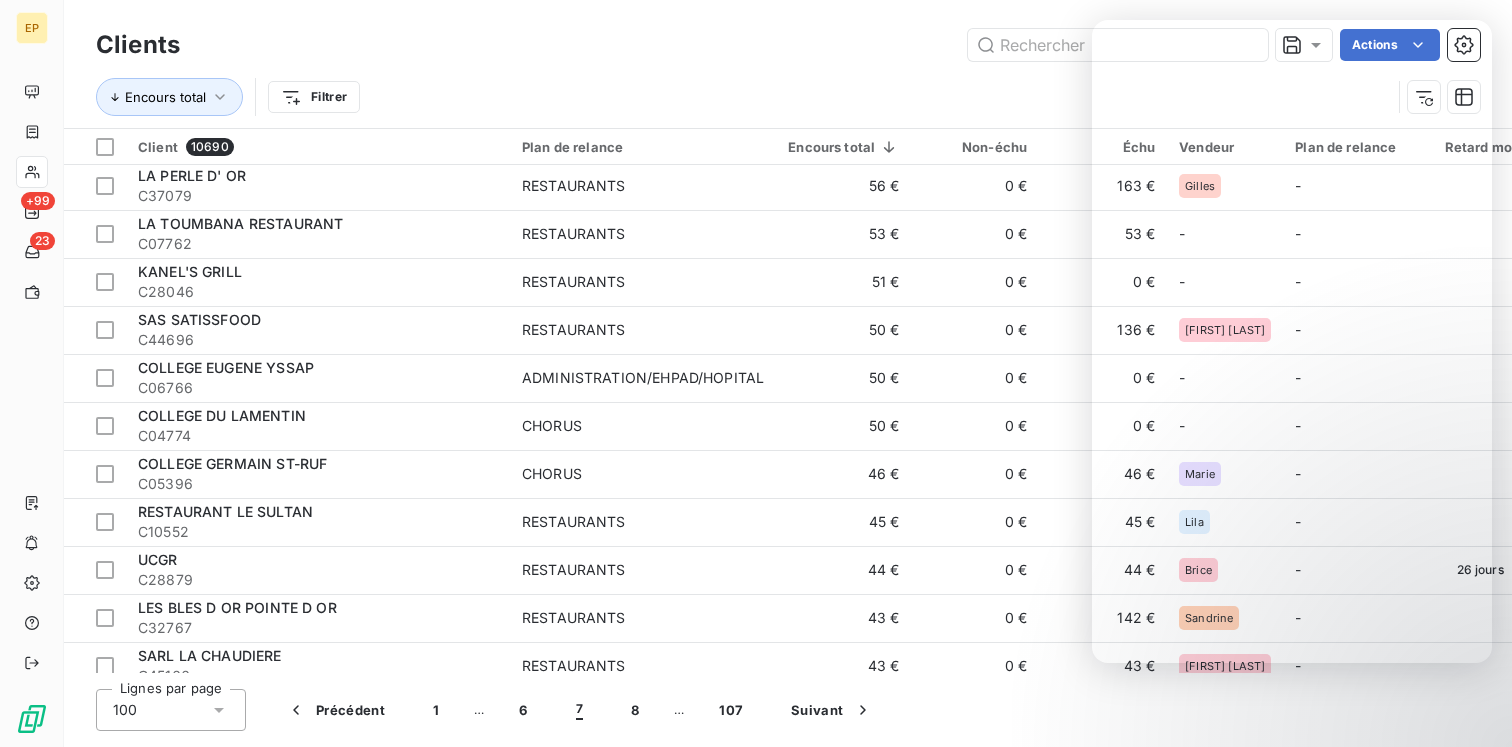 scroll, scrollTop: 0, scrollLeft: 0, axis: both 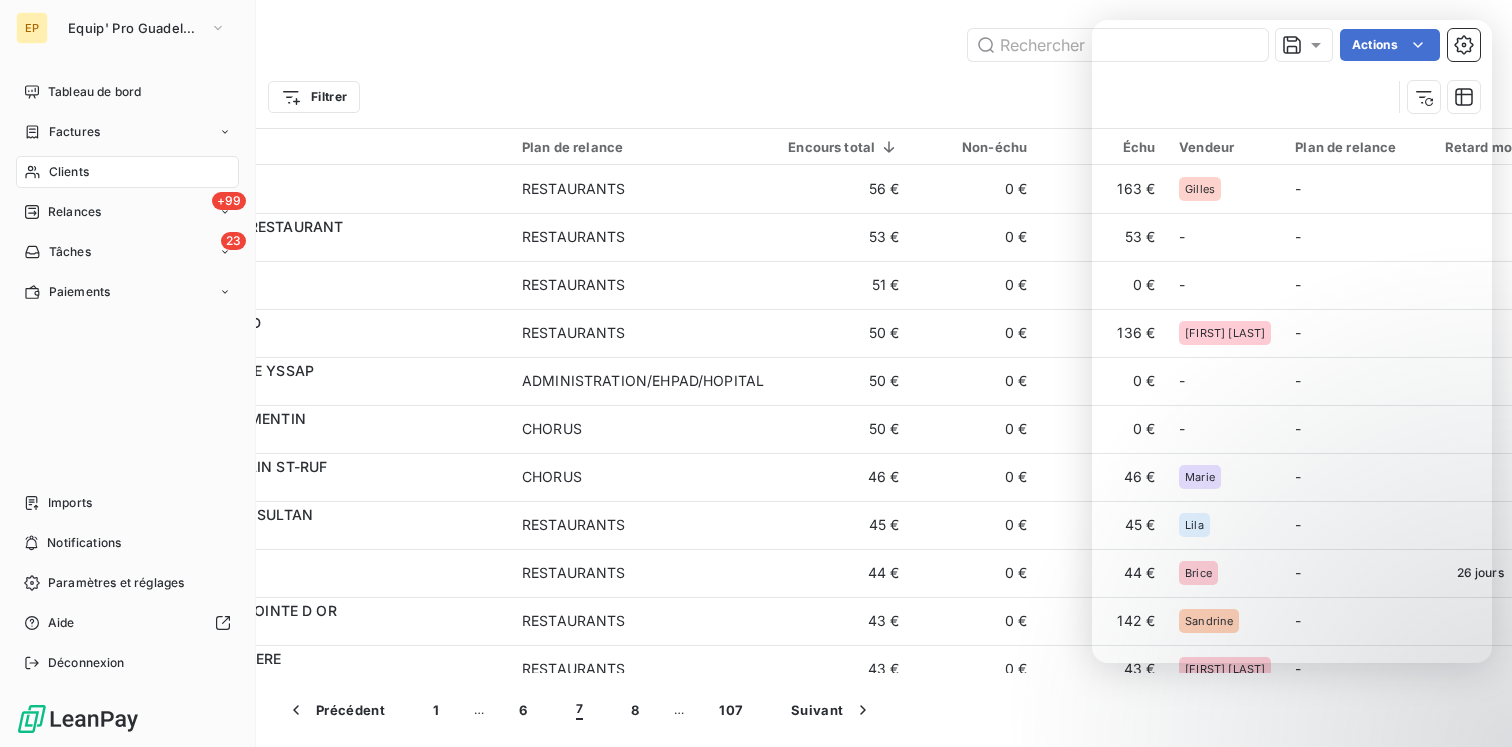 click on "Factures" at bounding box center (74, 132) 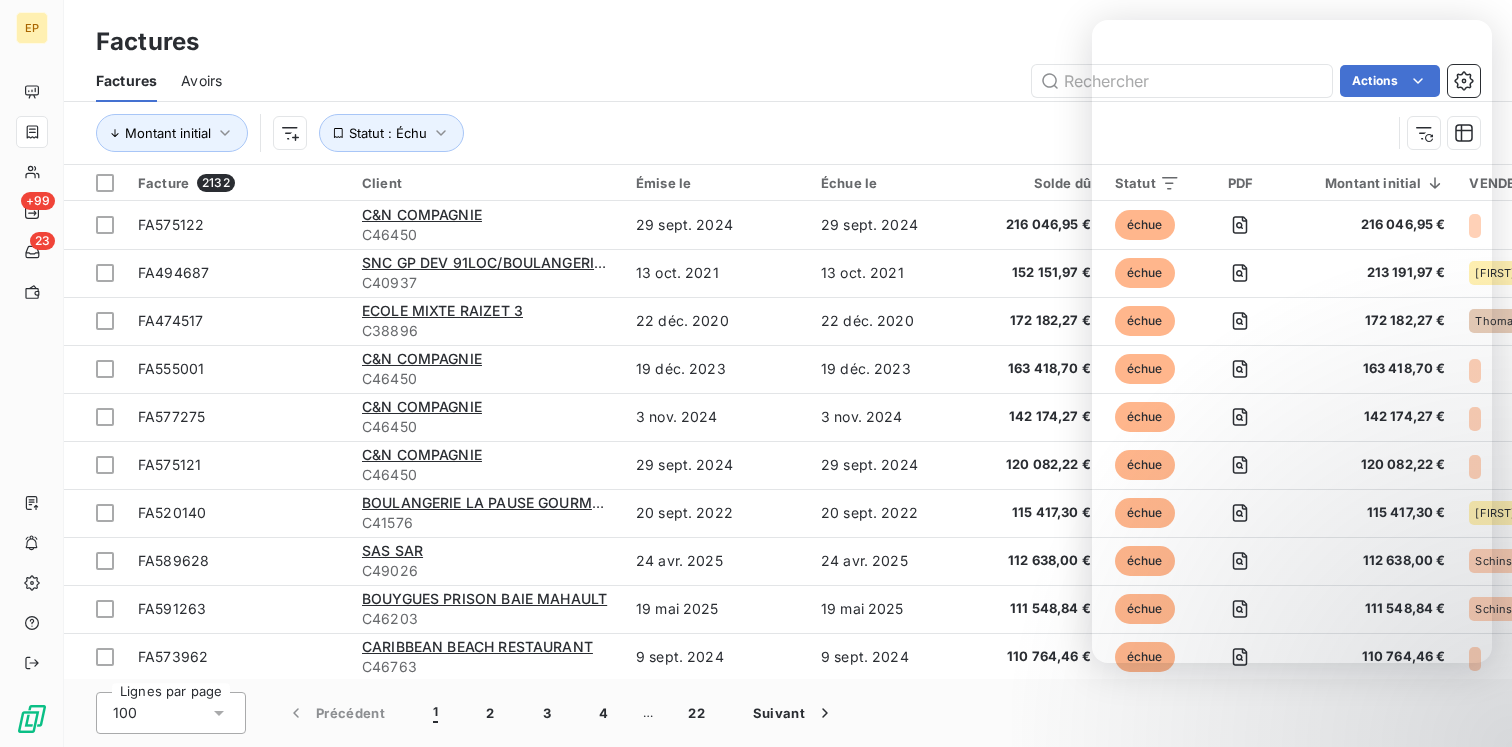 click on "Montant initial Statut  : Échu" at bounding box center (743, 133) 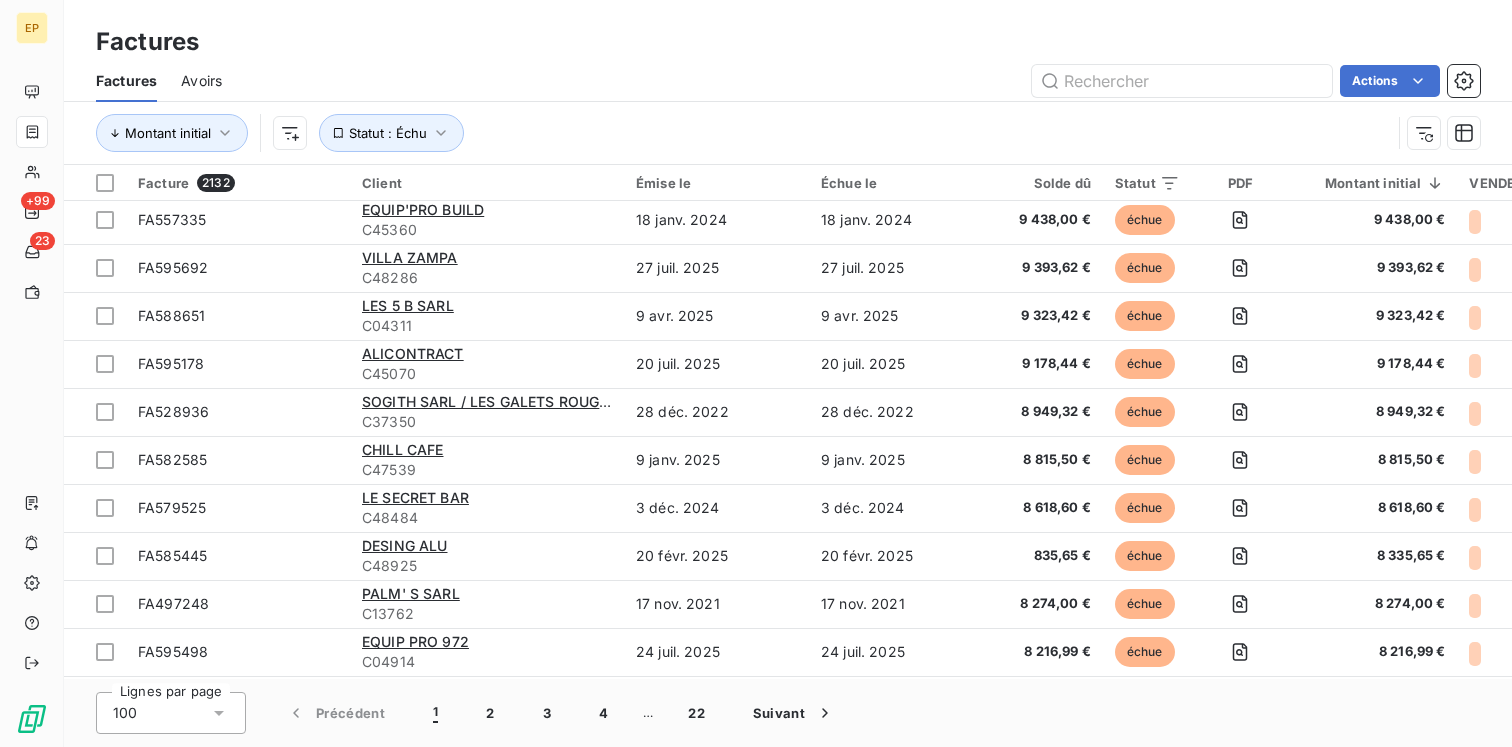scroll, scrollTop: 3422, scrollLeft: 0, axis: vertical 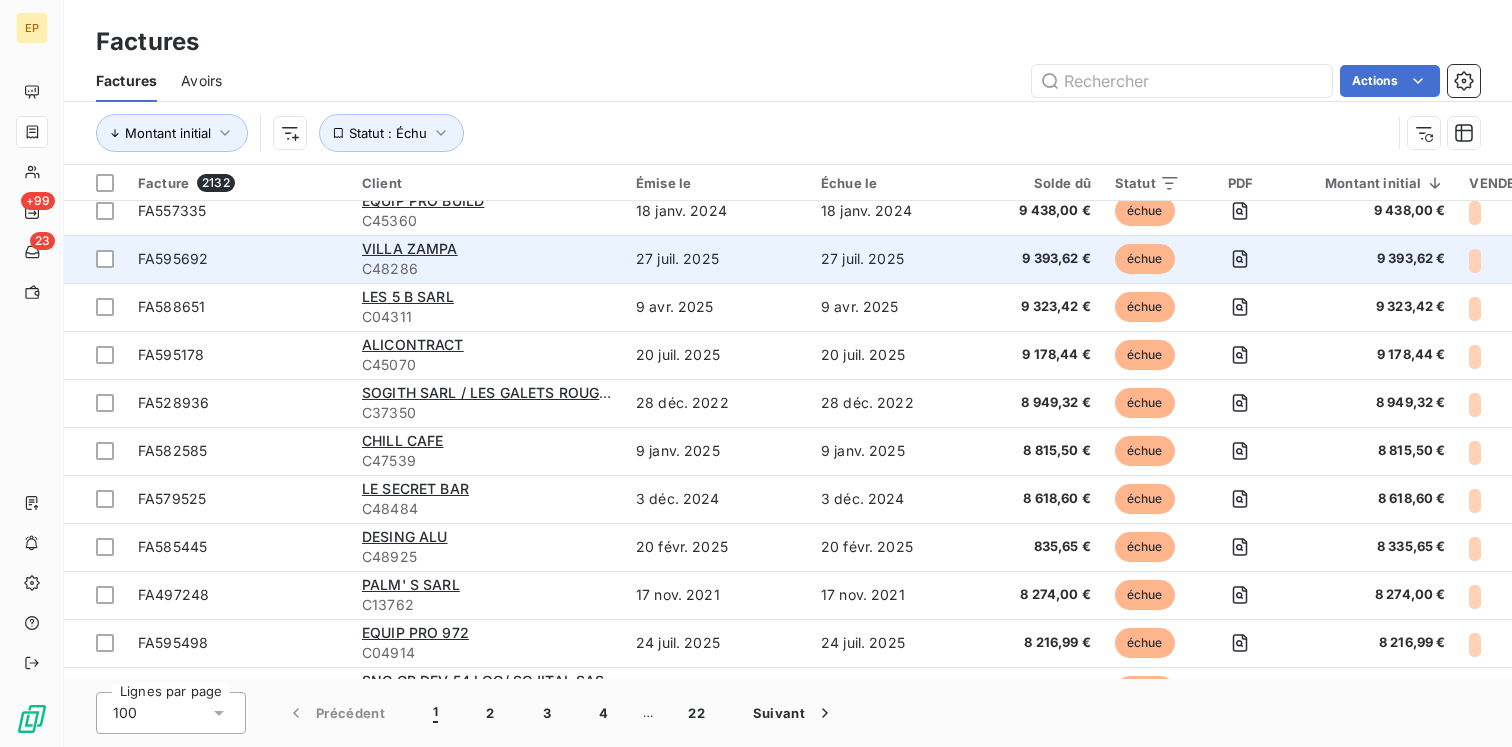 click on "27 juil. 2025" at bounding box center (901, 259) 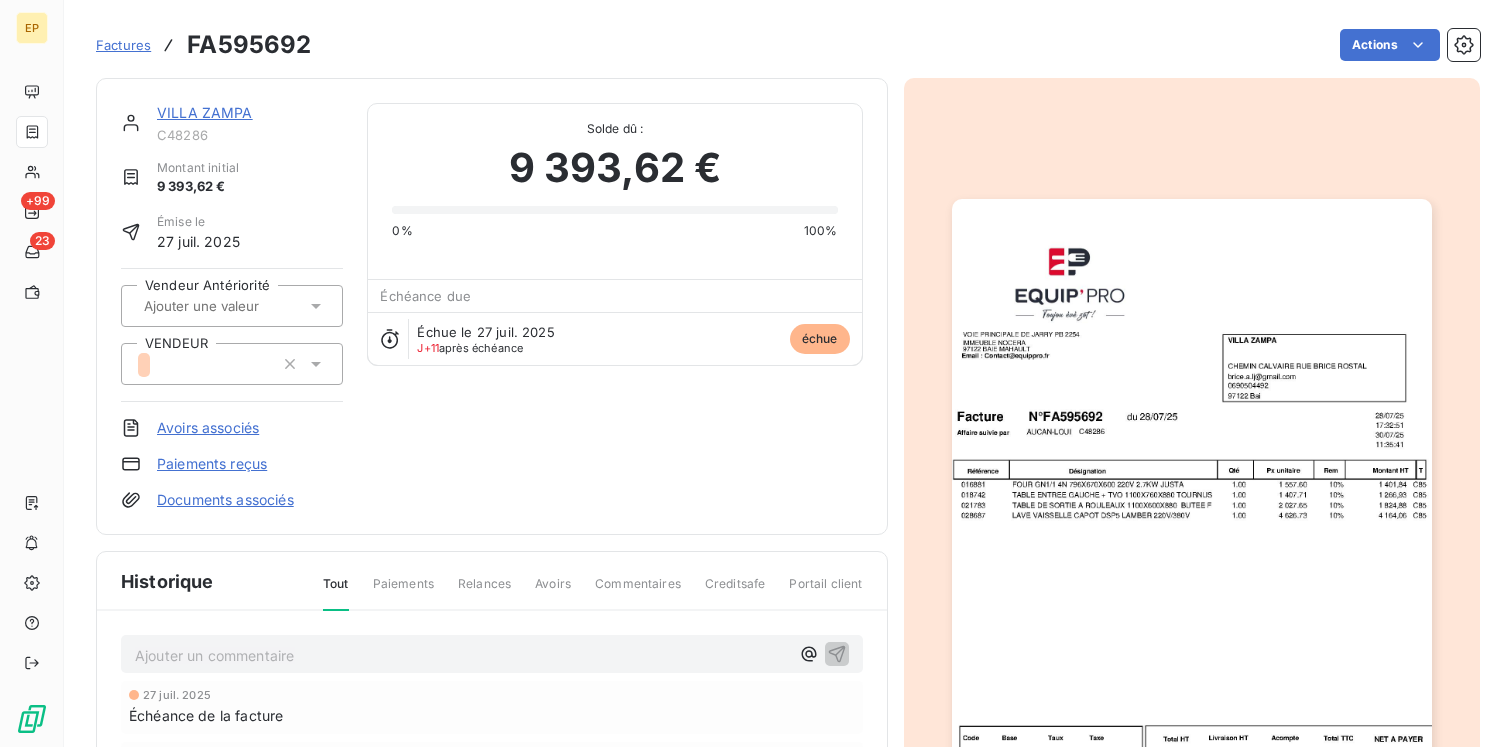 click 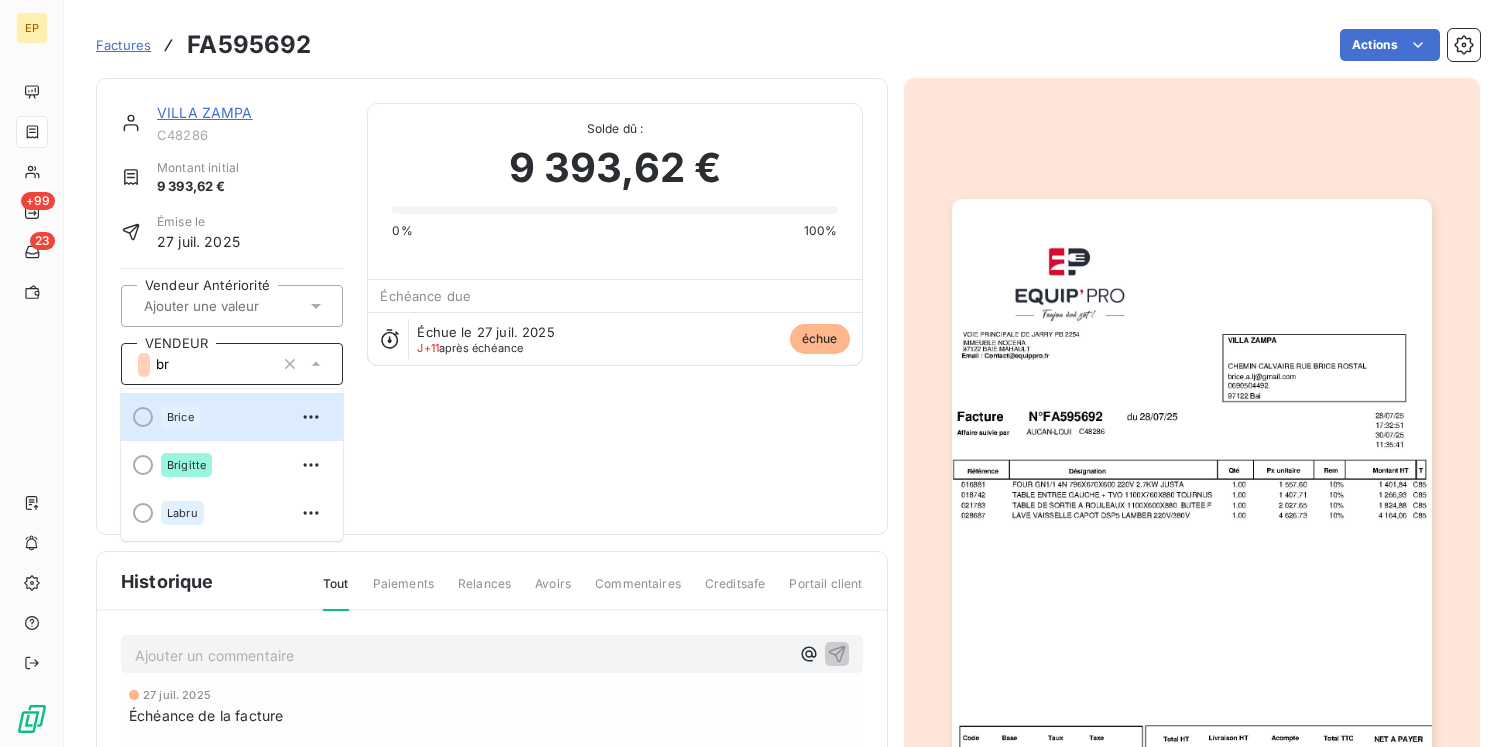type on "bri" 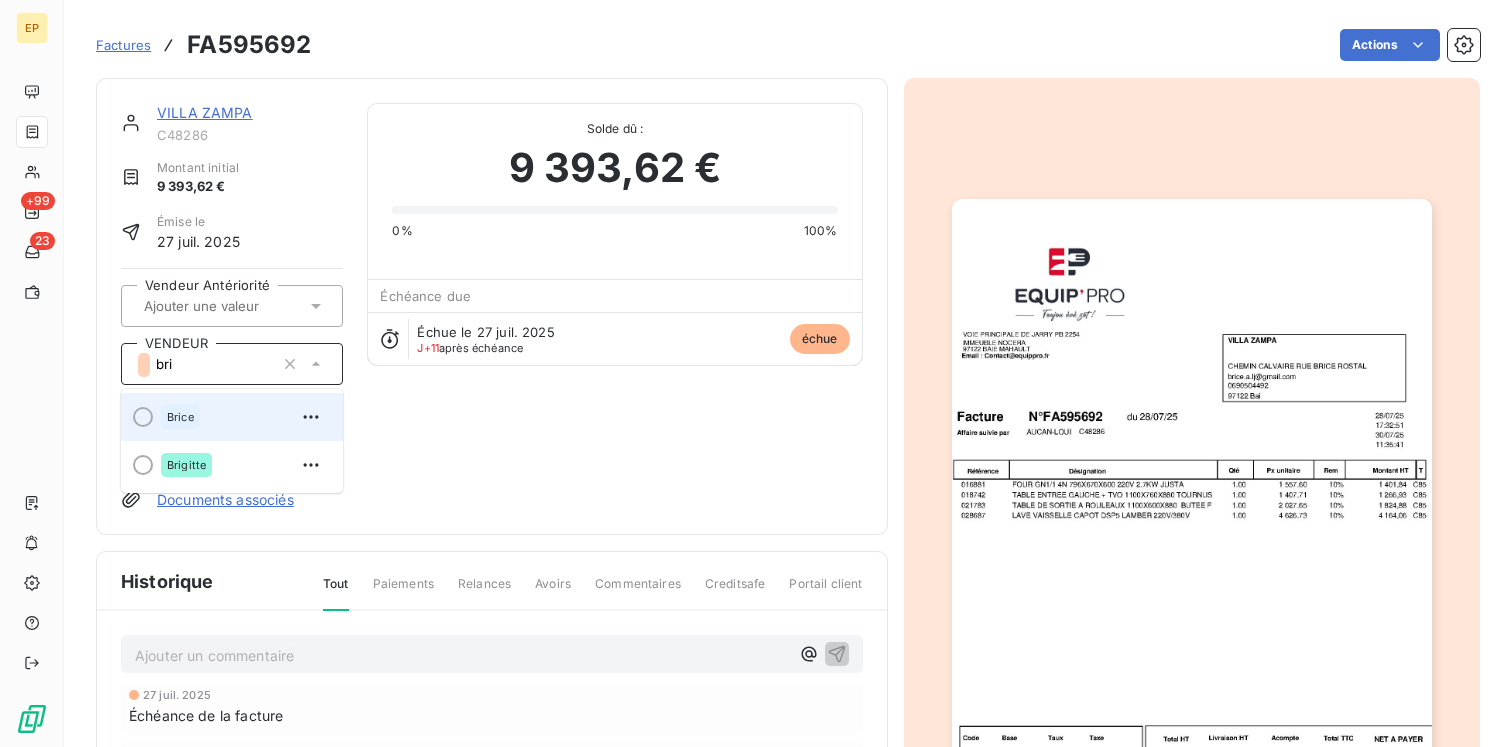click on "Brice" at bounding box center (244, 417) 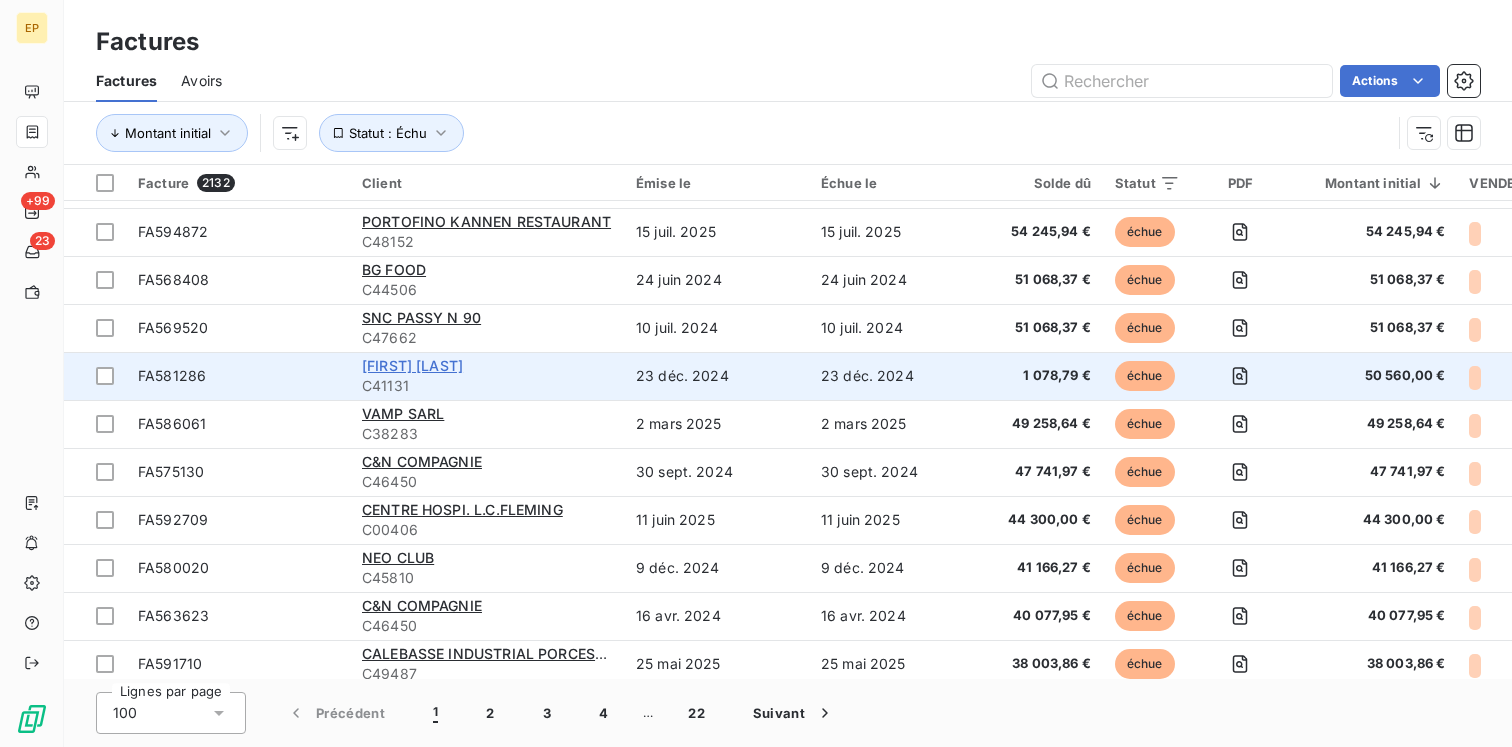 scroll, scrollTop: 813, scrollLeft: 0, axis: vertical 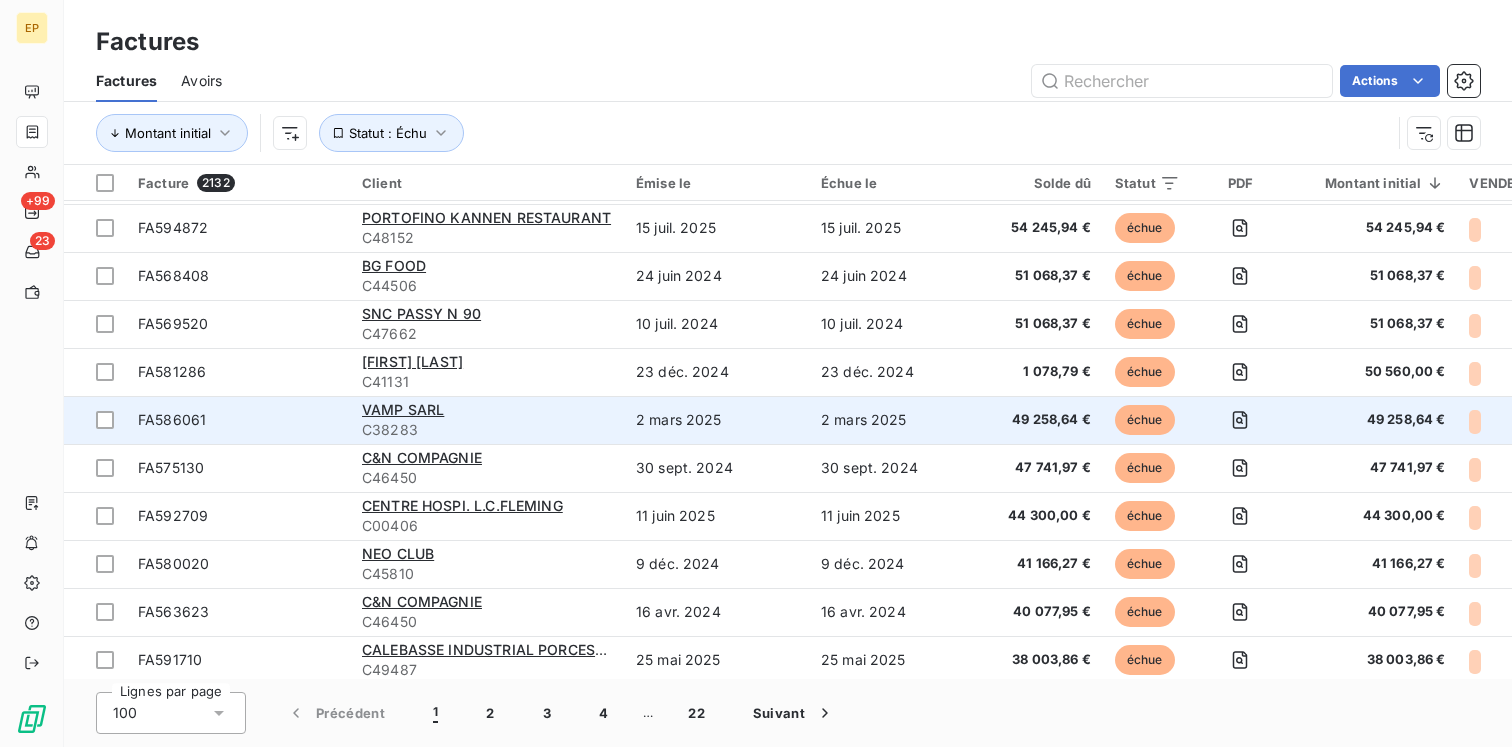 click on "VAMP SARL" at bounding box center (487, 410) 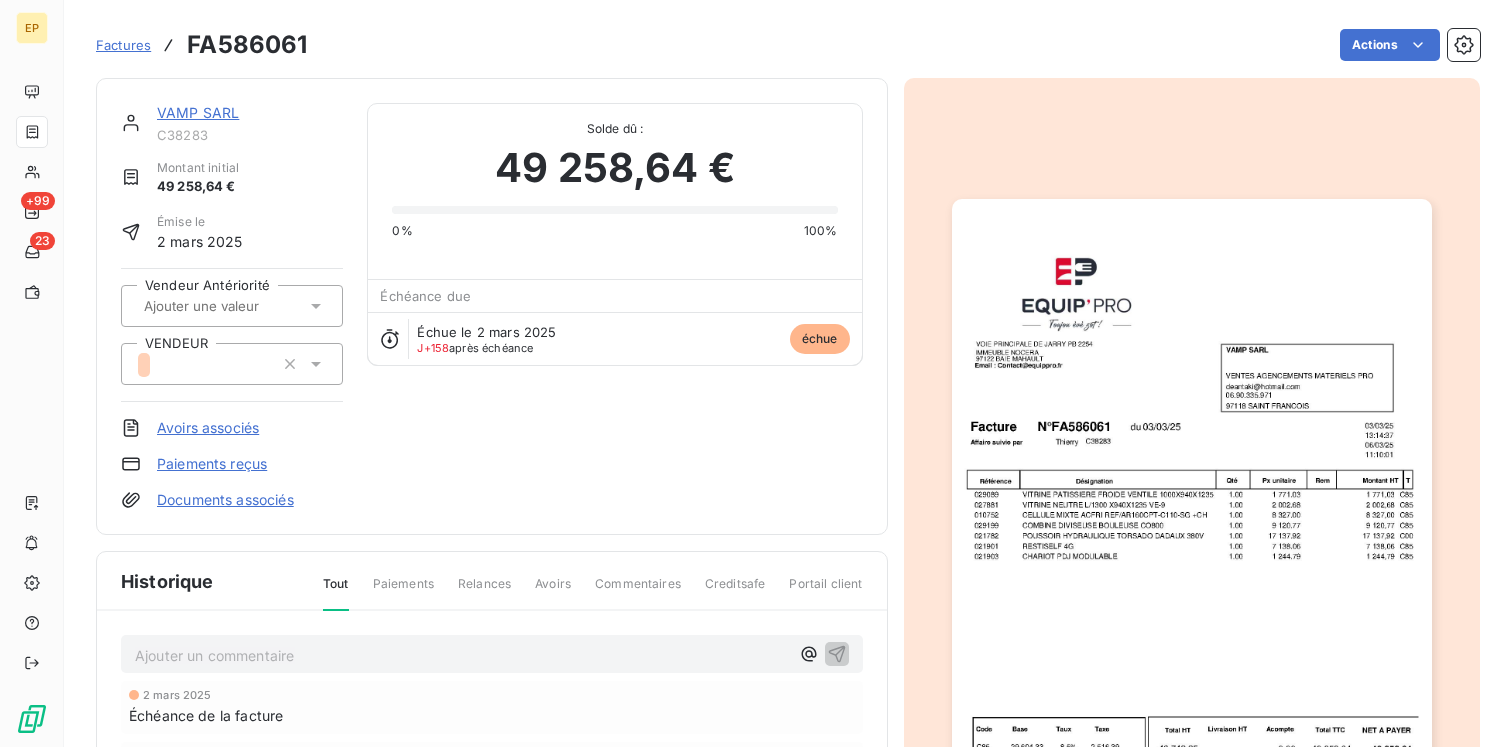 click 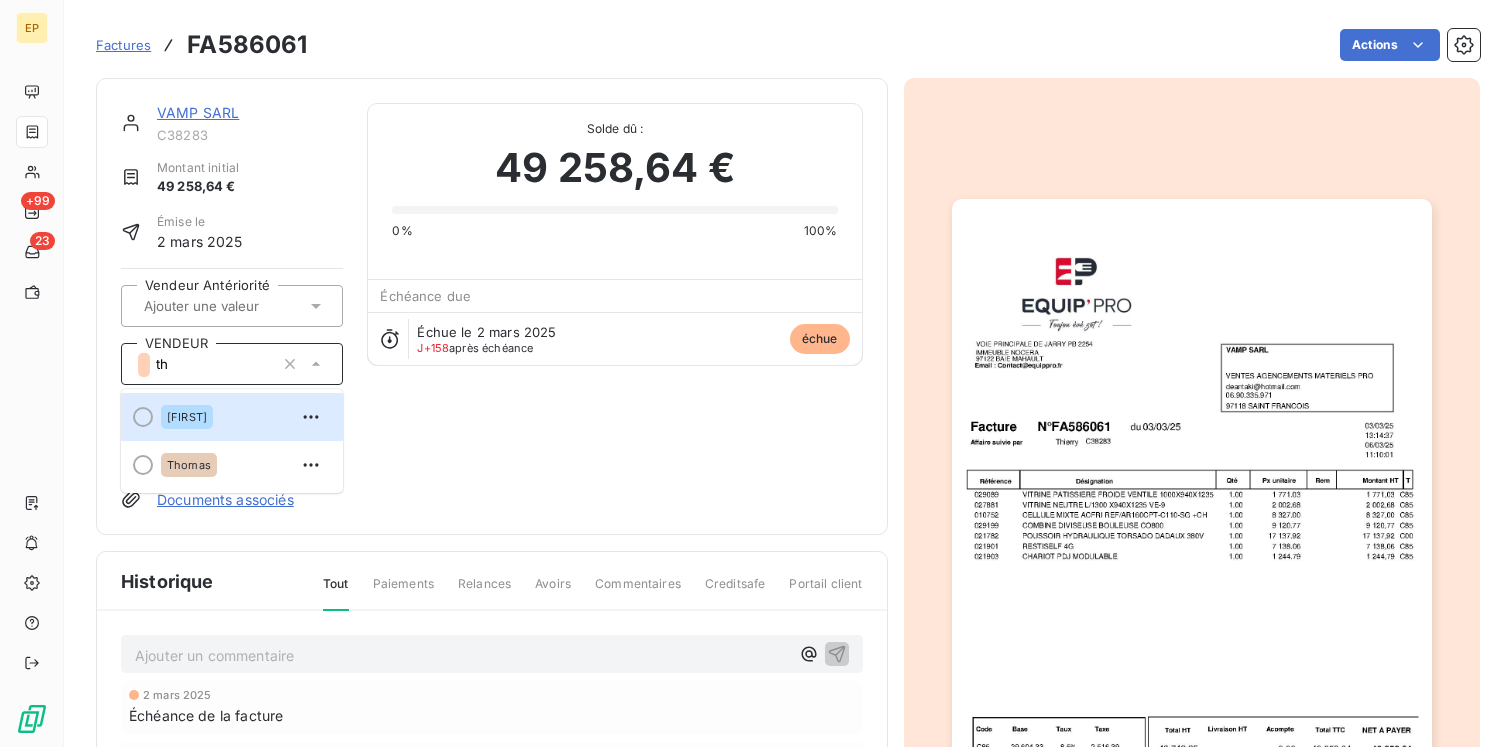 type on "t" 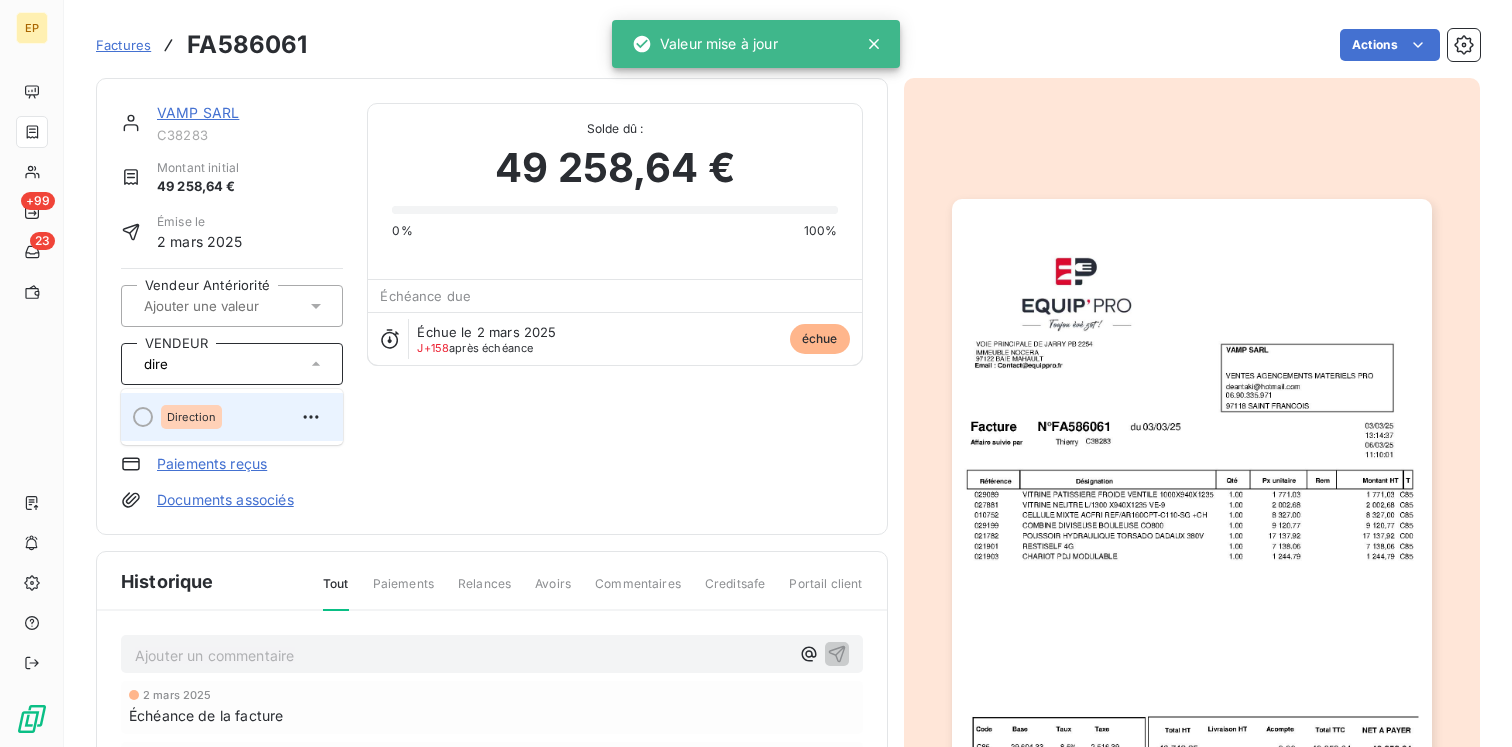 type on "dire" 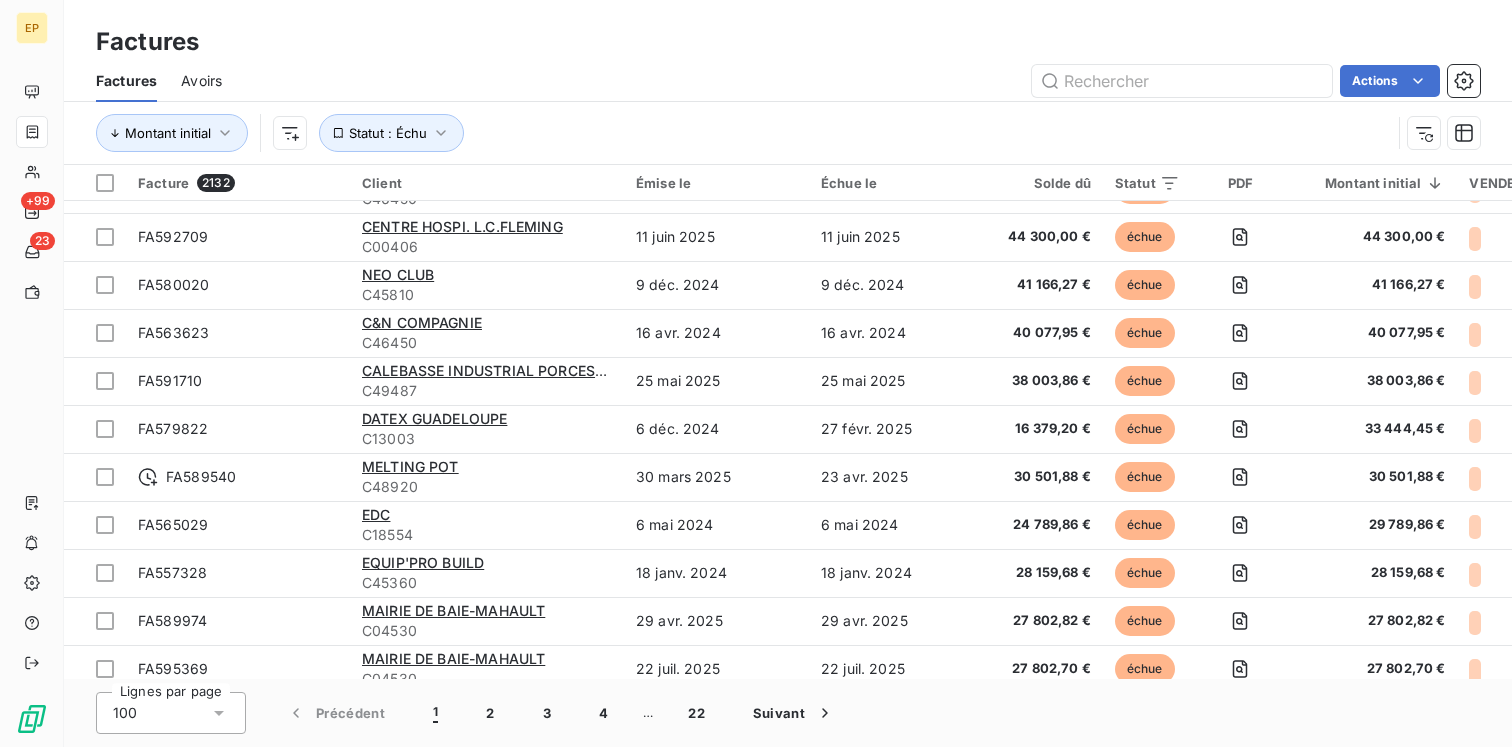 scroll, scrollTop: 1064, scrollLeft: 0, axis: vertical 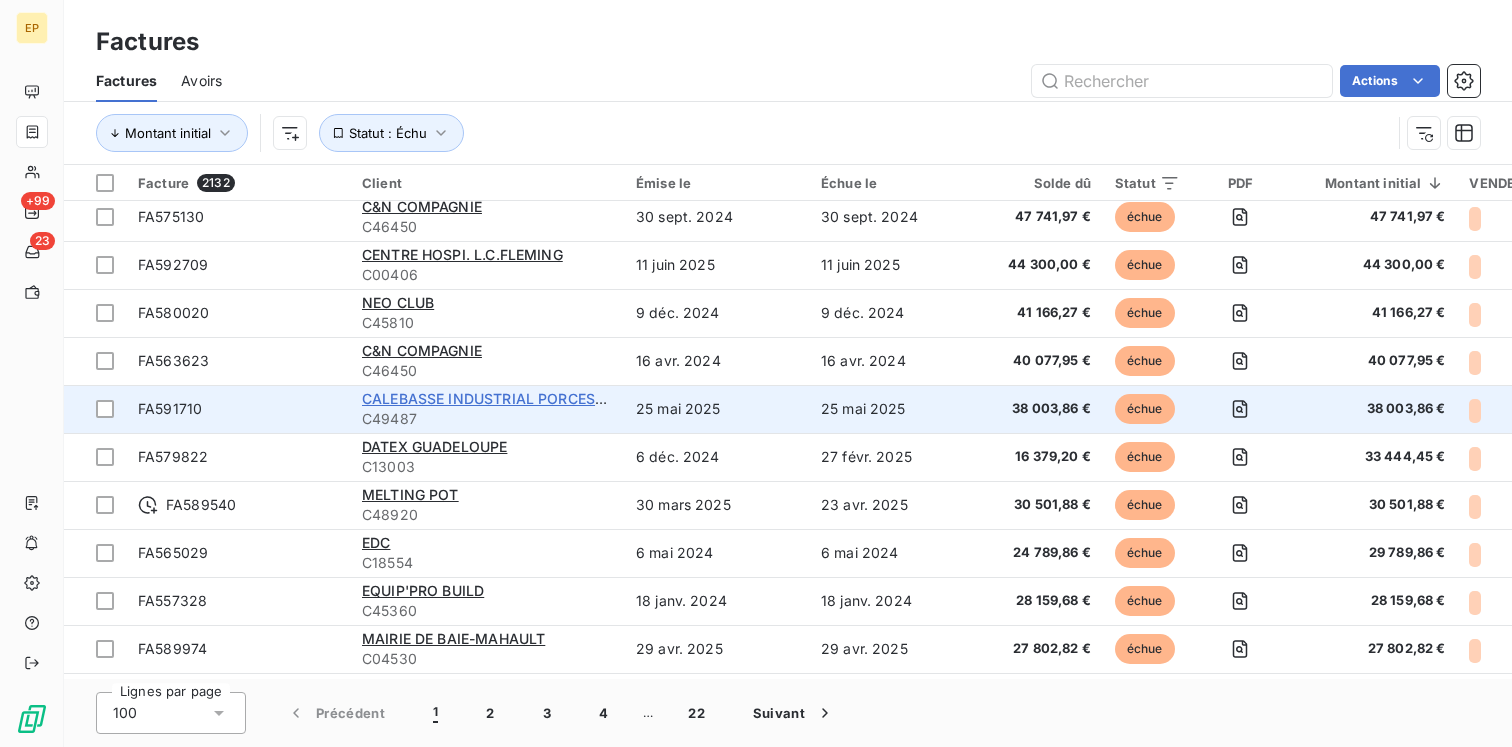 click on "CALEBASSE INDUSTRIAL PORCESSING" at bounding box center [496, 398] 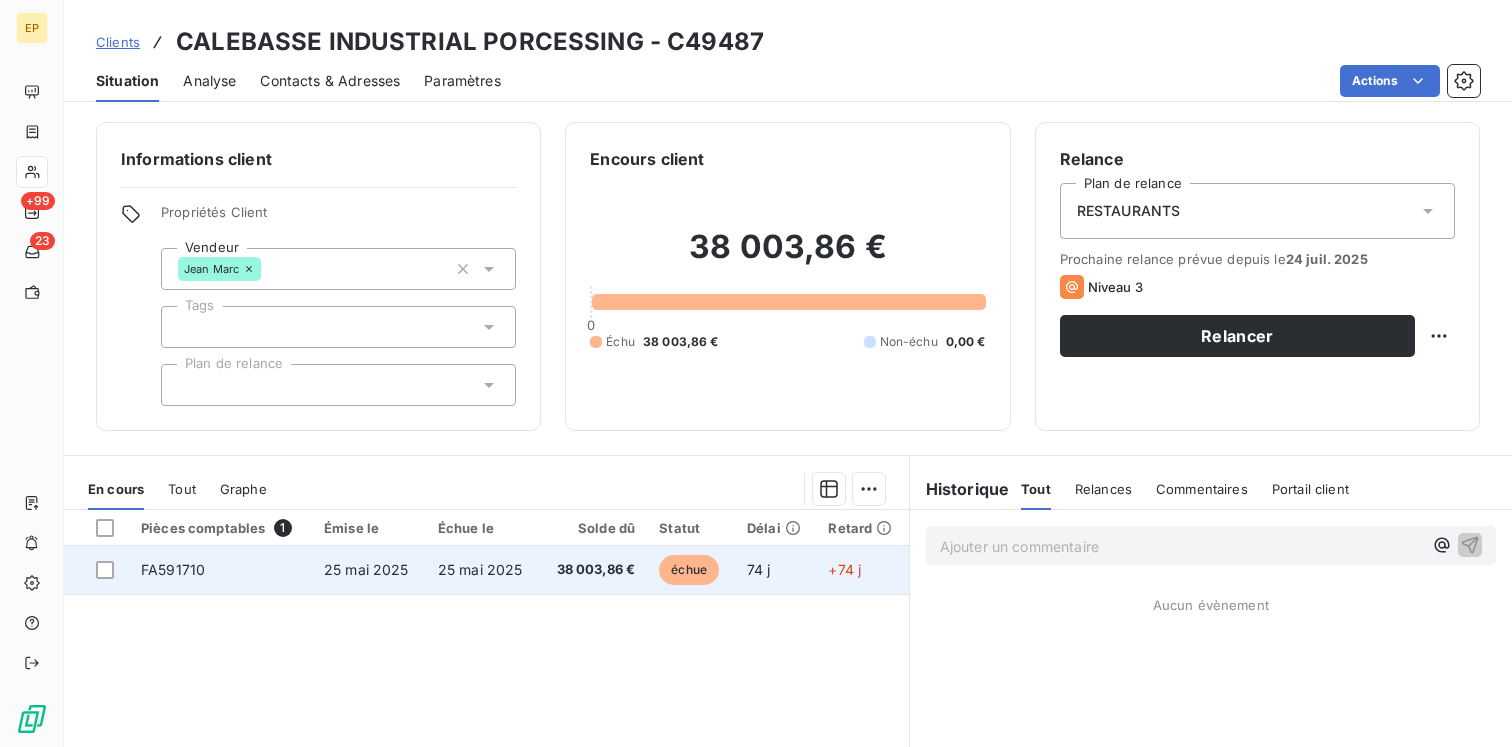 click on "25 mai 2025" at bounding box center (369, 570) 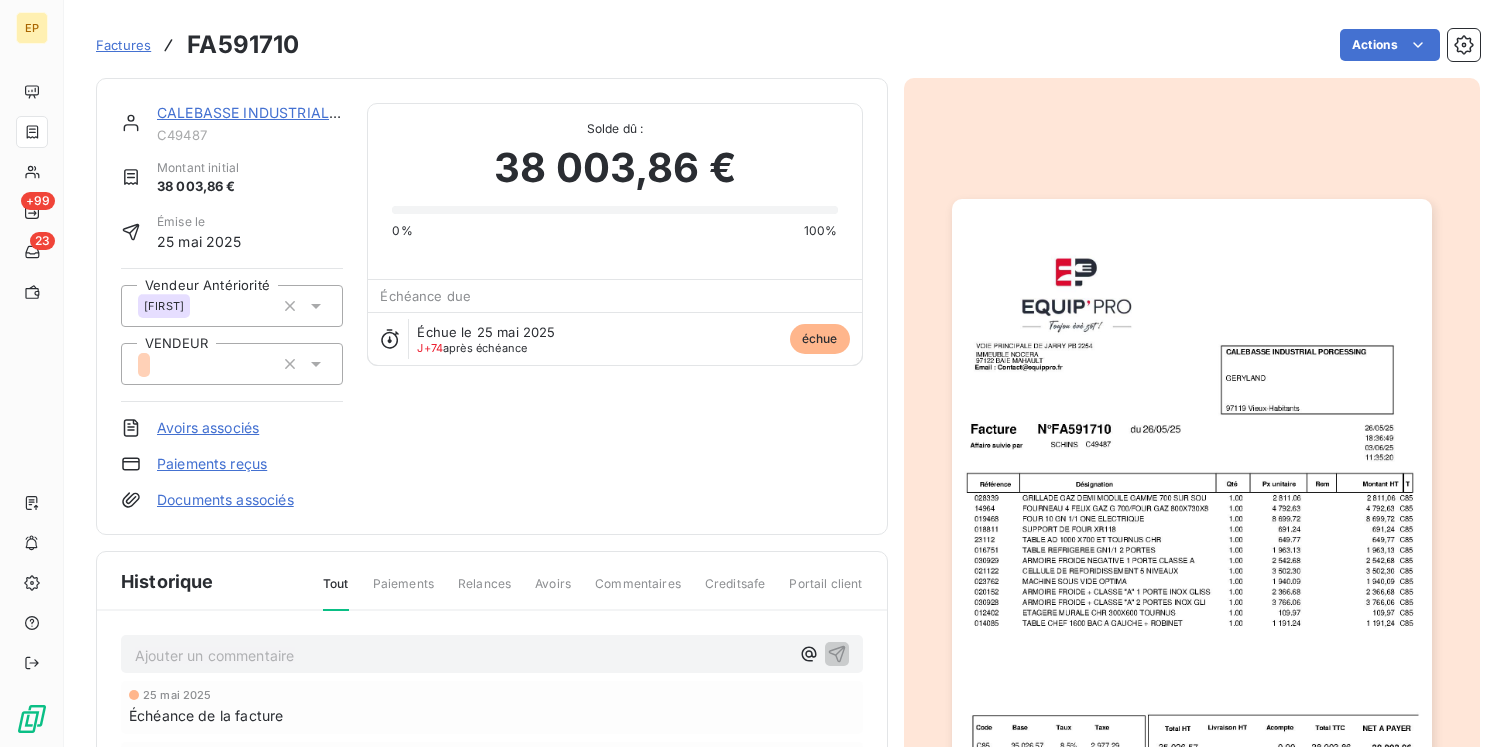 click at bounding box center [232, 364] 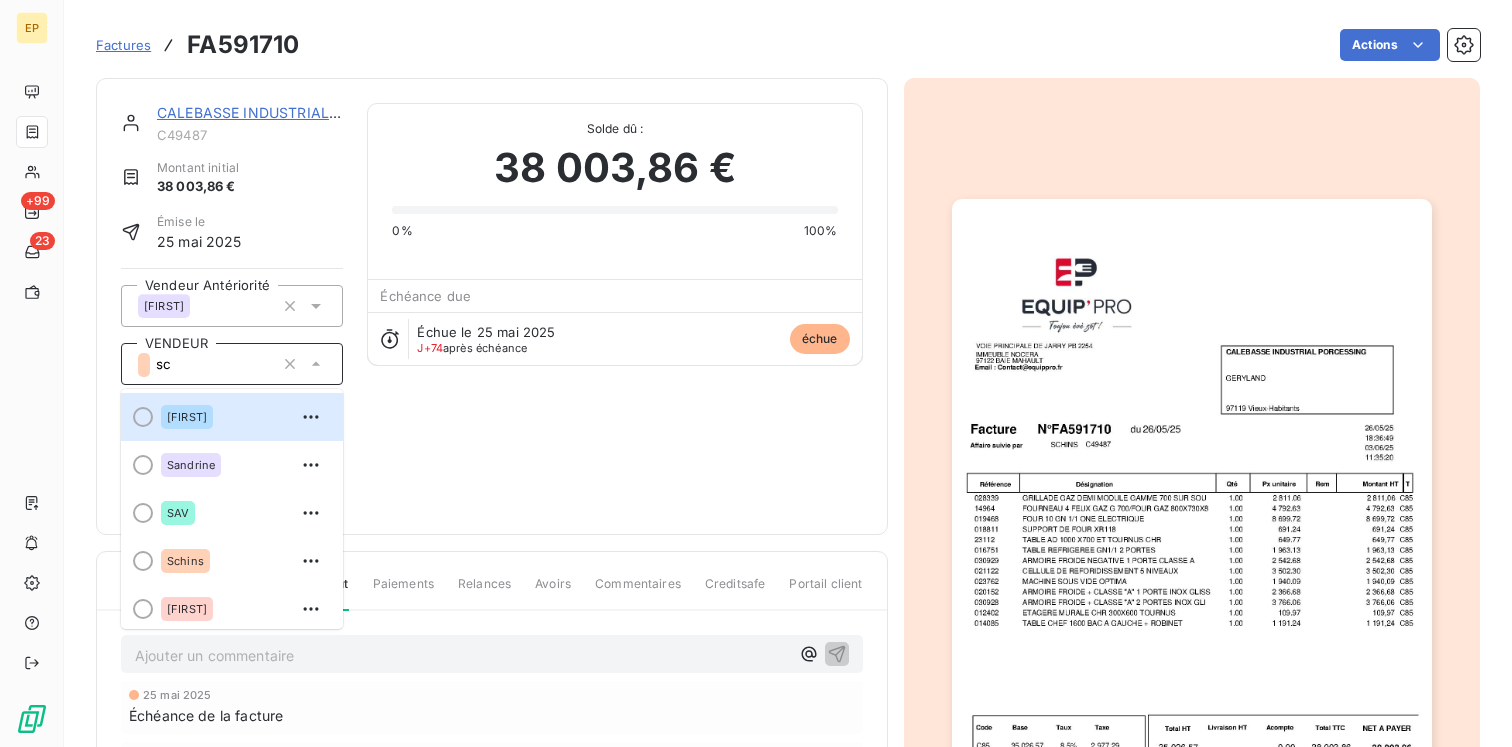 type on "sch" 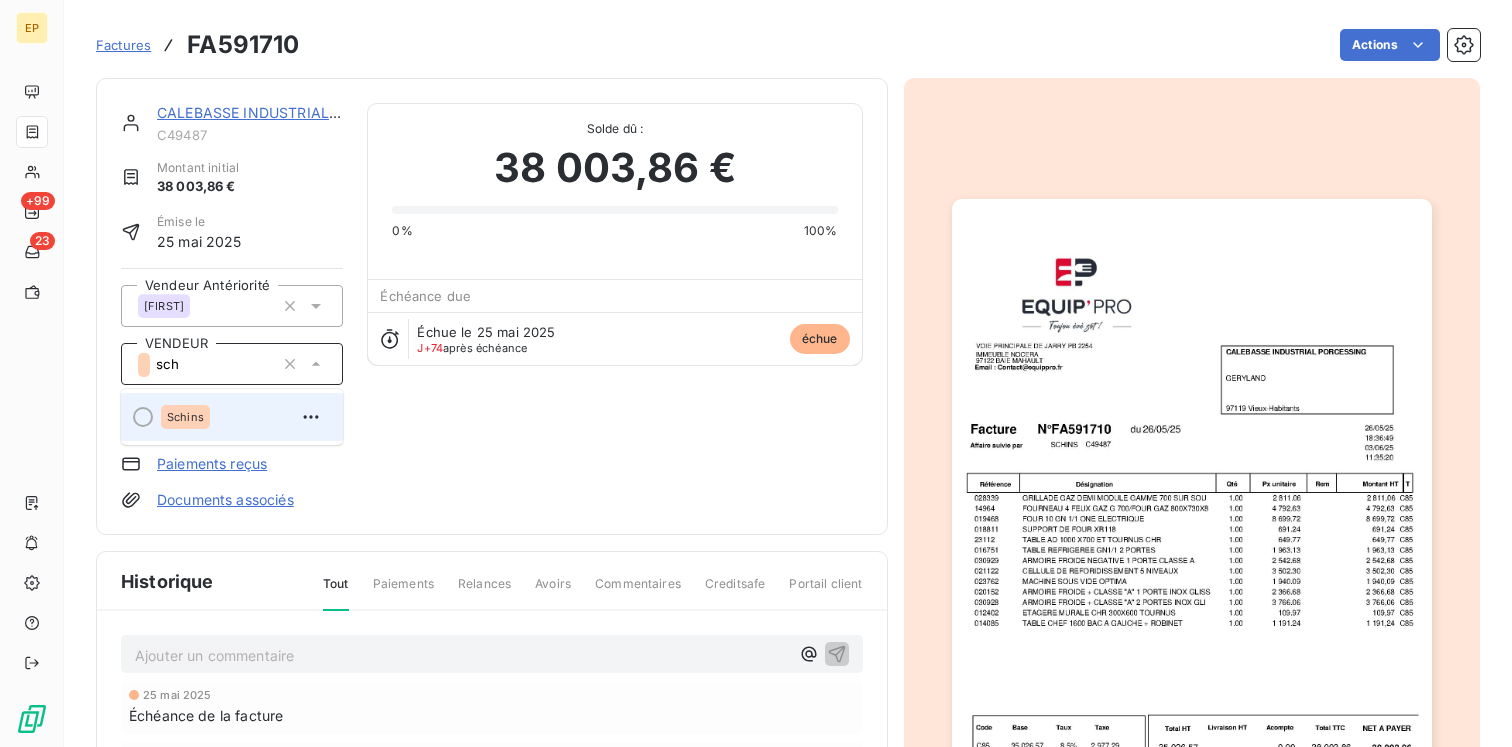 click on "Schins" at bounding box center (244, 417) 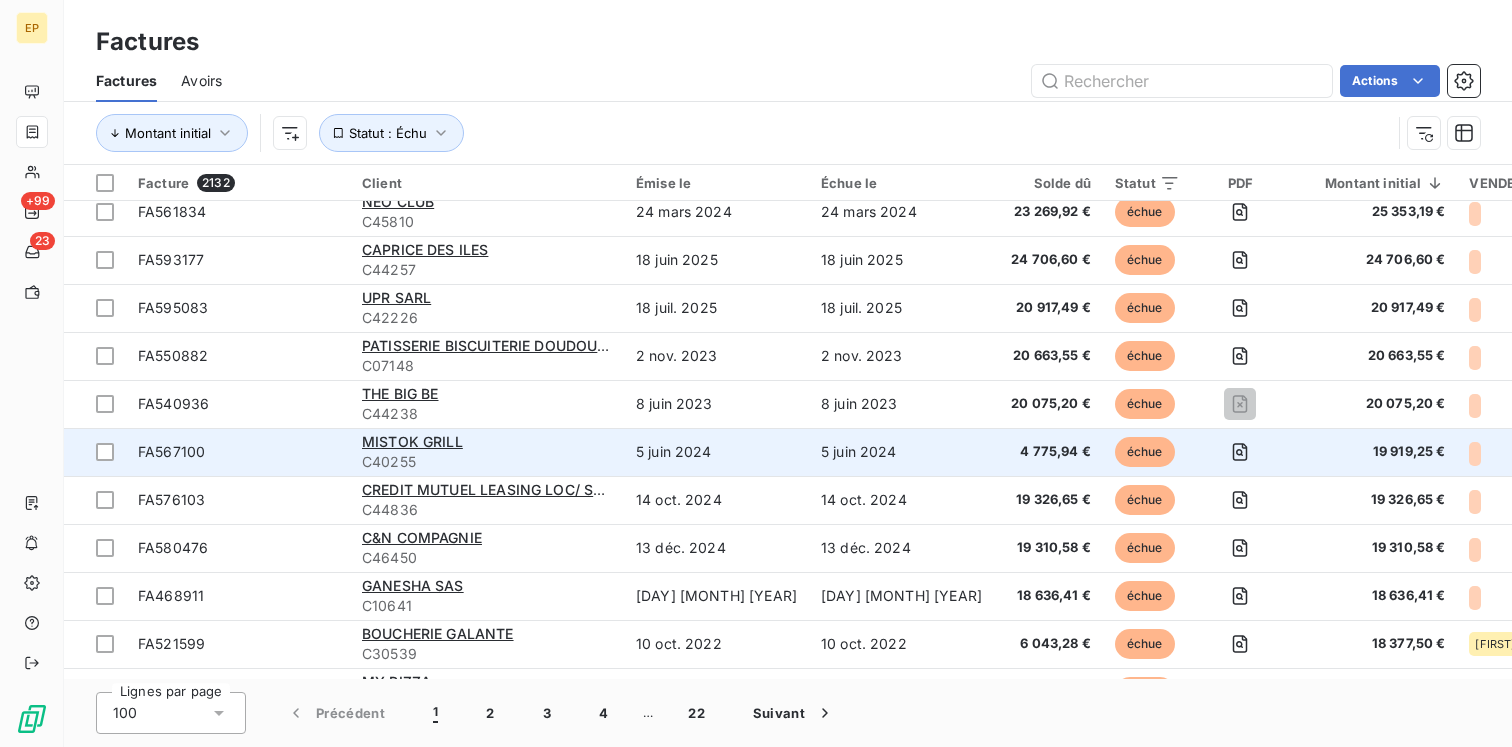 scroll, scrollTop: 1689, scrollLeft: 0, axis: vertical 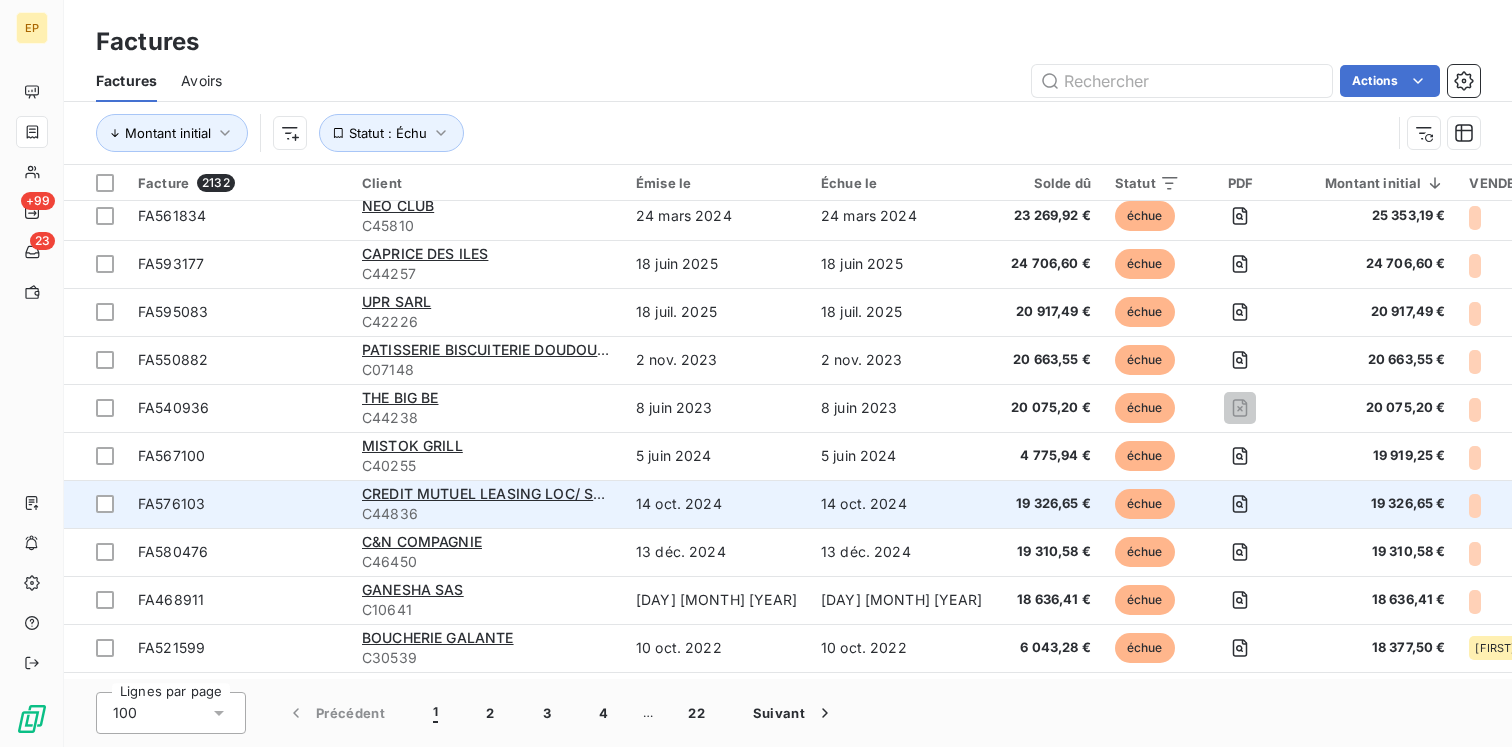 click on "FA576103" at bounding box center [171, 503] 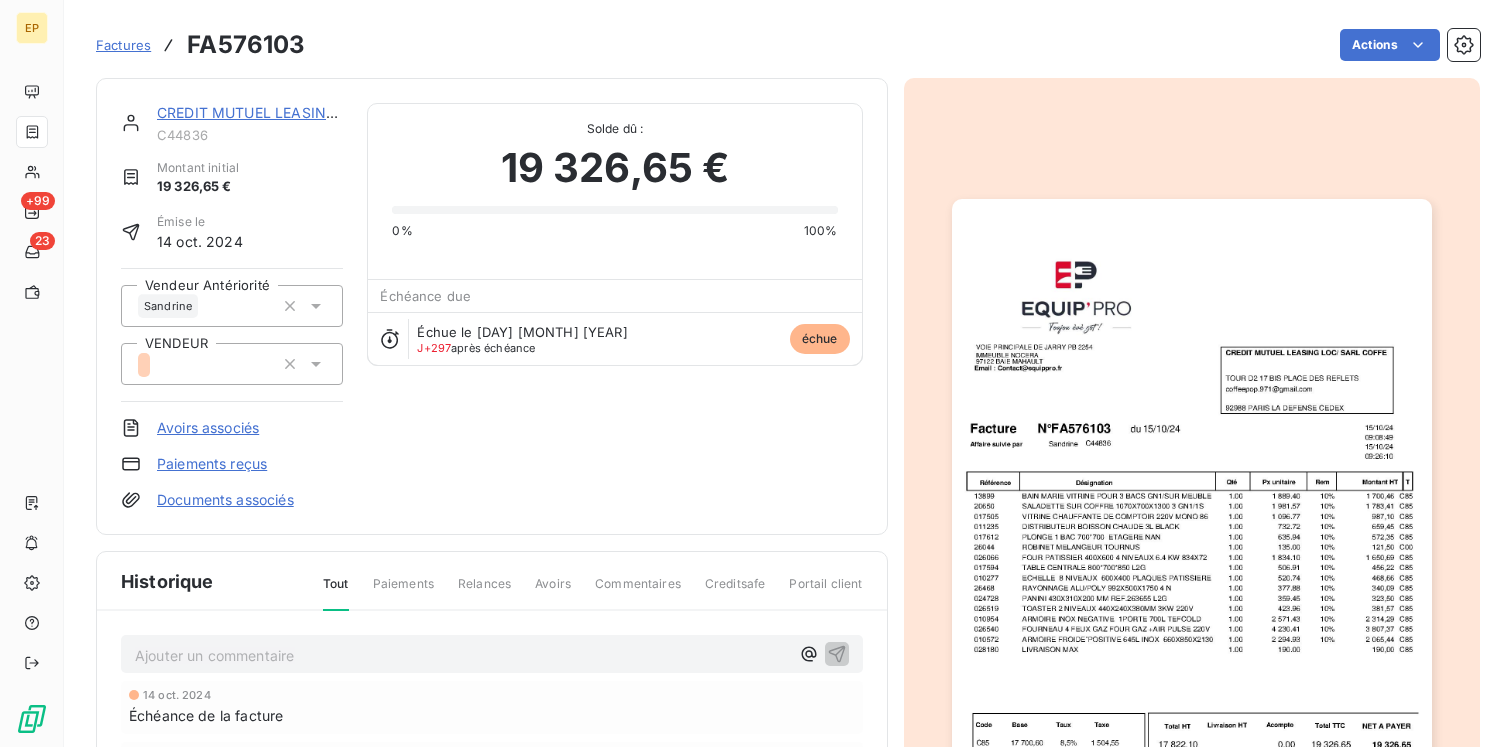 click at bounding box center (206, 363) 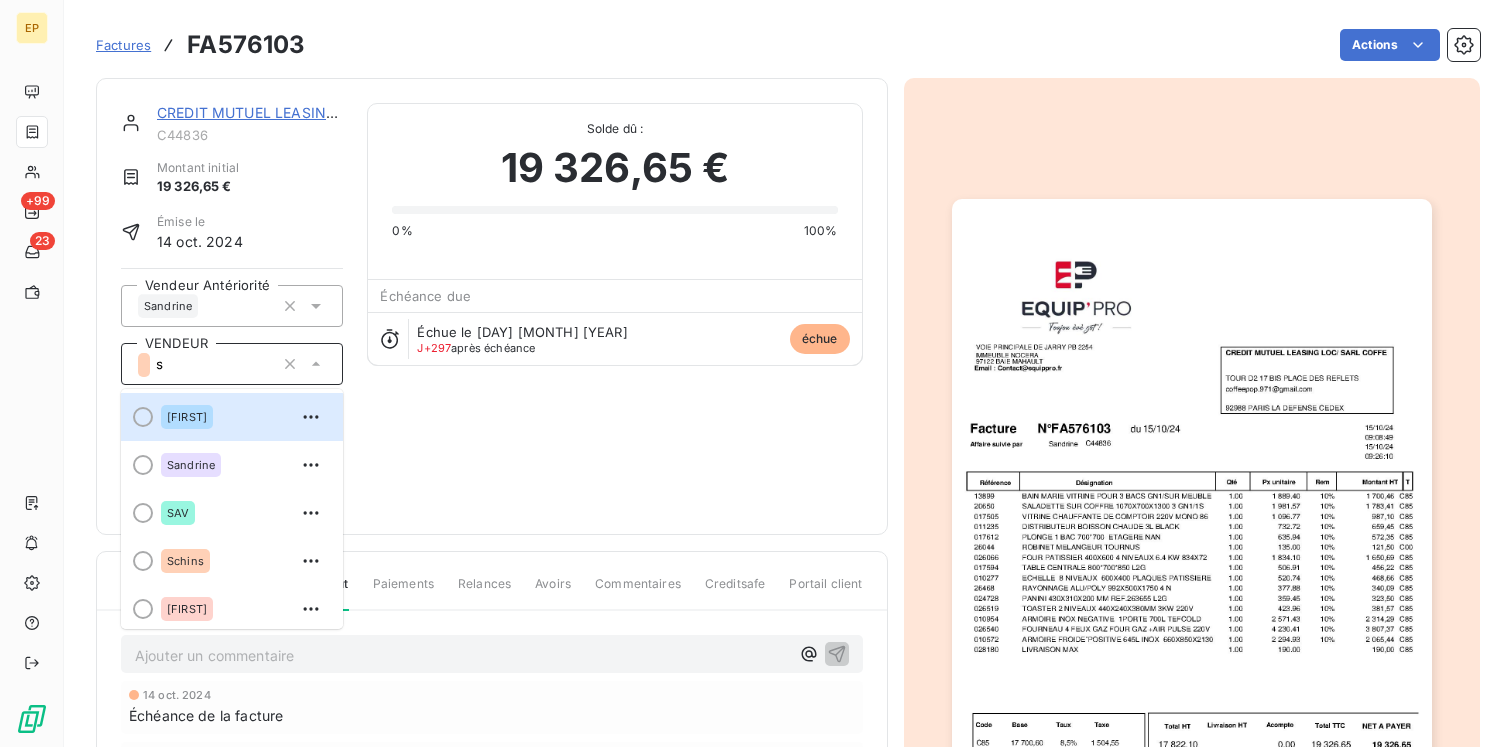 type on "sa" 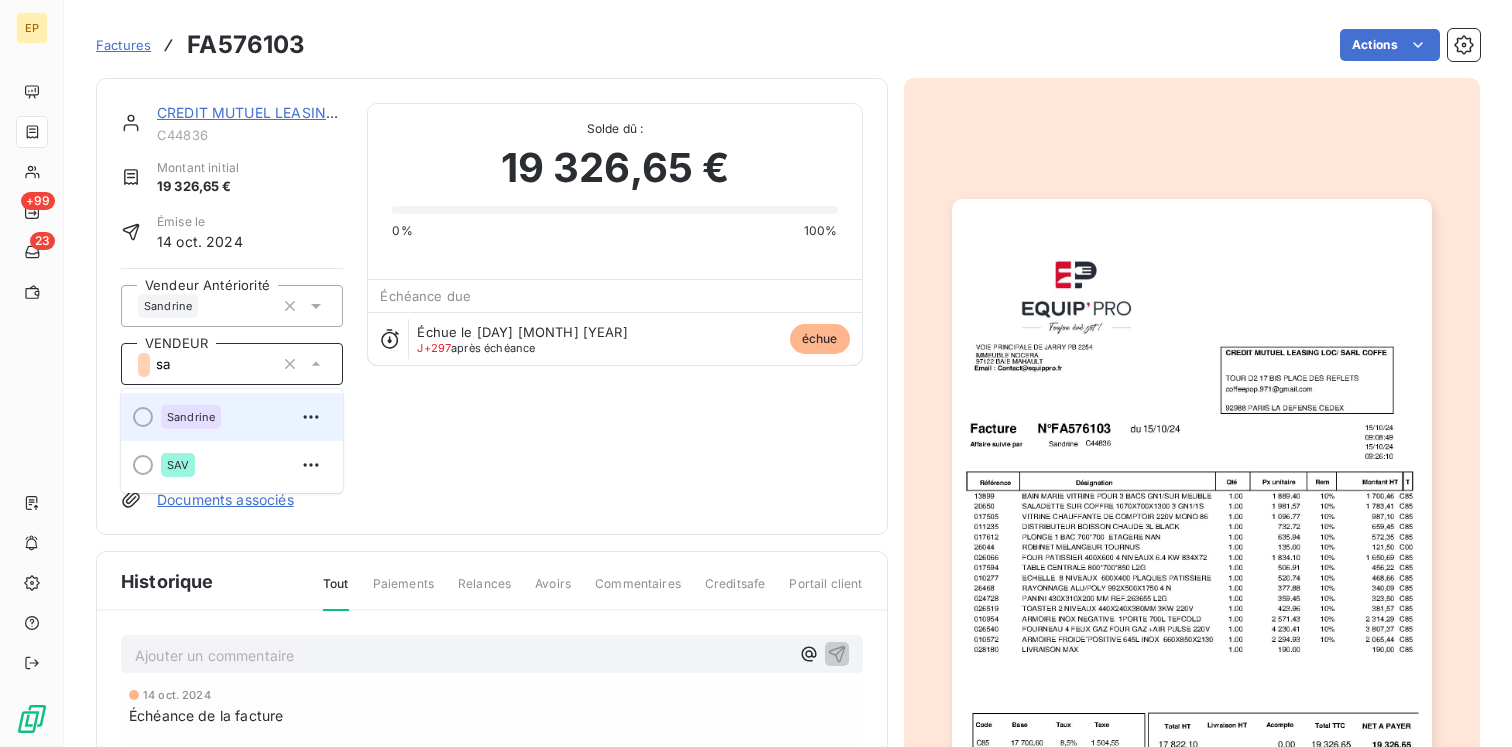 click on "Sandrine" at bounding box center [191, 417] 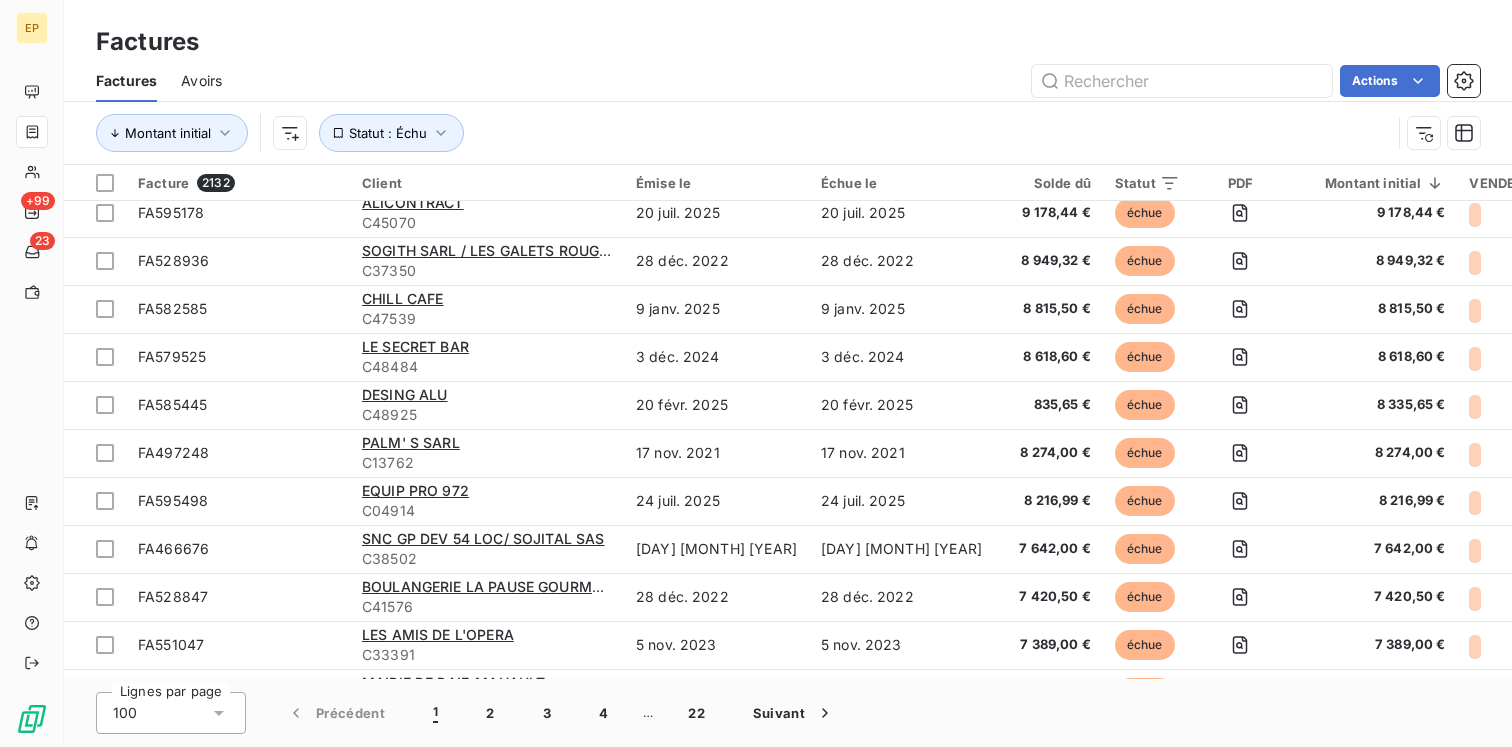 scroll, scrollTop: 3581, scrollLeft: 0, axis: vertical 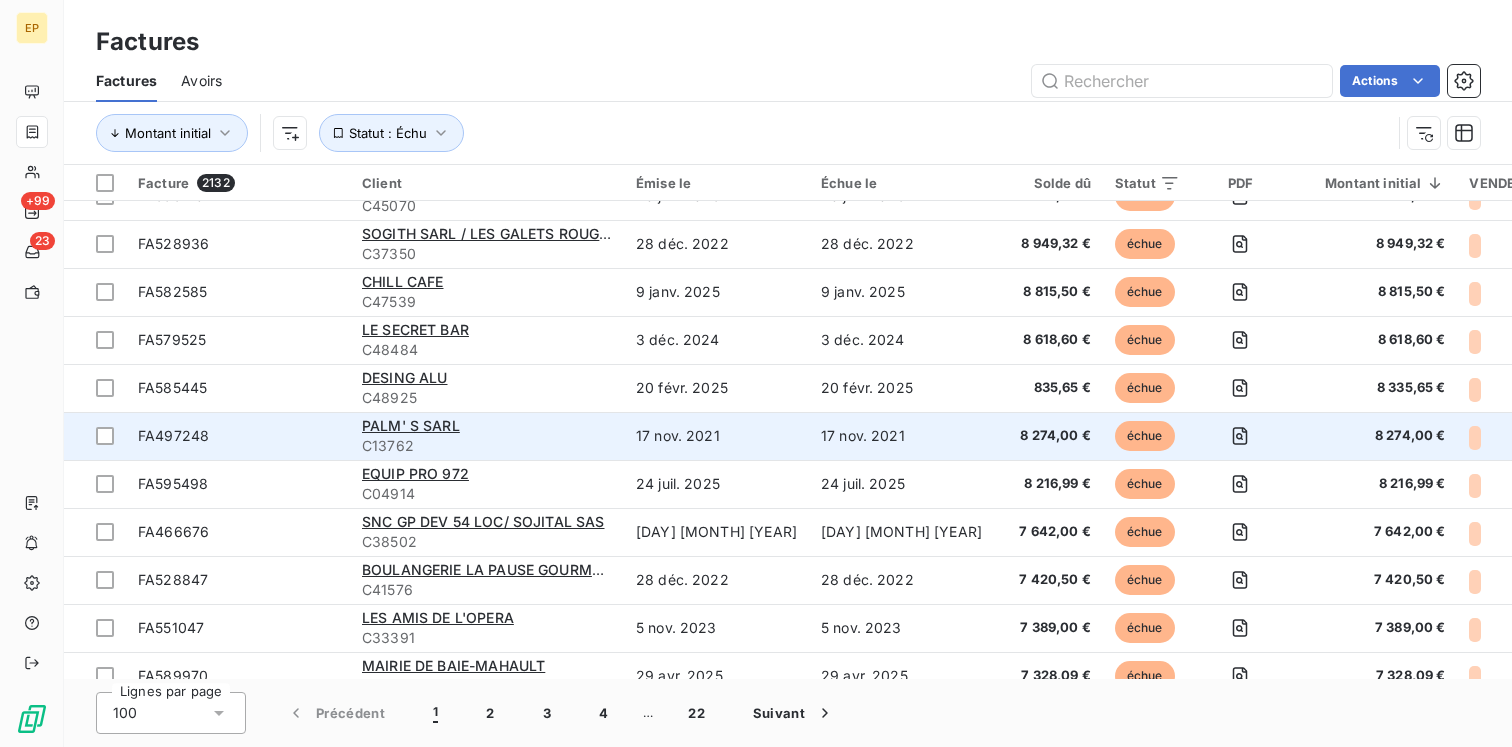 click on "FA497248" at bounding box center [173, 435] 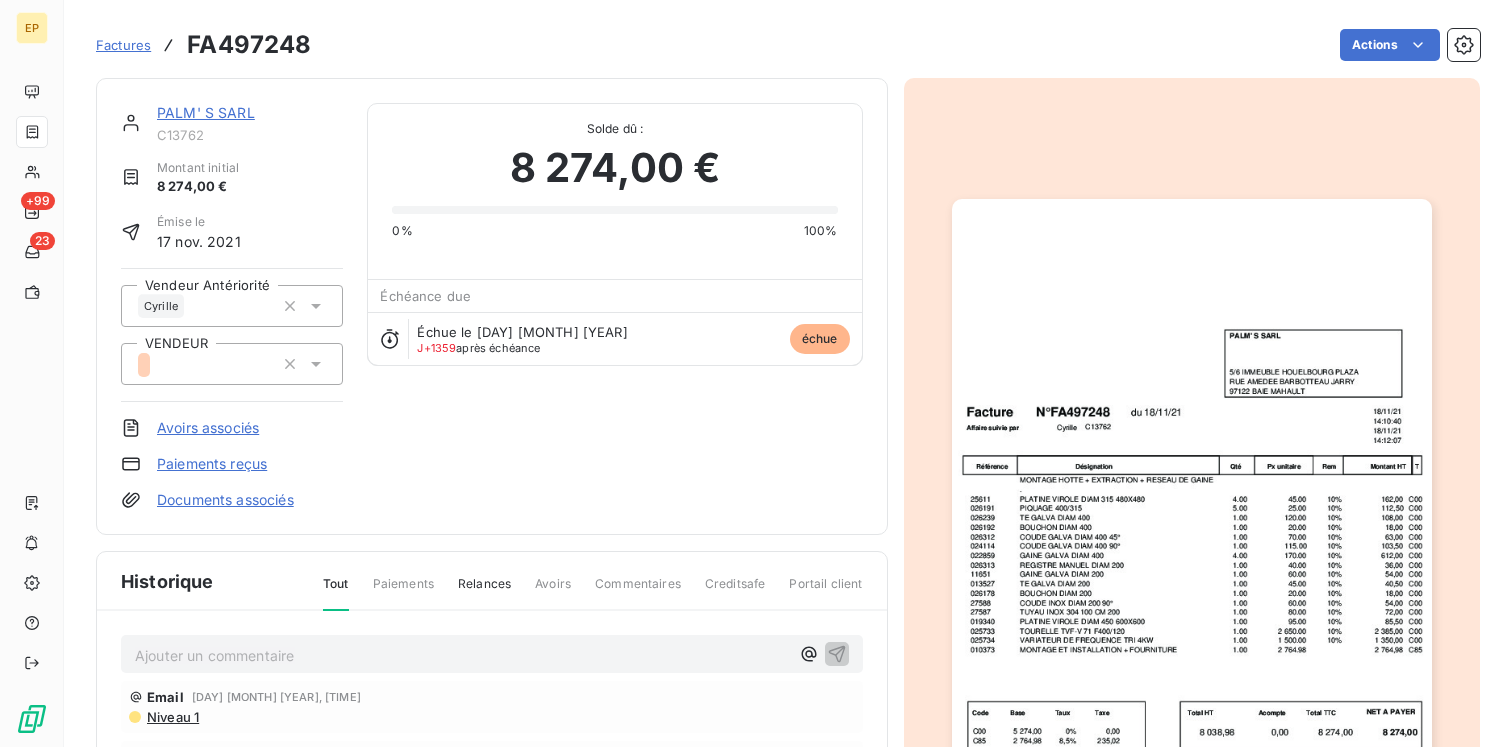 click 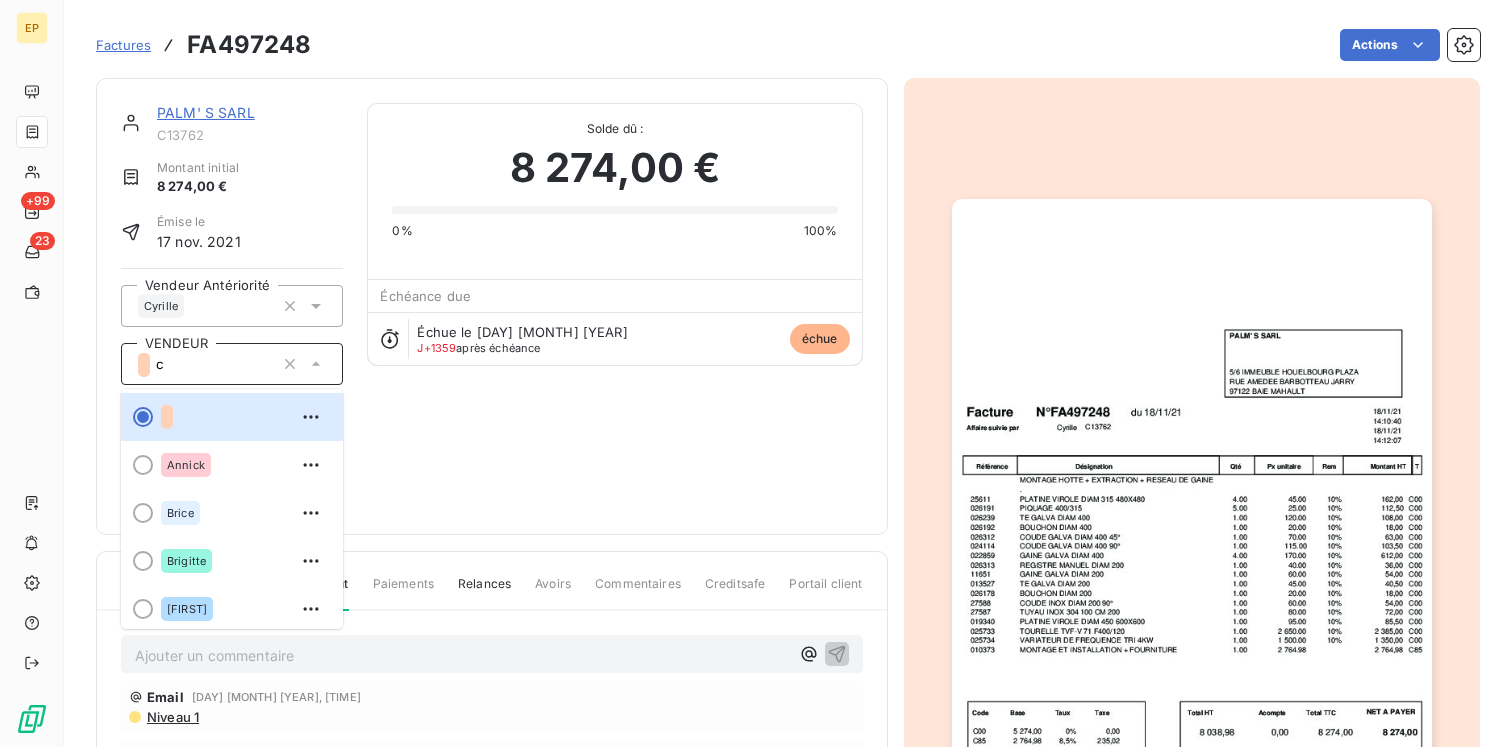 type on "cy" 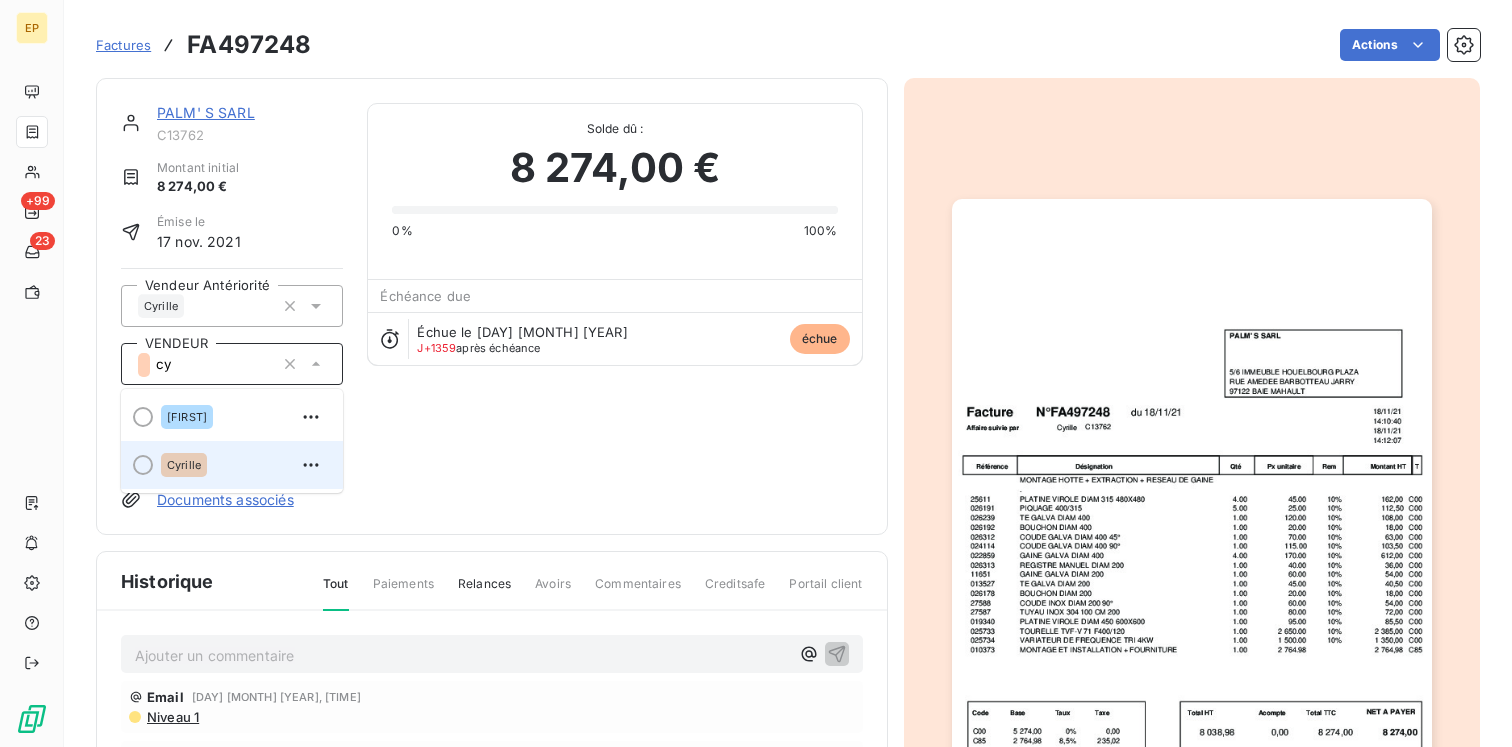 click on "Cyrille" at bounding box center [184, 465] 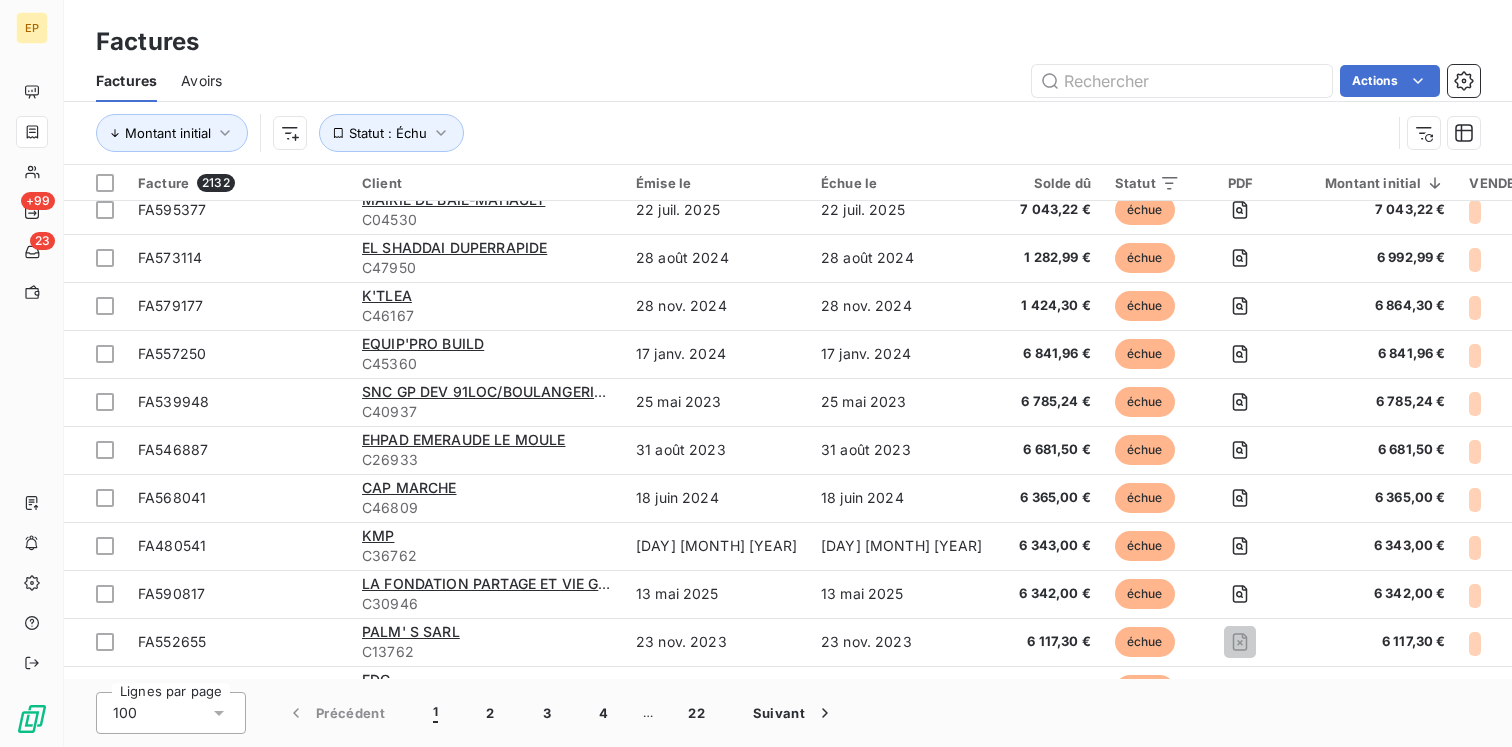 scroll, scrollTop: 4330, scrollLeft: 0, axis: vertical 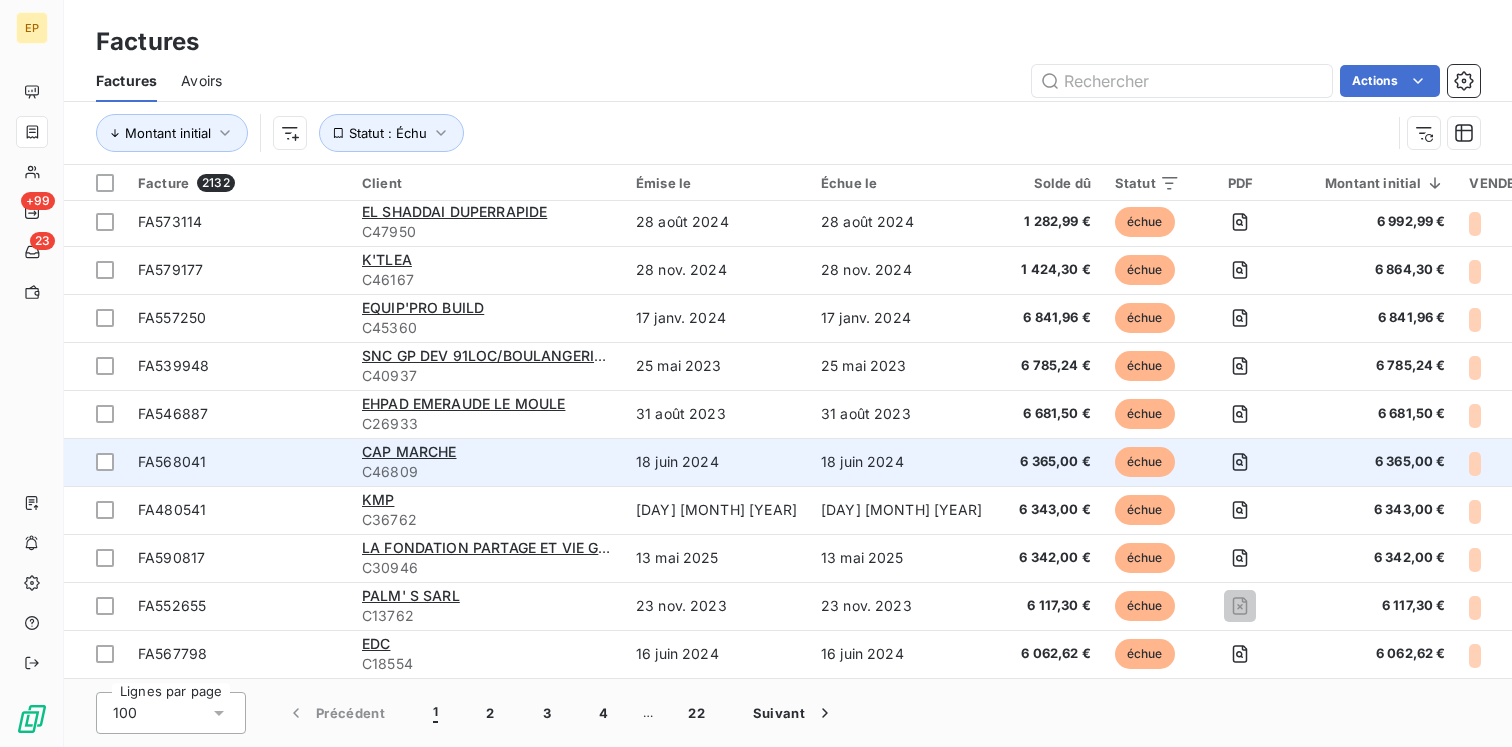 click on "FA568041" at bounding box center (172, 461) 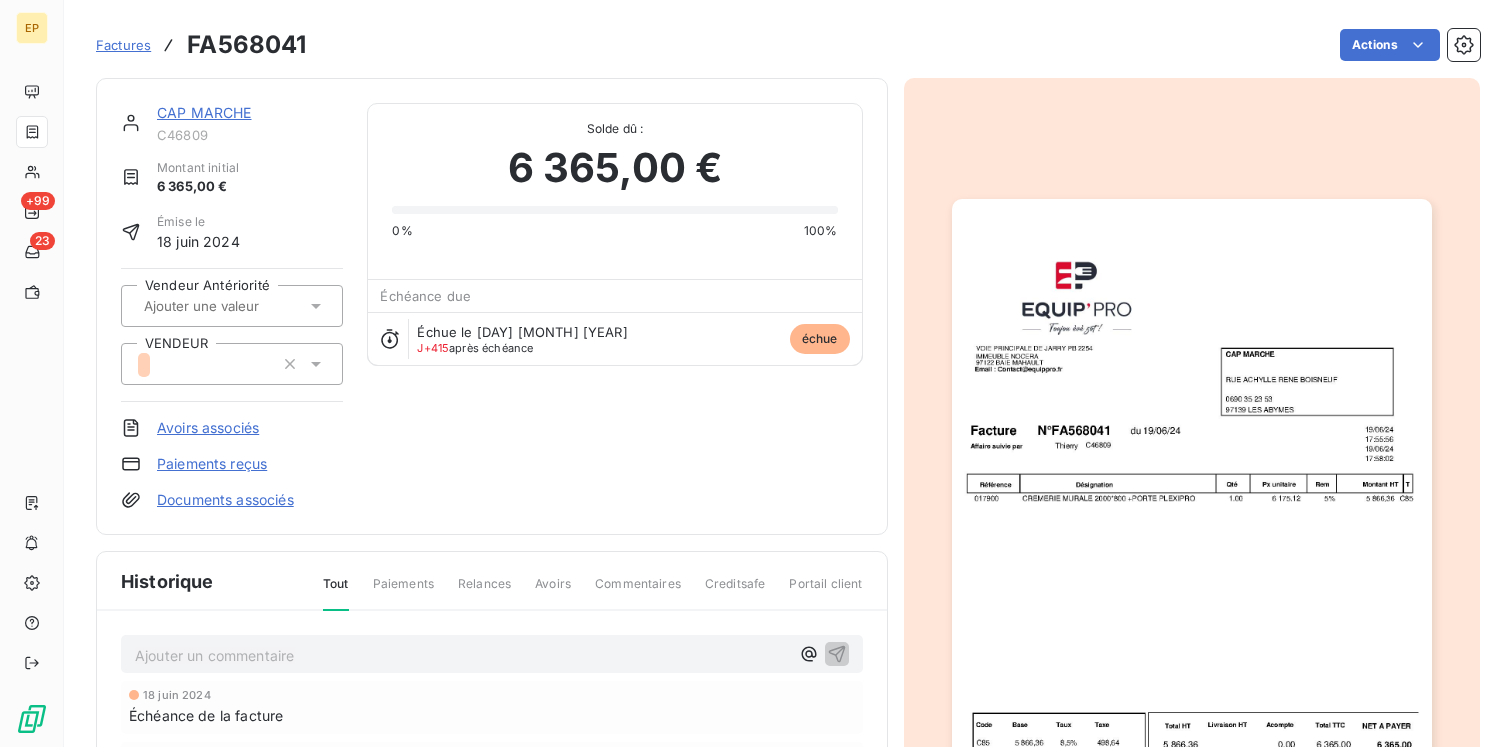 click 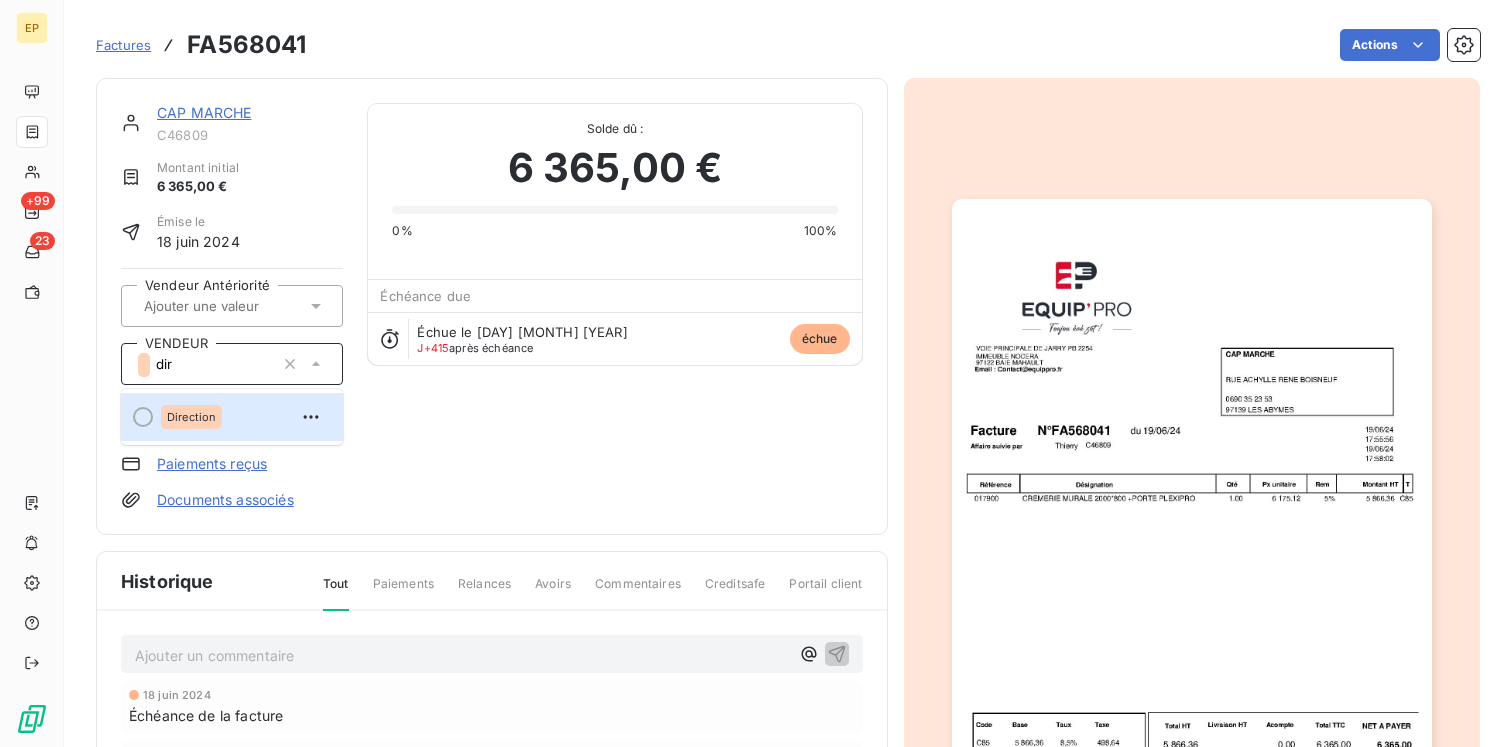 type on "dire" 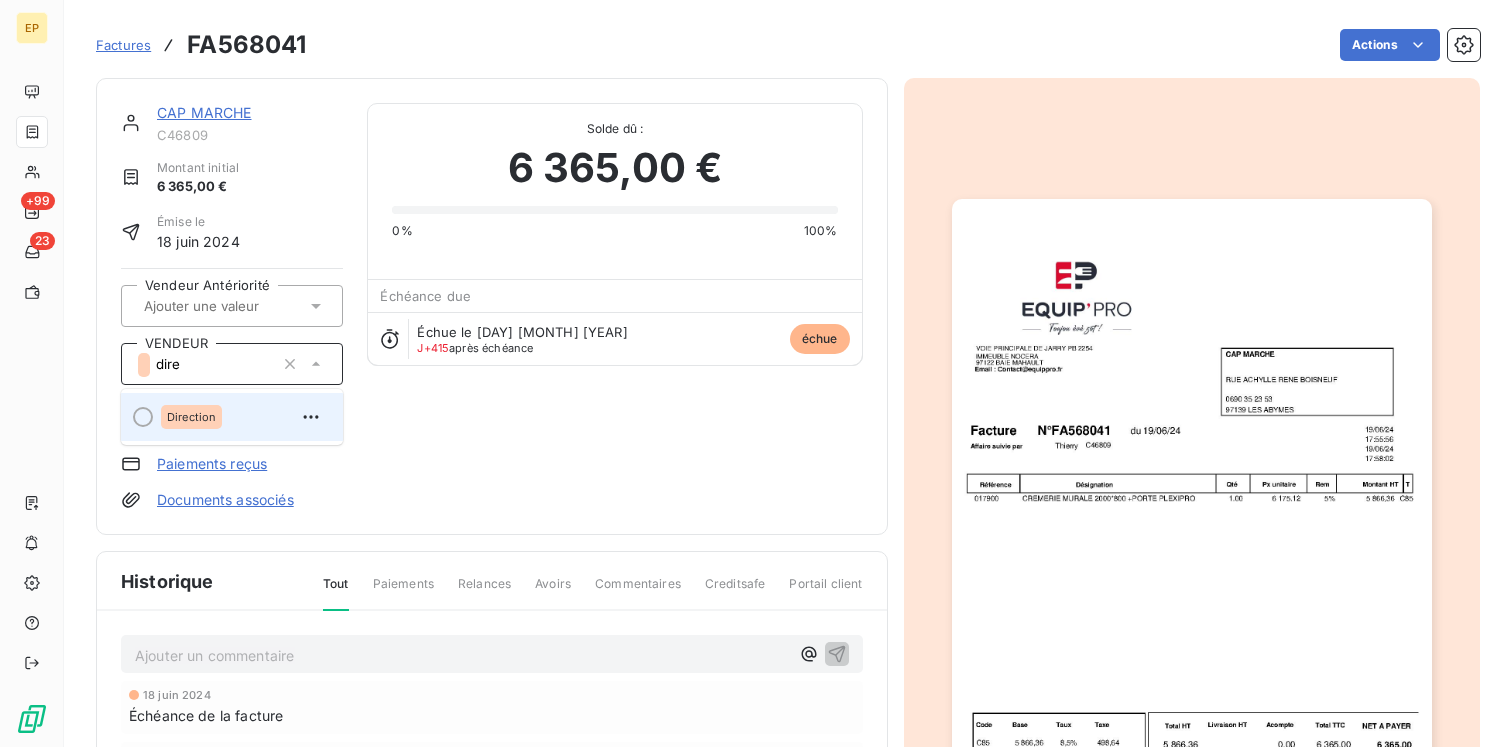 click on "Direction" at bounding box center [244, 417] 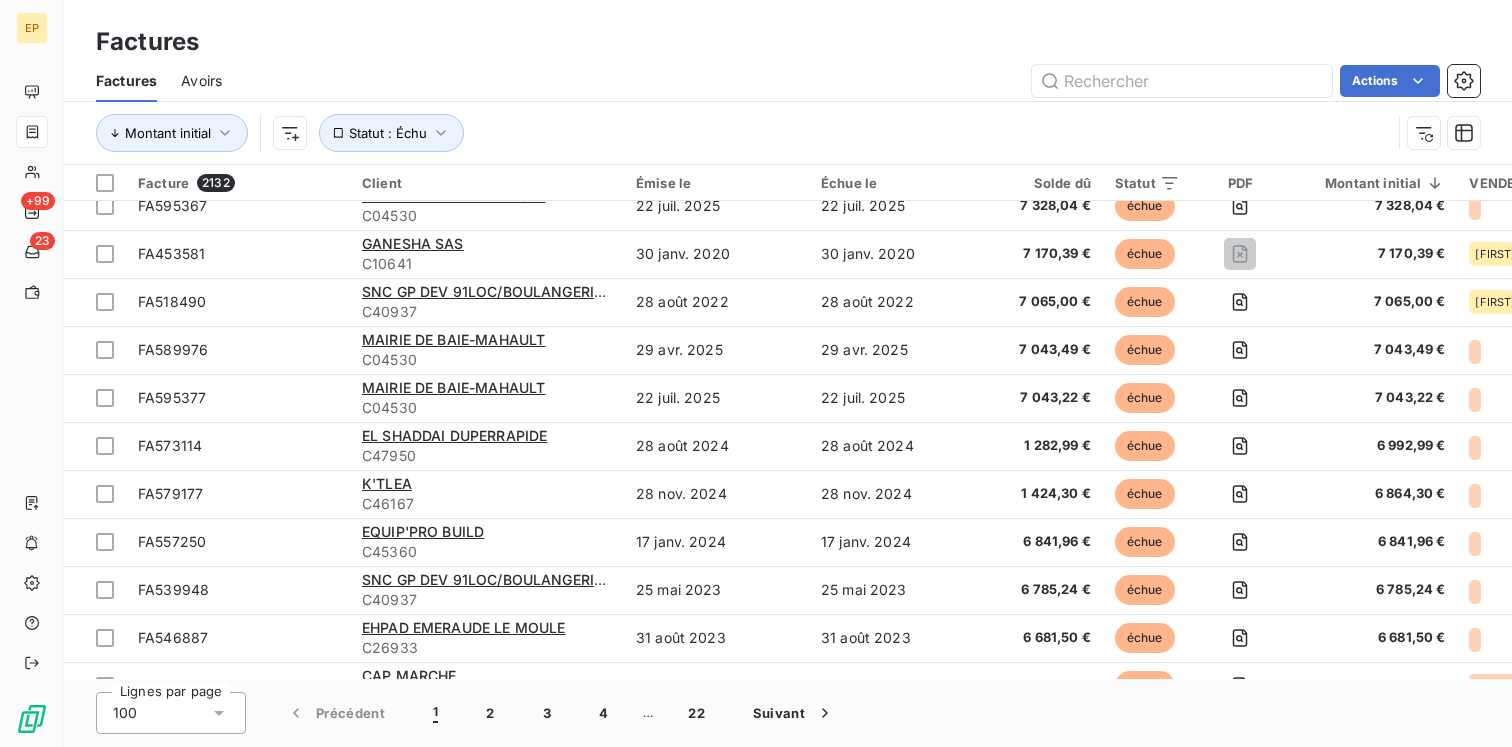 scroll, scrollTop: 4330, scrollLeft: 0, axis: vertical 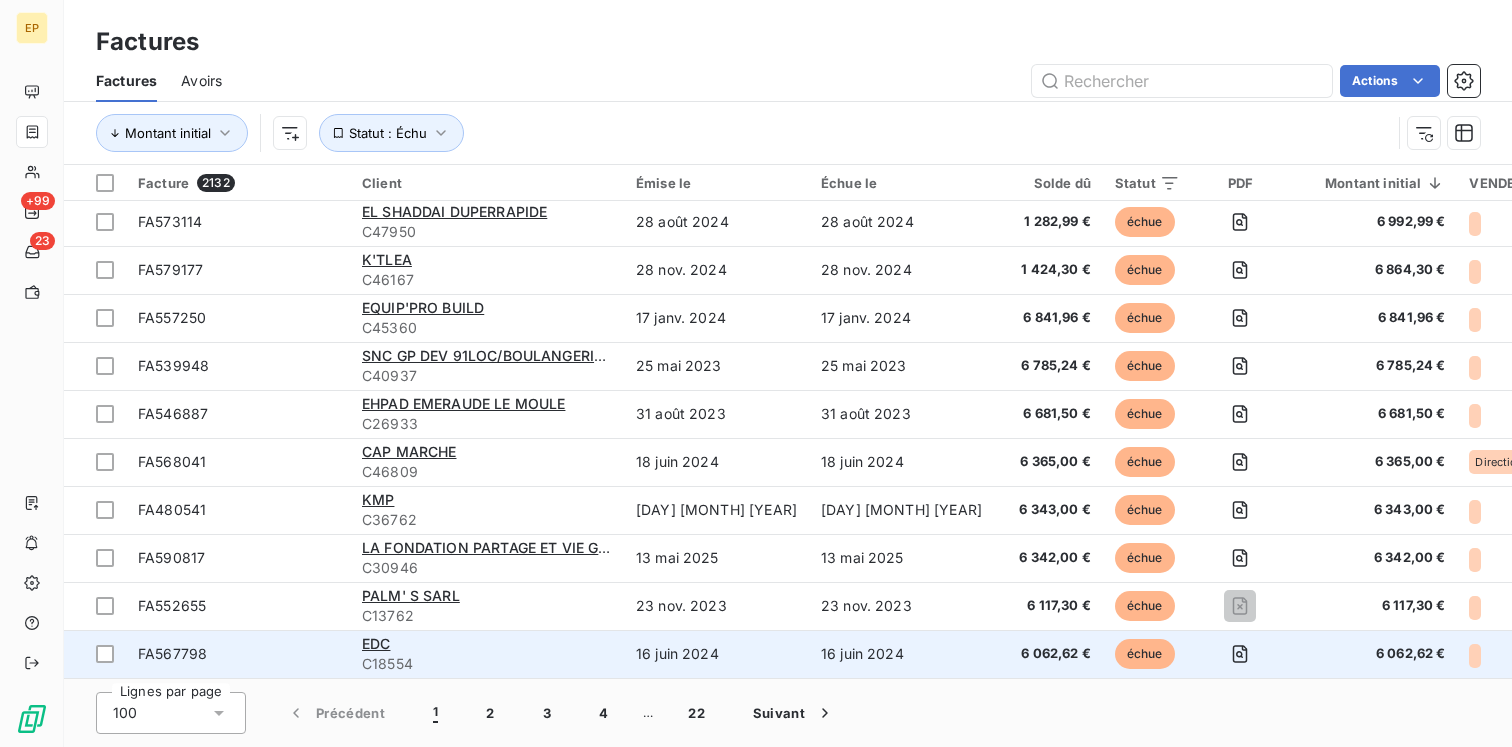 click on "FA567798" at bounding box center (238, 654) 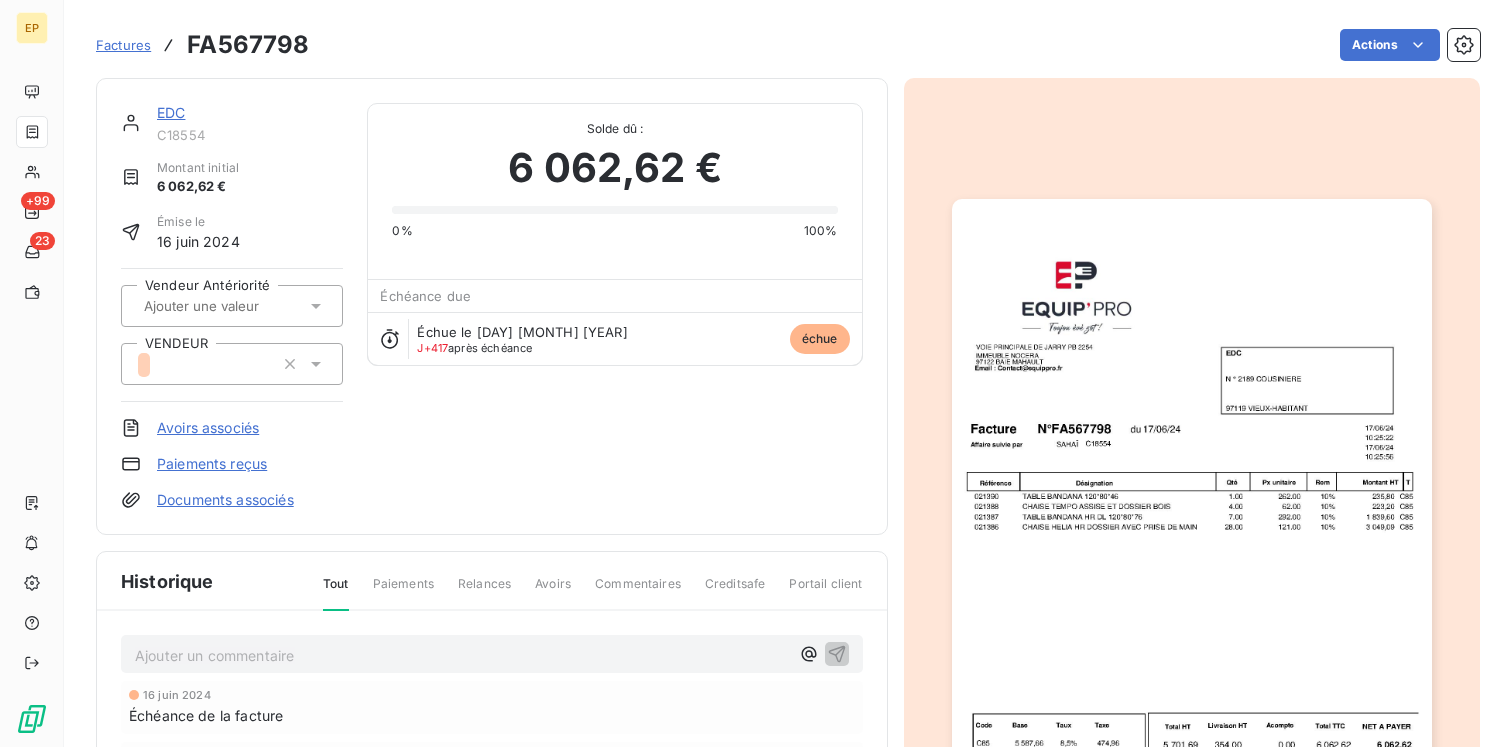 click 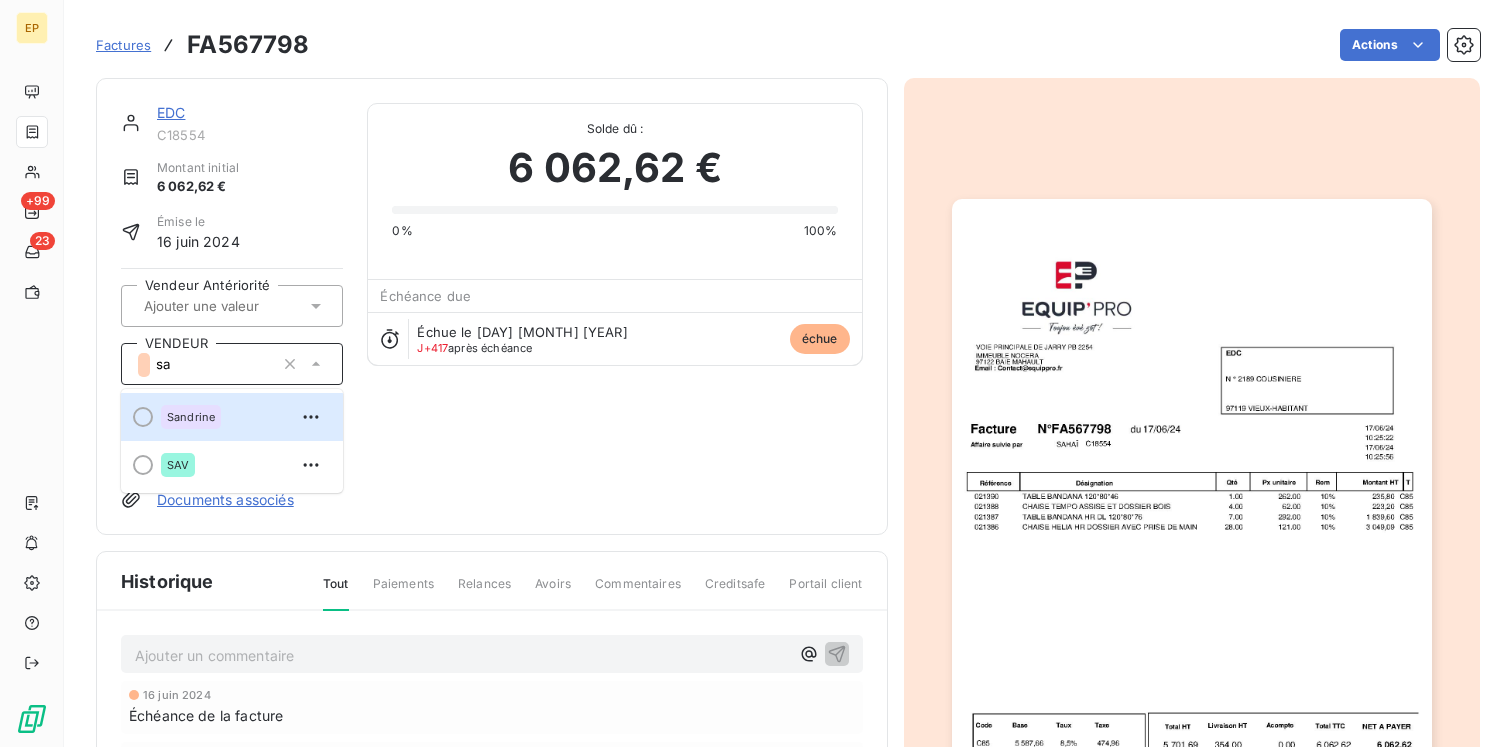 type on "s" 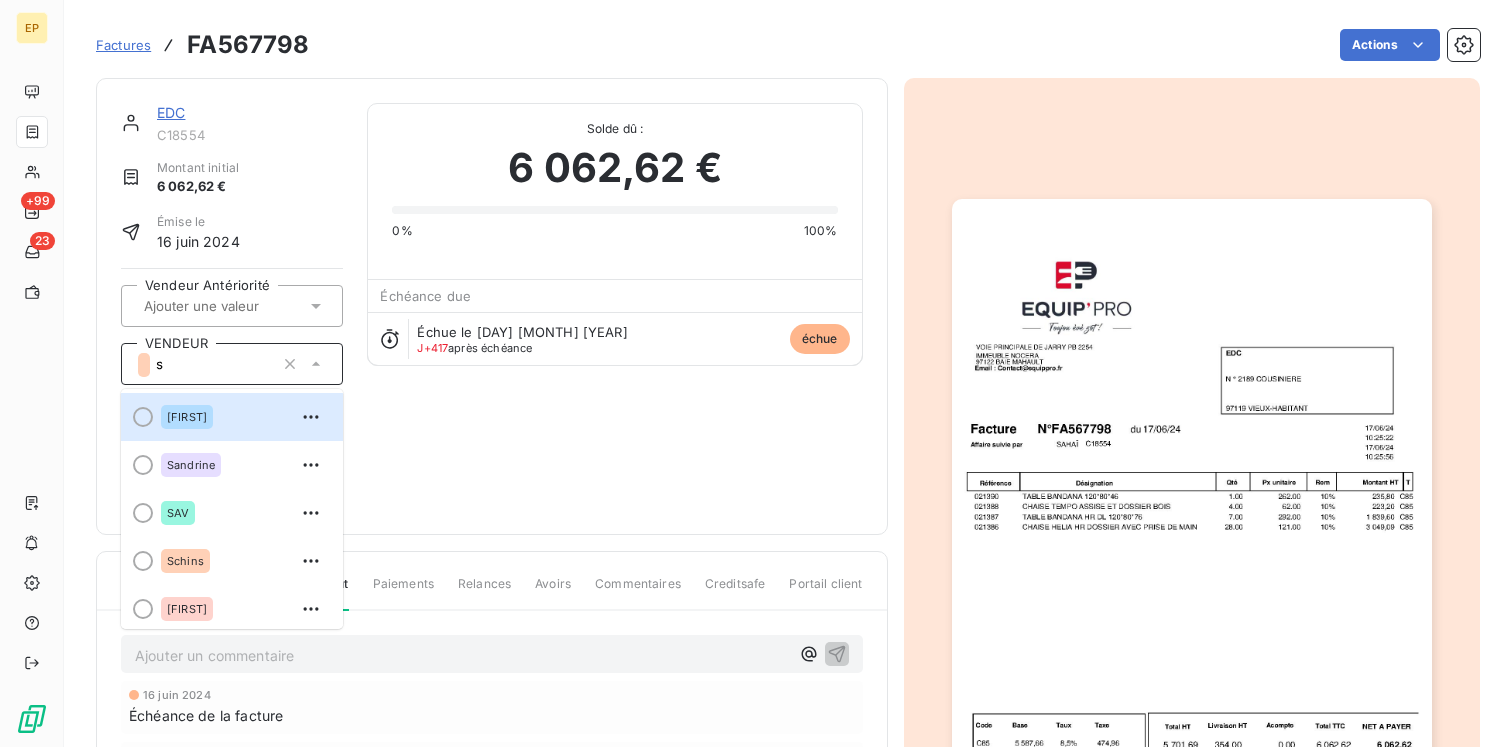 type 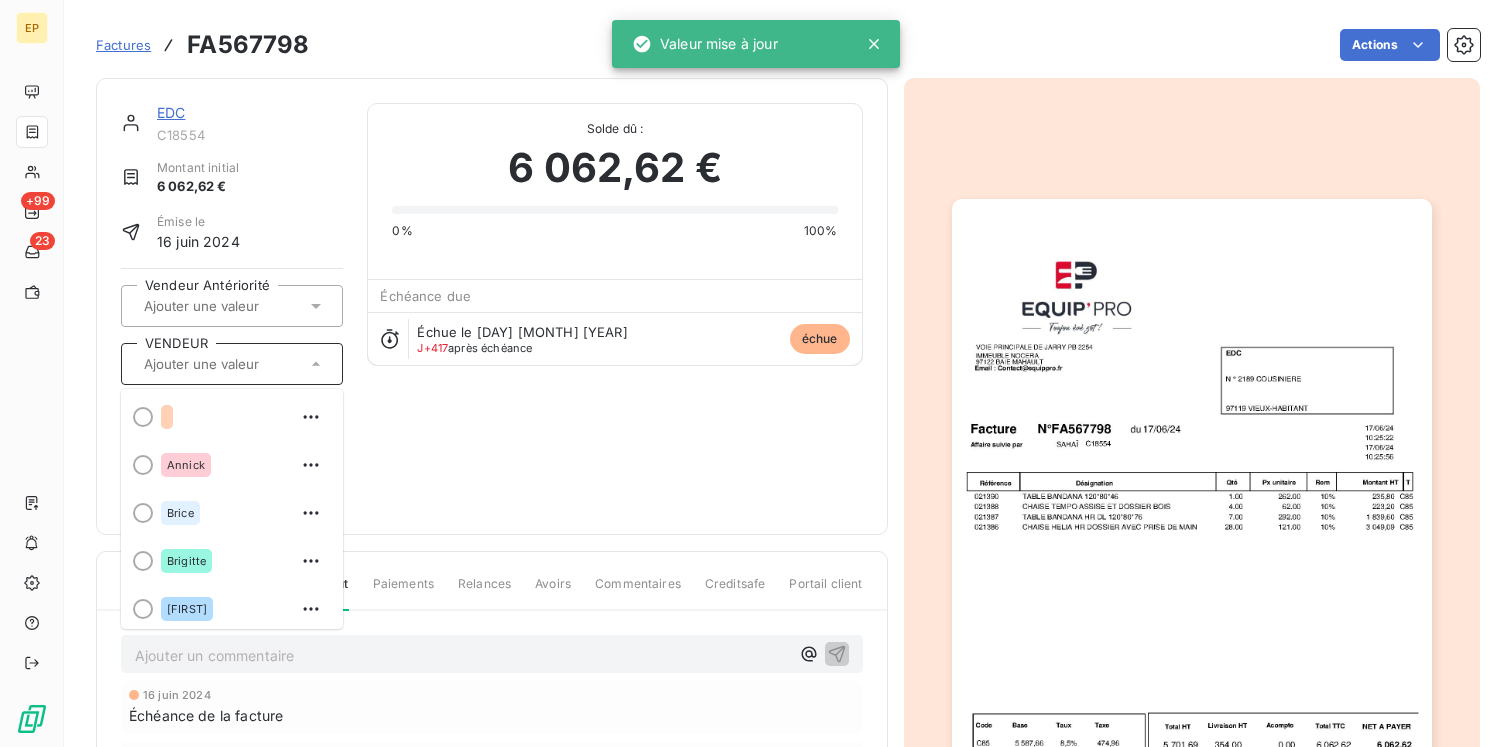 click on "EDC C18554 Montant initial 6 062,62€ Émise le [DAY] [MONTH] [YEAR] Vendeur Antériorité VENDEUR Annick Brice Brigitte Cynthia Cyrille Direction Jean-Pierre Jean-Yves Kendric Labru Ladeon Lila Marie Mickel ange Natacha Philippe L'HENRY Robert Sandrine SAV Schins Stephane Thomas Avoirs associés Paiements reçus Documents associés Solde dù : 6 062,62€ 0% 100% Échéance due Échue le [DAY] [MONTH] [YEAR] J+[DAYS]  après échéance échue" at bounding box center [492, 306] 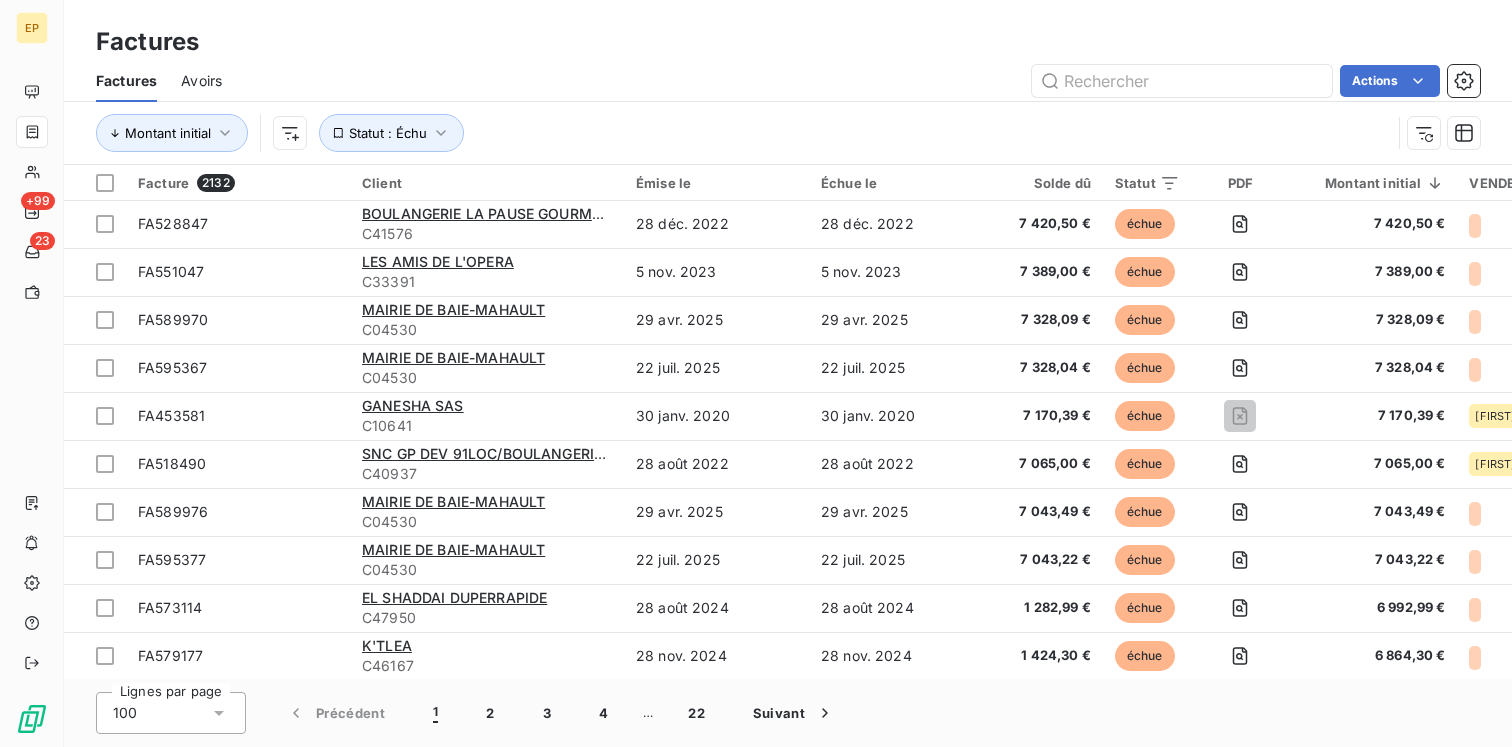 scroll, scrollTop: 4330, scrollLeft: 0, axis: vertical 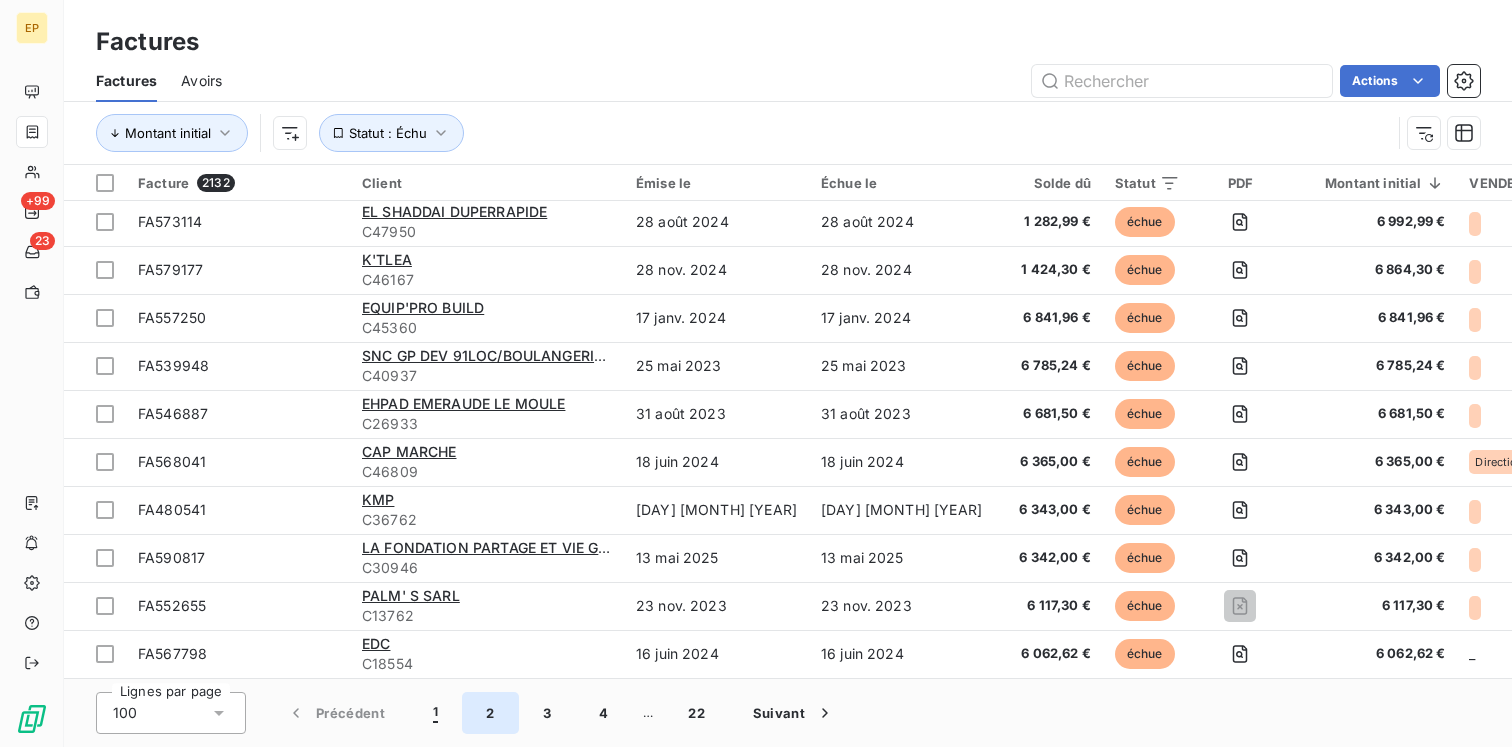 click on "2" at bounding box center [490, 713] 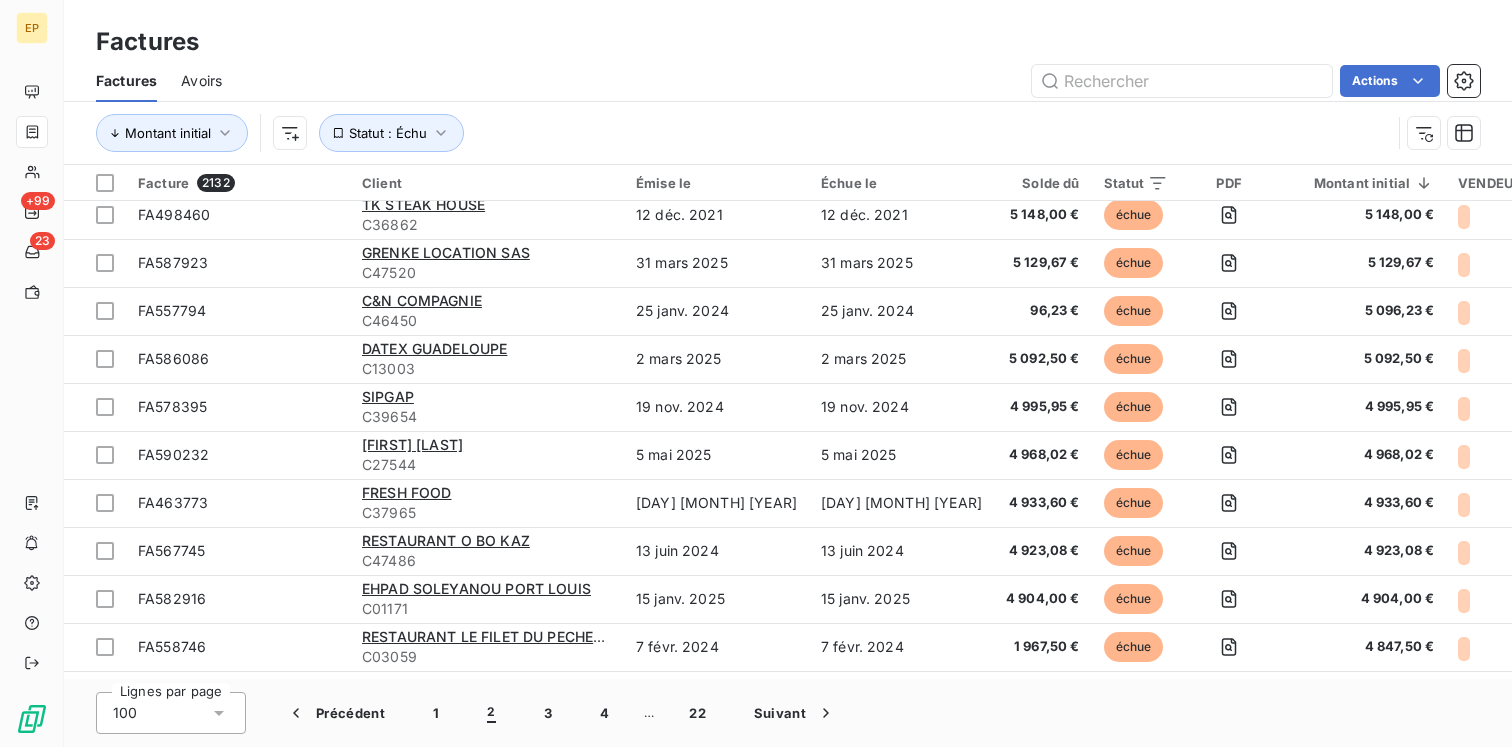 scroll, scrollTop: 4330, scrollLeft: 0, axis: vertical 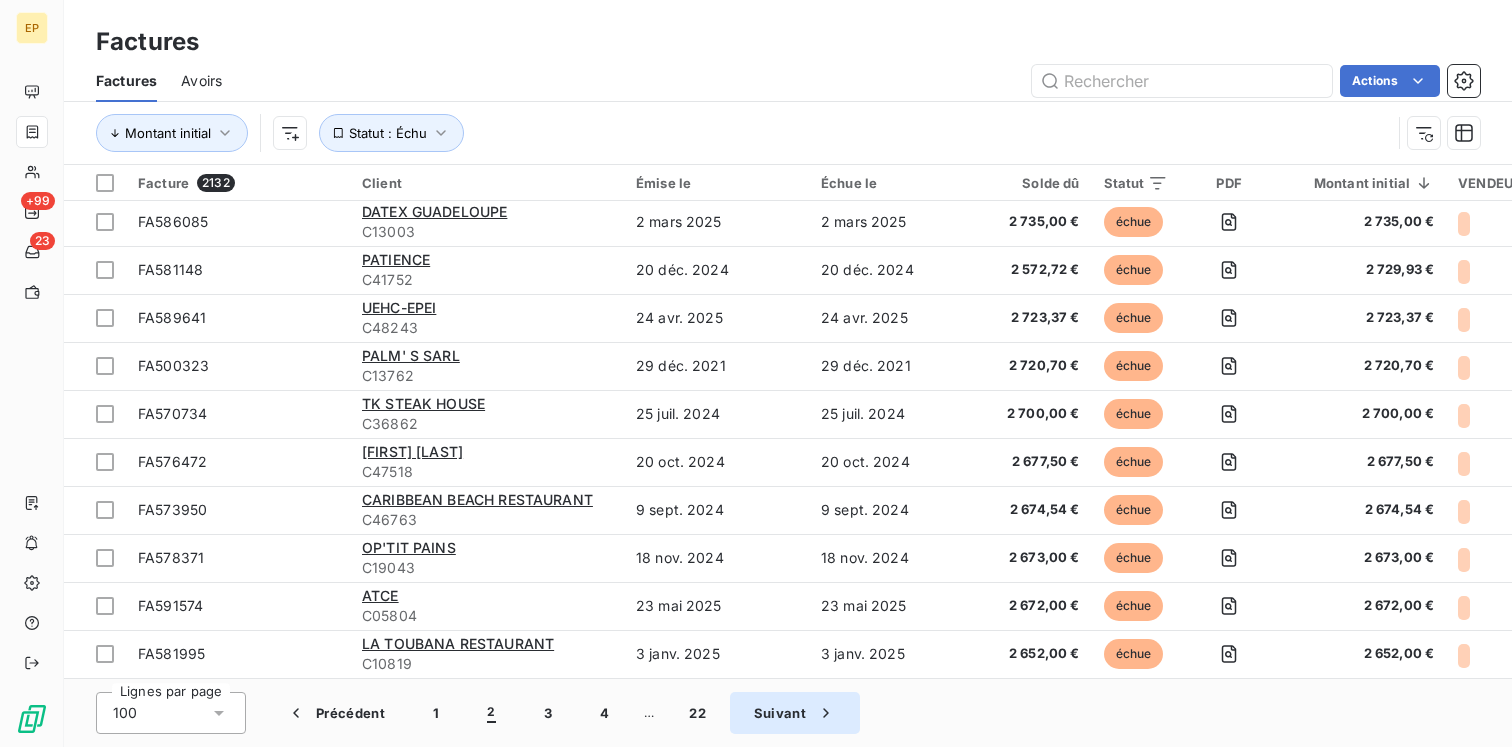 click on "Suivant" at bounding box center [795, 713] 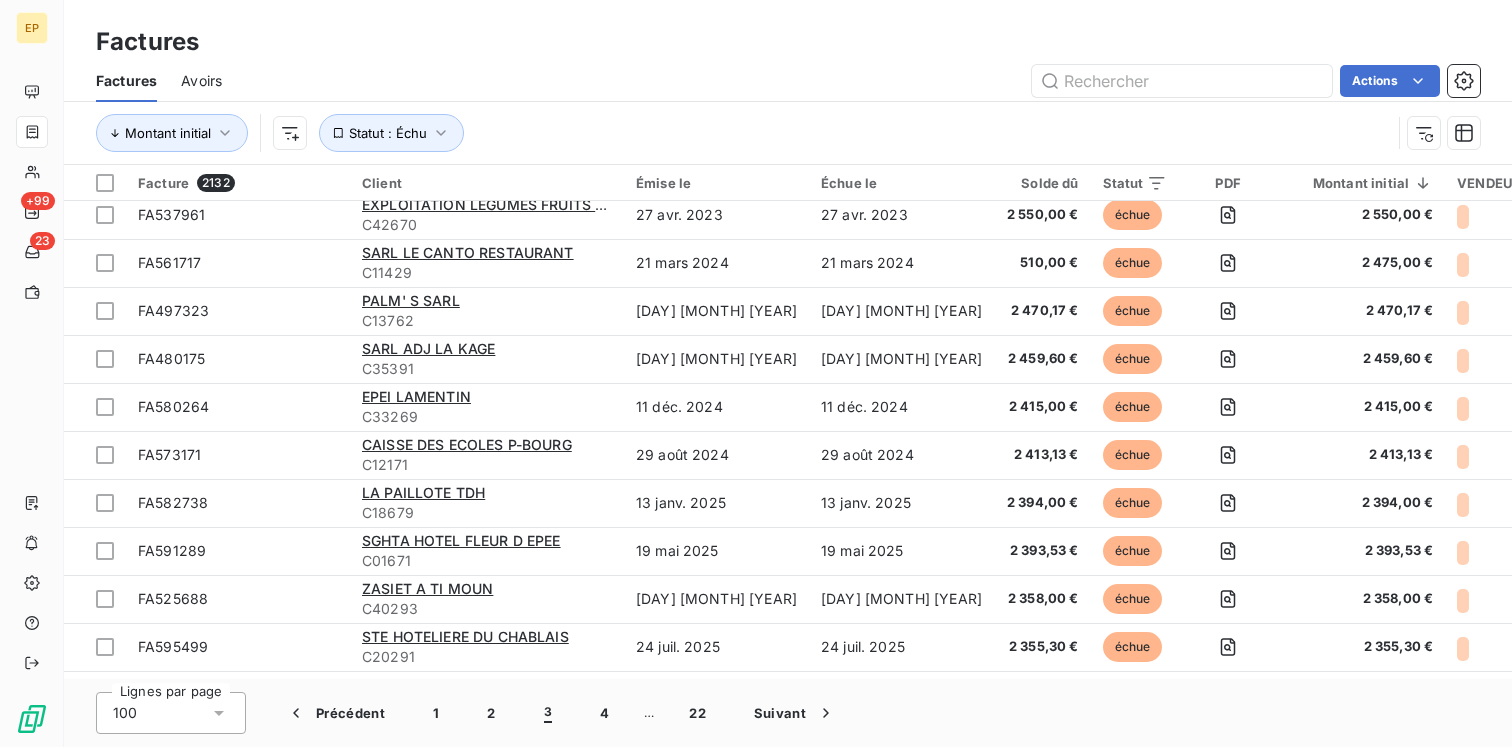 scroll, scrollTop: 4330, scrollLeft: 0, axis: vertical 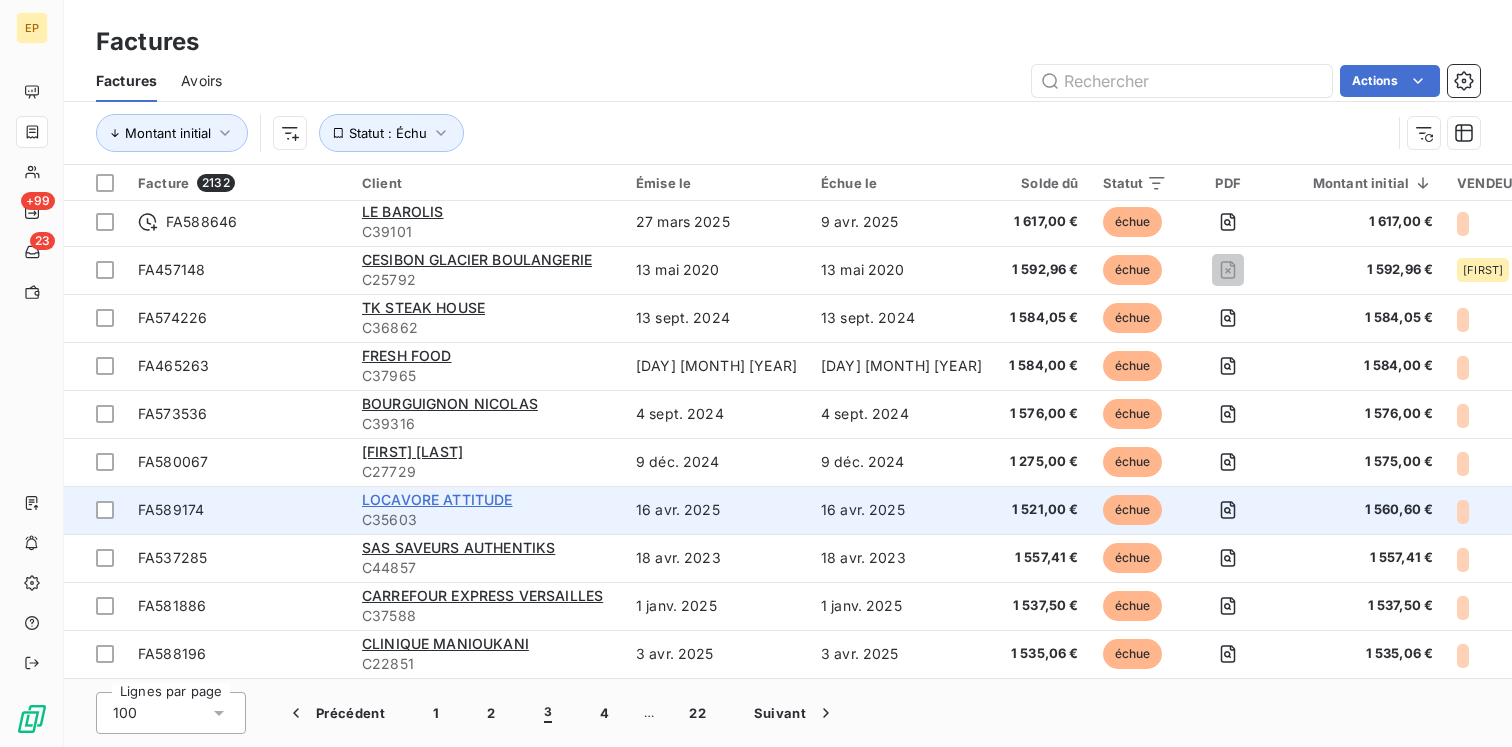 click on "LOCAVORE ATTITUDE" at bounding box center [437, 499] 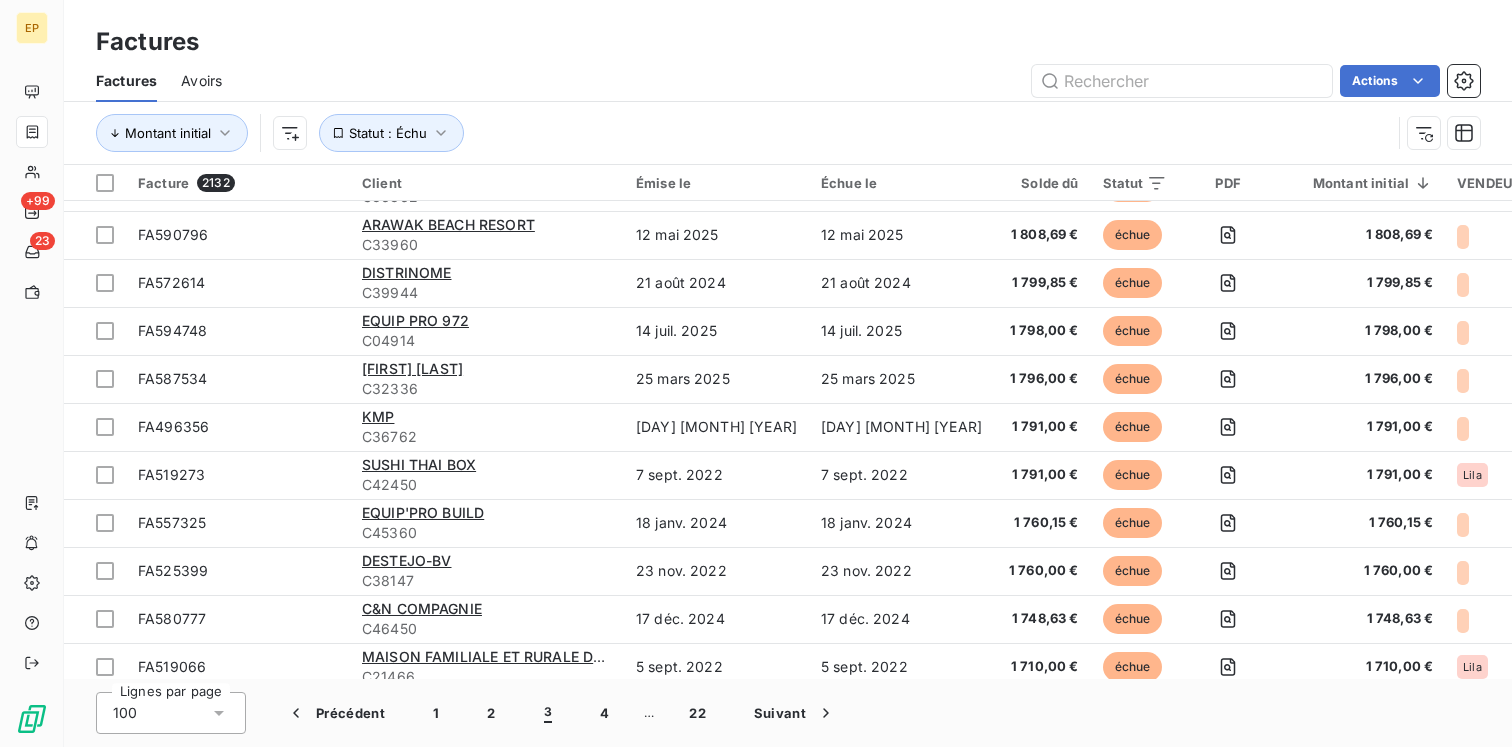 scroll, scrollTop: 4330, scrollLeft: 0, axis: vertical 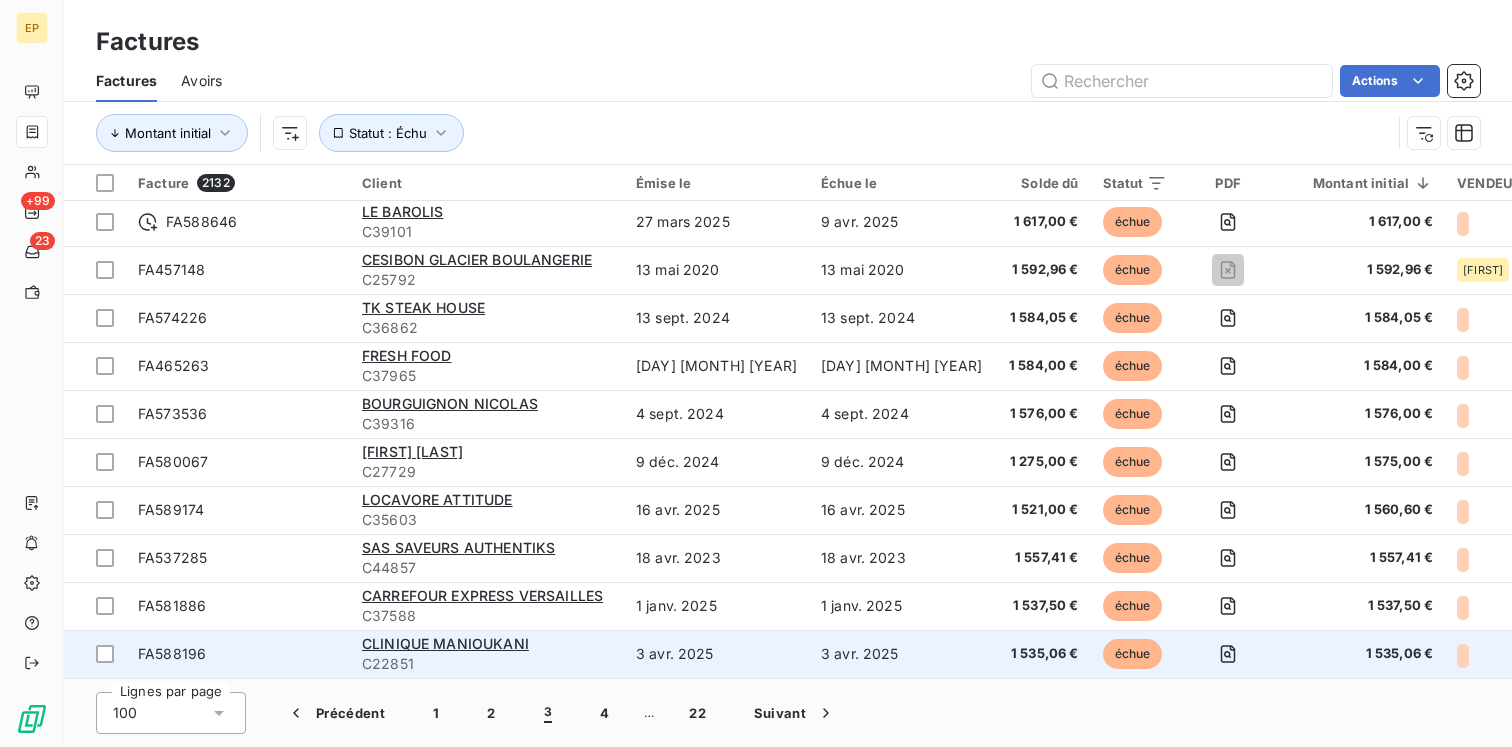 click on "FA588196" at bounding box center [172, 653] 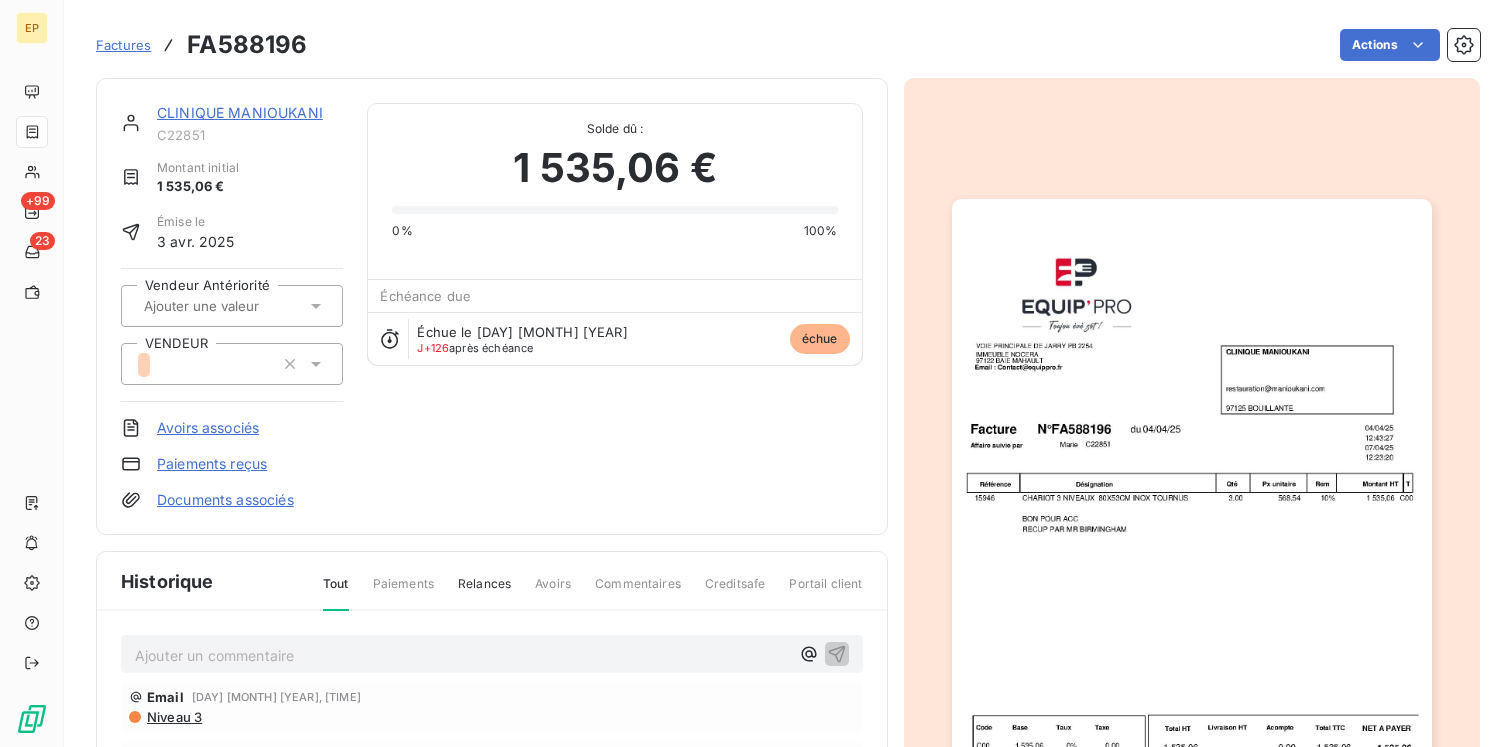 click 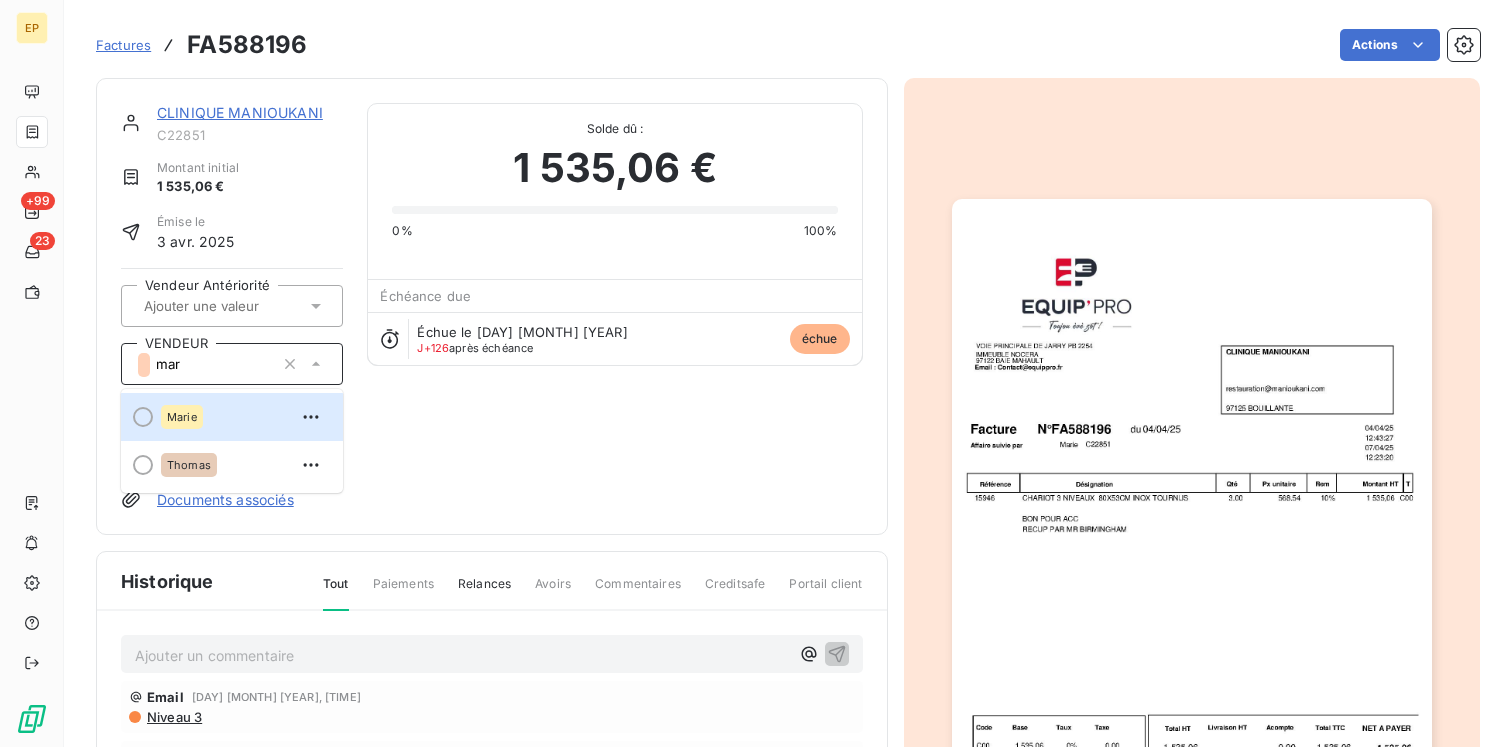 type on "mari" 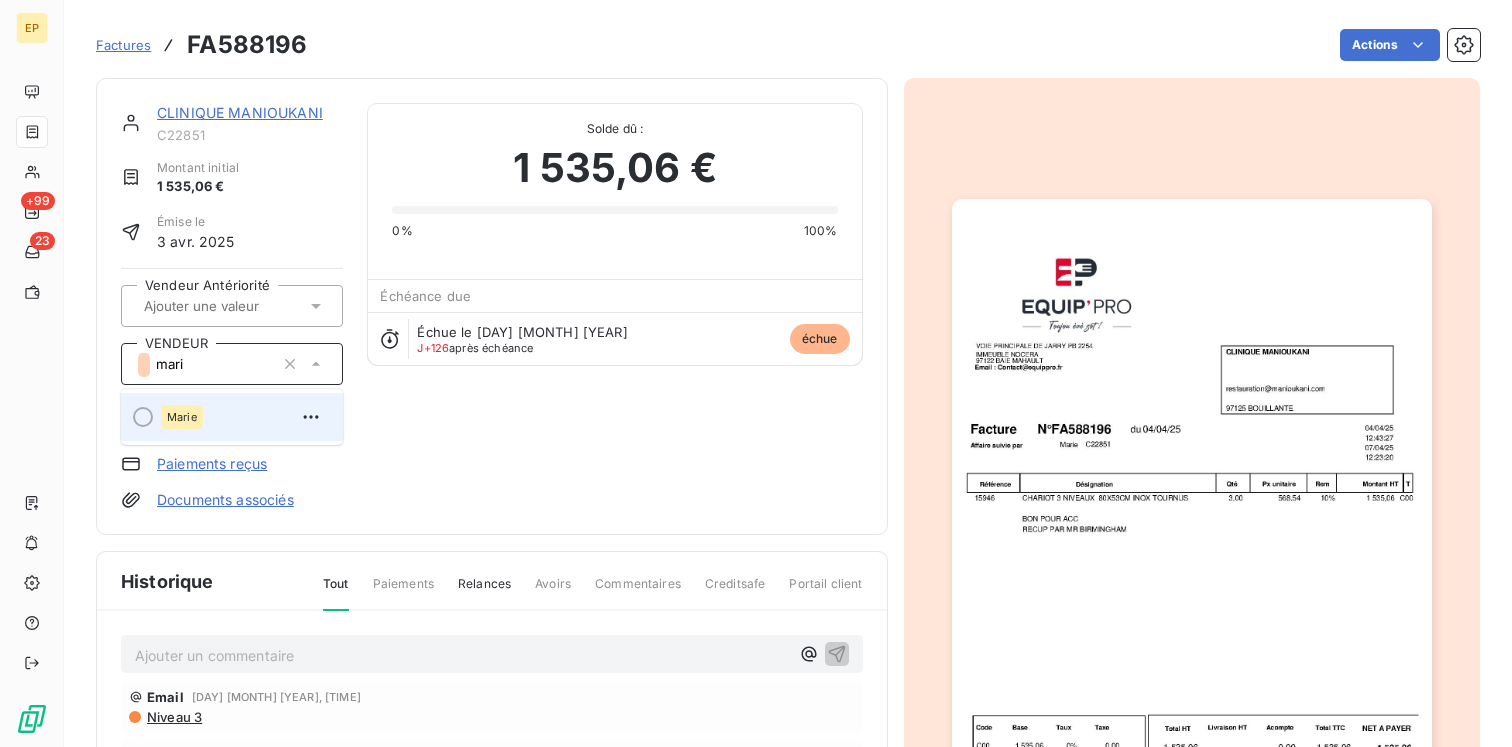 click on "Marie" at bounding box center [244, 417] 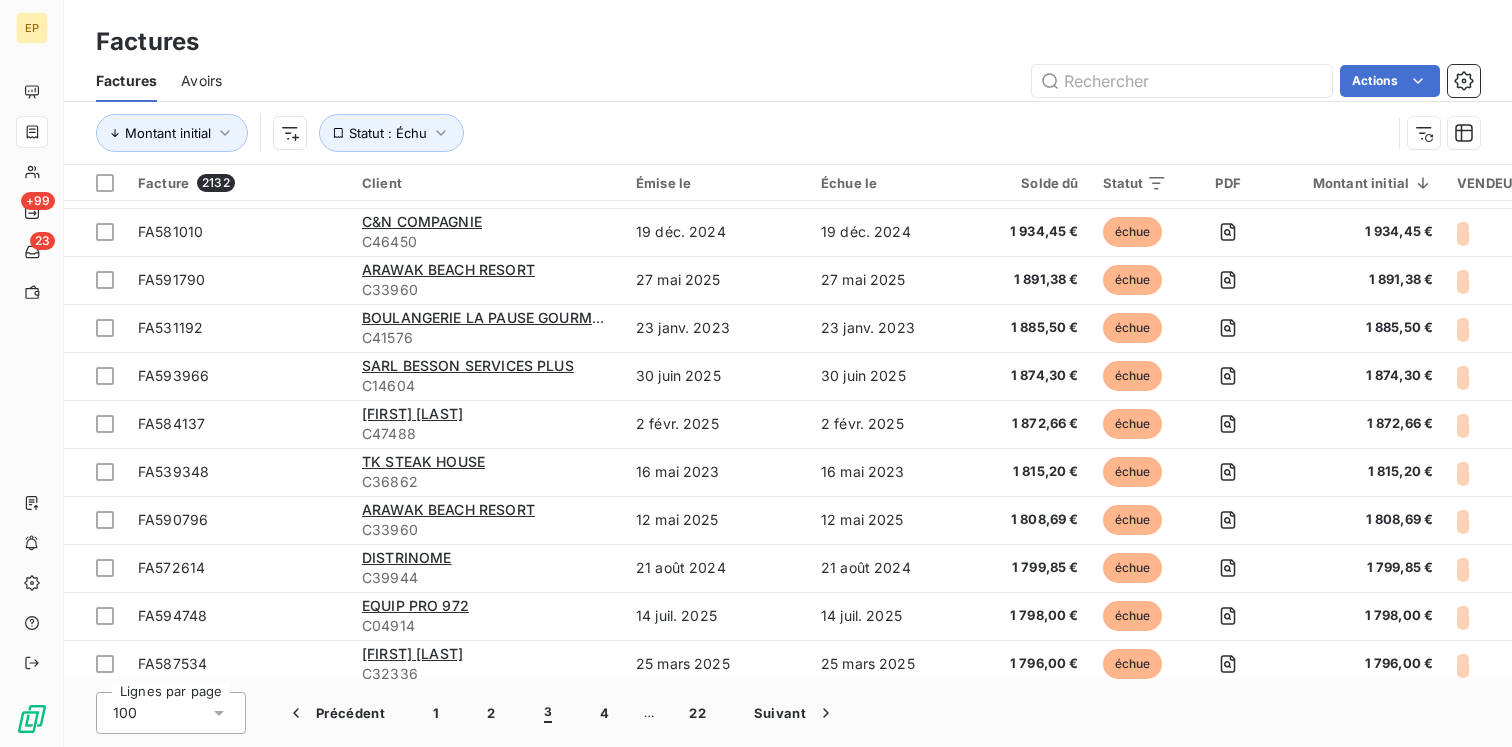 scroll, scrollTop: 4330, scrollLeft: 0, axis: vertical 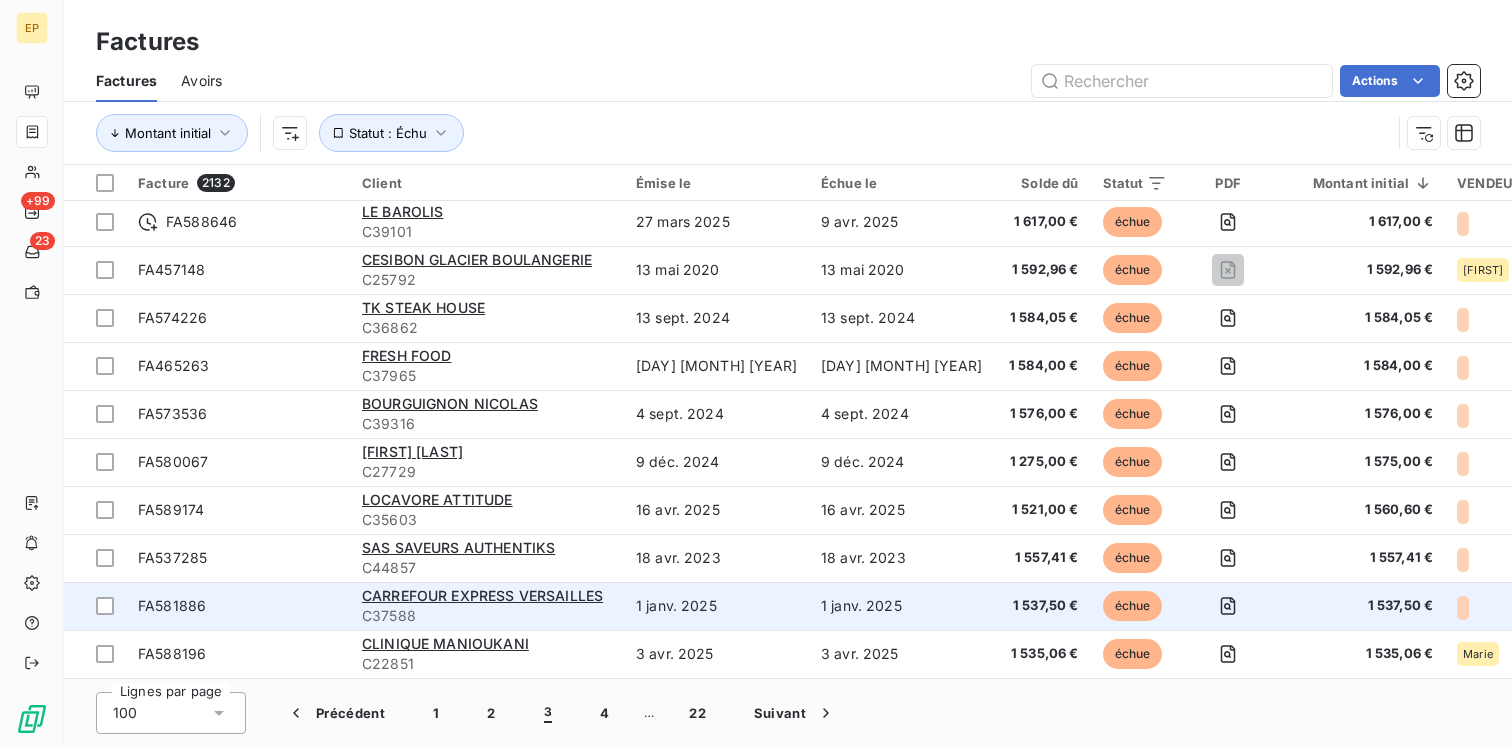 click on "FA581886" at bounding box center [172, 605] 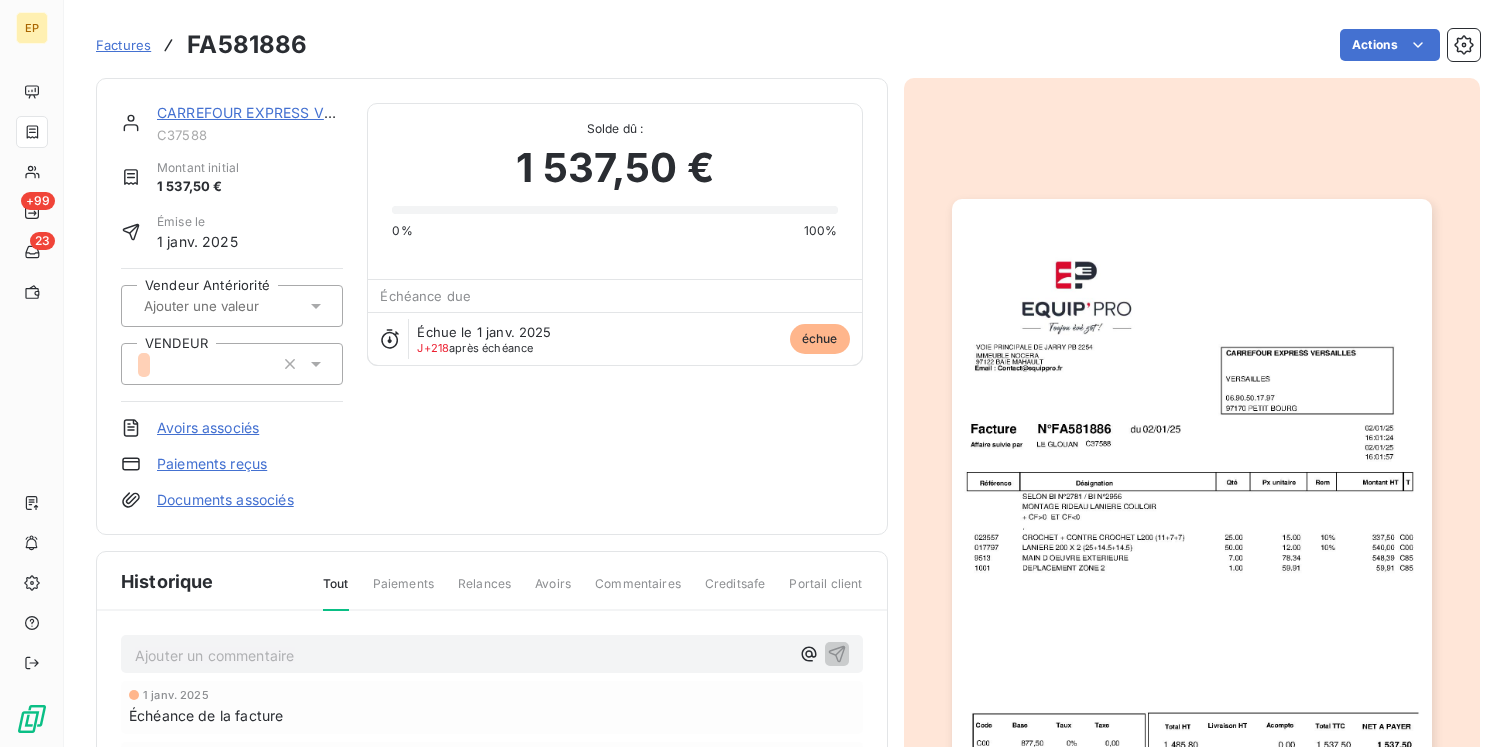 click 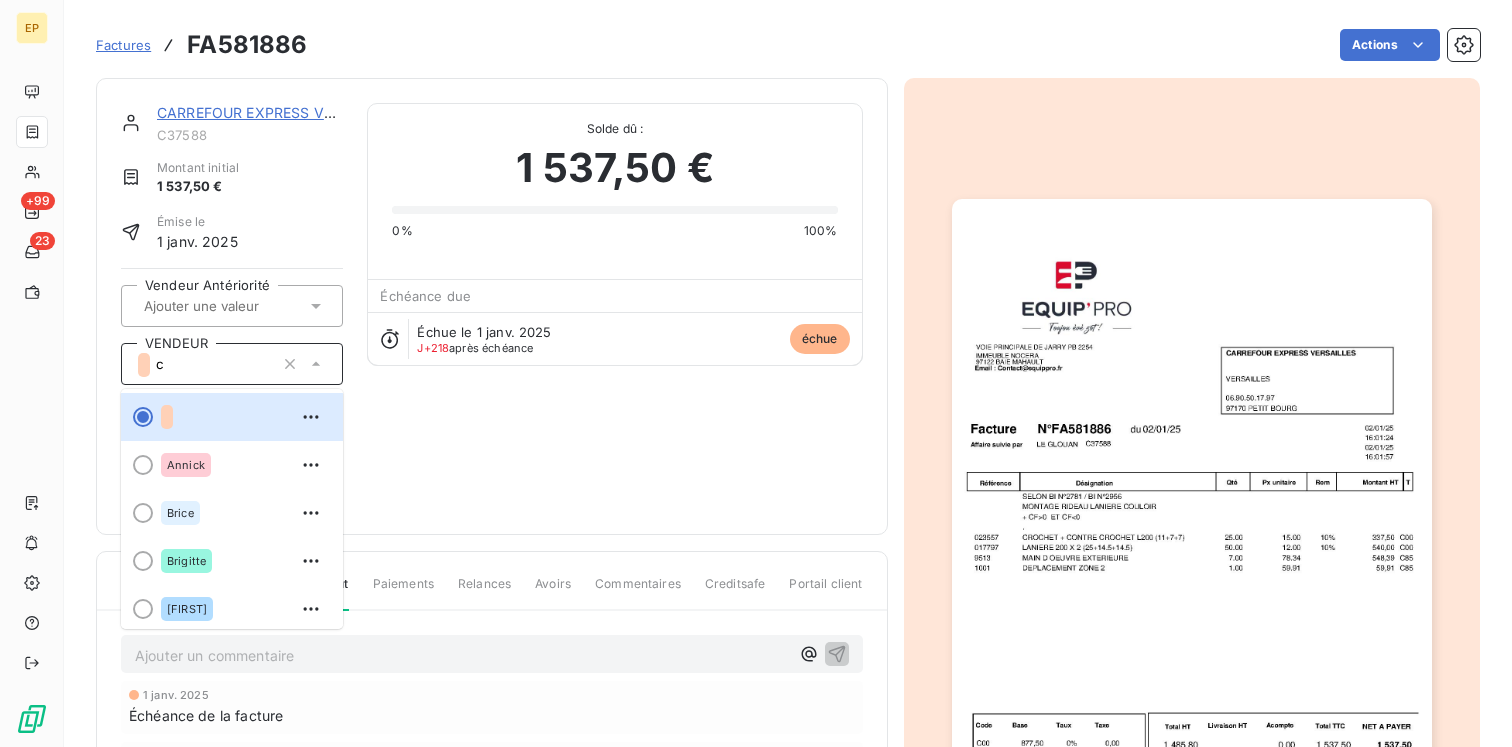 type on "cy" 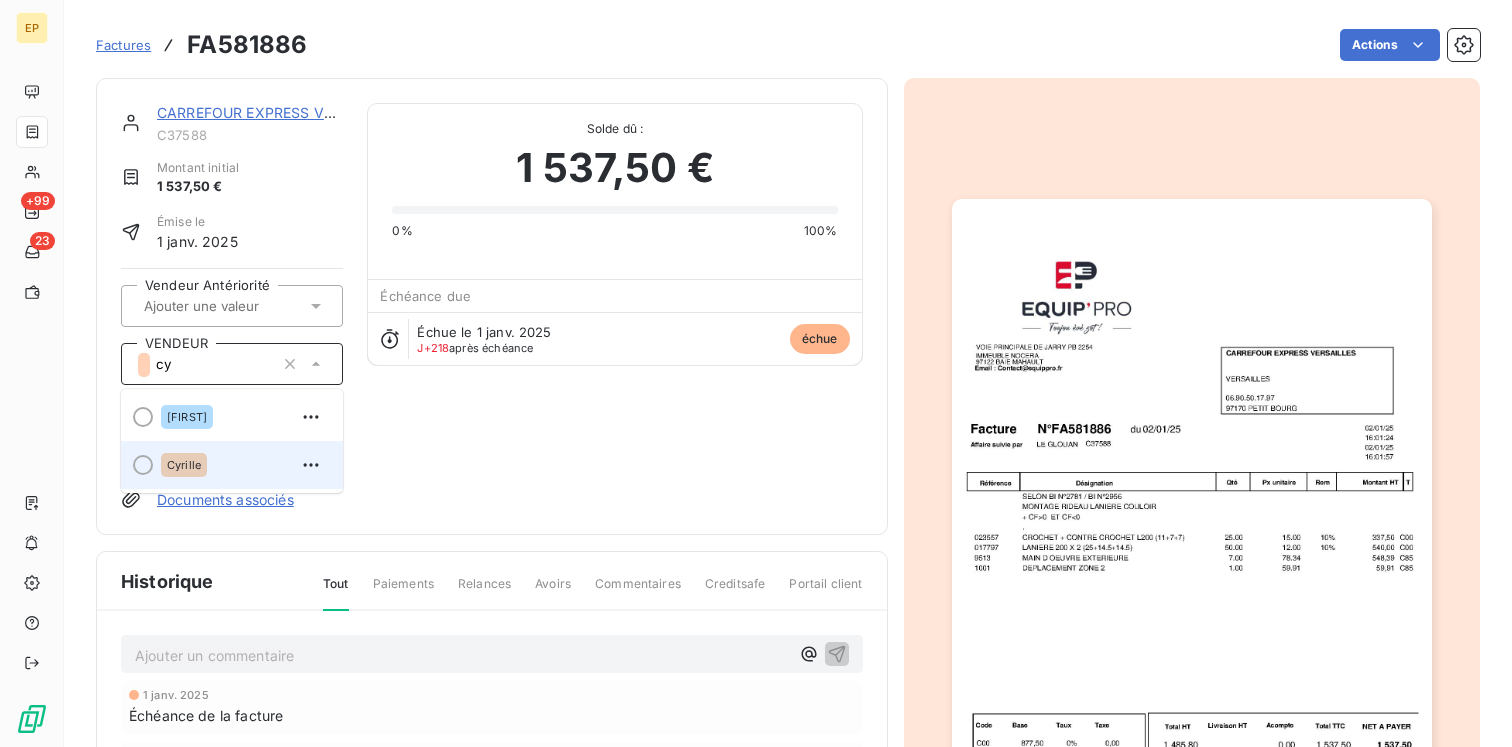click on "Cyrille" at bounding box center [244, 465] 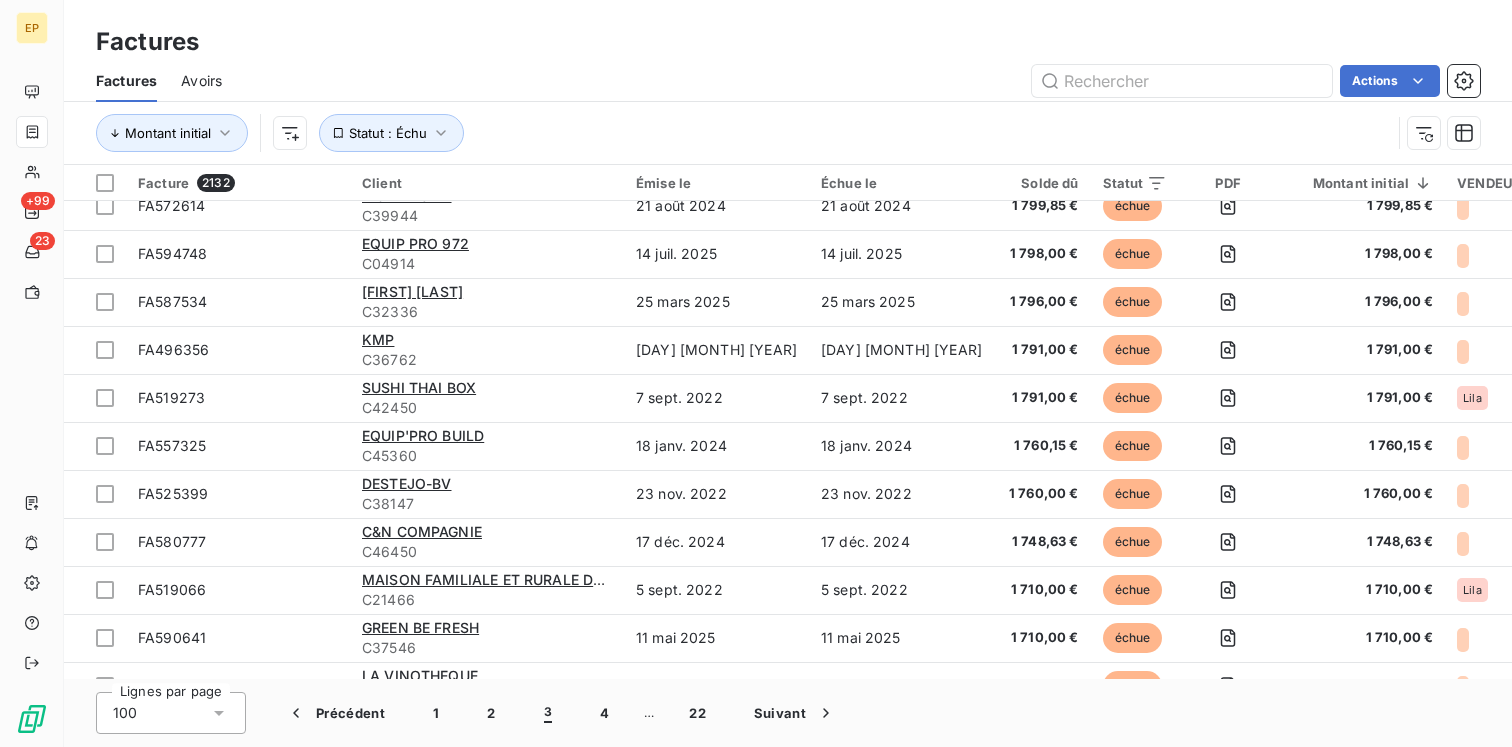 scroll, scrollTop: 4330, scrollLeft: 0, axis: vertical 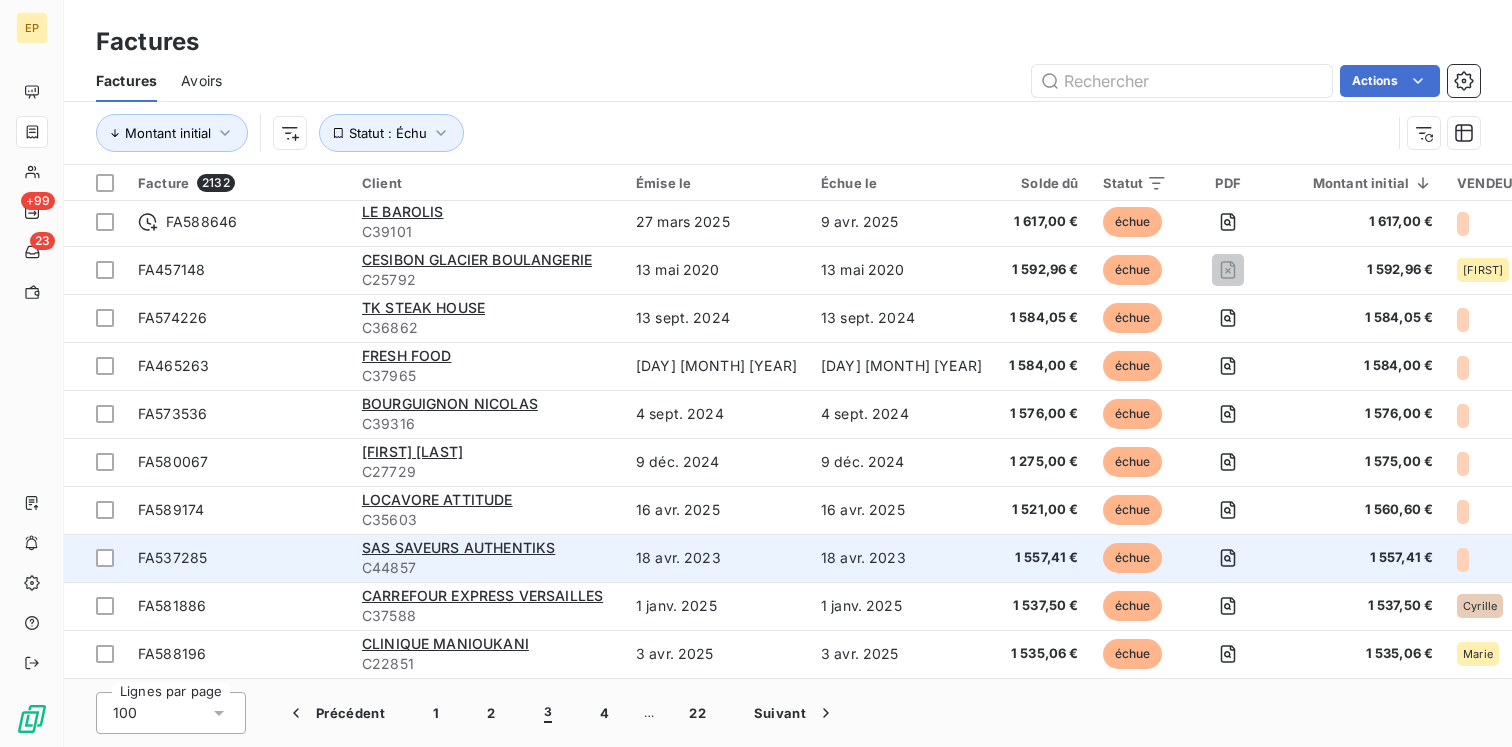 click on "FA537285" at bounding box center (172, 557) 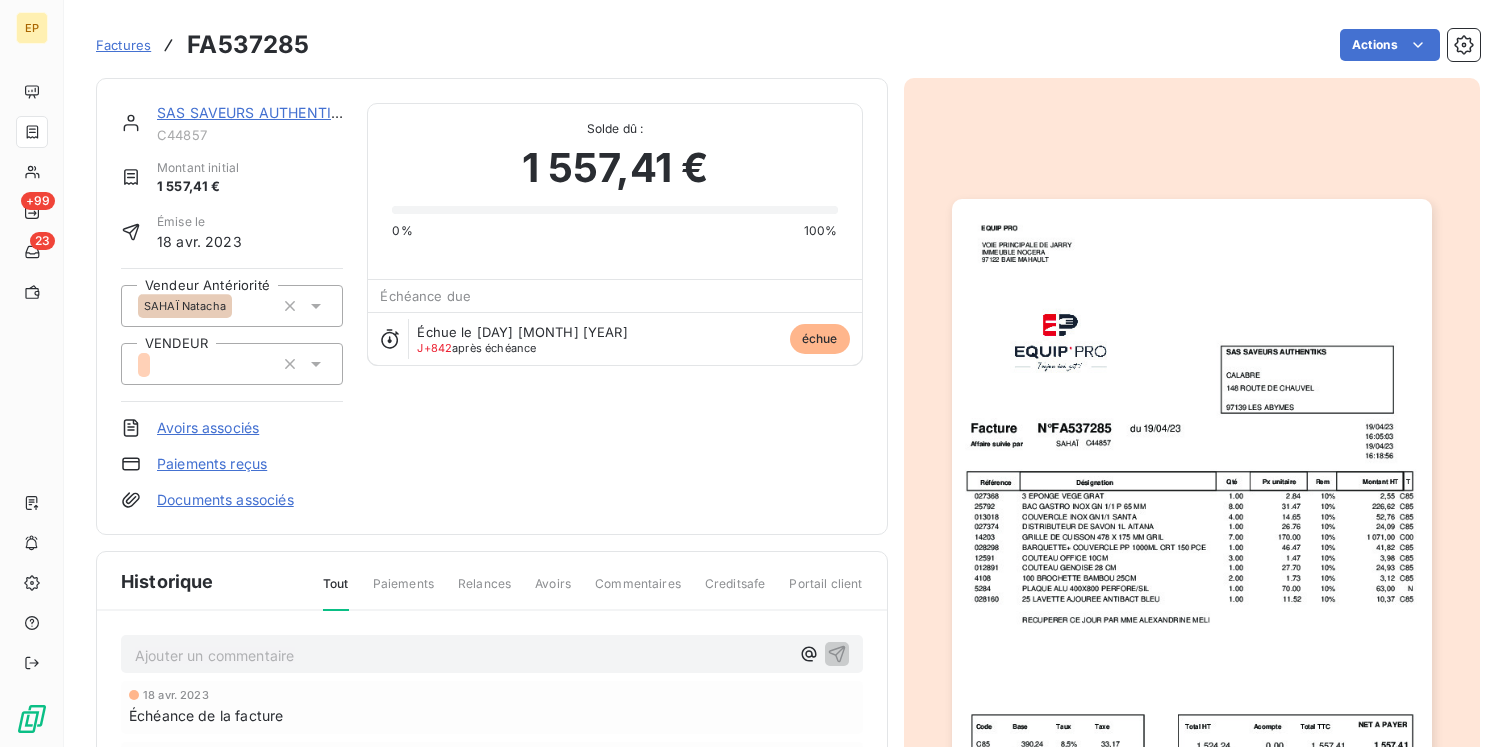 click 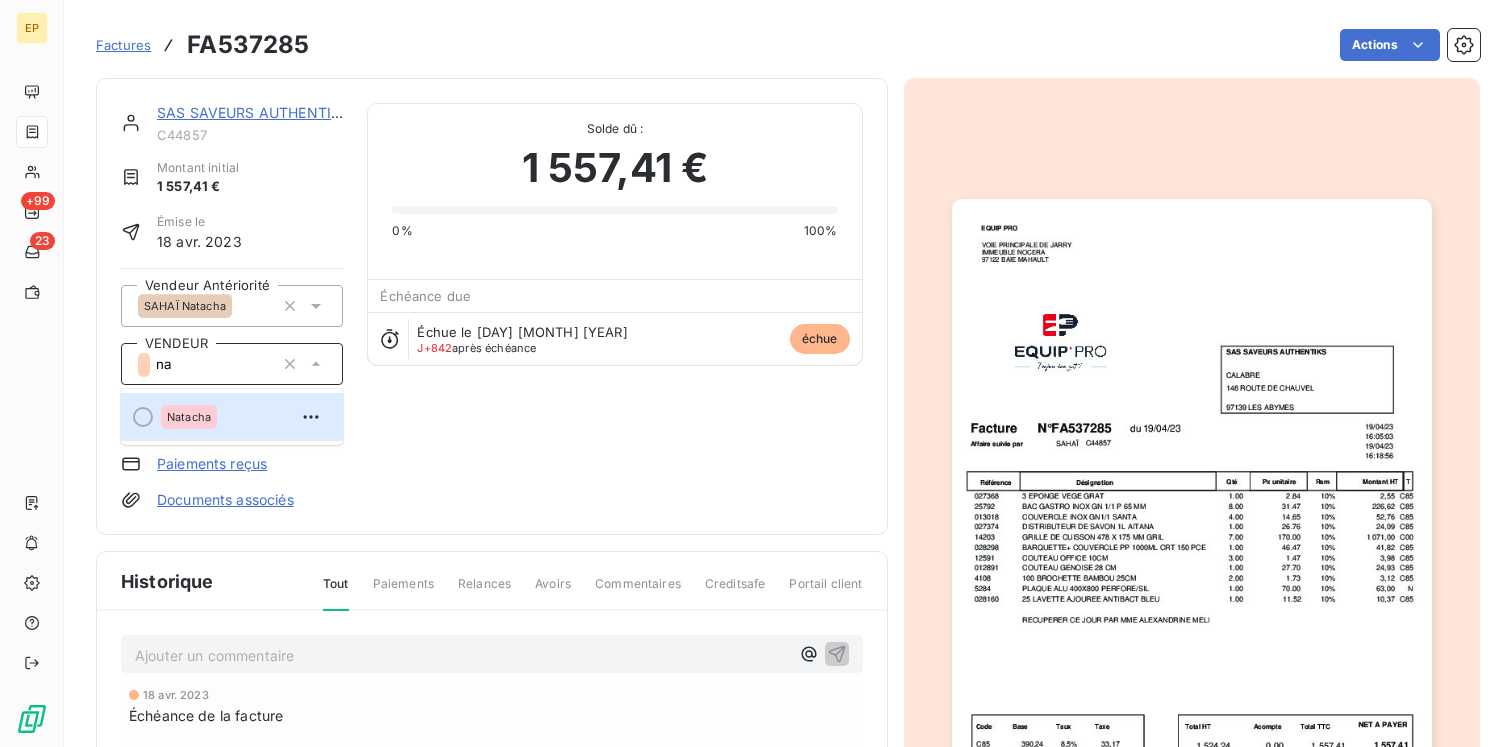 type on "nat" 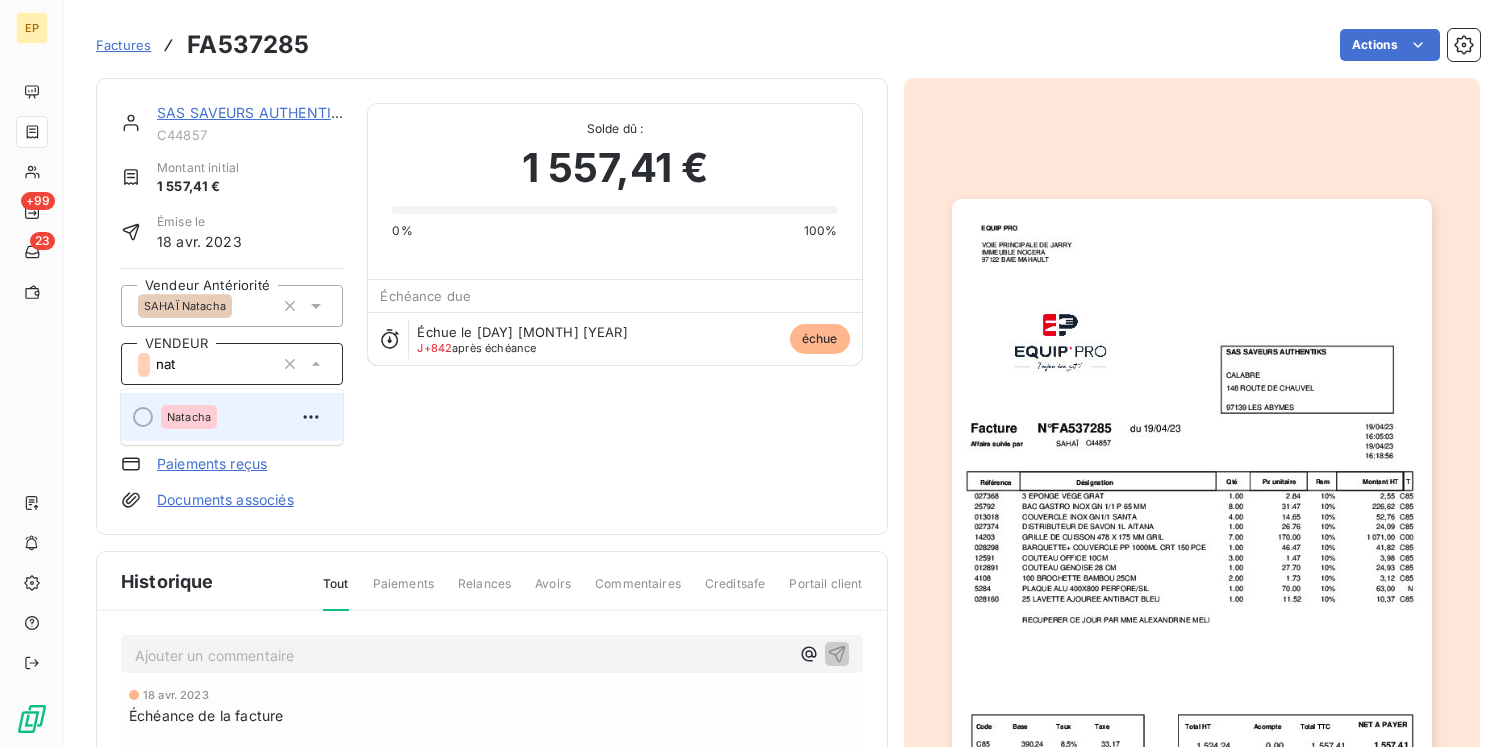 click on "Natacha" at bounding box center (244, 417) 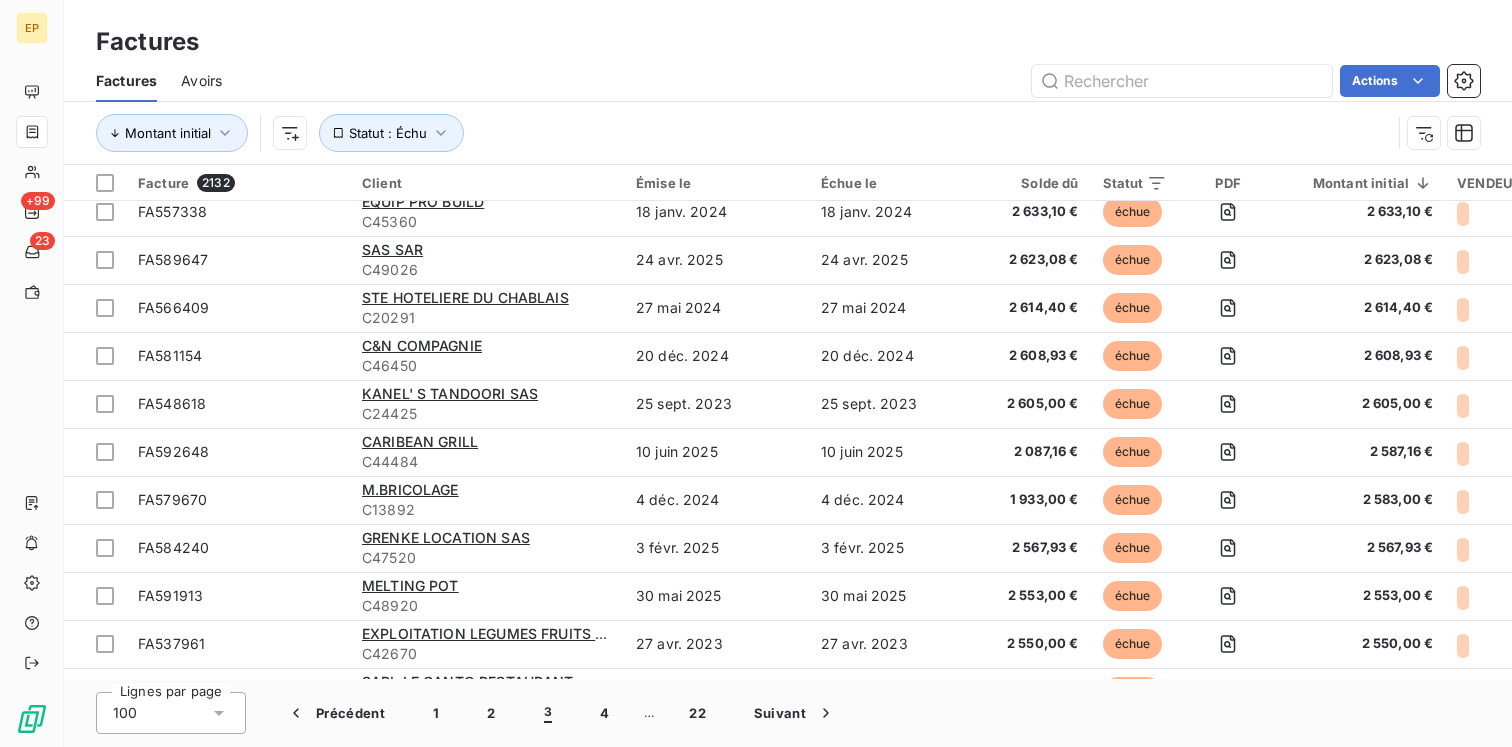 scroll, scrollTop: 0, scrollLeft: 0, axis: both 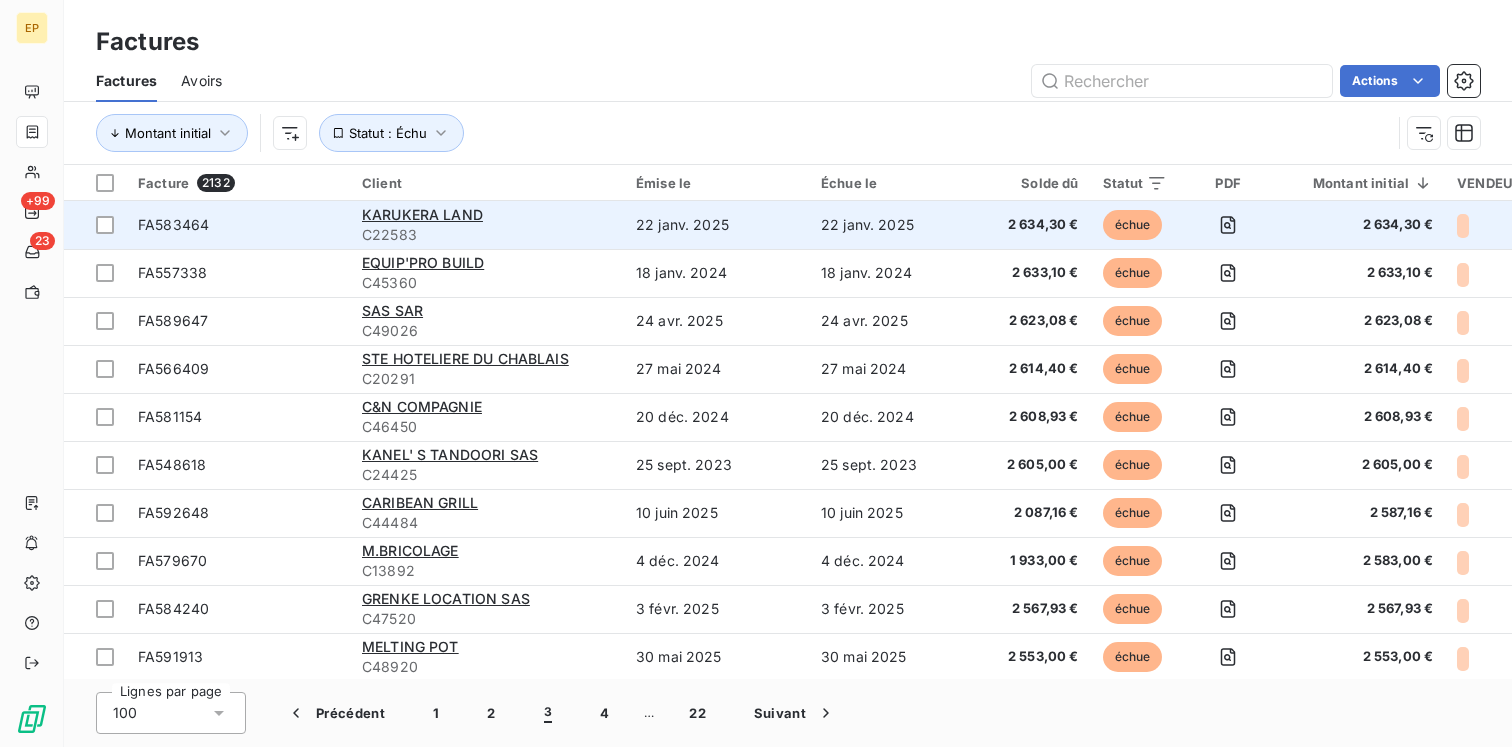 click on "FA583464" at bounding box center (238, 225) 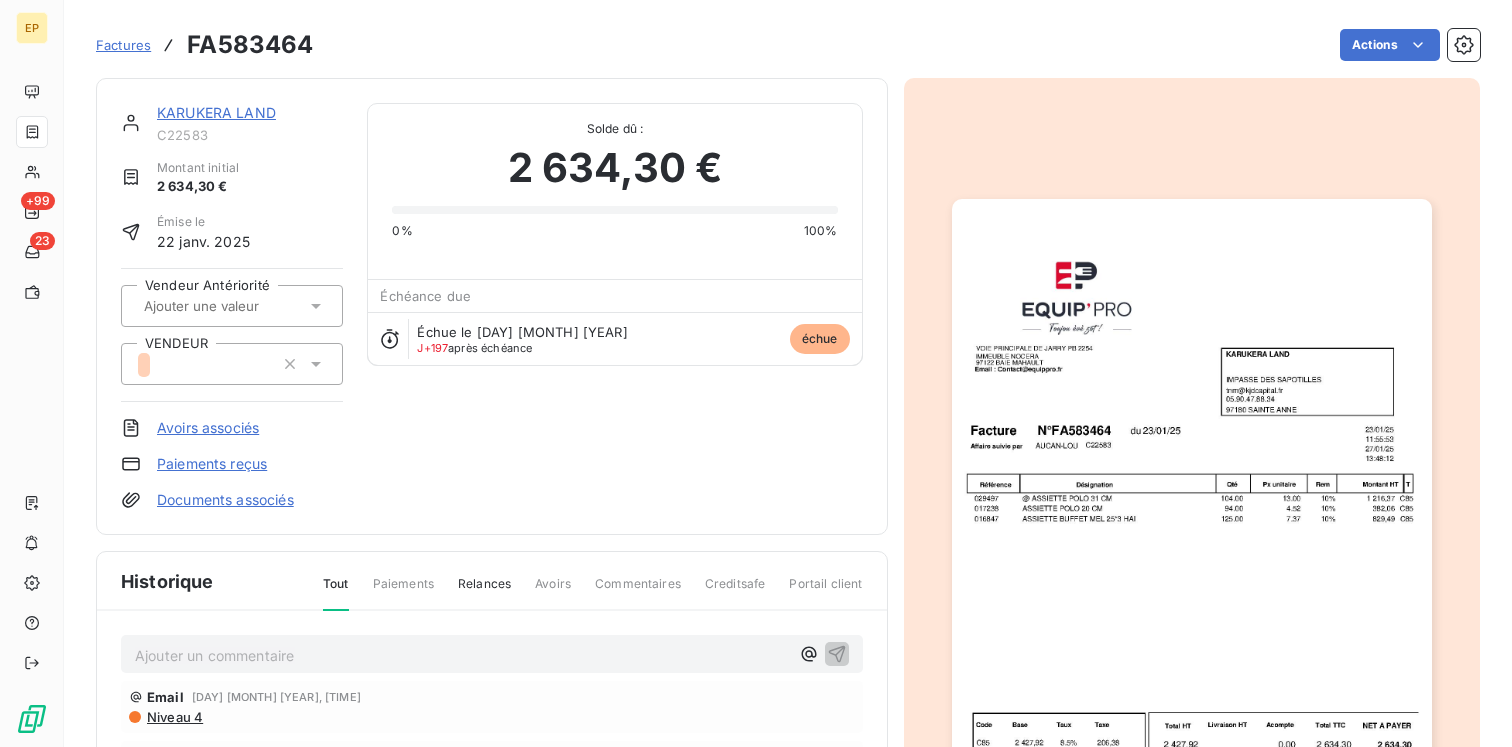 click 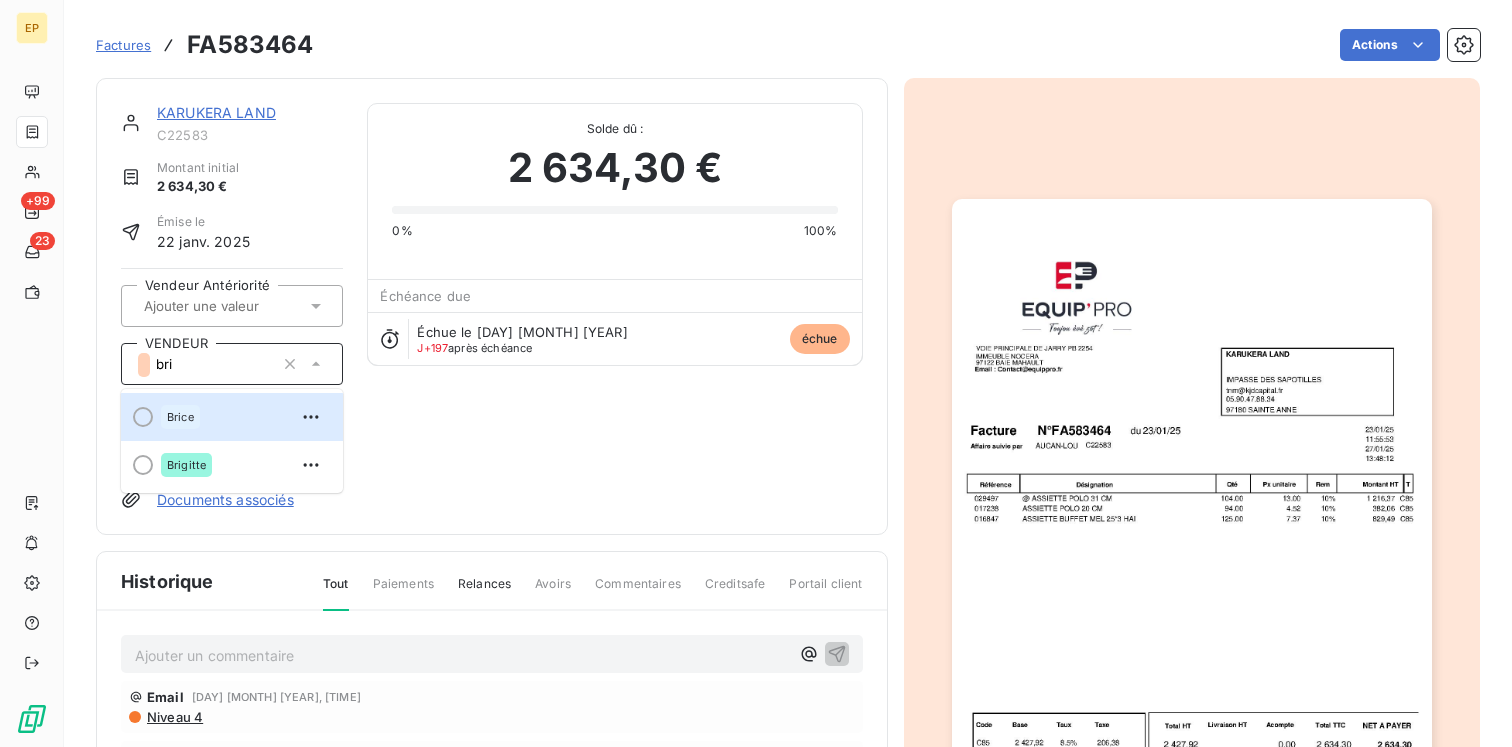 type on "bric" 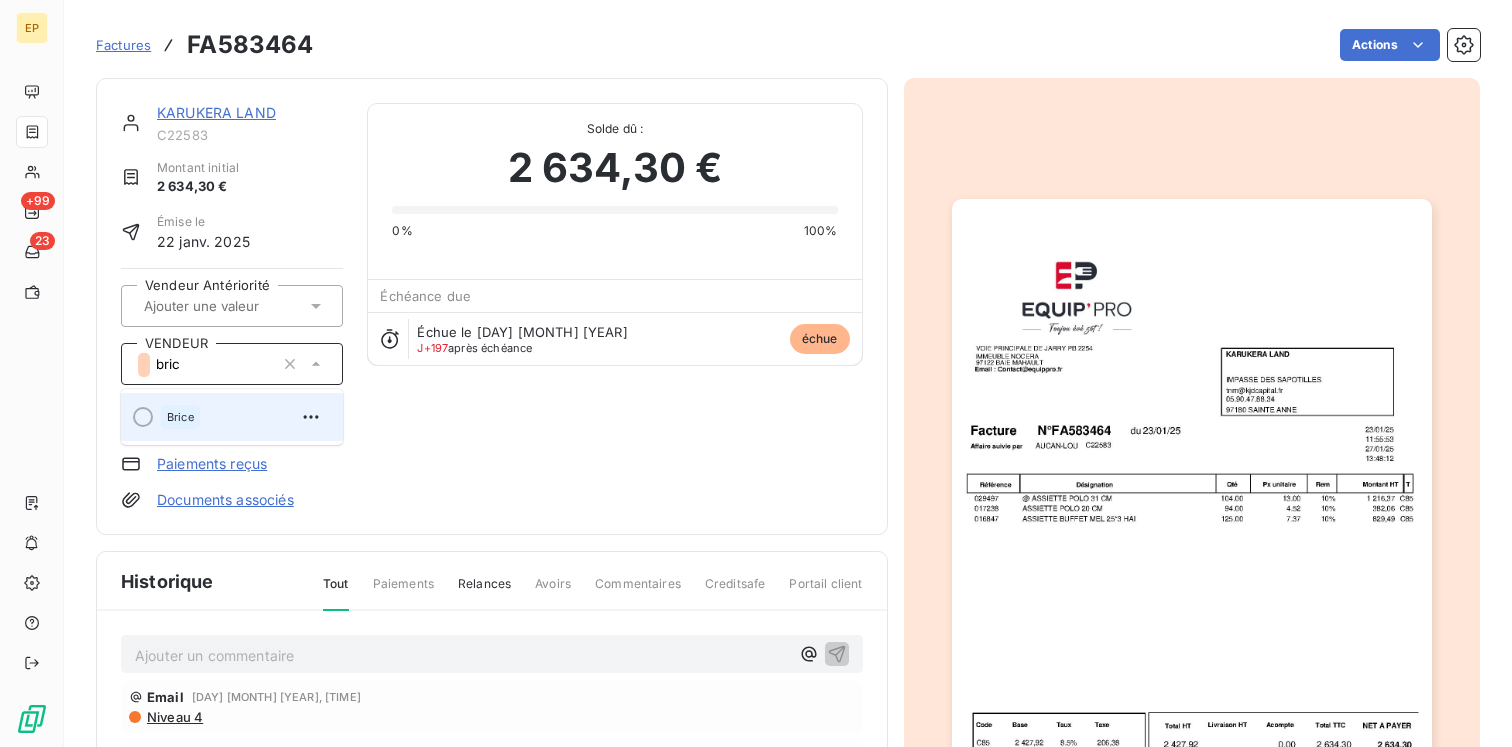 click on "Brice" at bounding box center [244, 417] 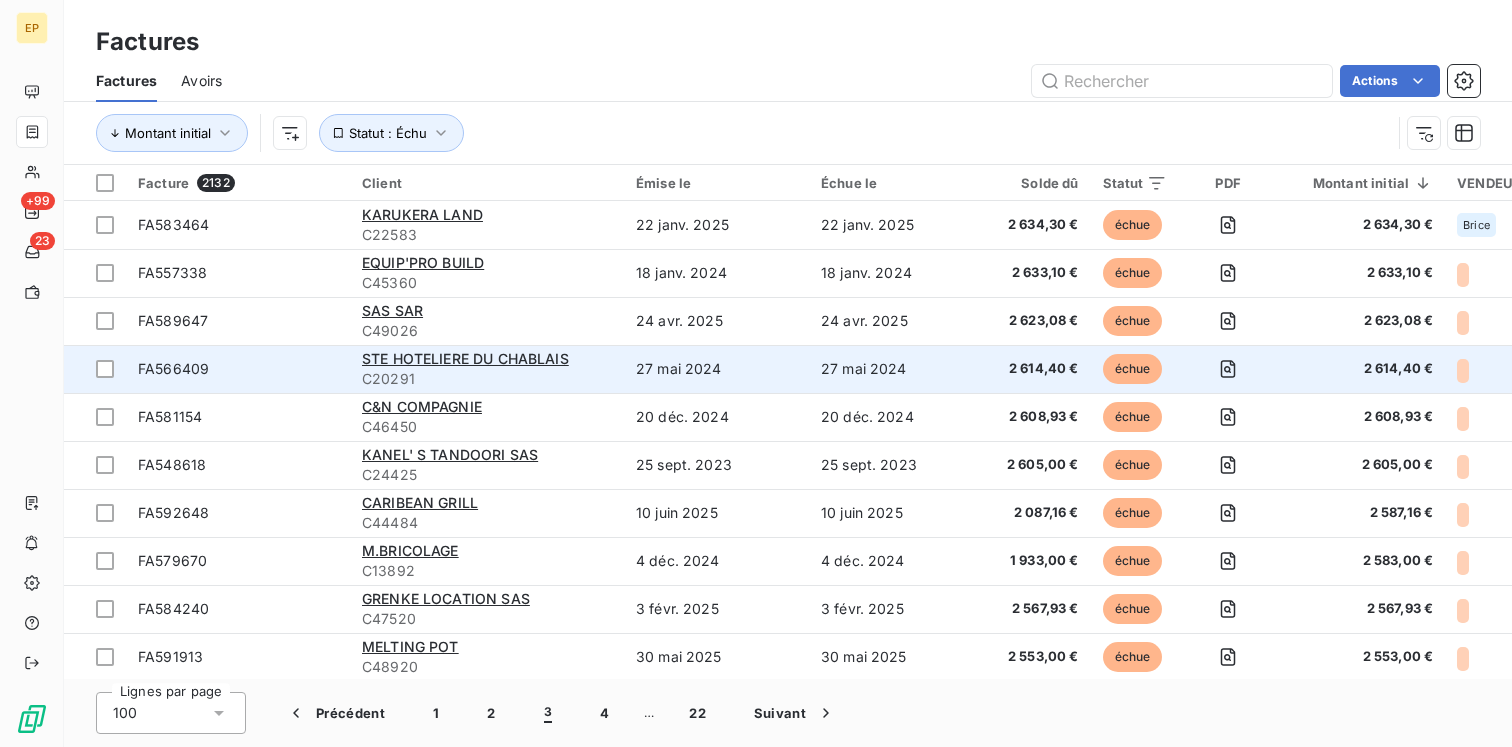 click on "FA566409" at bounding box center [173, 368] 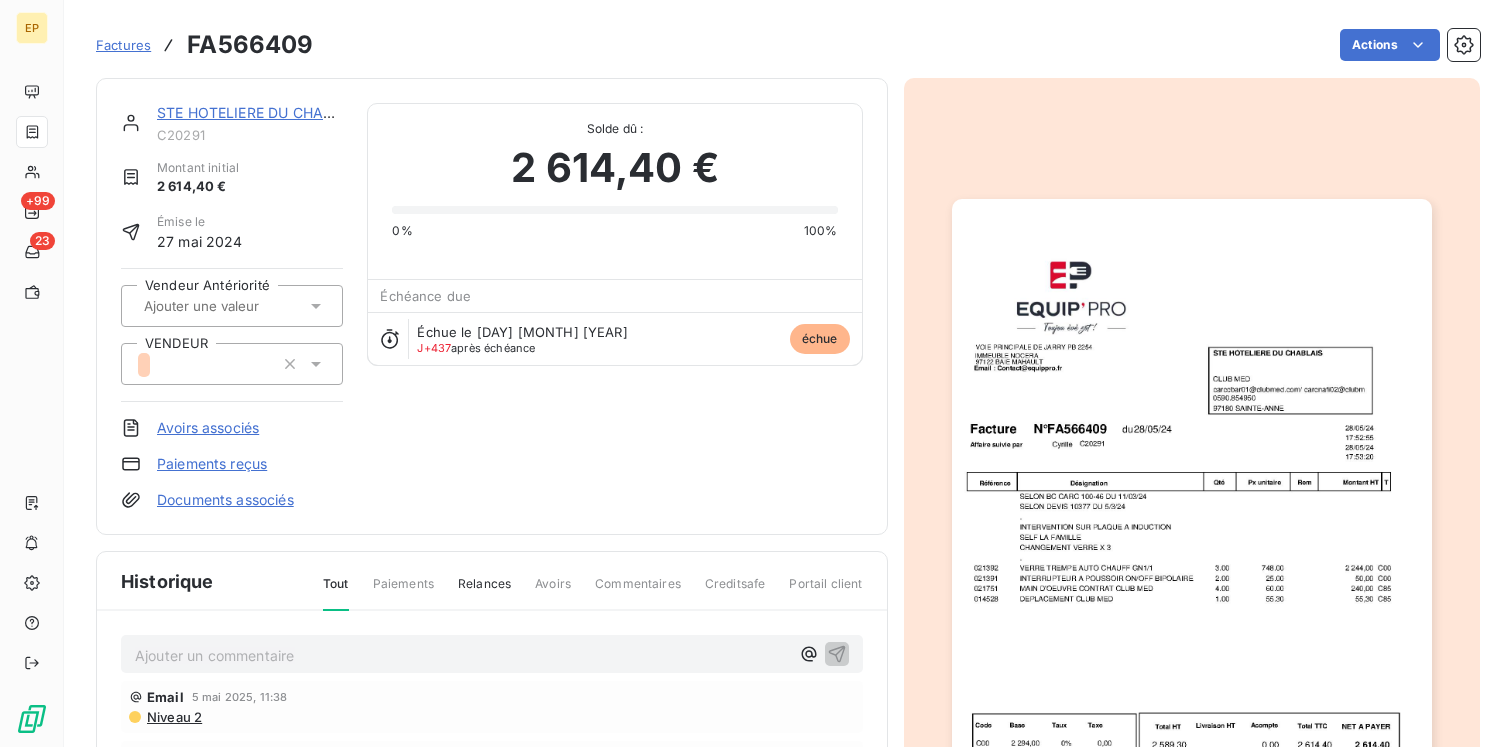 click 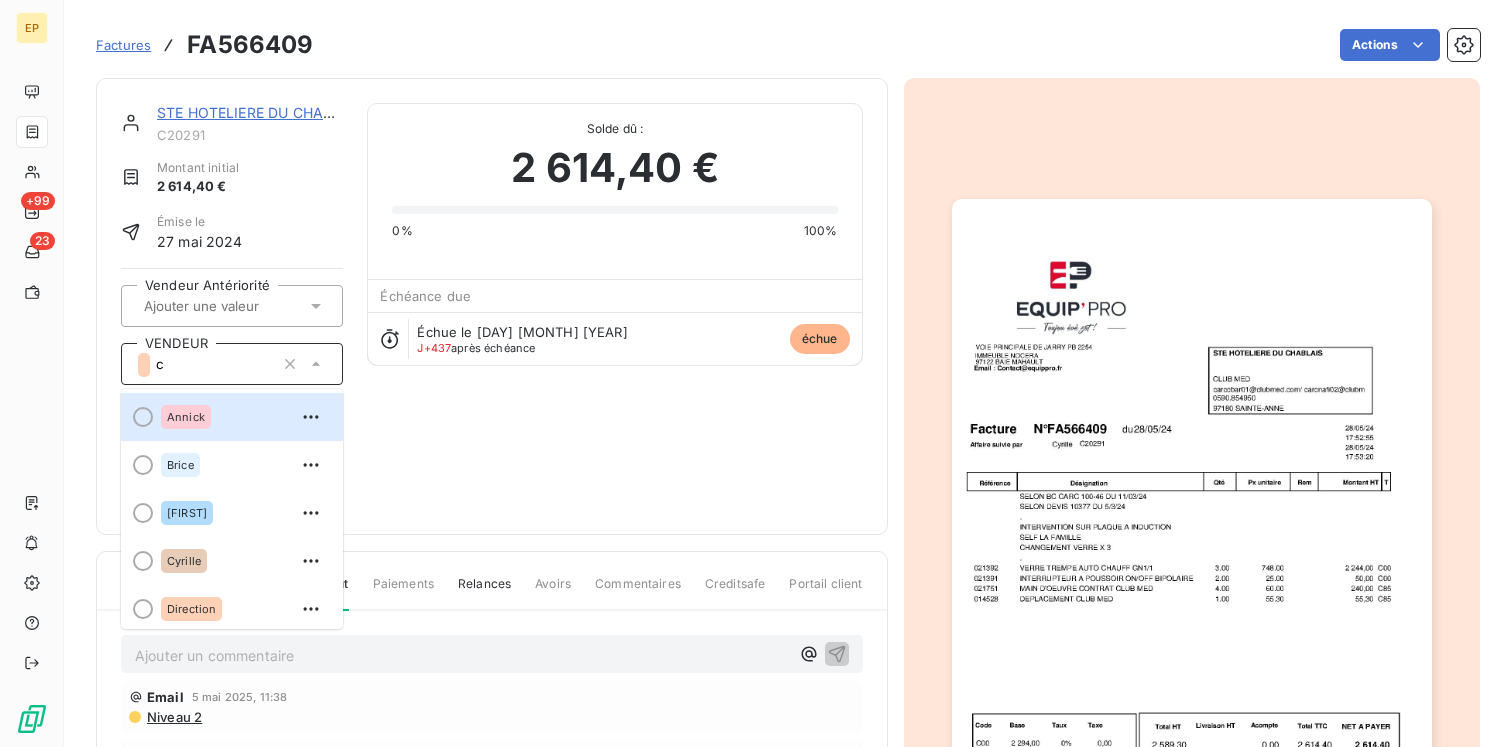 type on "cy" 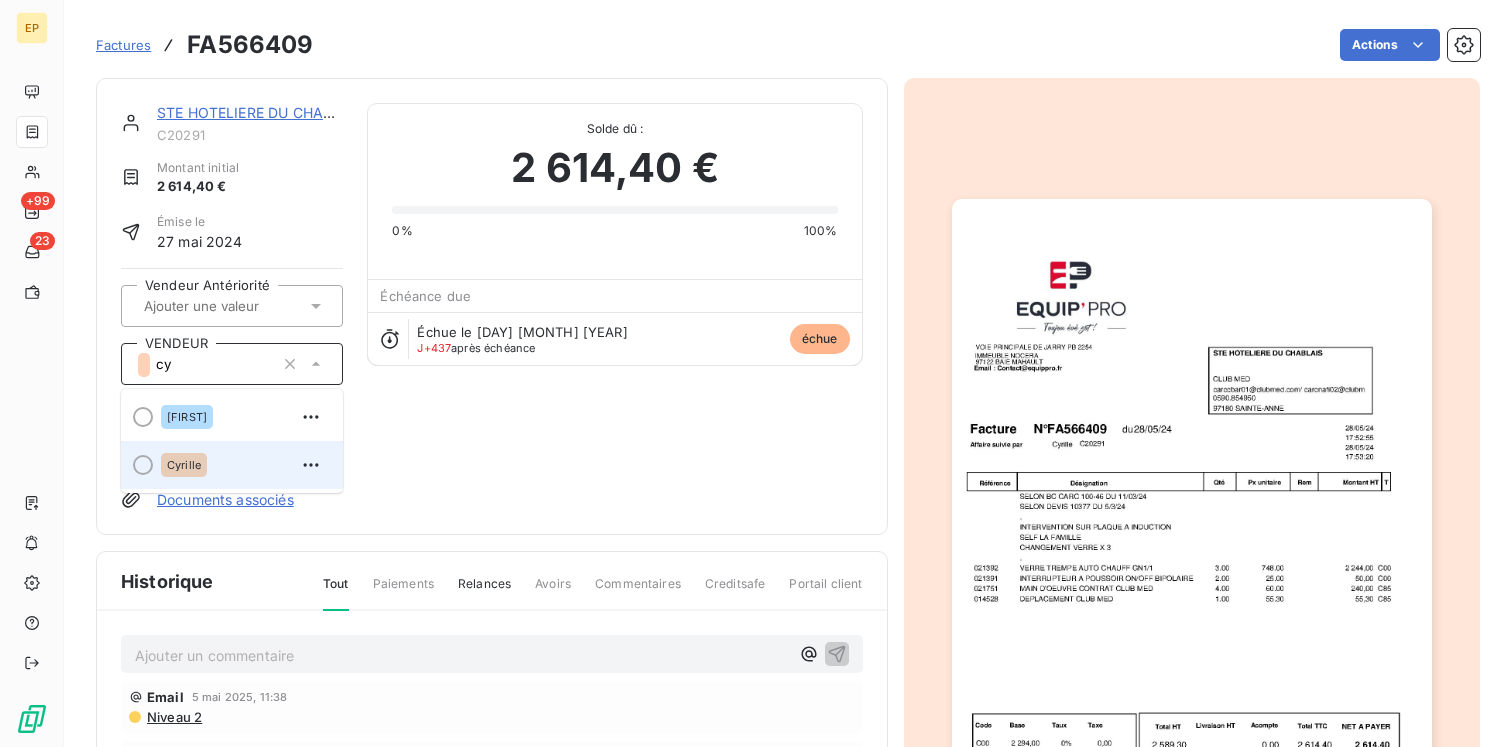 click on "Cyrille" at bounding box center [232, 465] 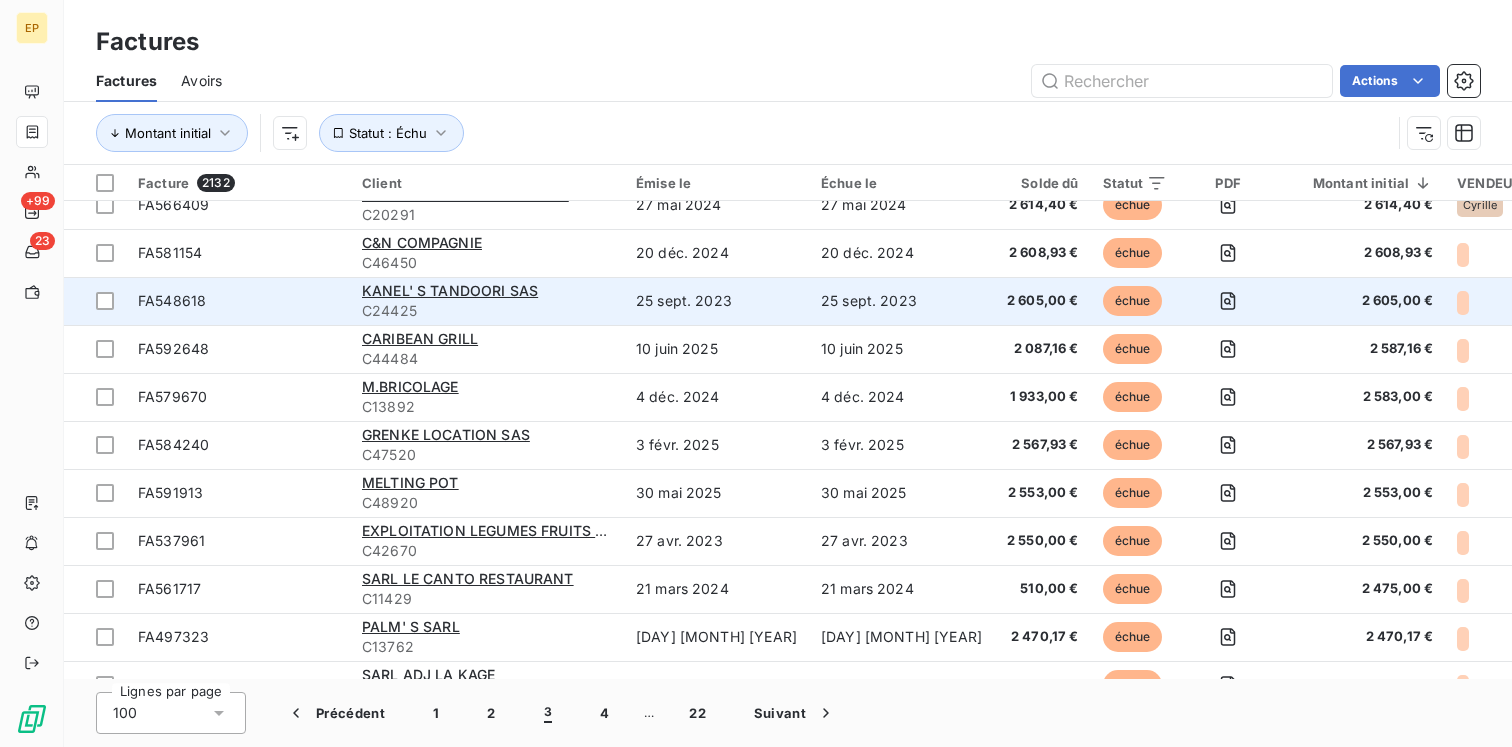 scroll, scrollTop: 185, scrollLeft: 0, axis: vertical 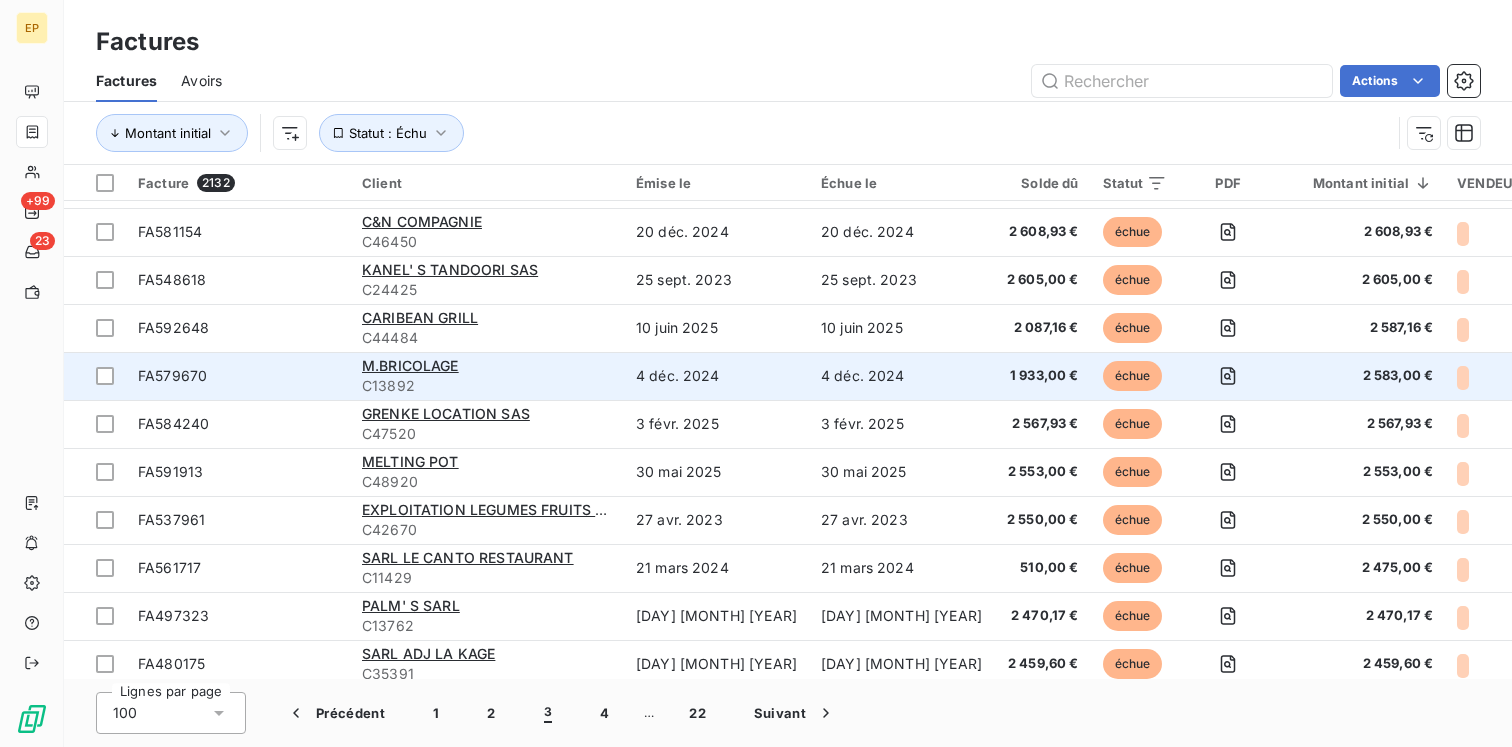 click on "FA579670" at bounding box center [238, 376] 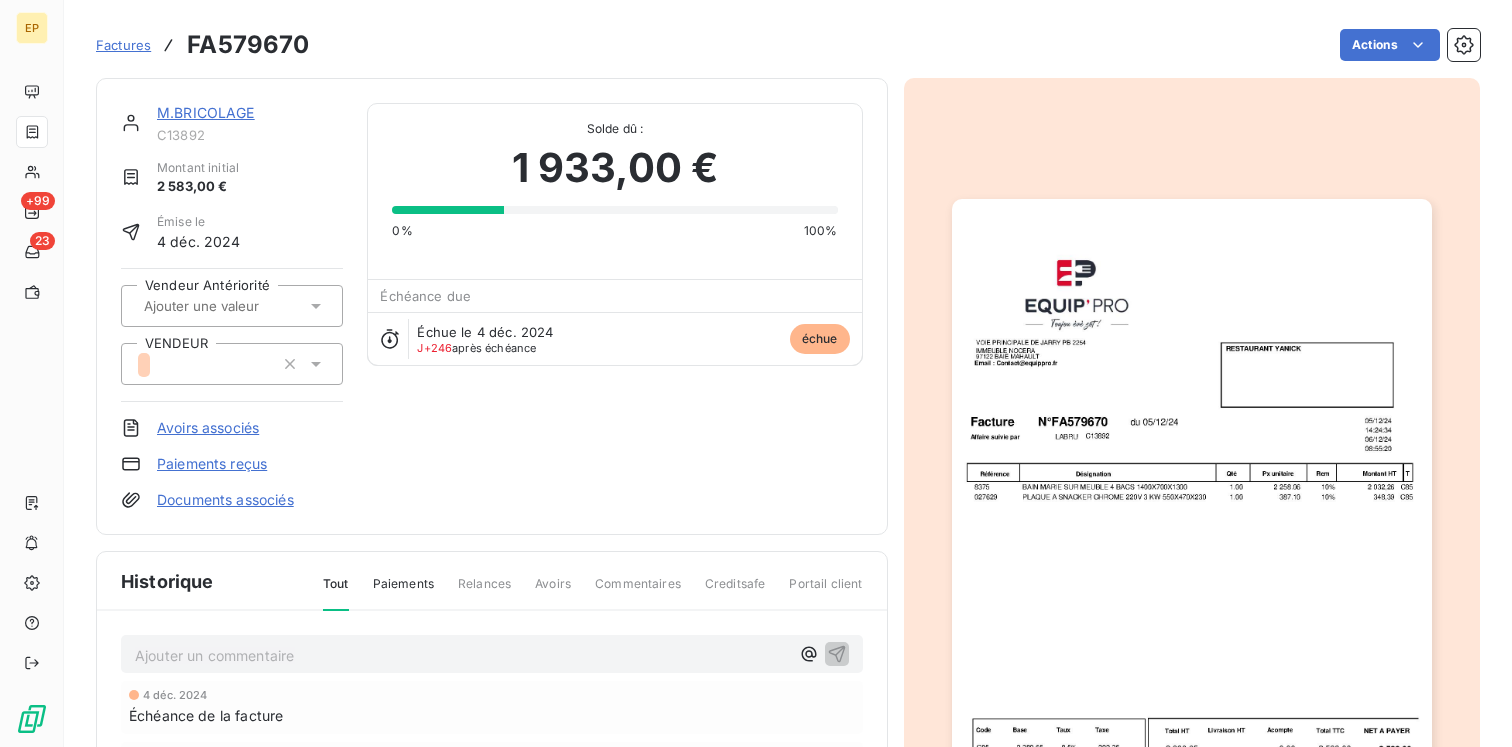 click 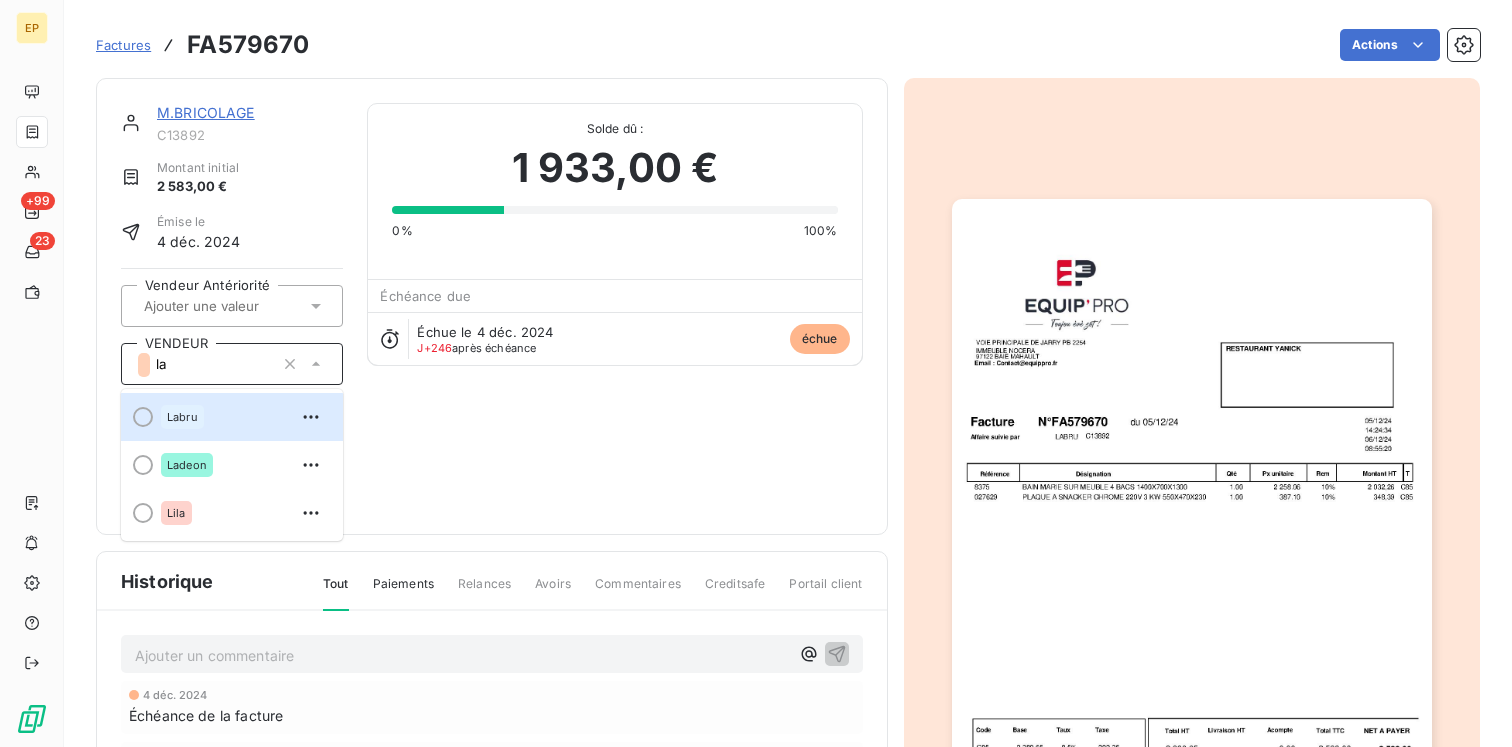type on "l" 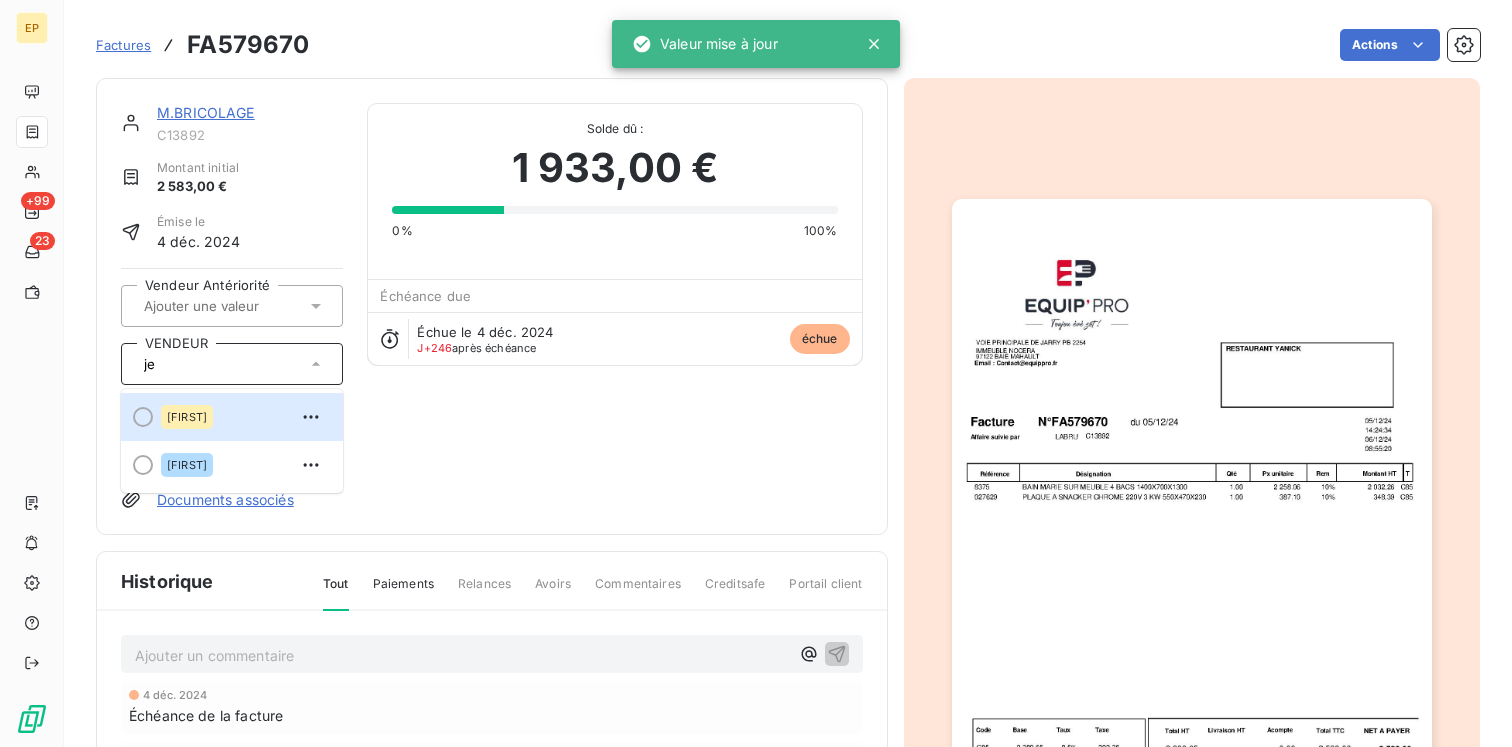 type on "j" 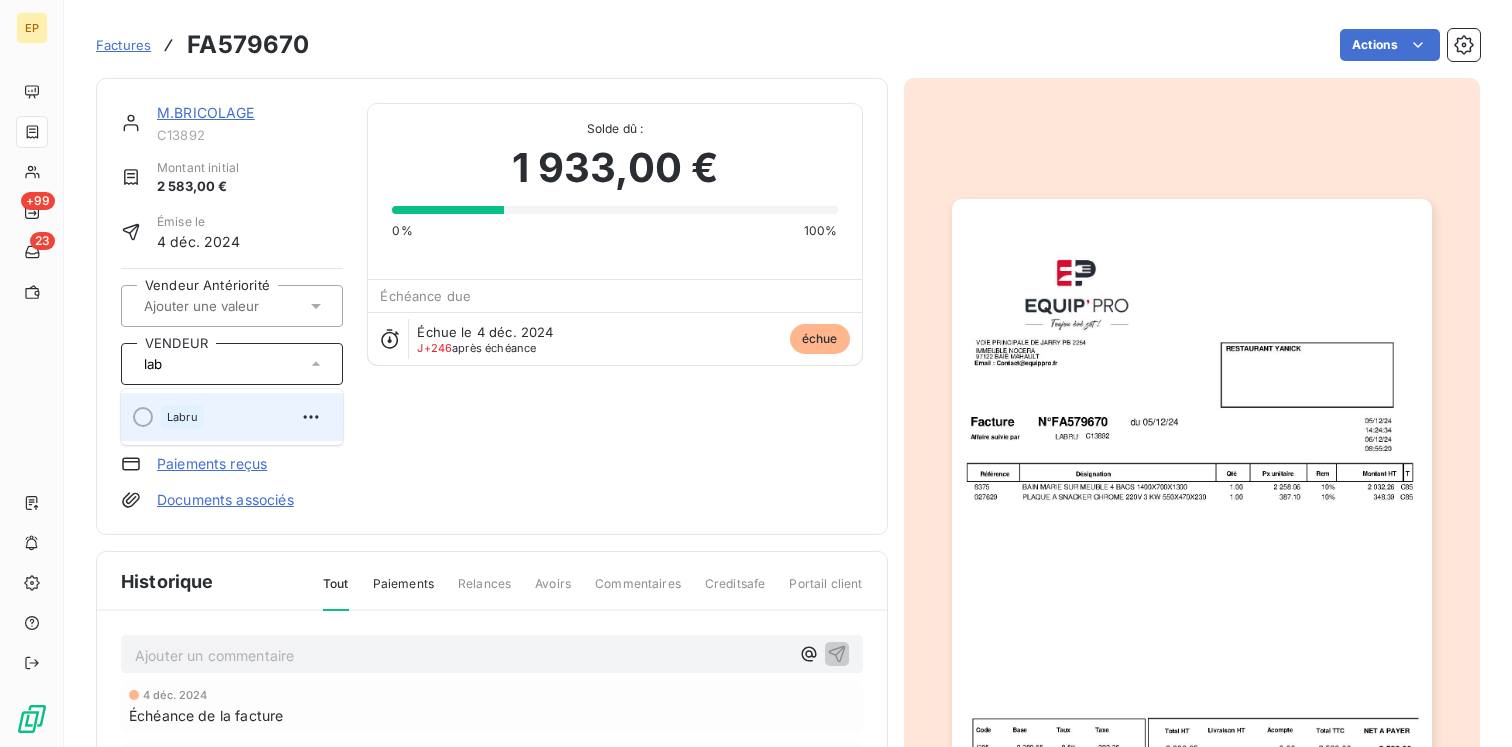 type on "lab" 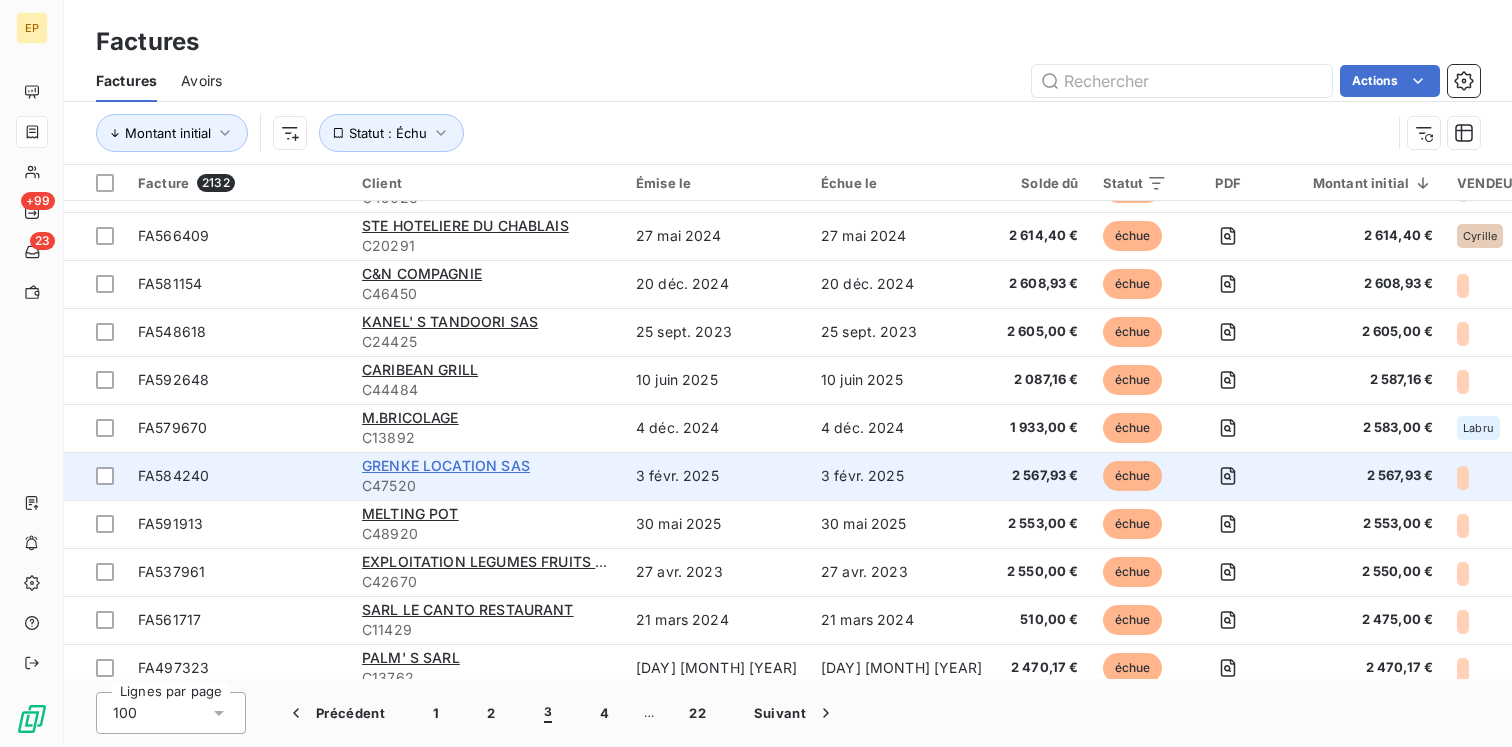 scroll, scrollTop: 135, scrollLeft: 0, axis: vertical 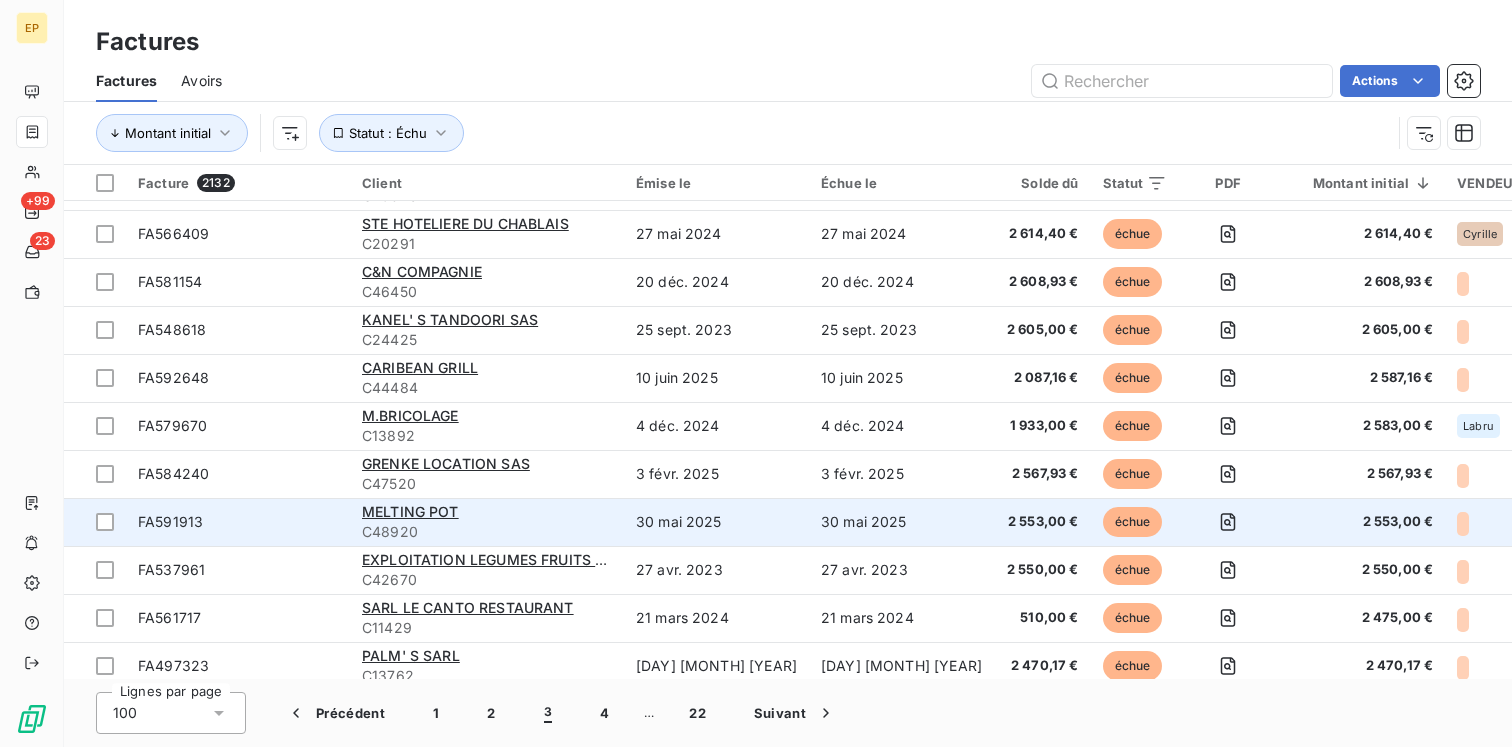 click on "MELTING POT" at bounding box center (487, 512) 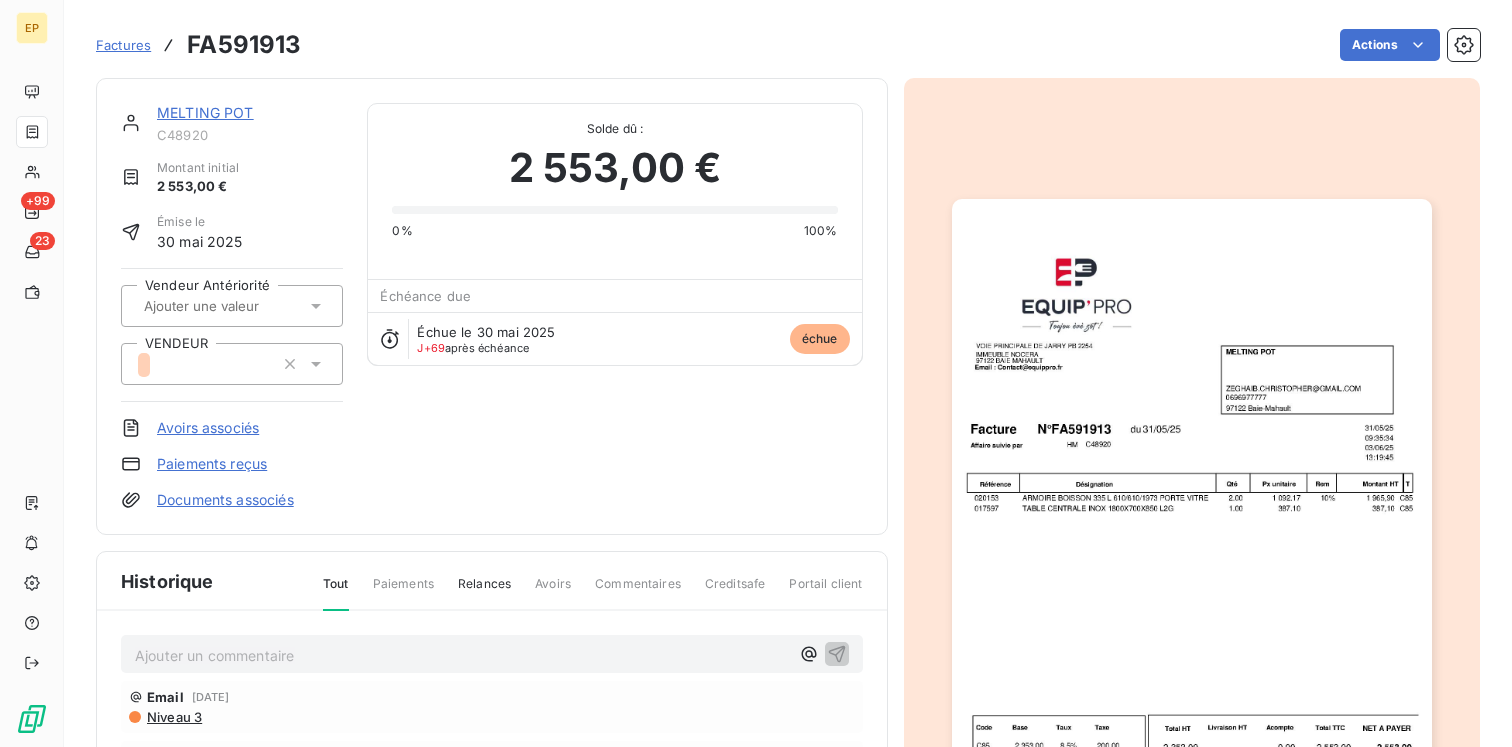 scroll, scrollTop: 0, scrollLeft: 0, axis: both 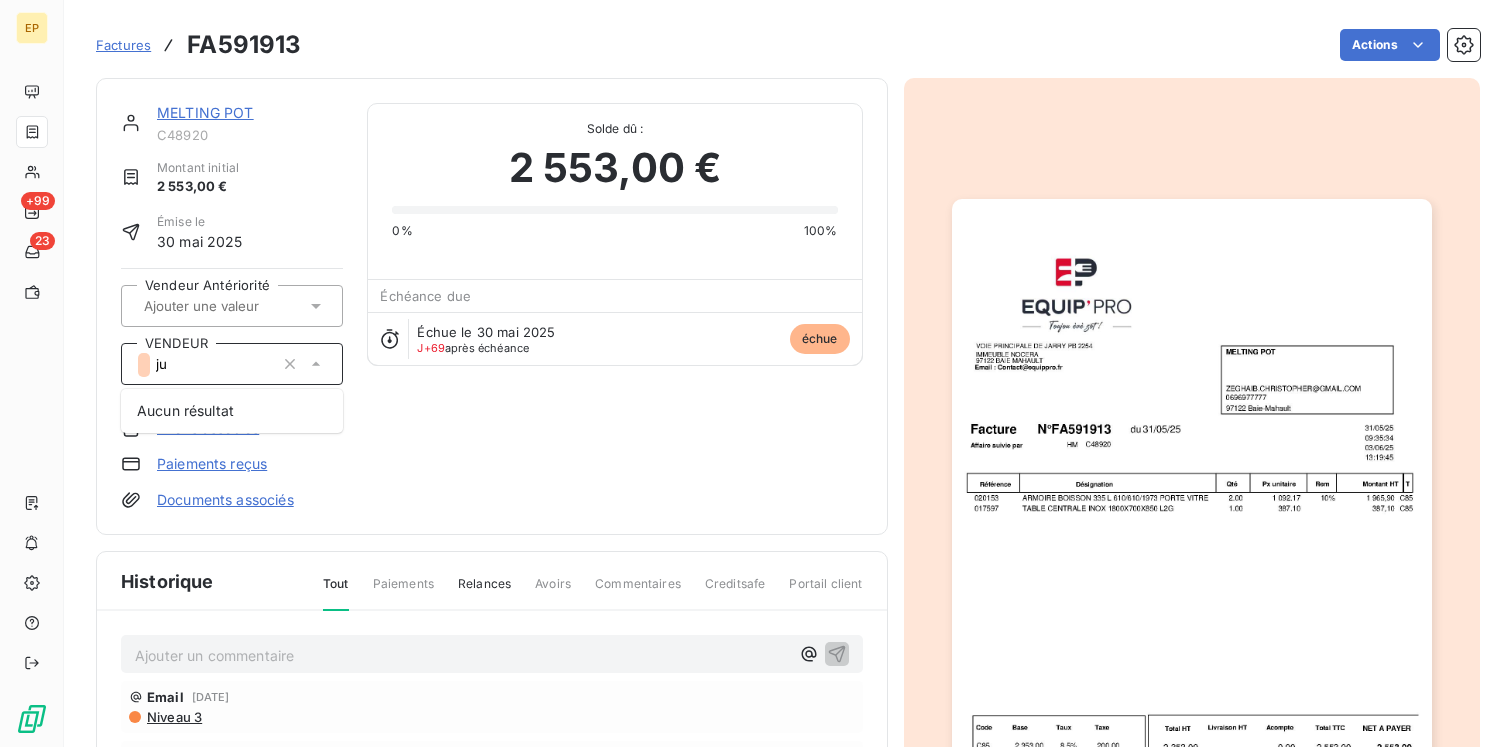 type on "j" 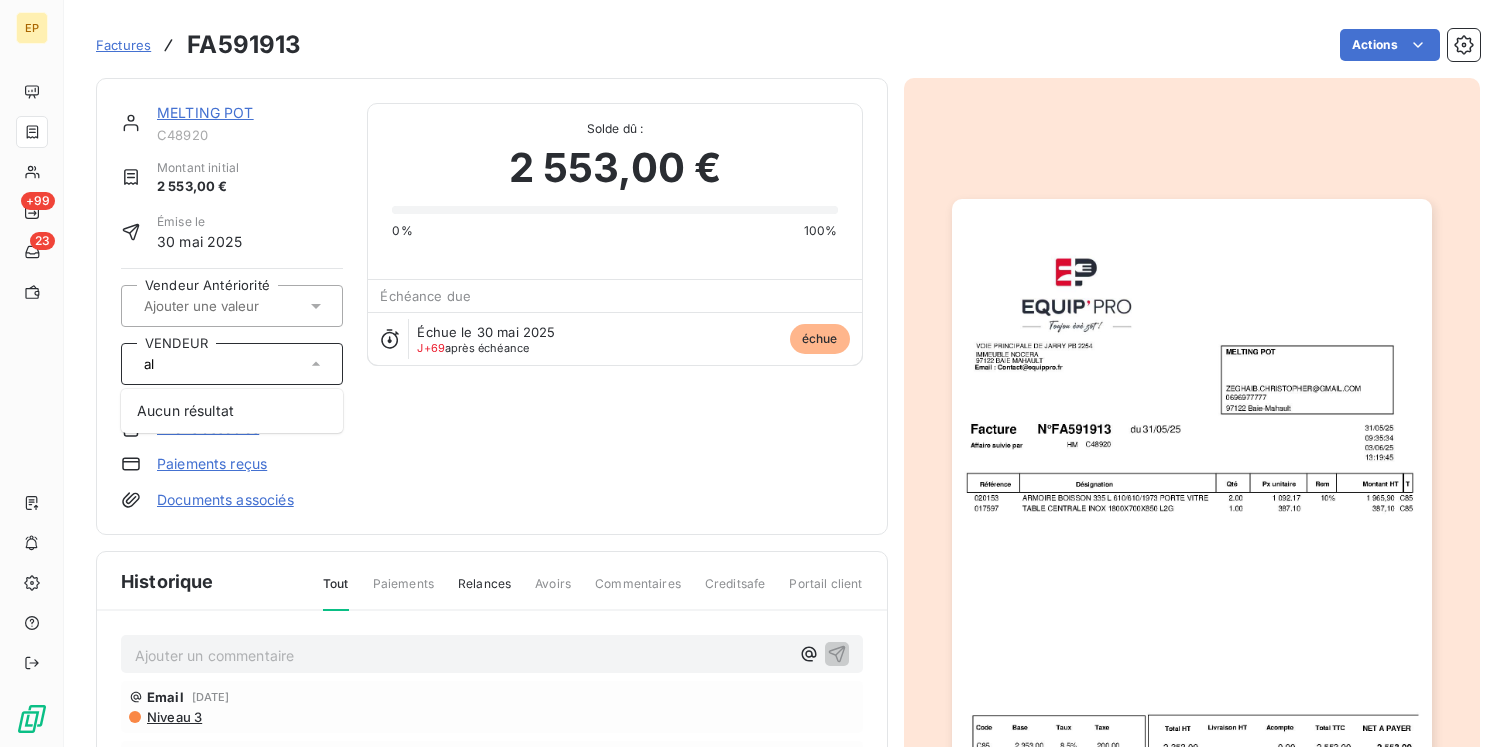 type on "a" 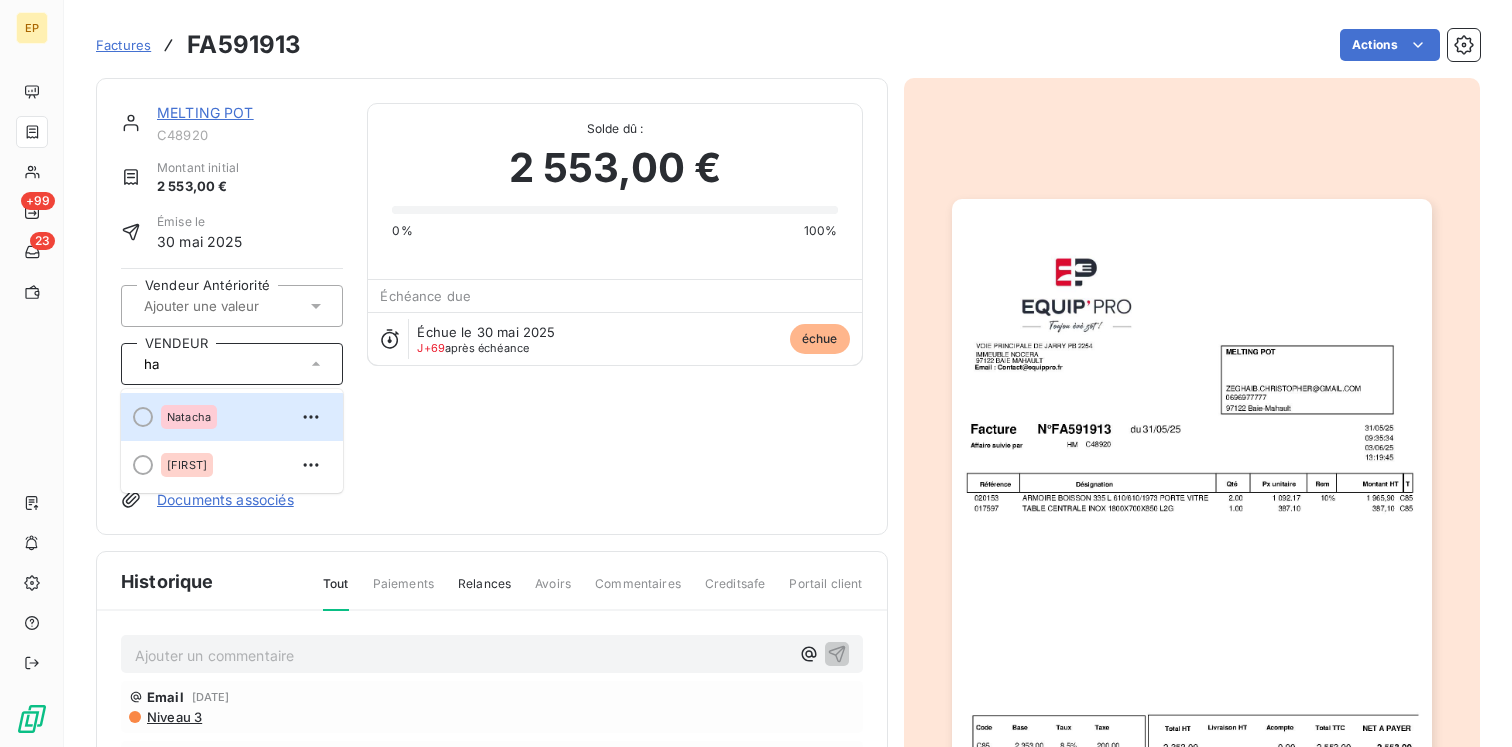 type on "h" 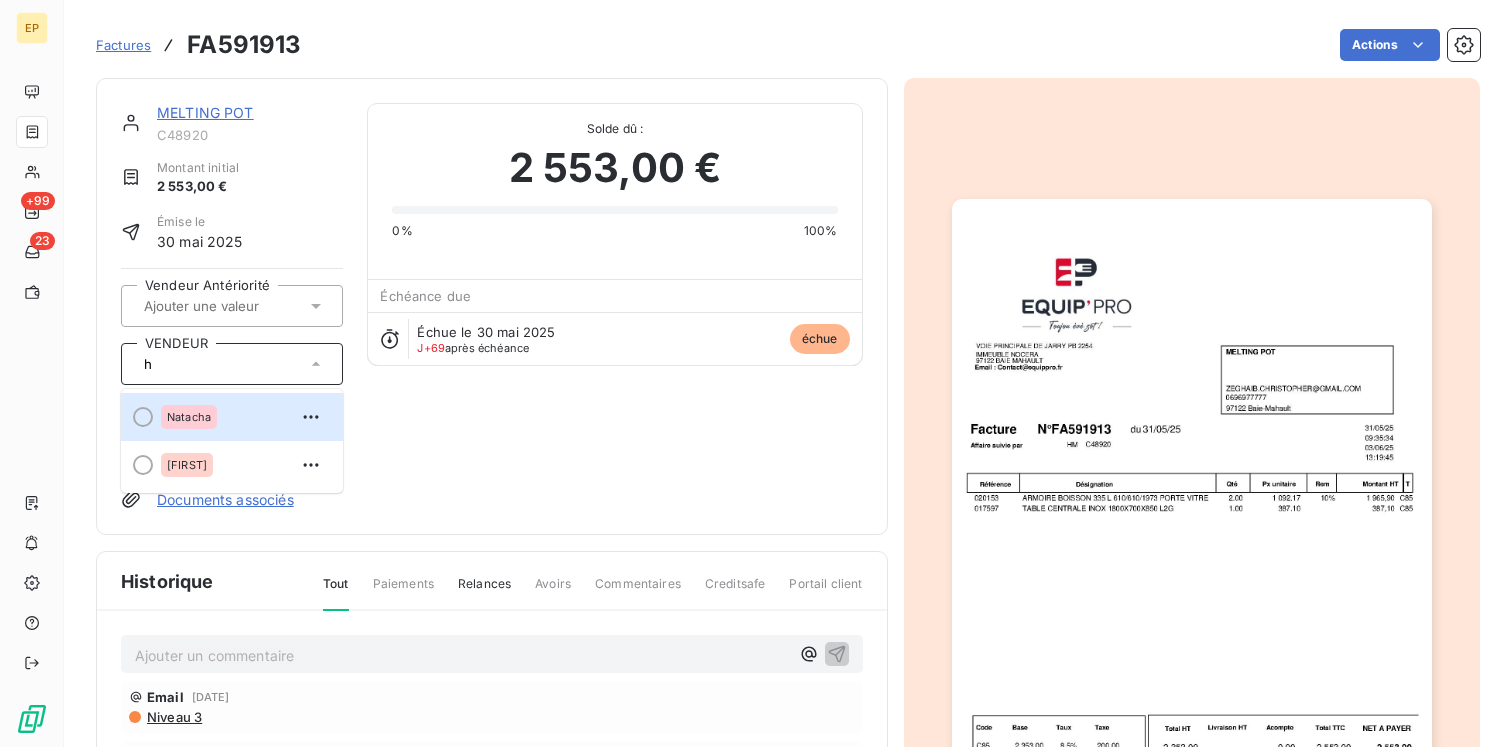 type 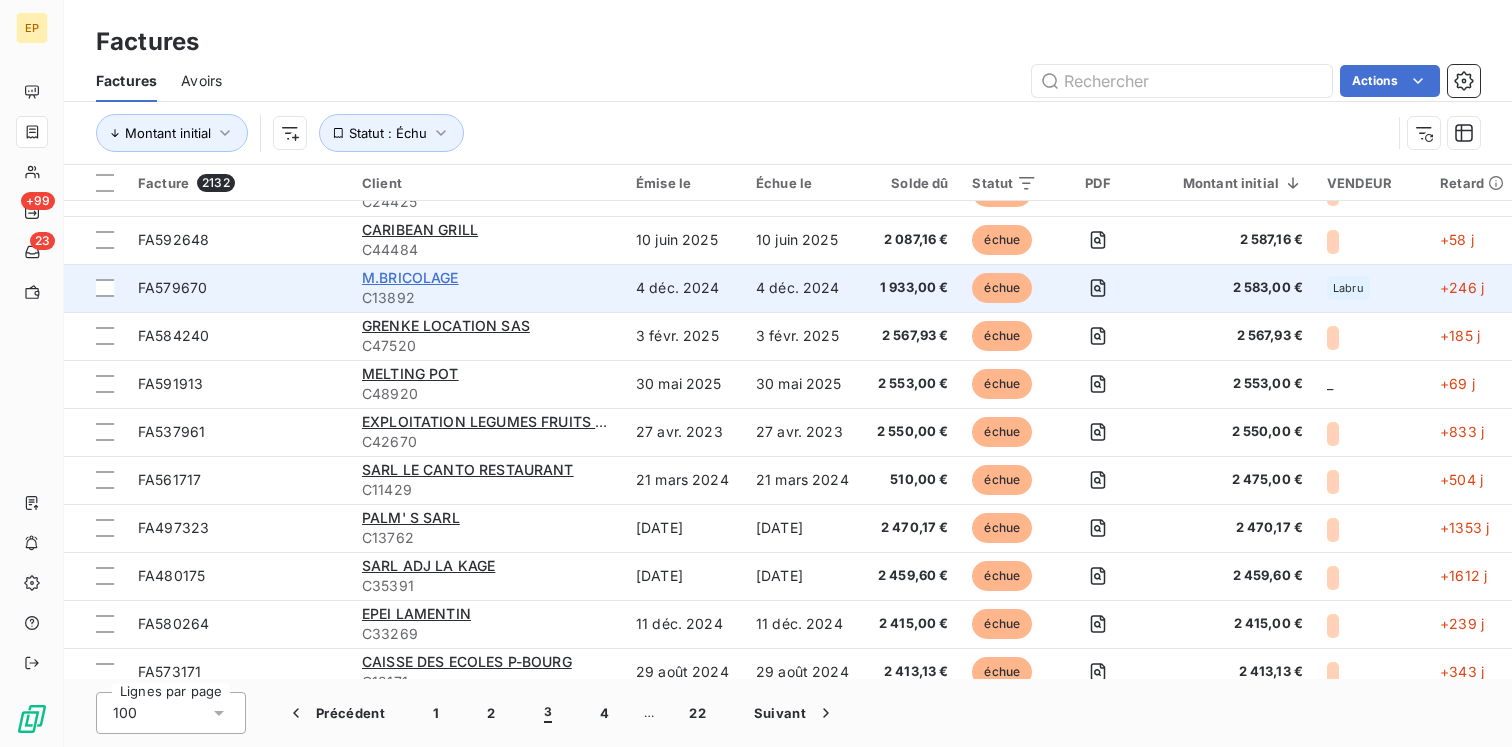 scroll, scrollTop: 286, scrollLeft: 0, axis: vertical 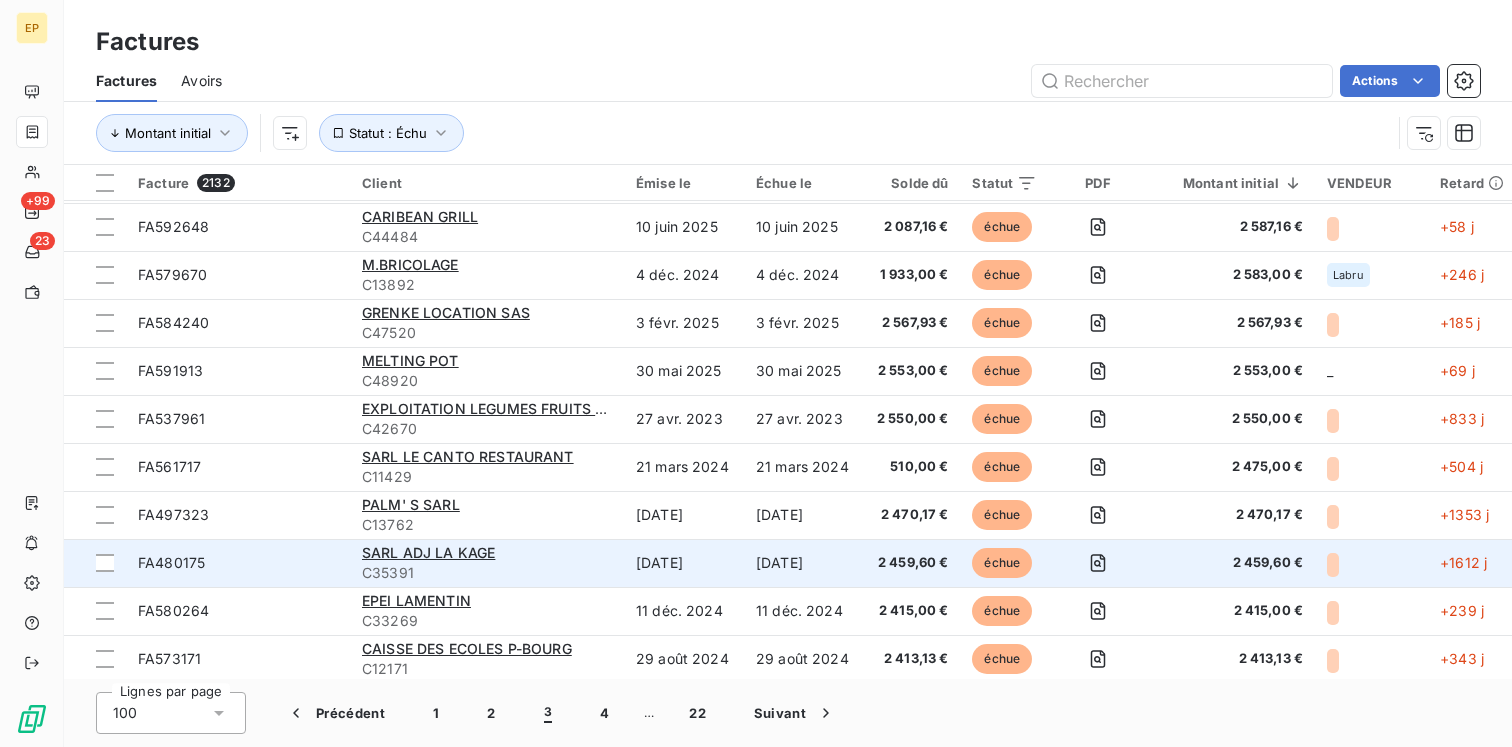 click on "FA480175" at bounding box center (171, 562) 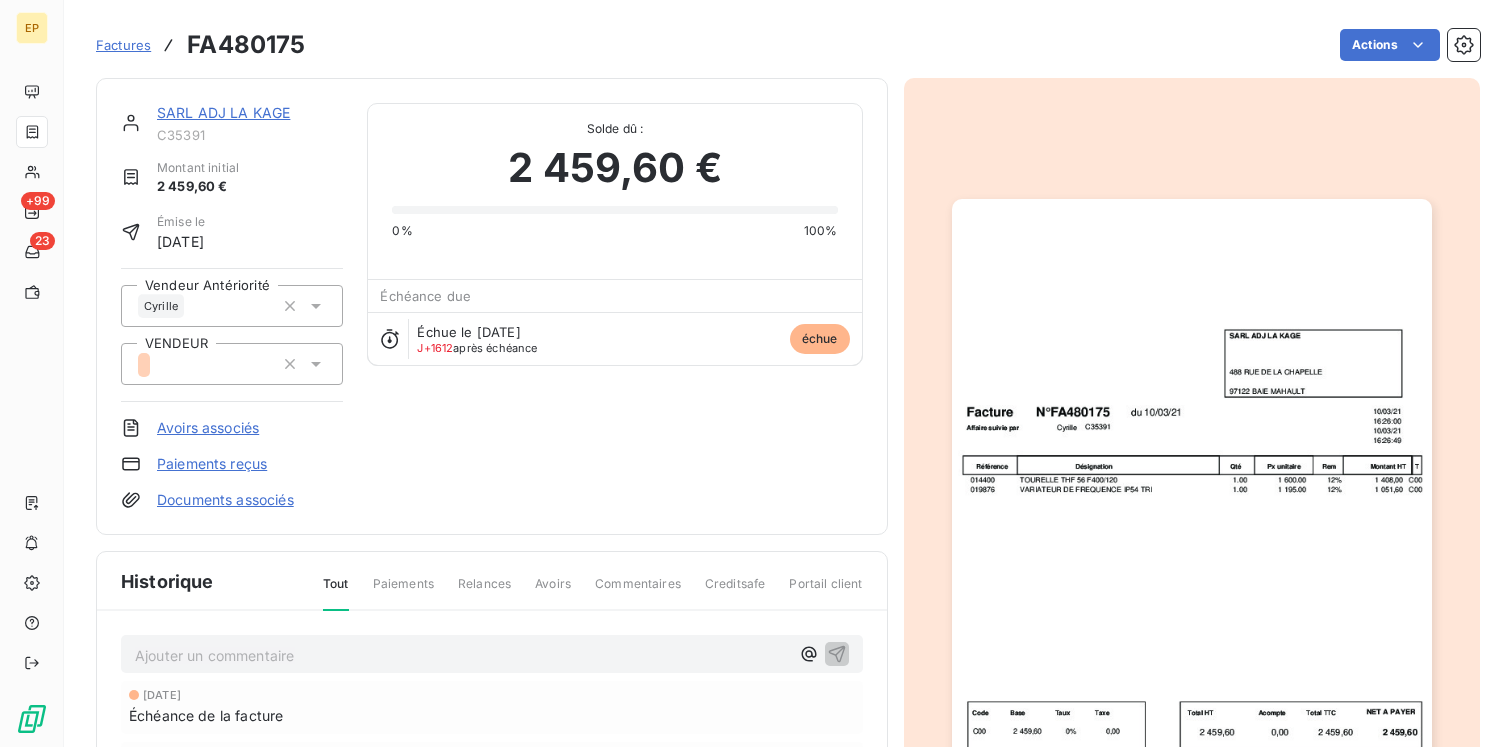 click 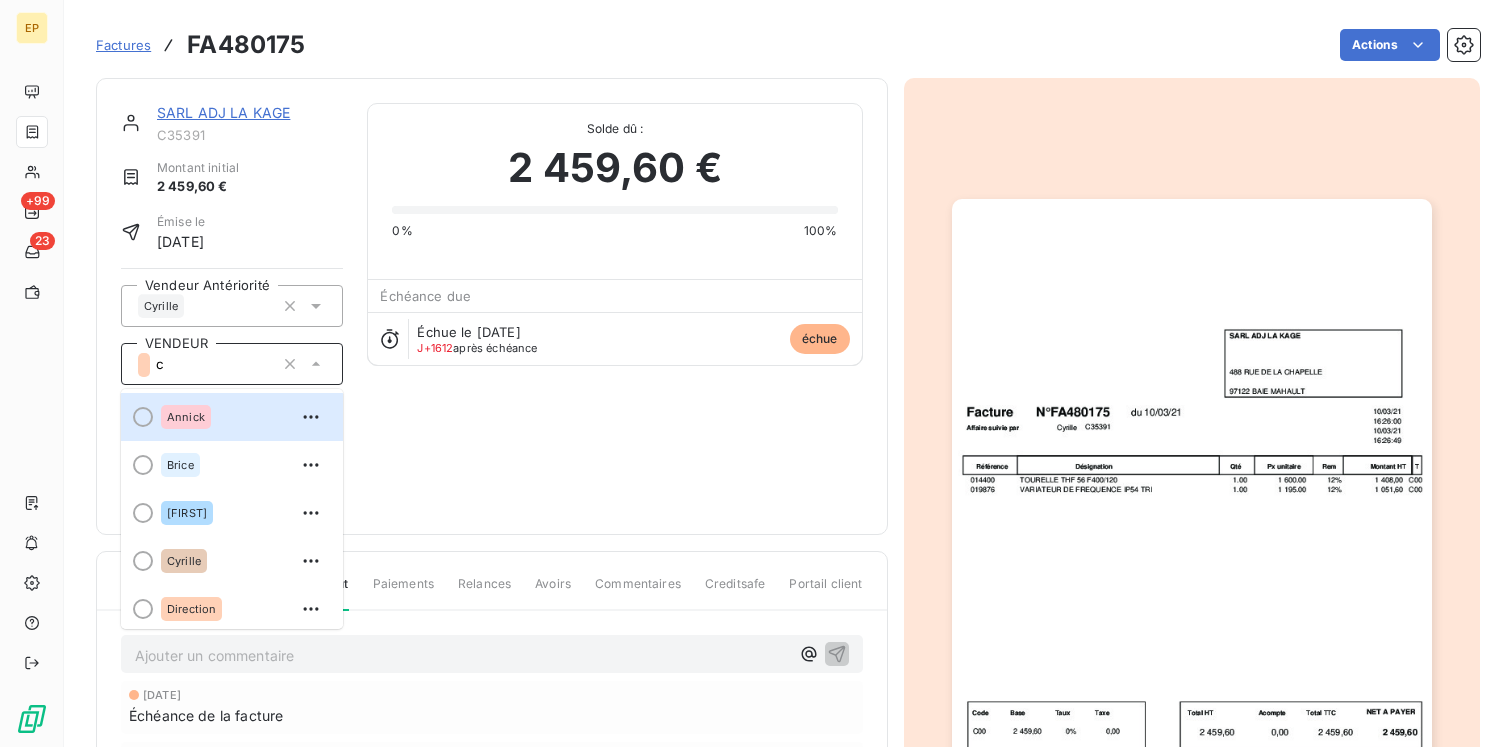 type on "cy" 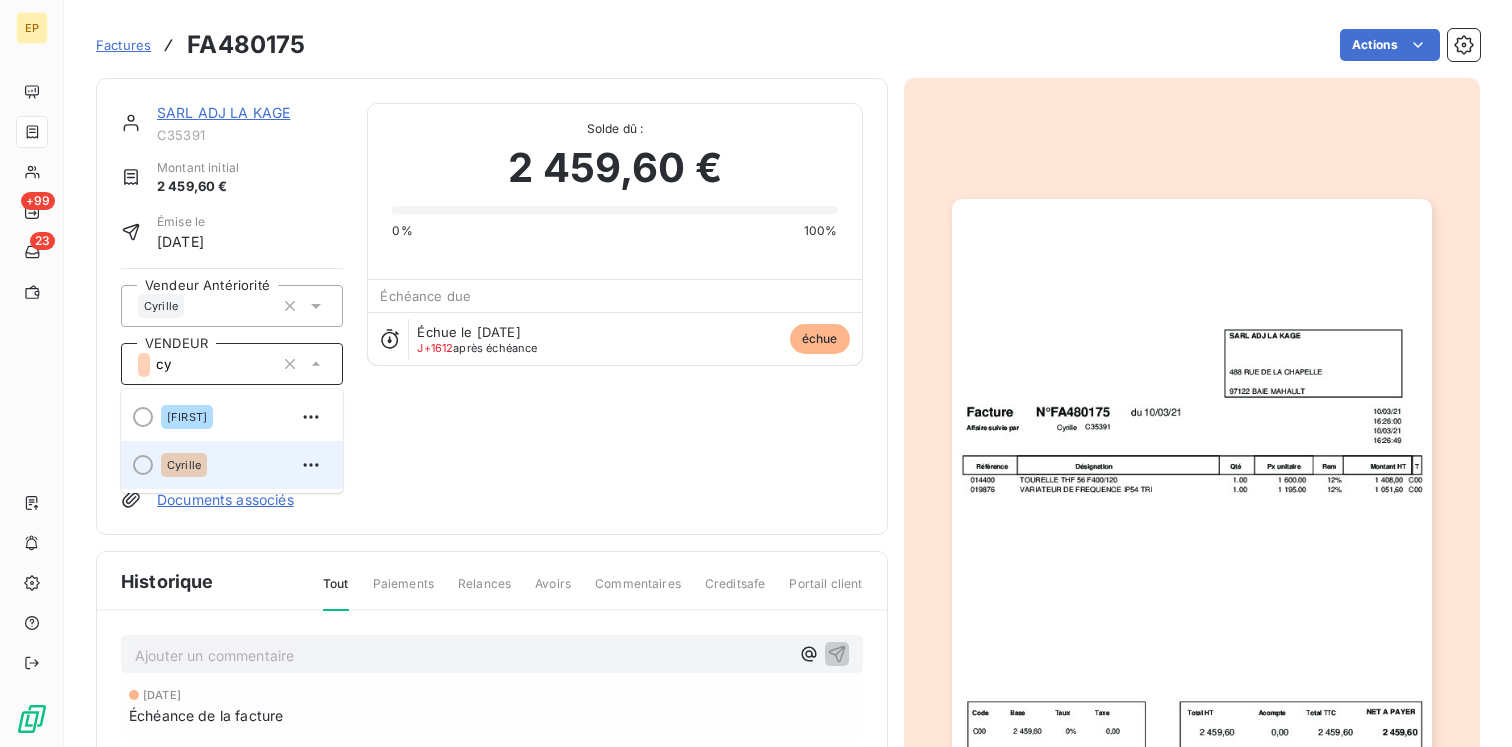click on "Cyrille" at bounding box center [184, 465] 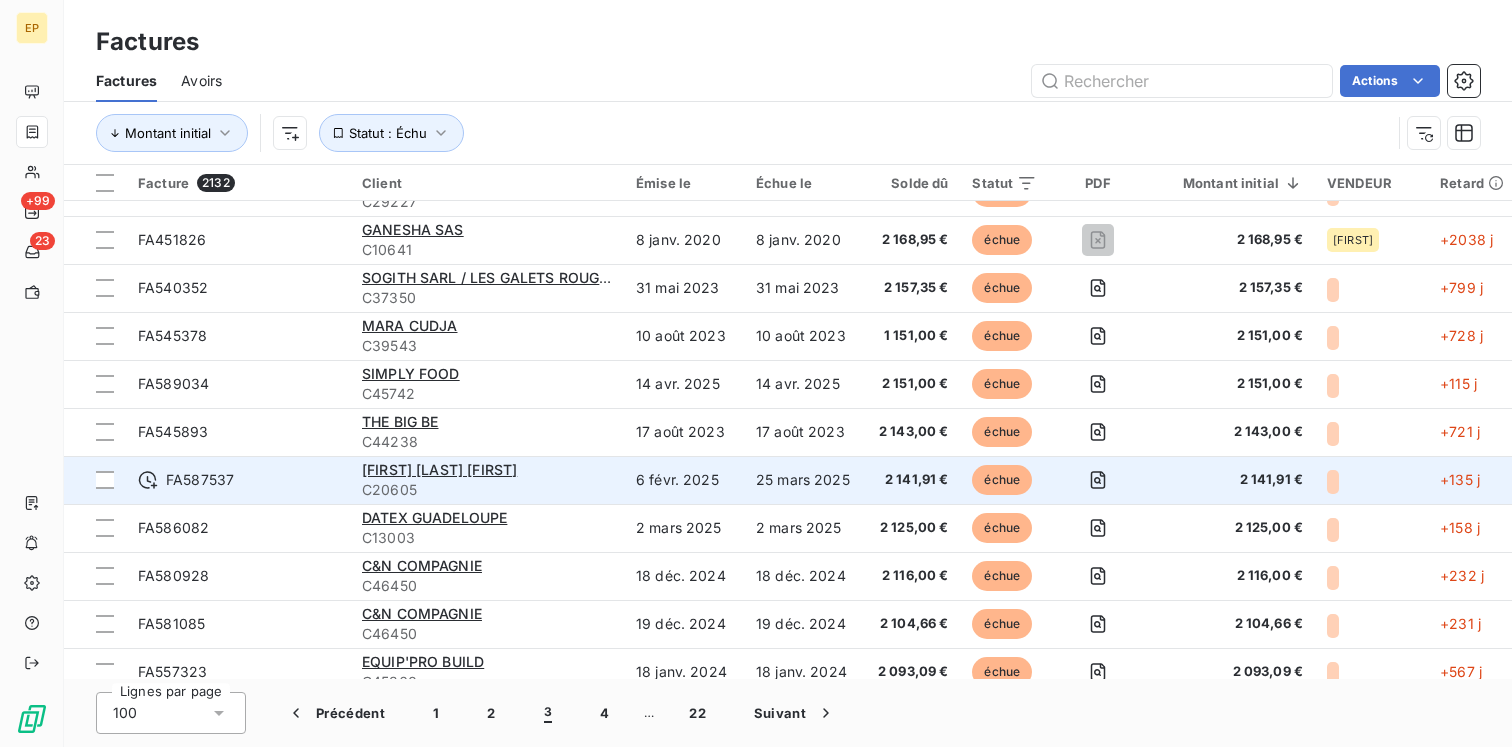 scroll, scrollTop: 1707, scrollLeft: 0, axis: vertical 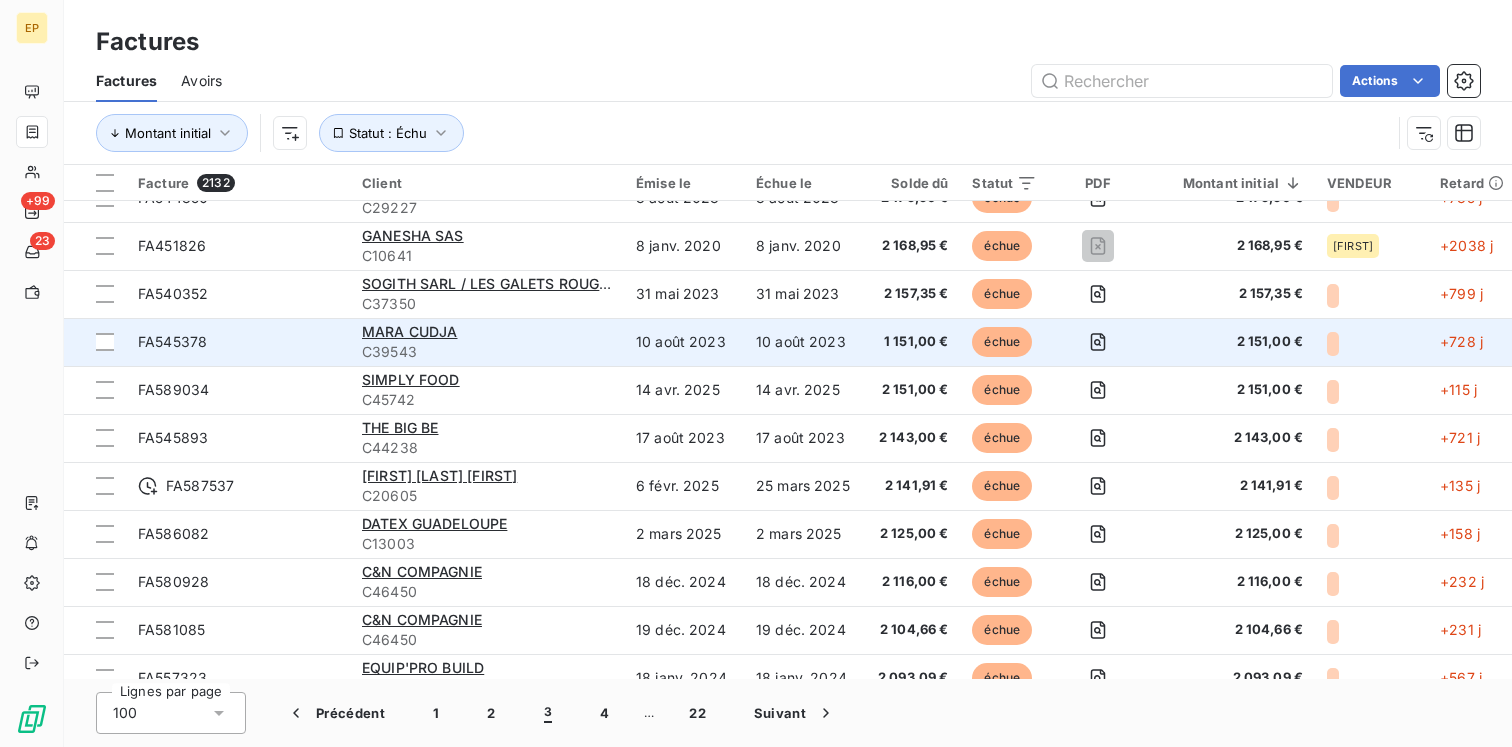 click on "FA545378" at bounding box center [172, 341] 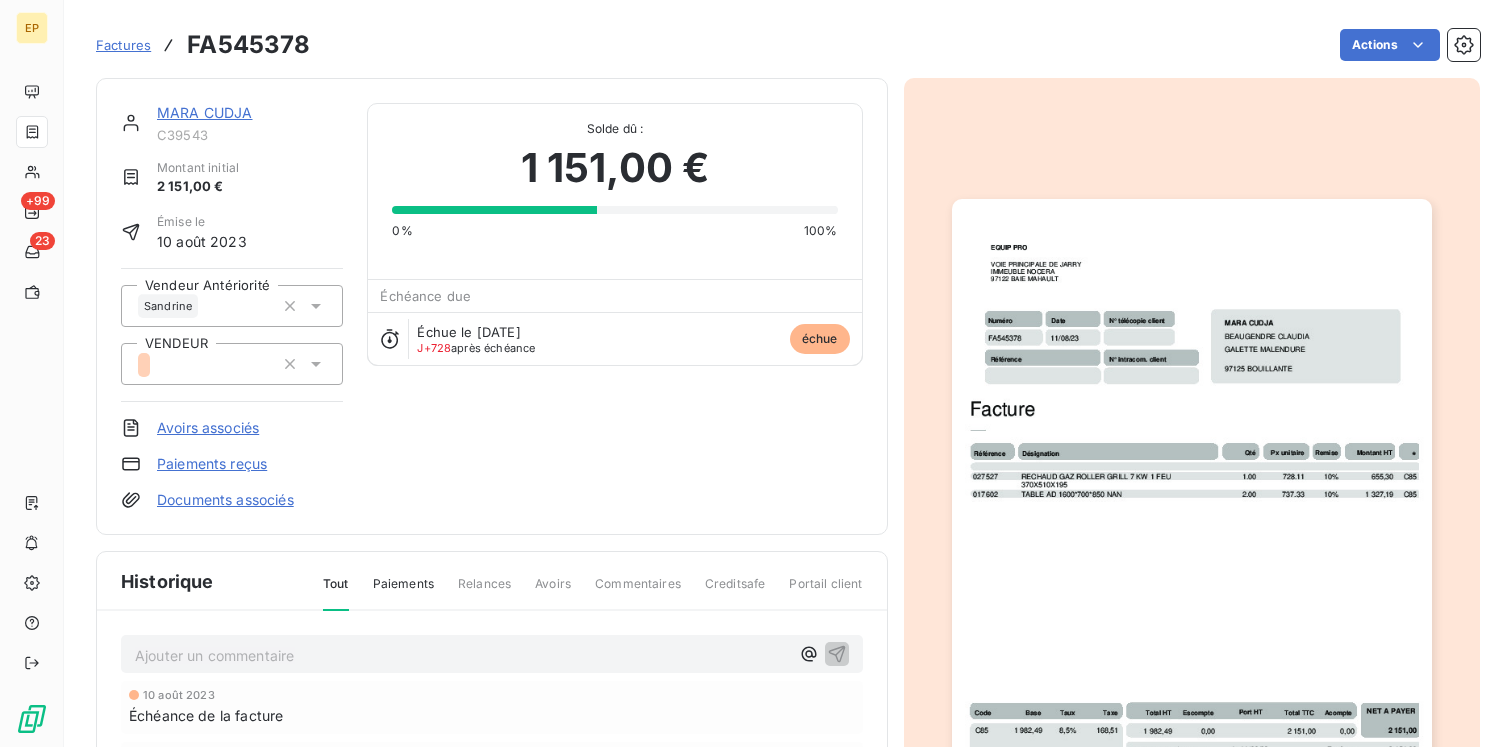 click 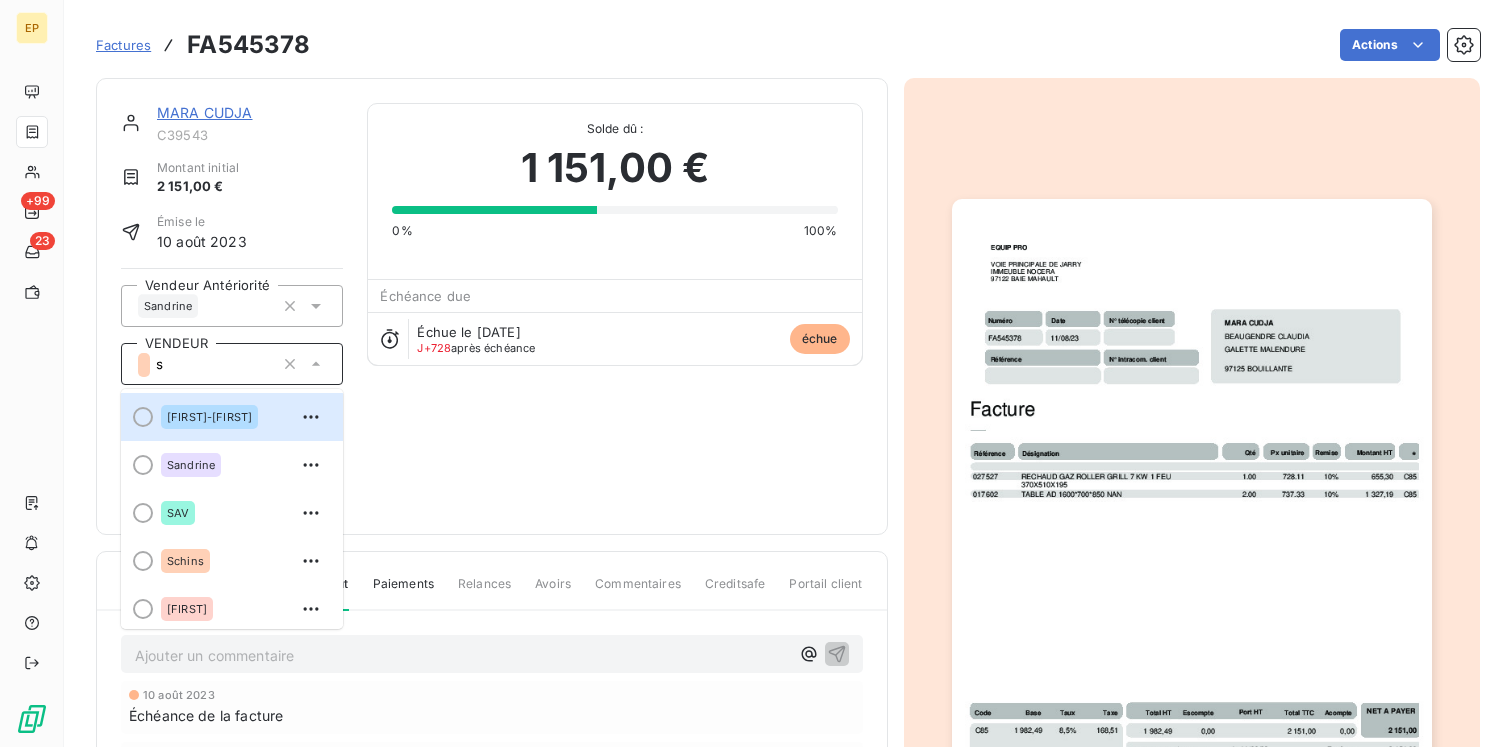 type on "sa" 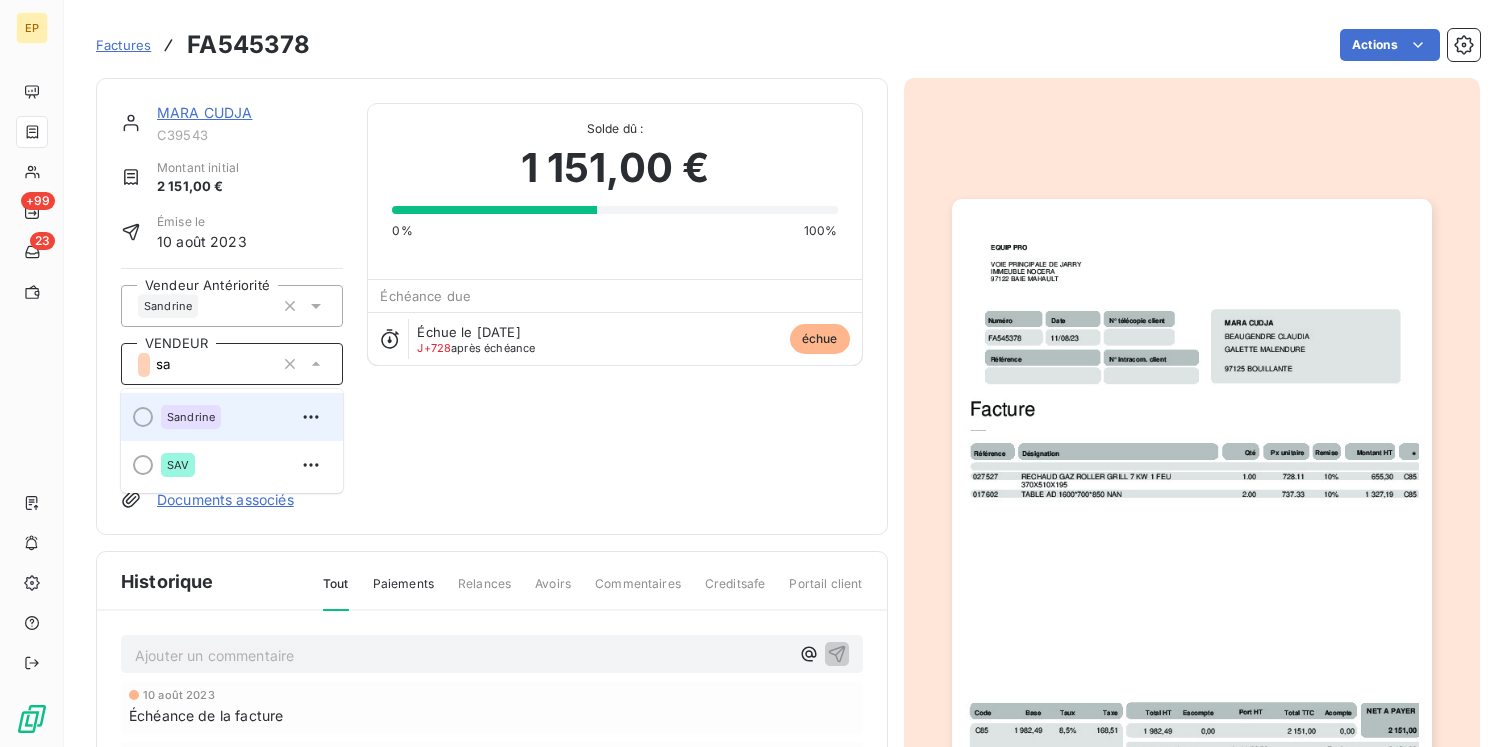 click on "Sandrine" at bounding box center [244, 417] 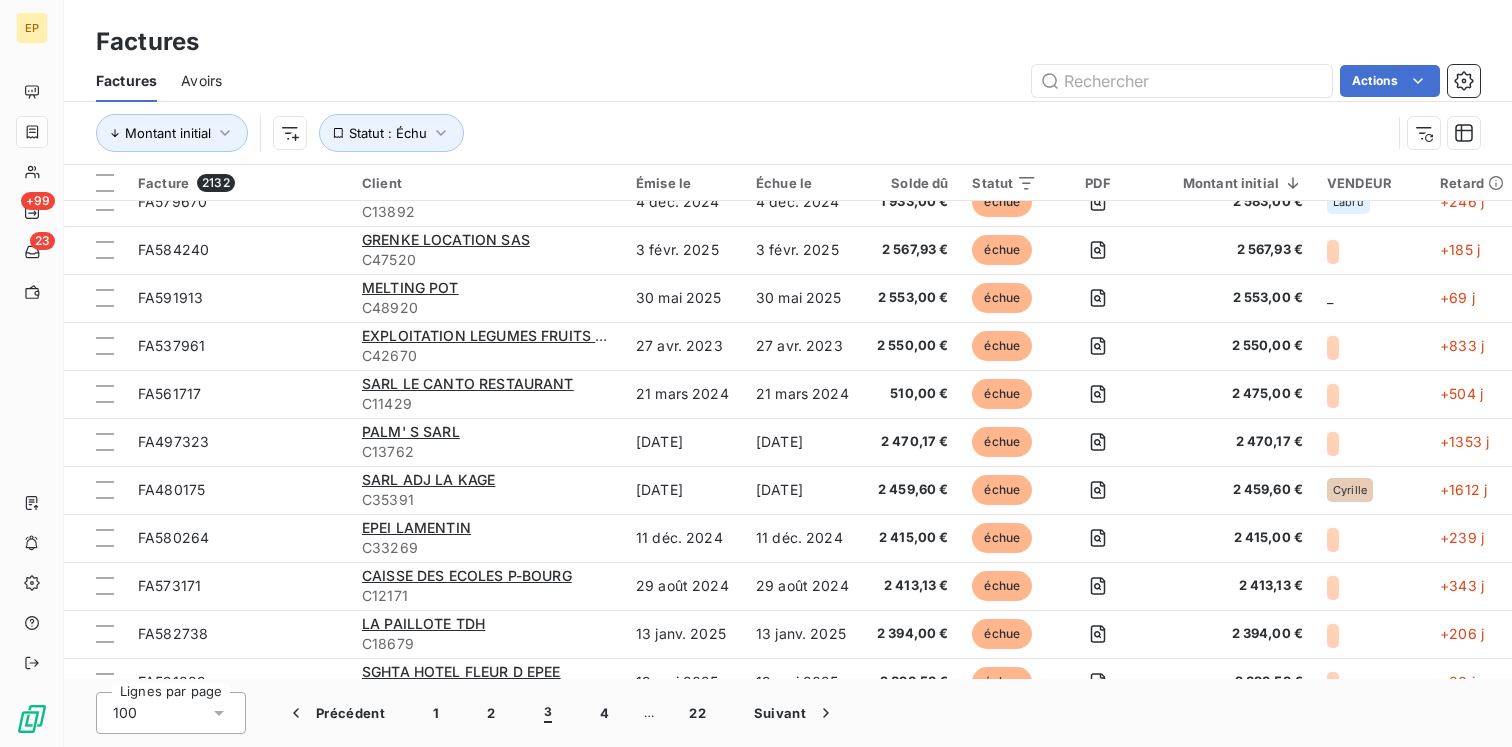 scroll, scrollTop: 352, scrollLeft: 0, axis: vertical 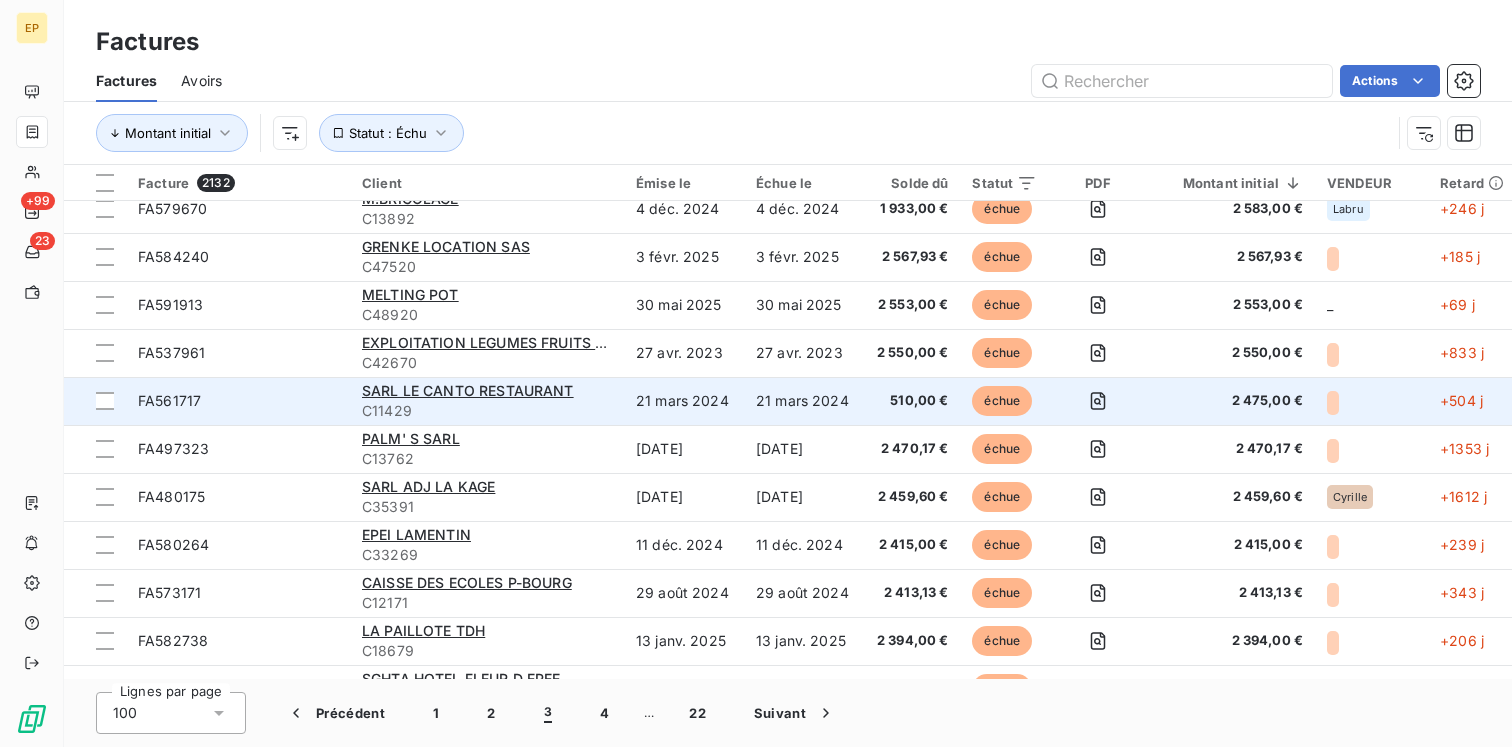 click on "FA561717" at bounding box center (169, 400) 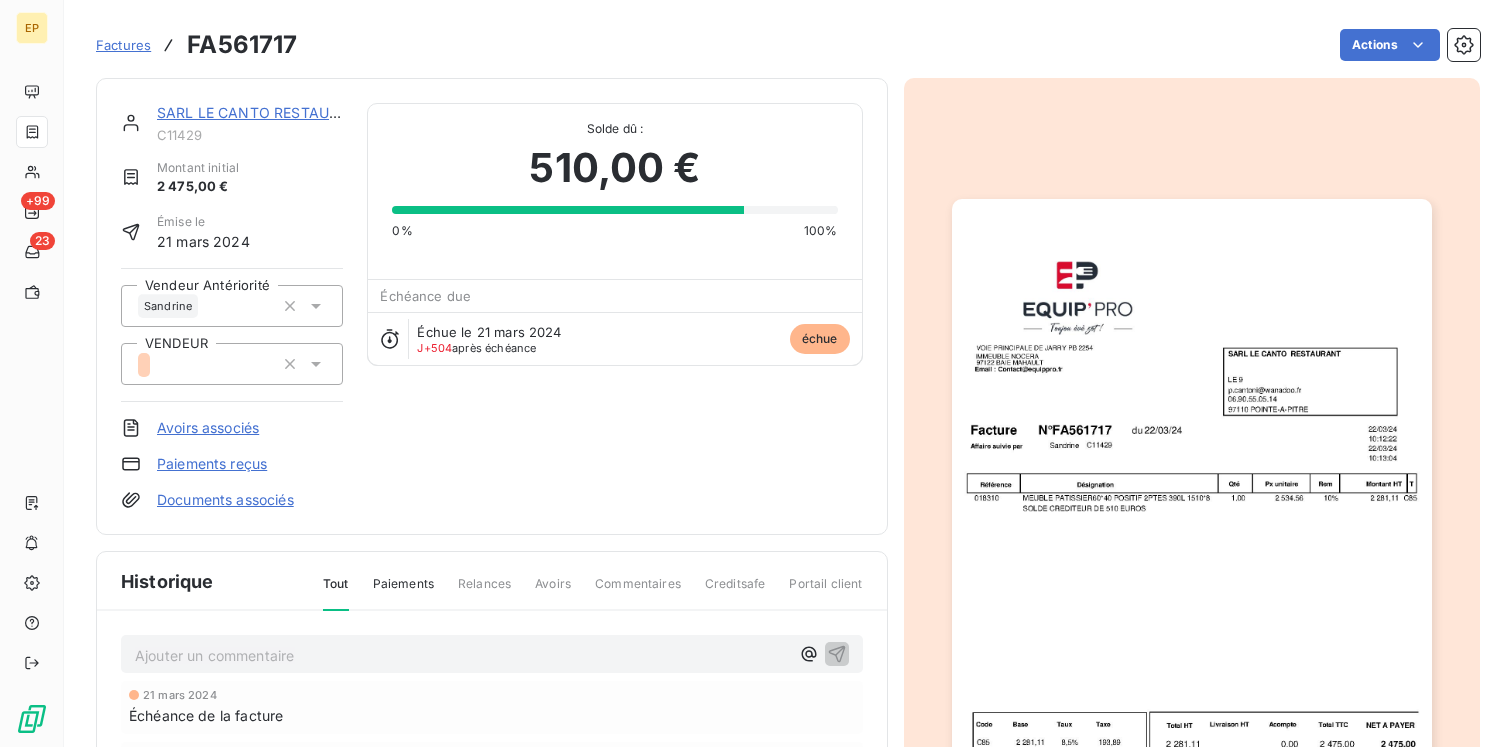 click 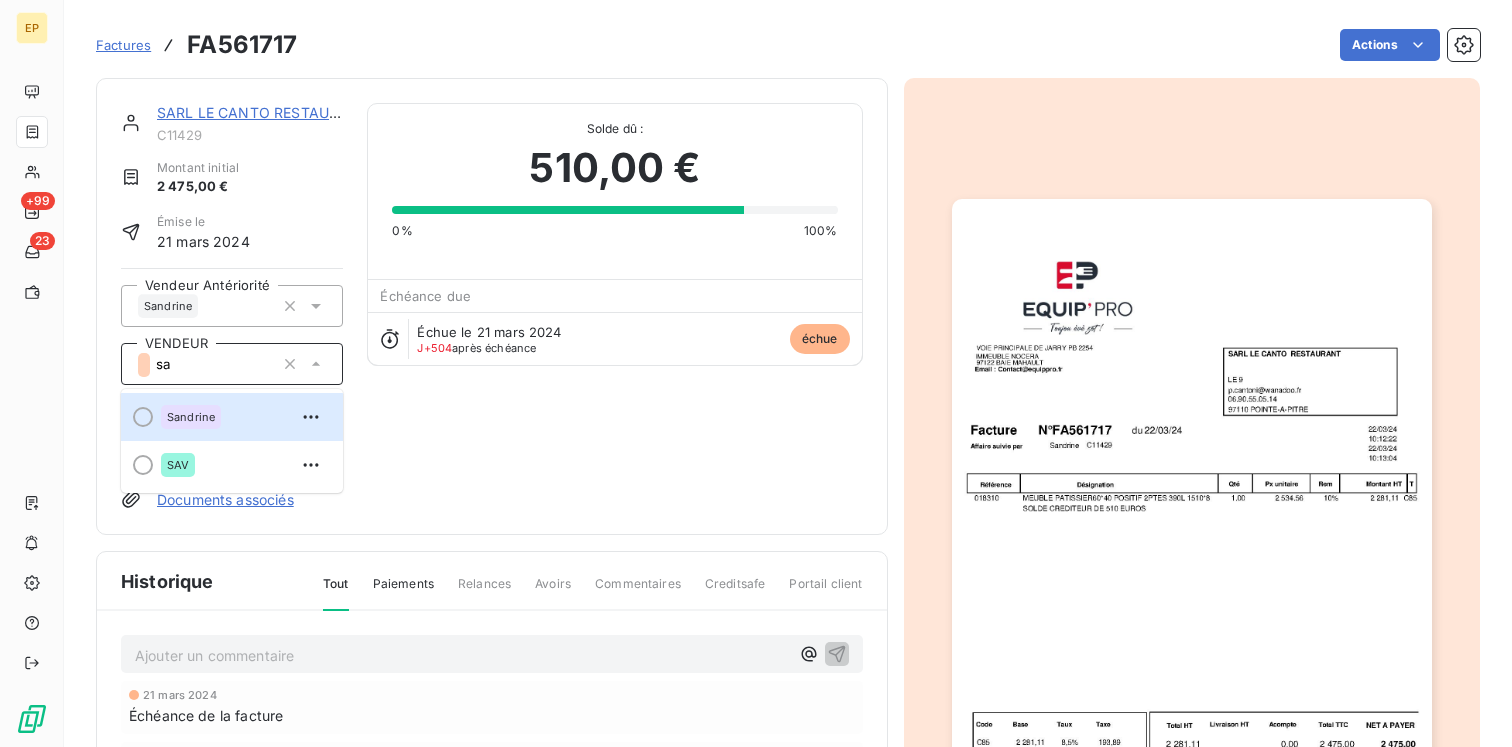type on "san" 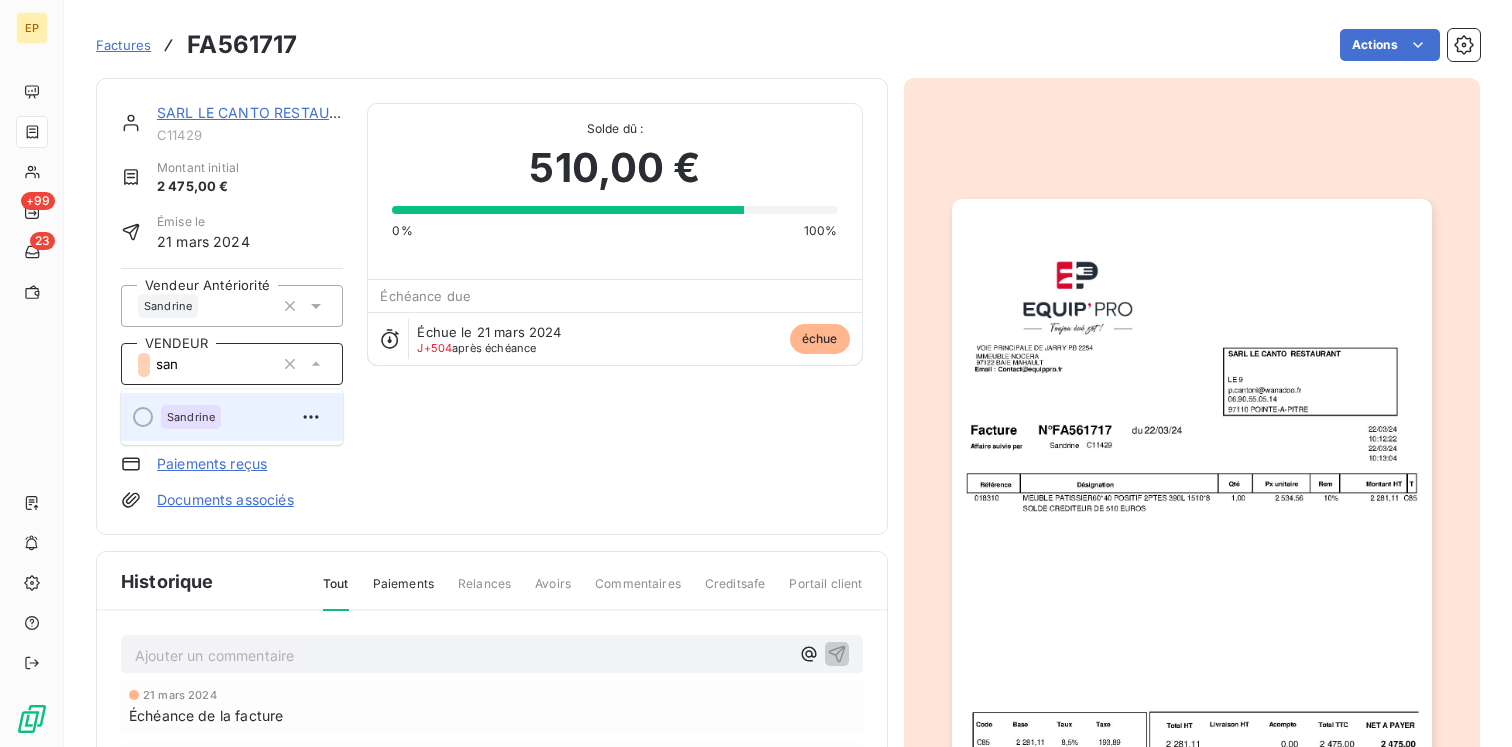 click on "Sandrine" at bounding box center [191, 417] 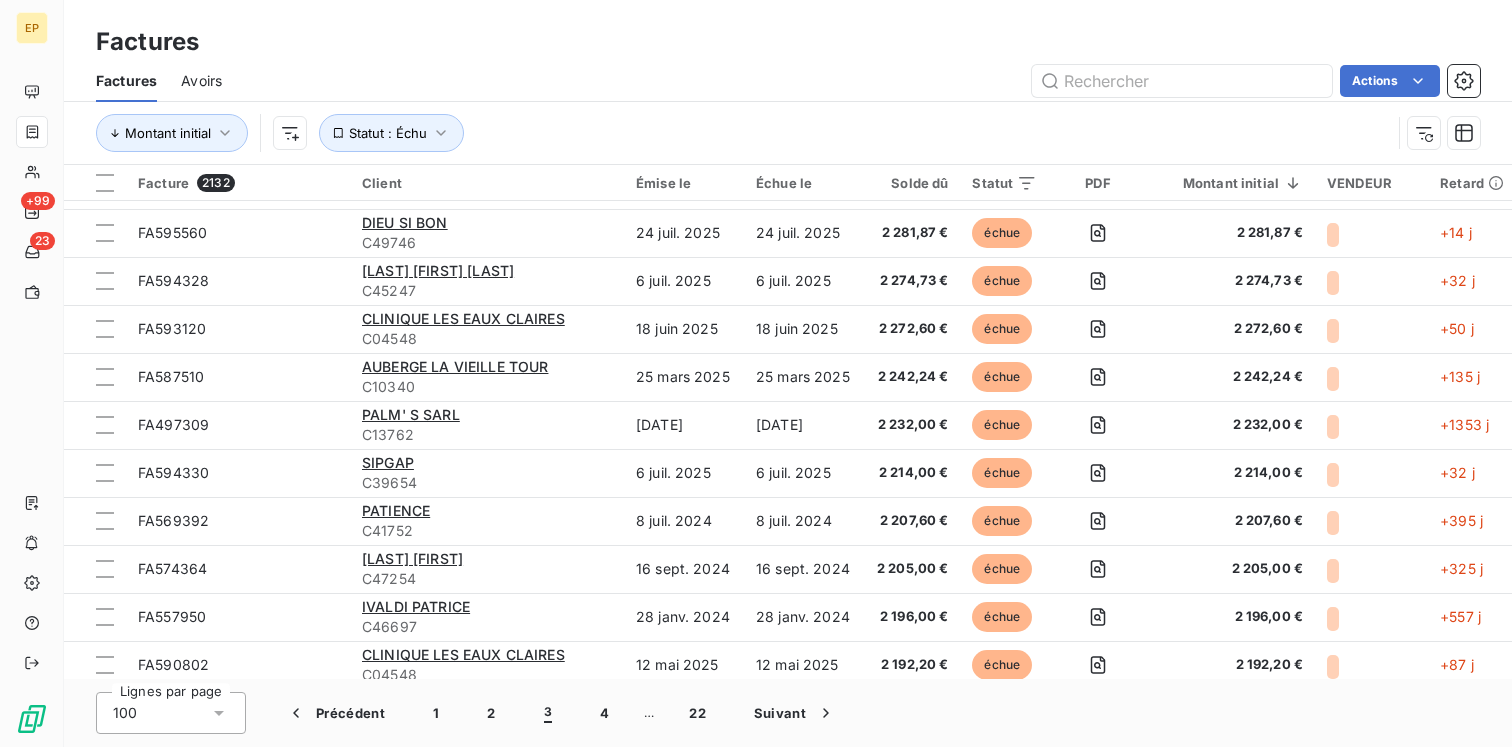 scroll, scrollTop: 1135, scrollLeft: 0, axis: vertical 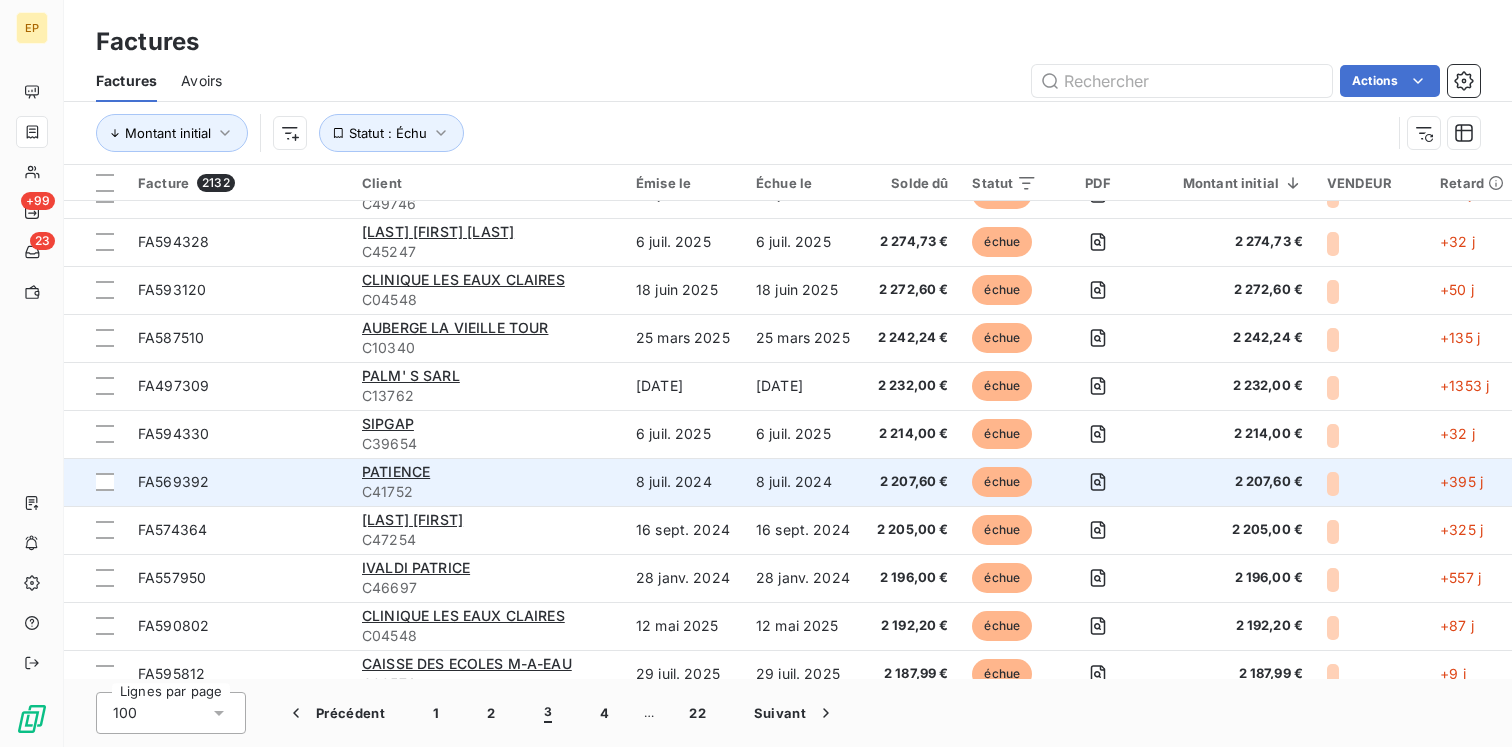 click on "FA569392" at bounding box center [173, 481] 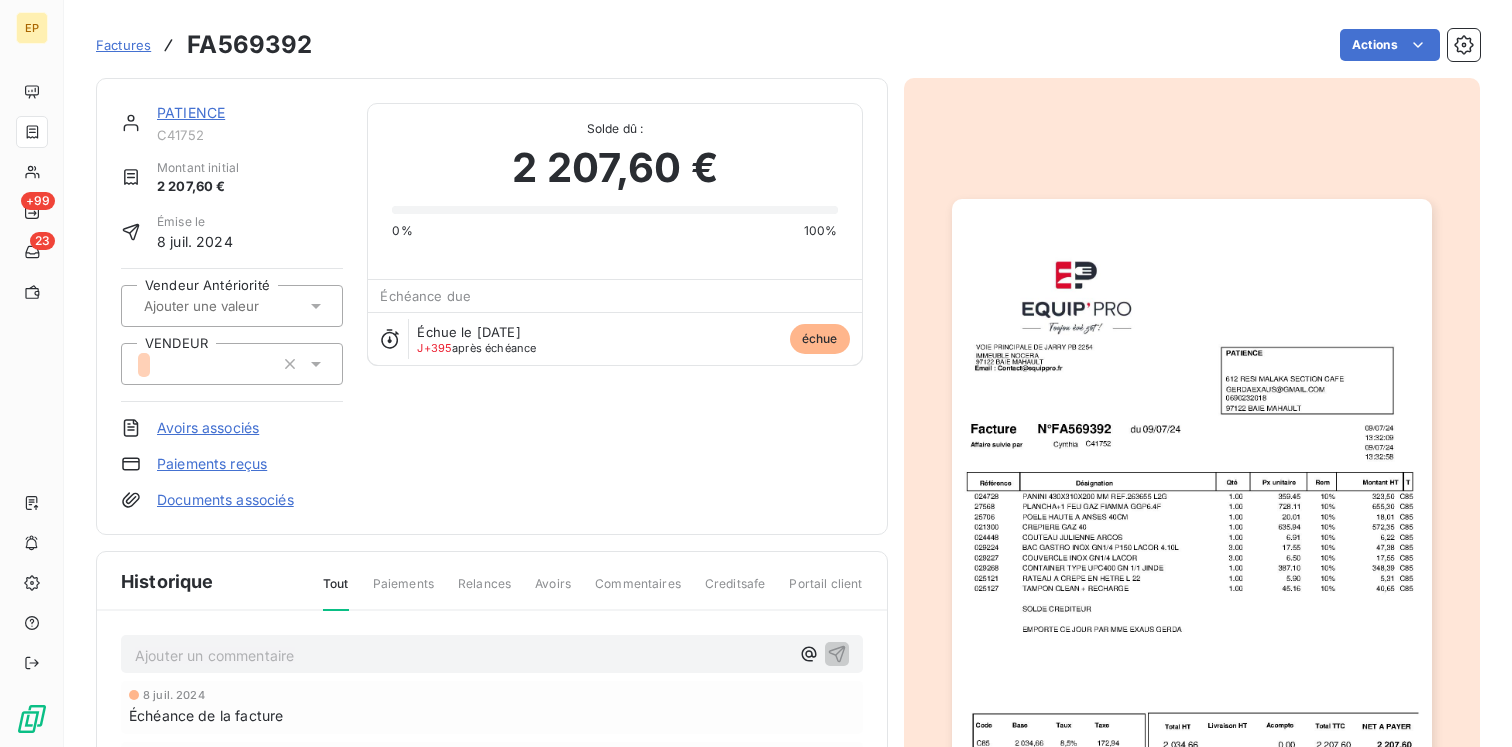 click 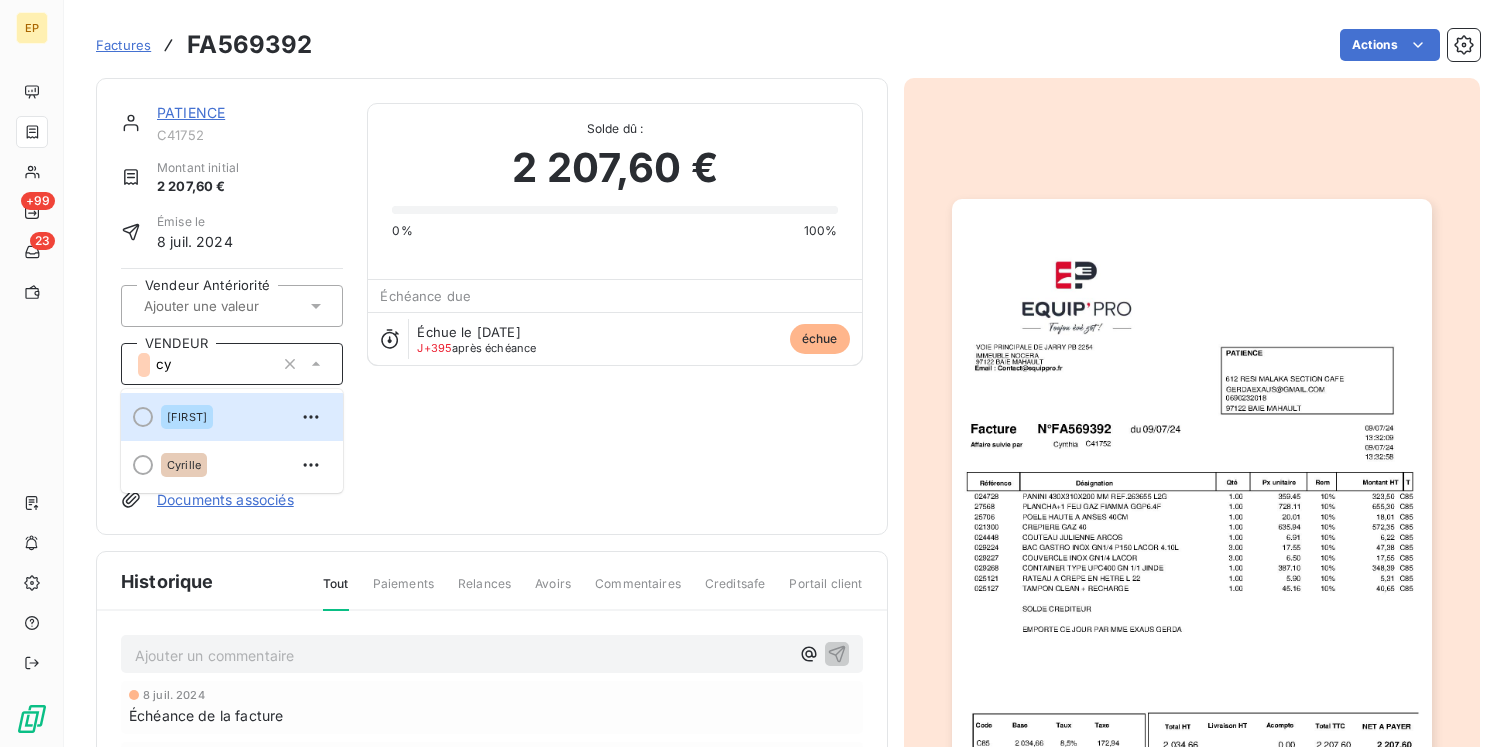 type on "cyn" 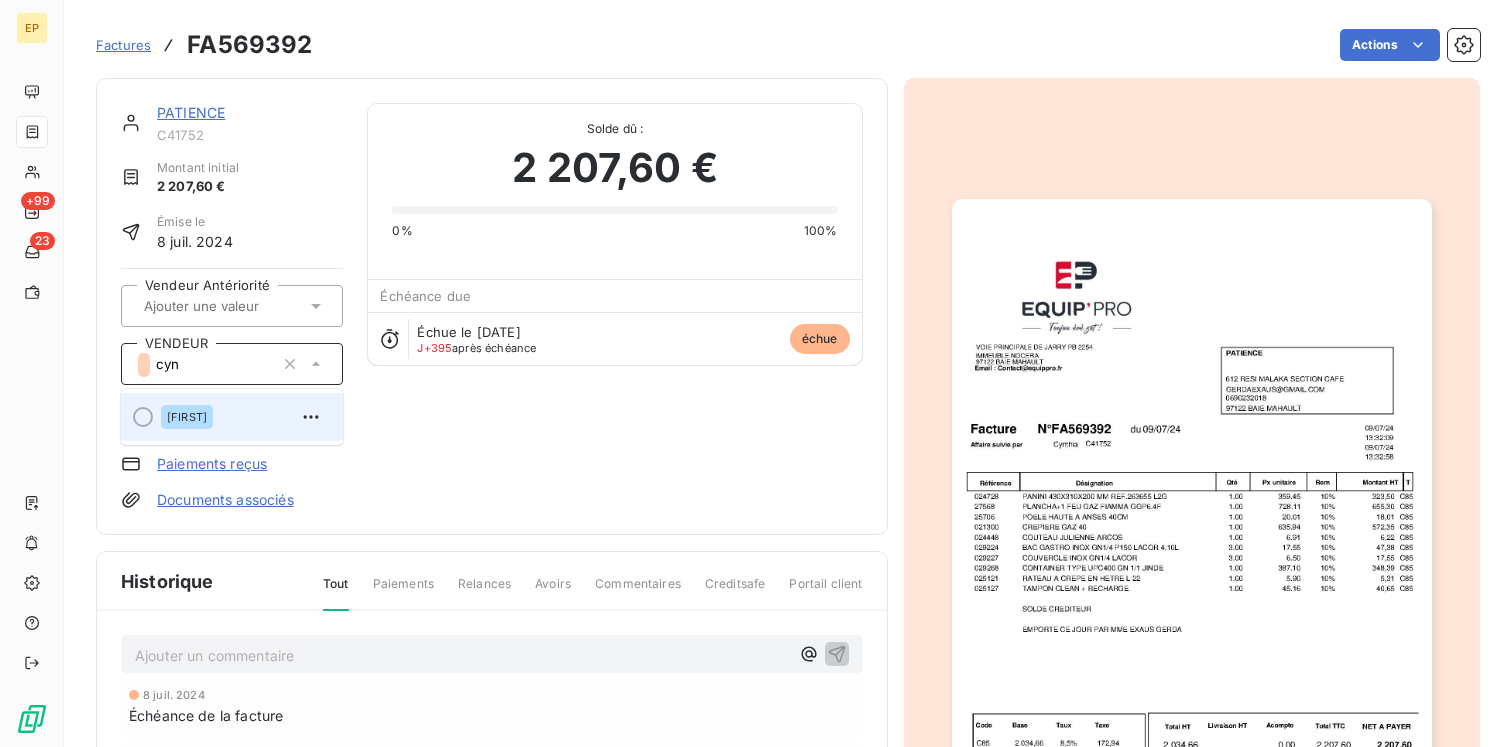 click on "[FIRST]" at bounding box center (244, 417) 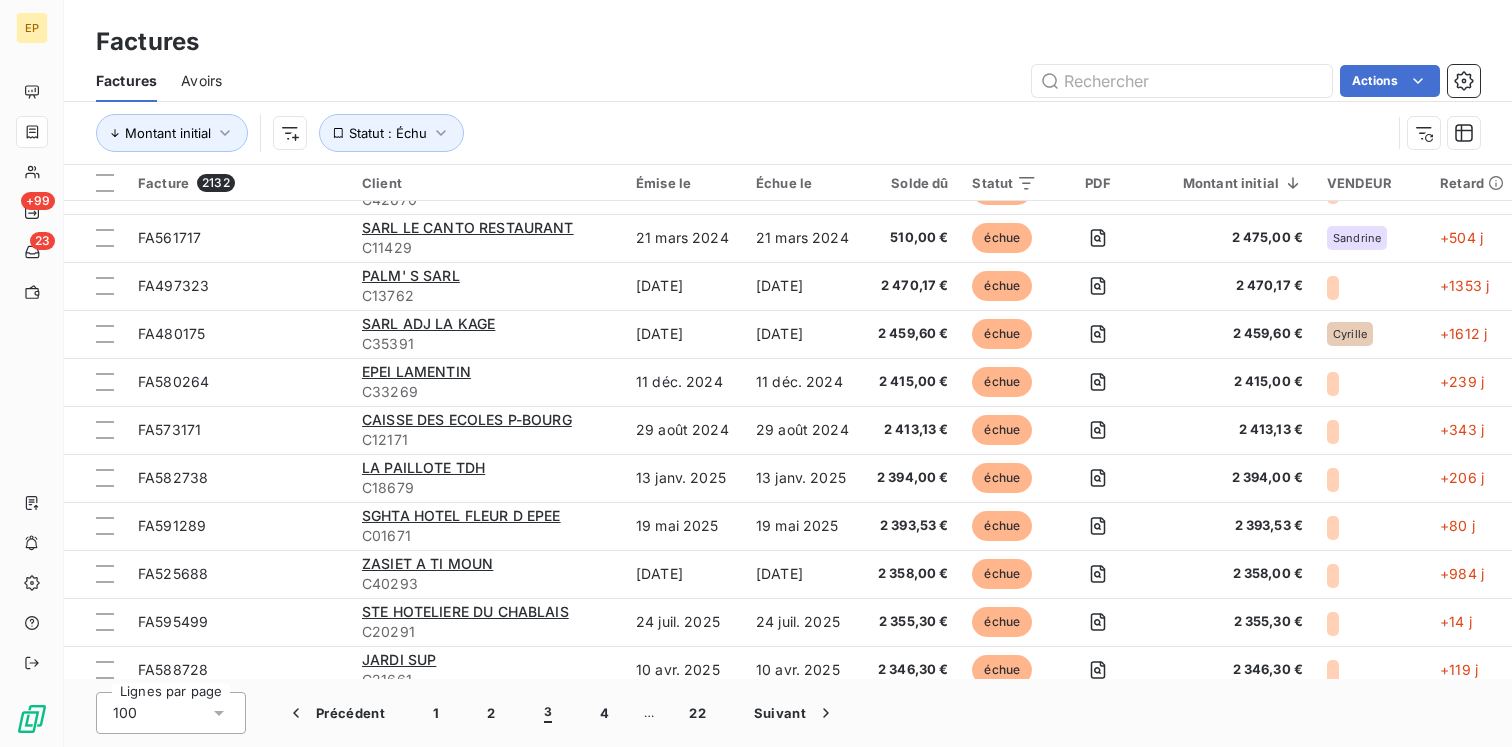 scroll, scrollTop: 649, scrollLeft: 0, axis: vertical 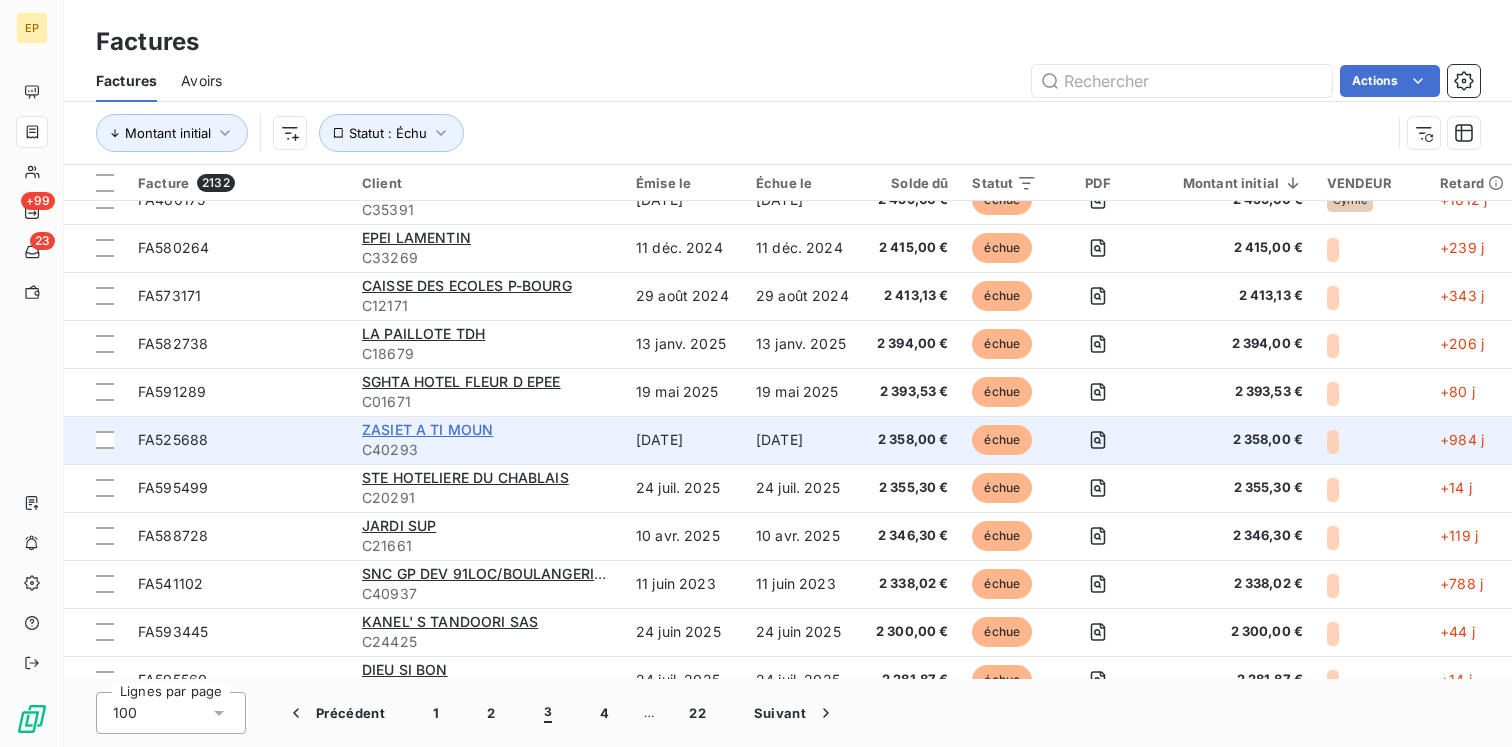 click on "ZASIET A TI MOUN" at bounding box center [427, 429] 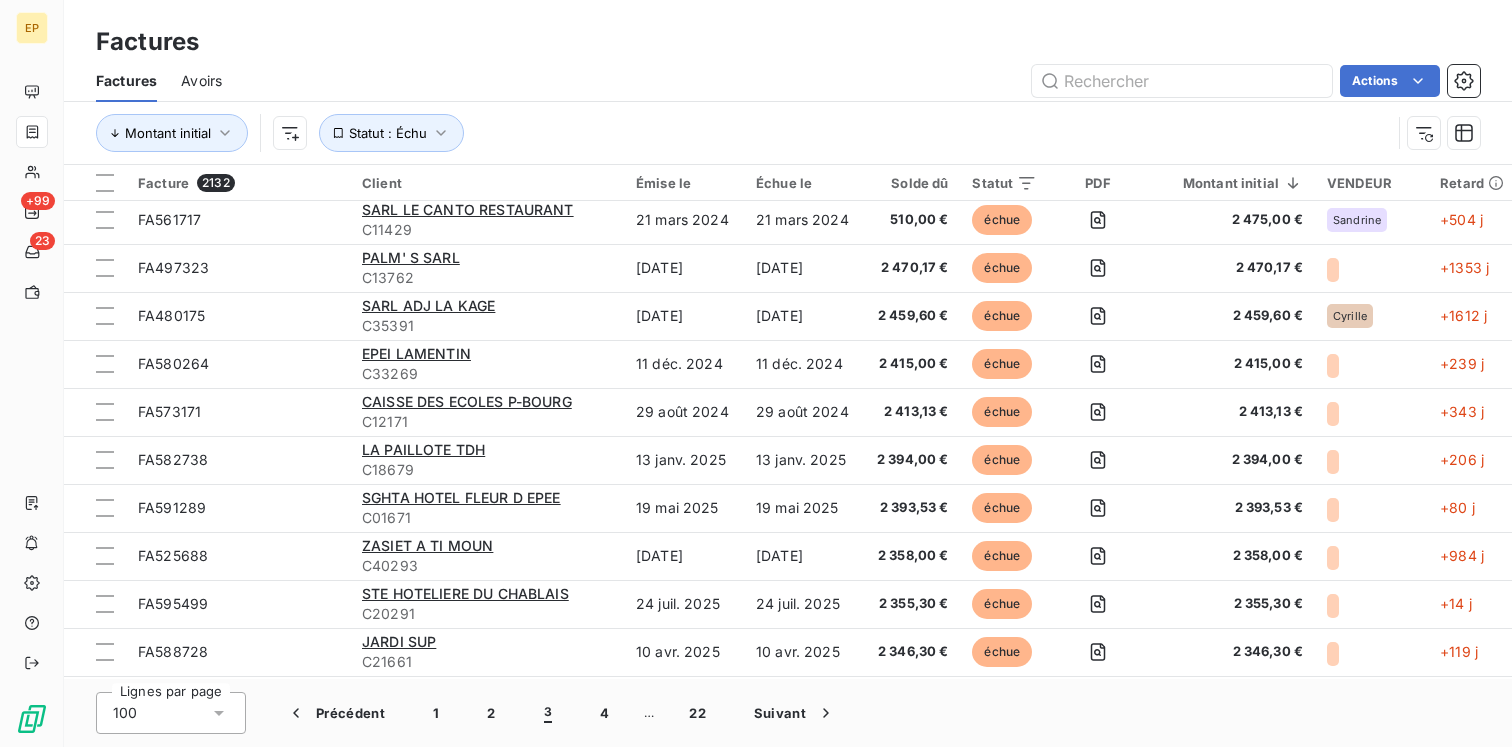 scroll, scrollTop: 0, scrollLeft: 0, axis: both 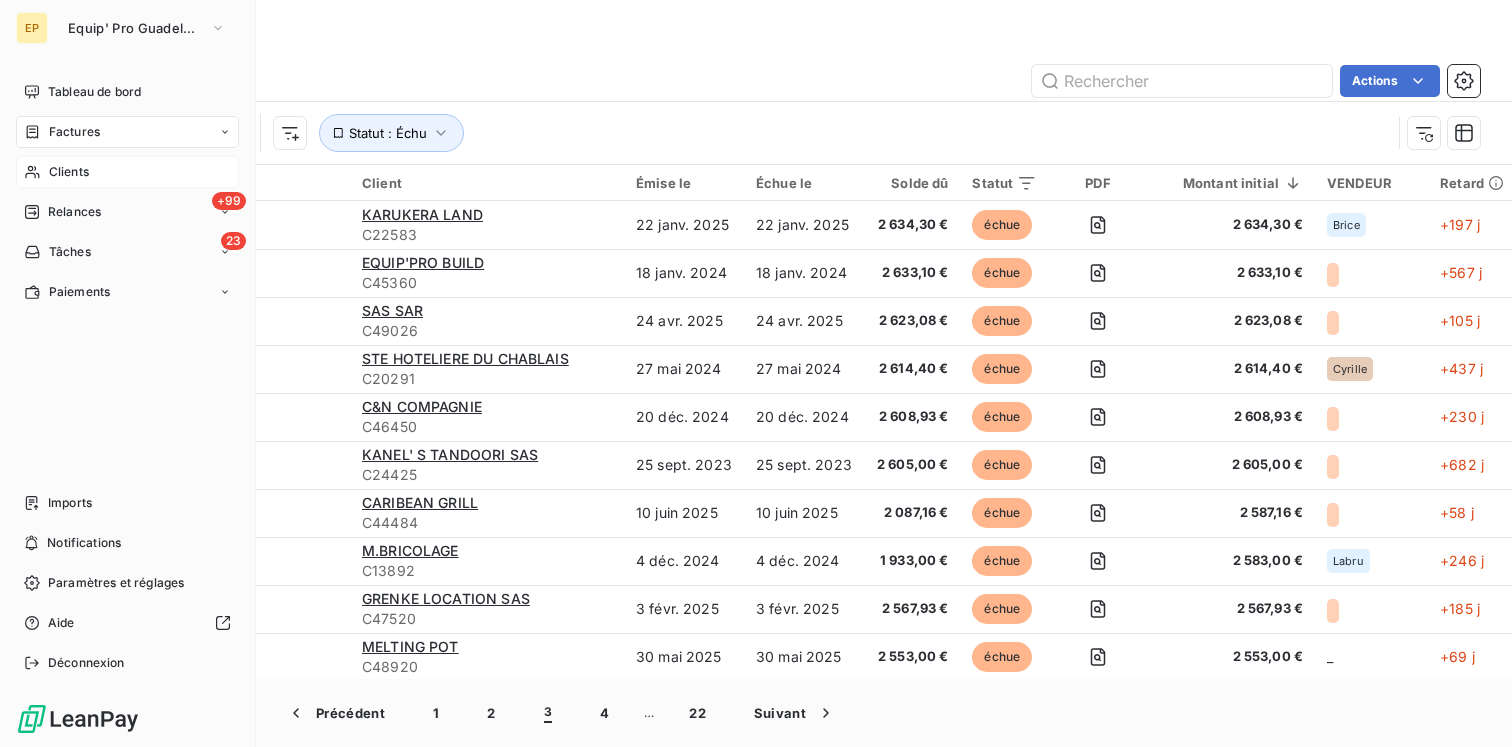 click on "Clients" at bounding box center (69, 172) 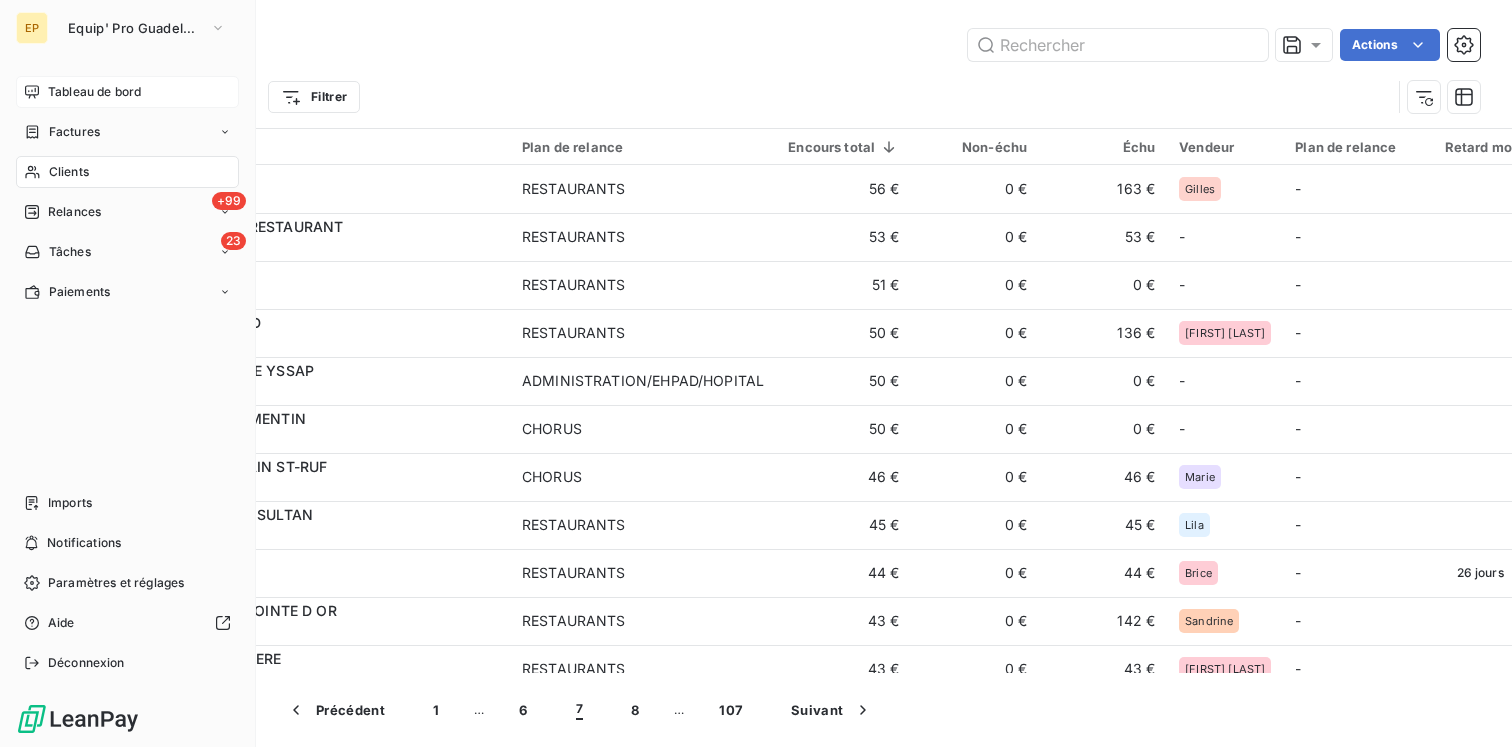 click on "Tableau de bord" at bounding box center (94, 92) 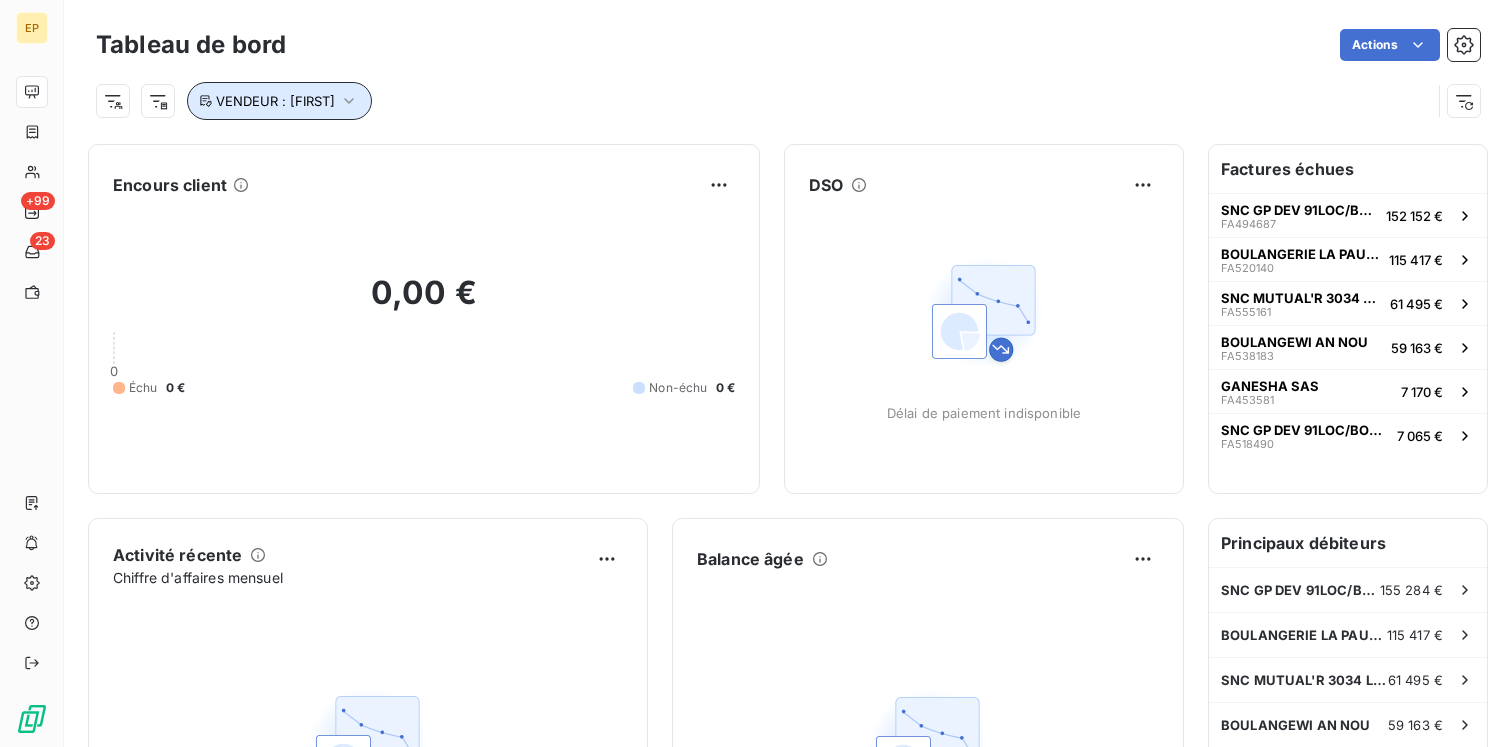 click 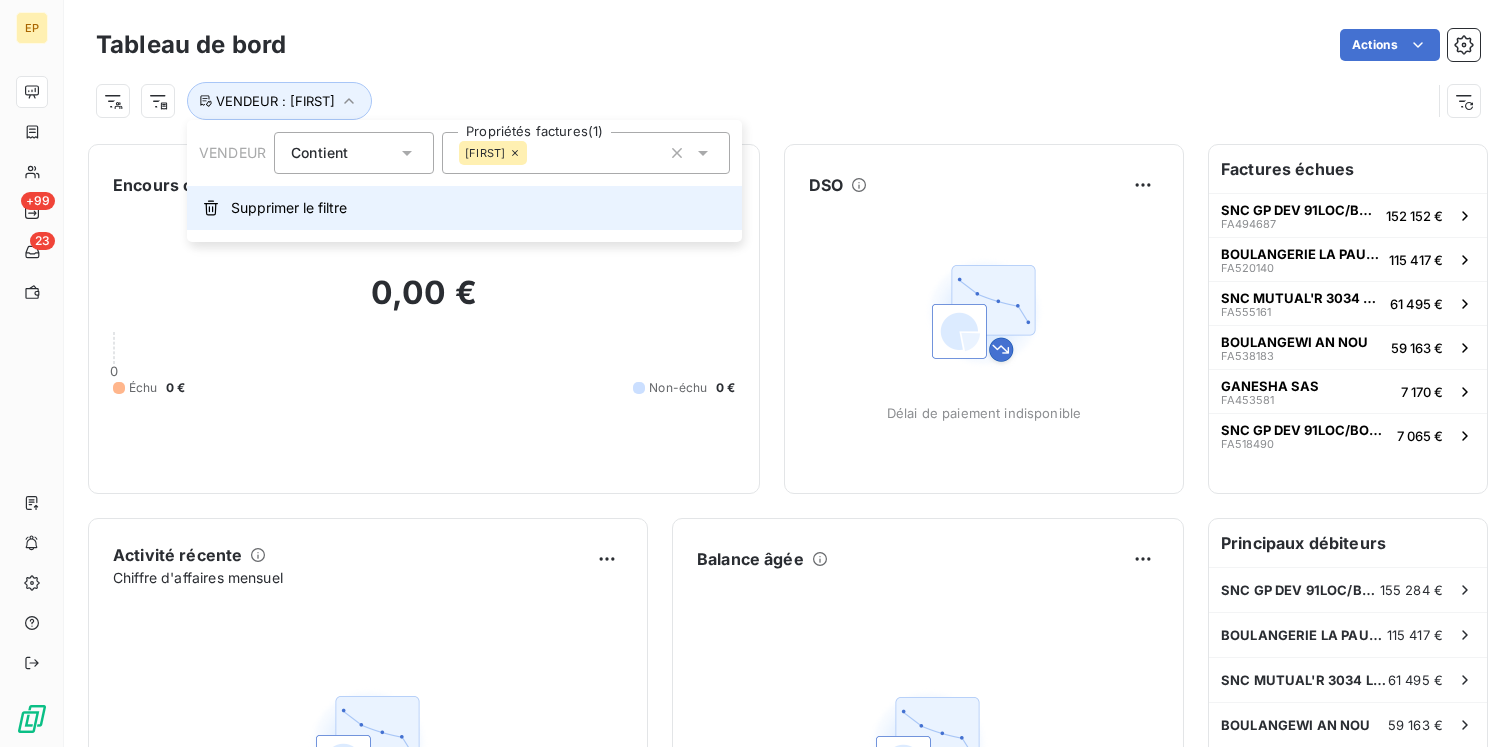 click on "Supprimer le filtre" at bounding box center (289, 208) 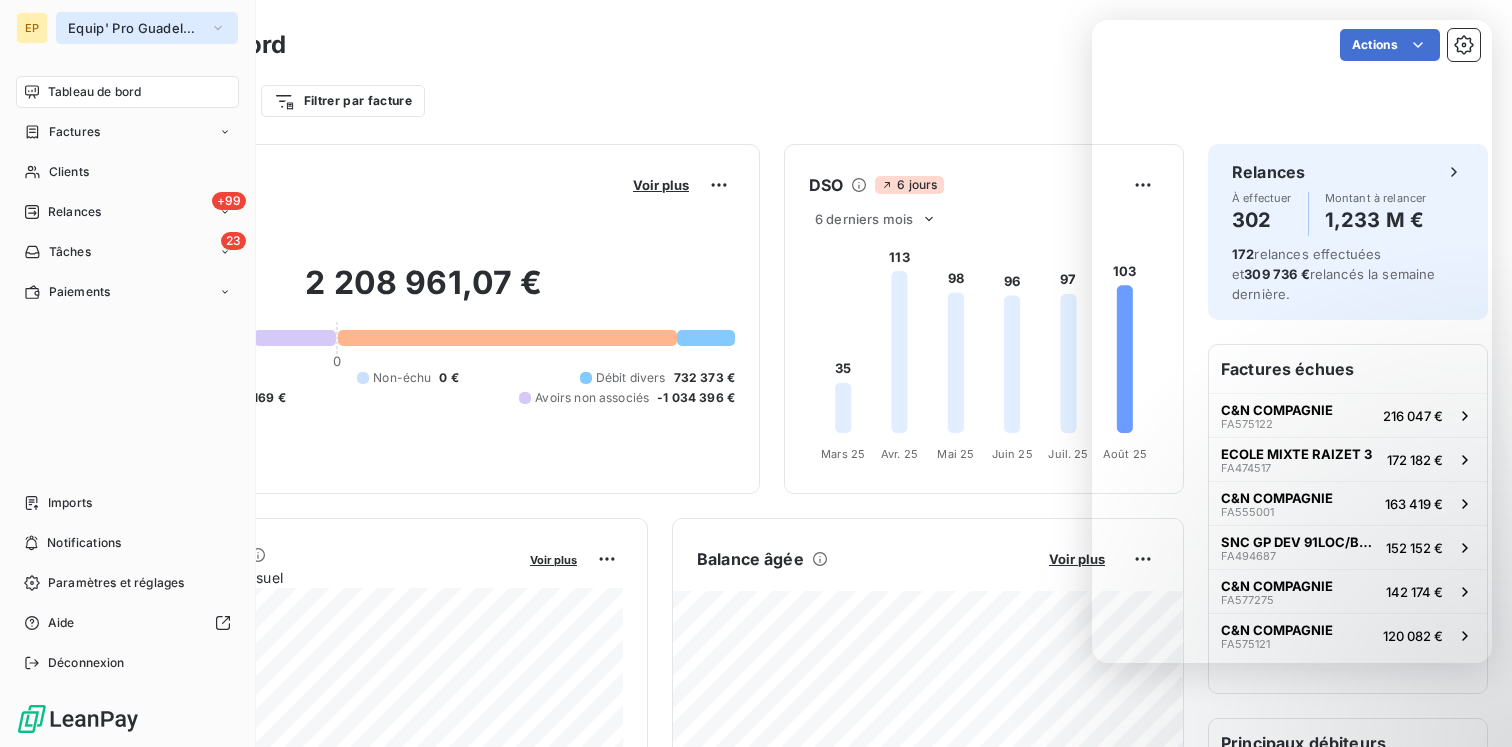 click on "Equip' Pro Guadeloupe" at bounding box center (135, 28) 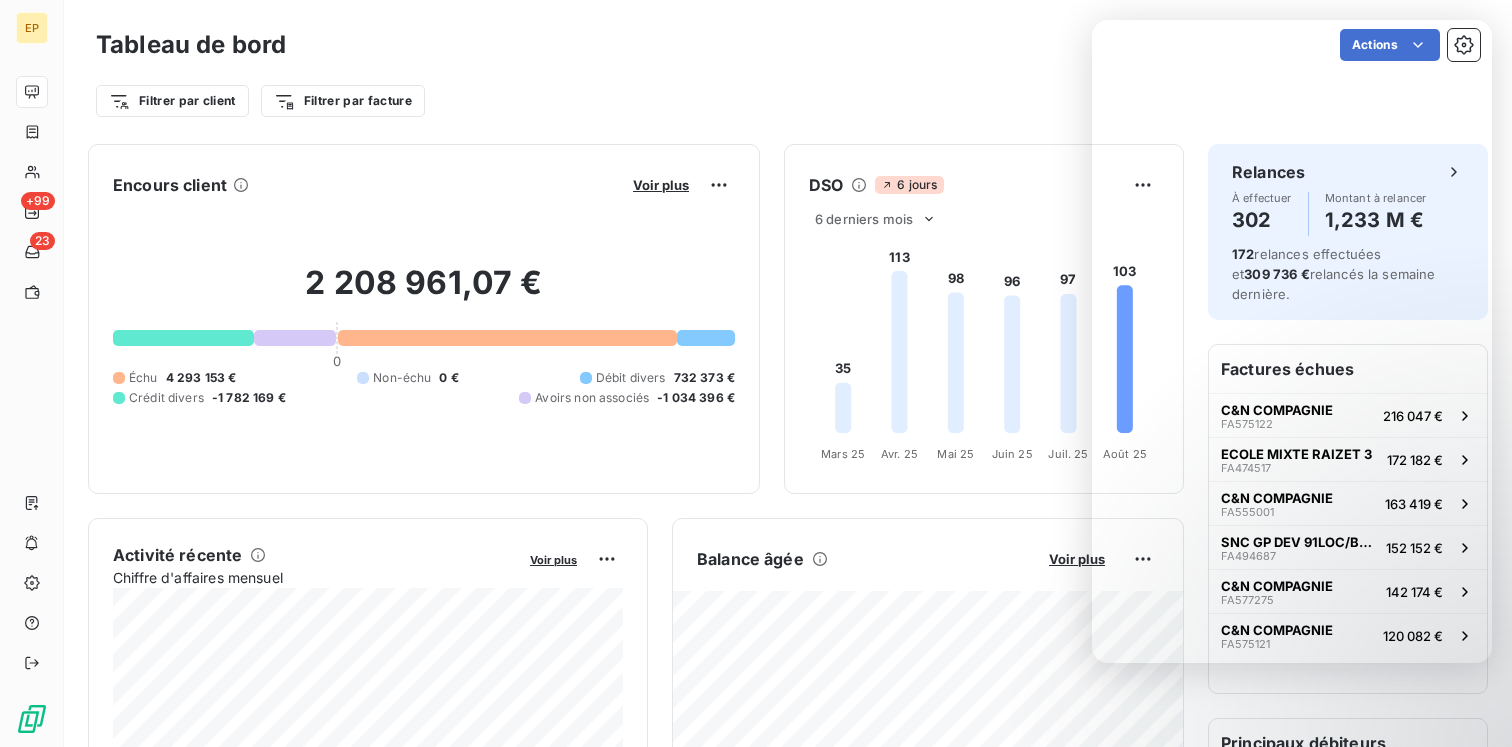 click on "Tableau de bord Actions Filtrer par client Filtrer par facture" at bounding box center (788, 66) 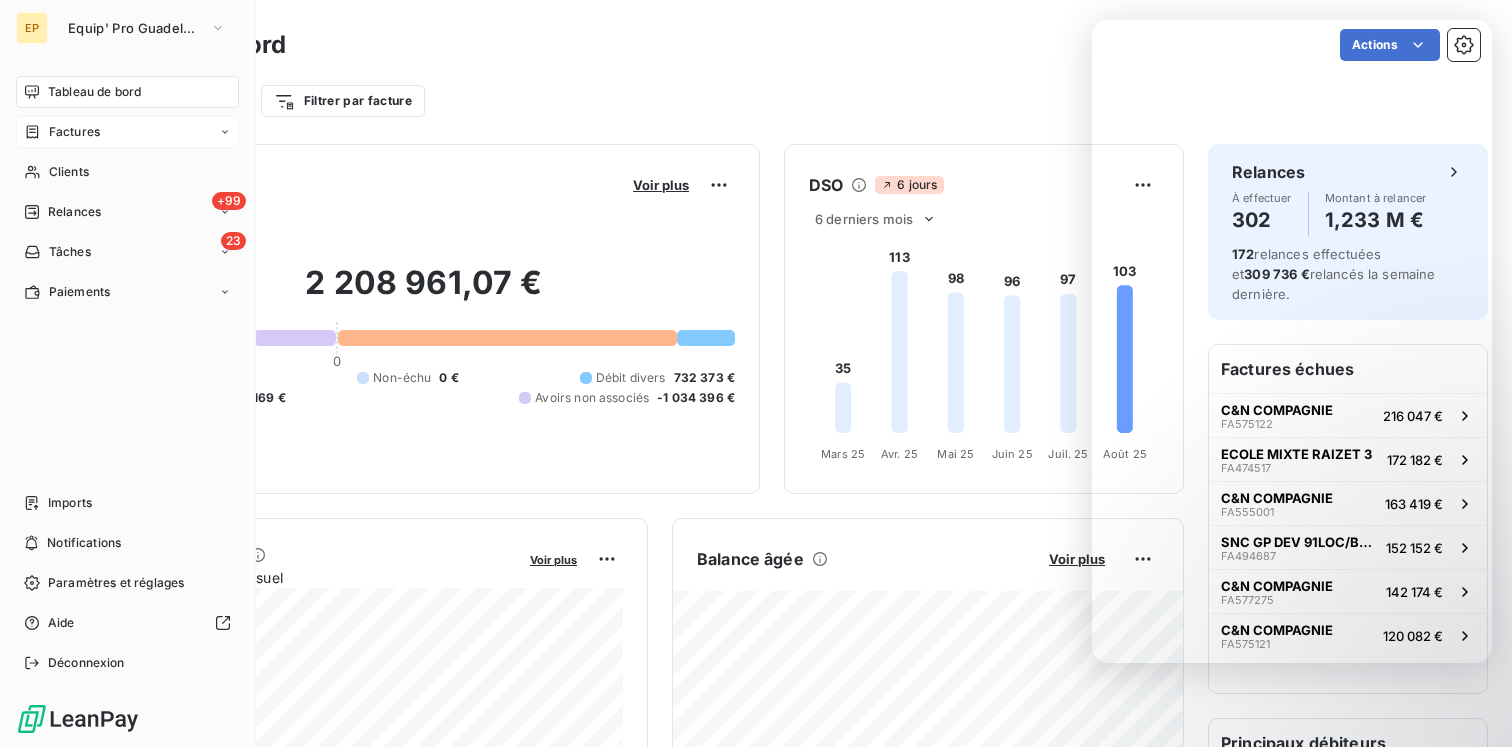 click on "Factures" at bounding box center (127, 132) 